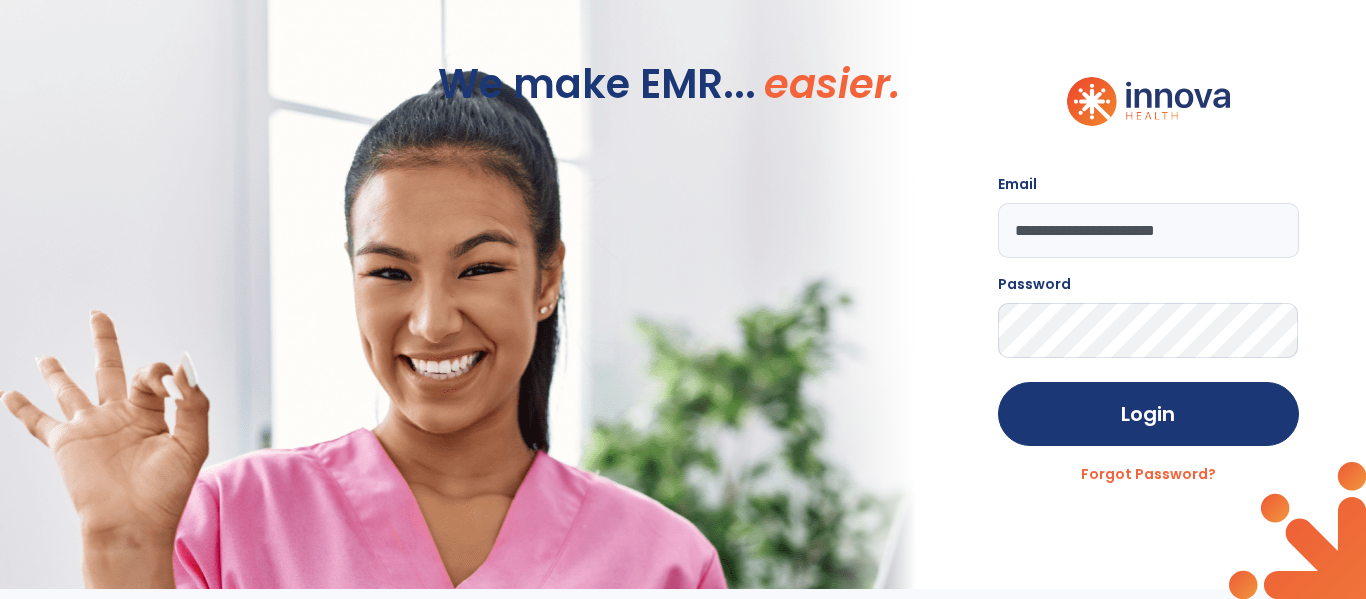 scroll, scrollTop: 0, scrollLeft: 0, axis: both 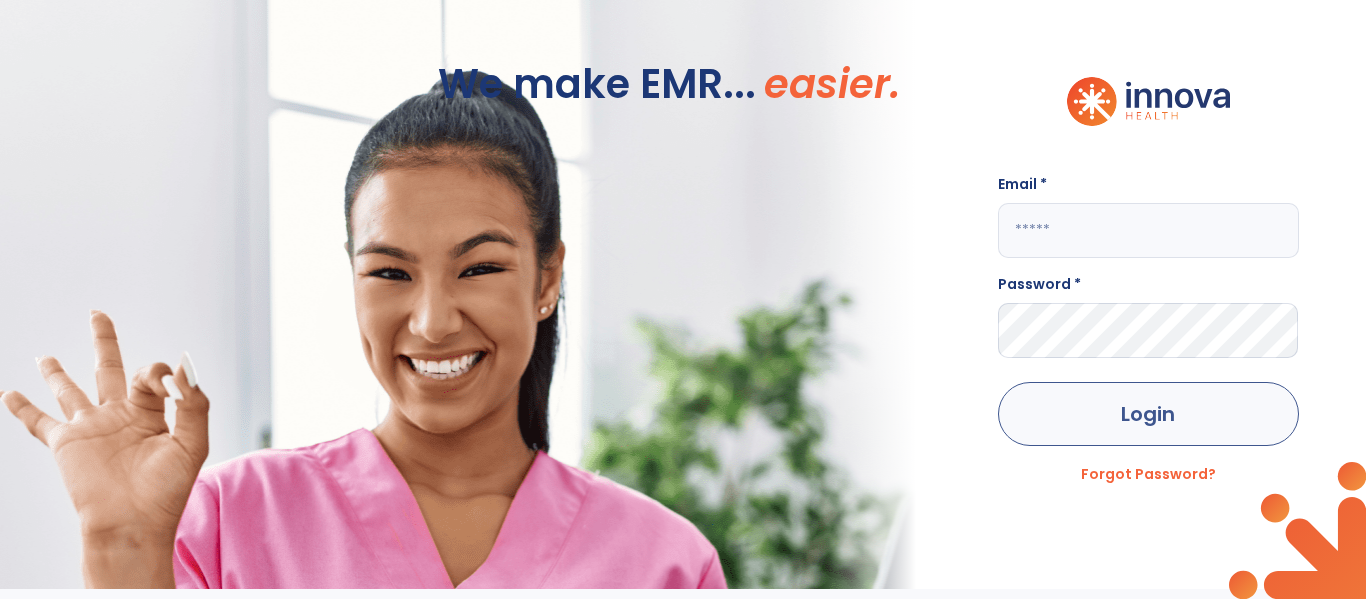 type on "**********" 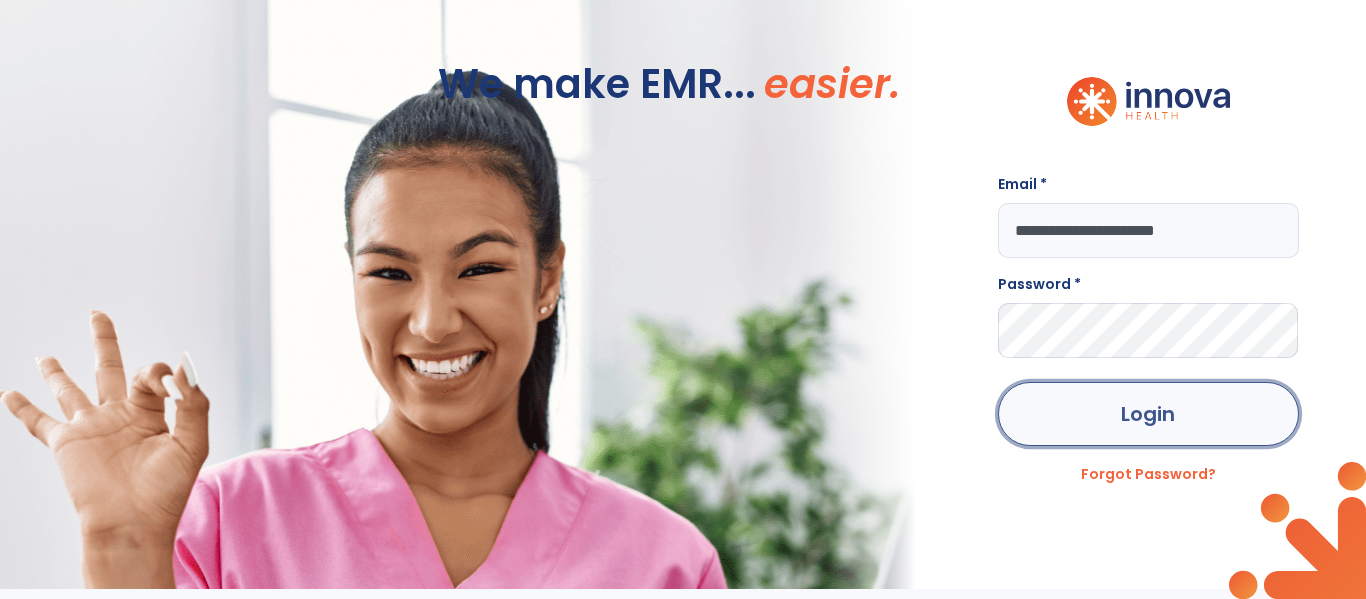 click on "Login" 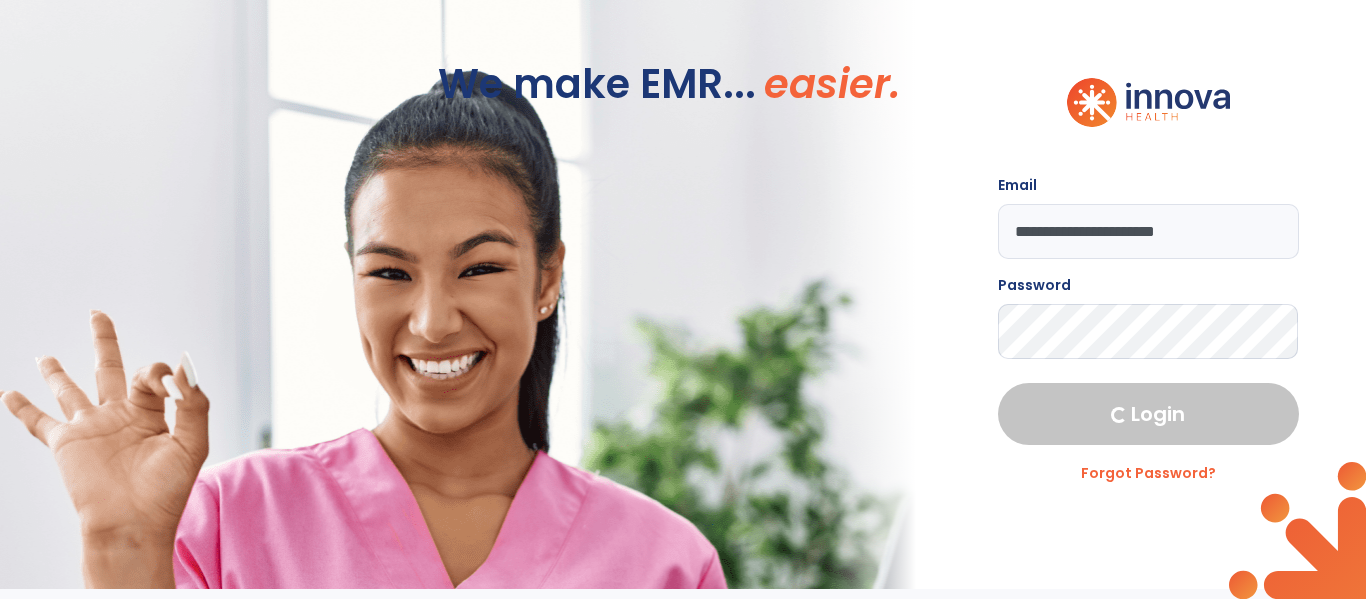select on "****" 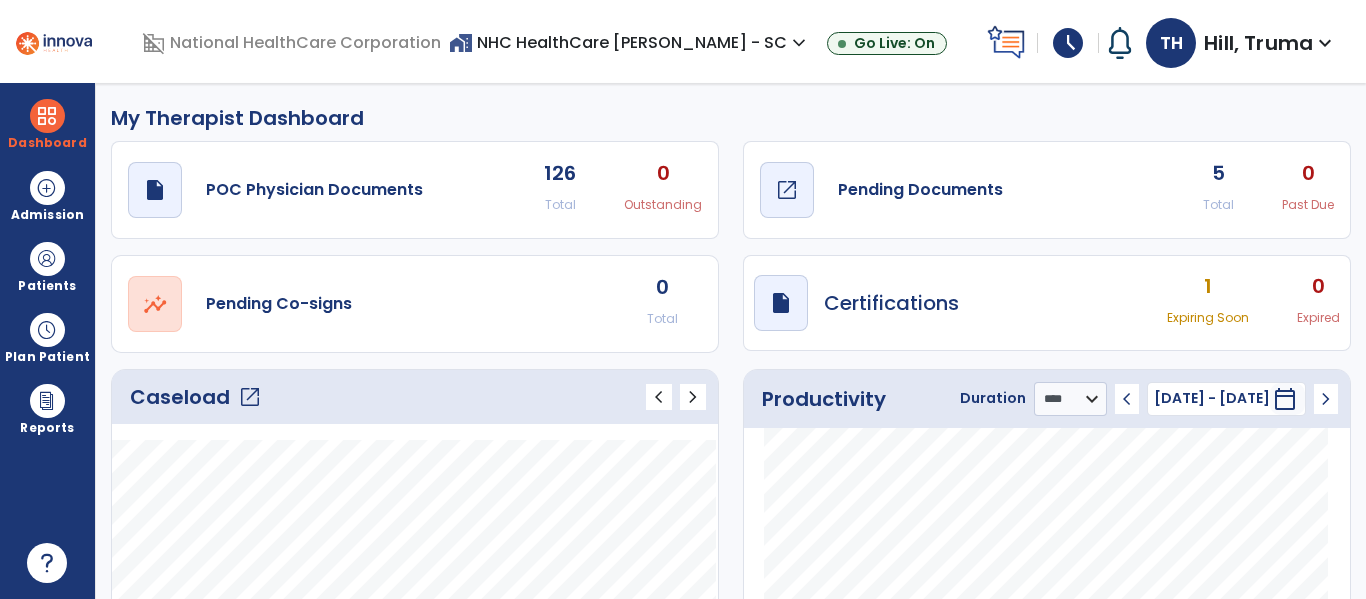 click on "Pending Documents" 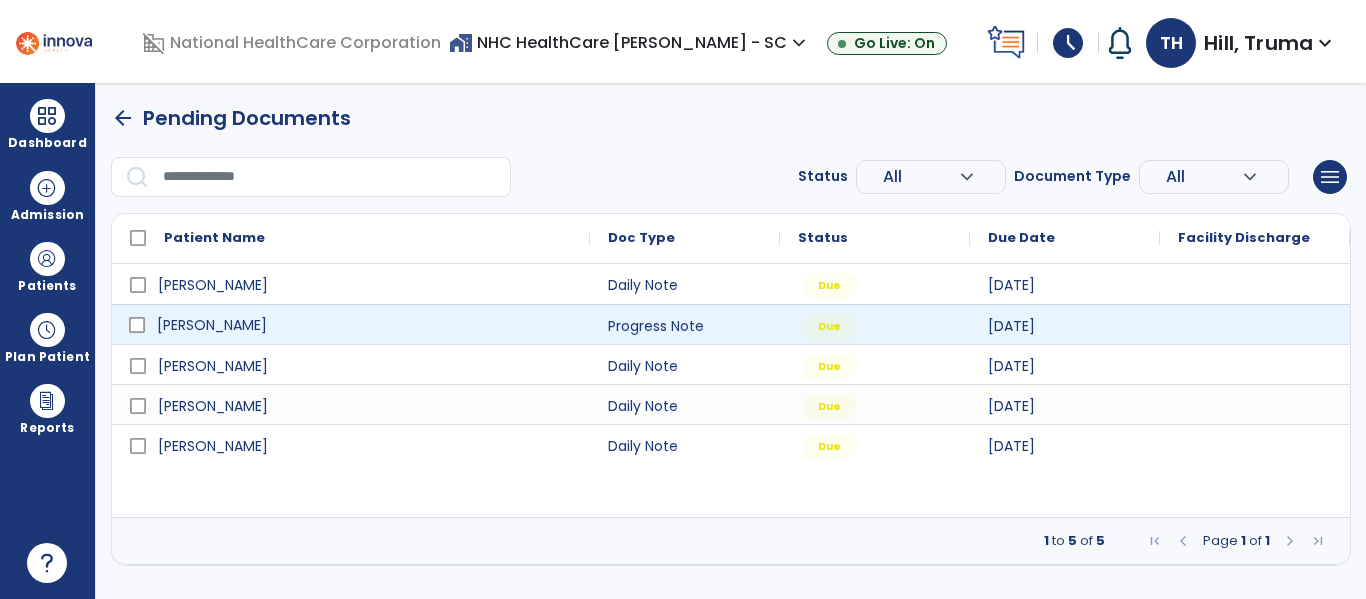 click on "[PERSON_NAME]" at bounding box center (212, 325) 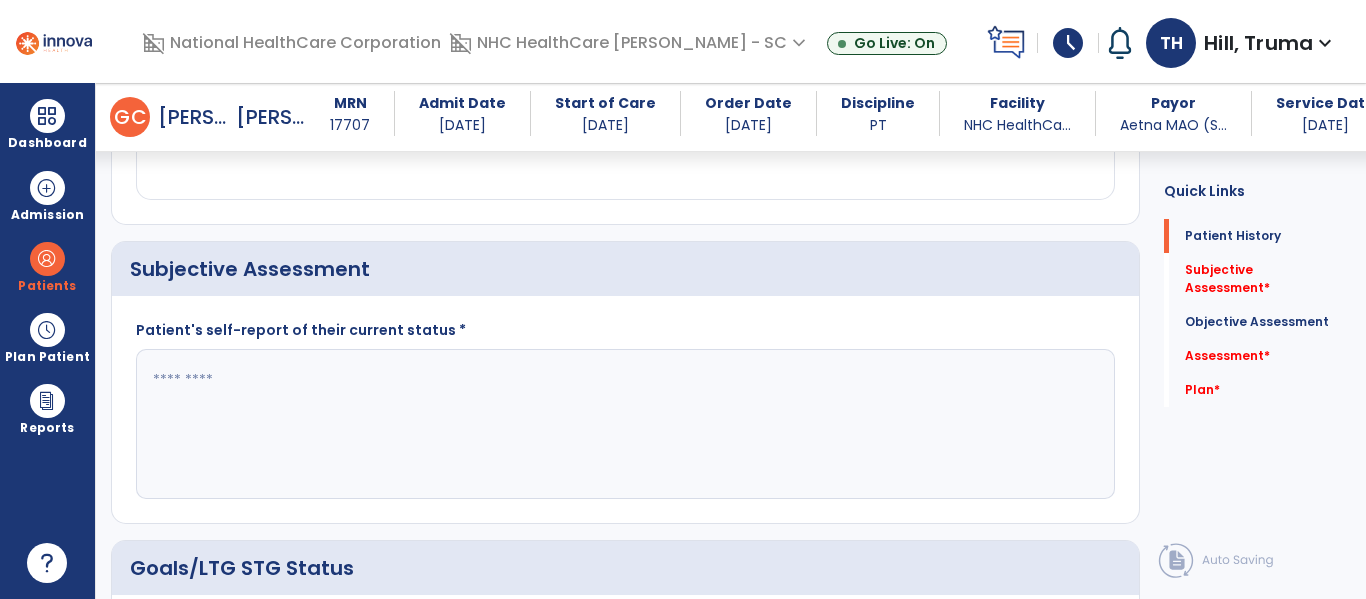 scroll, scrollTop: 400, scrollLeft: 0, axis: vertical 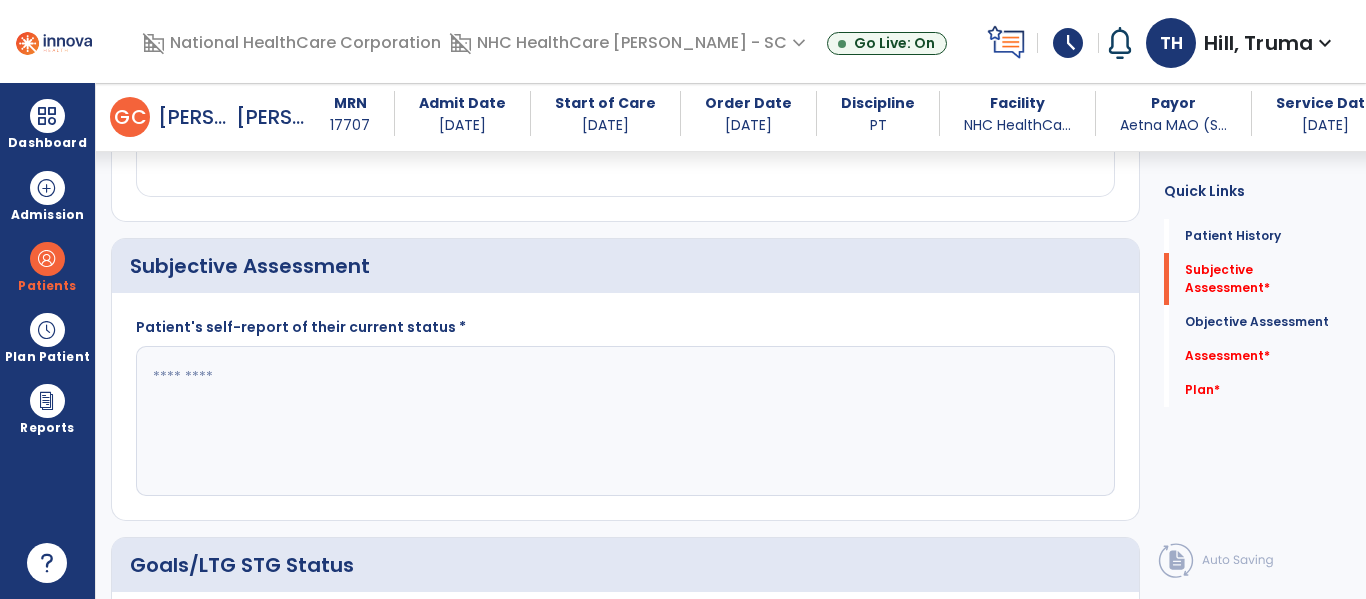 click 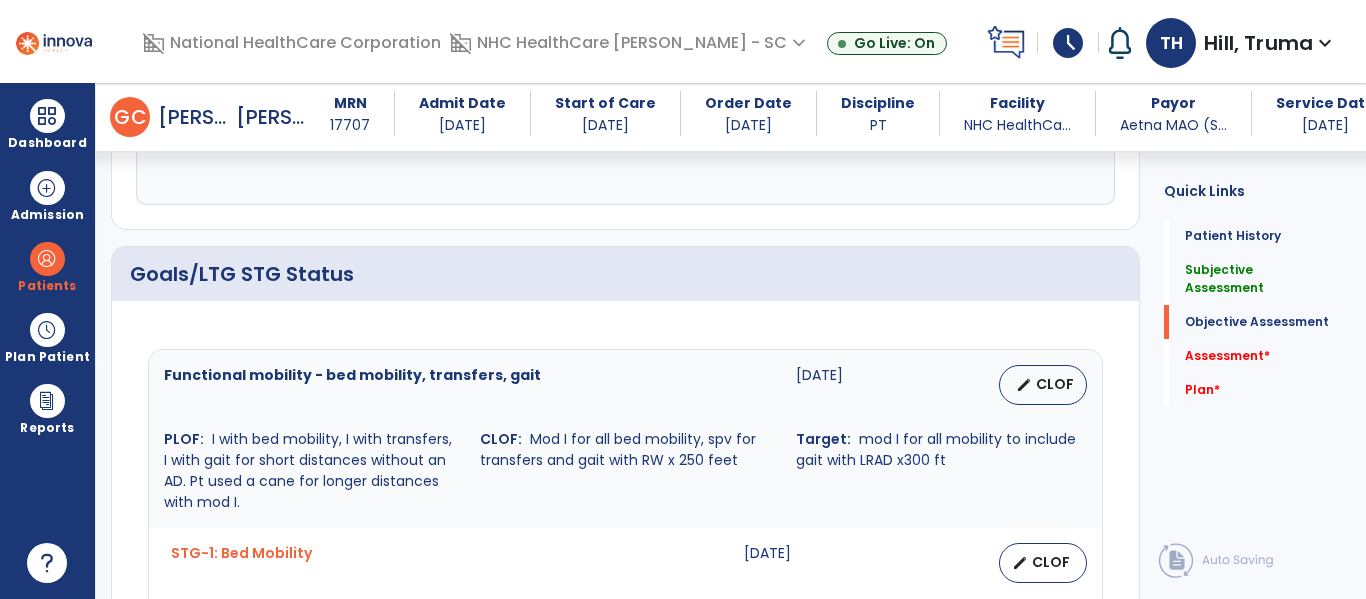 scroll, scrollTop: 800, scrollLeft: 0, axis: vertical 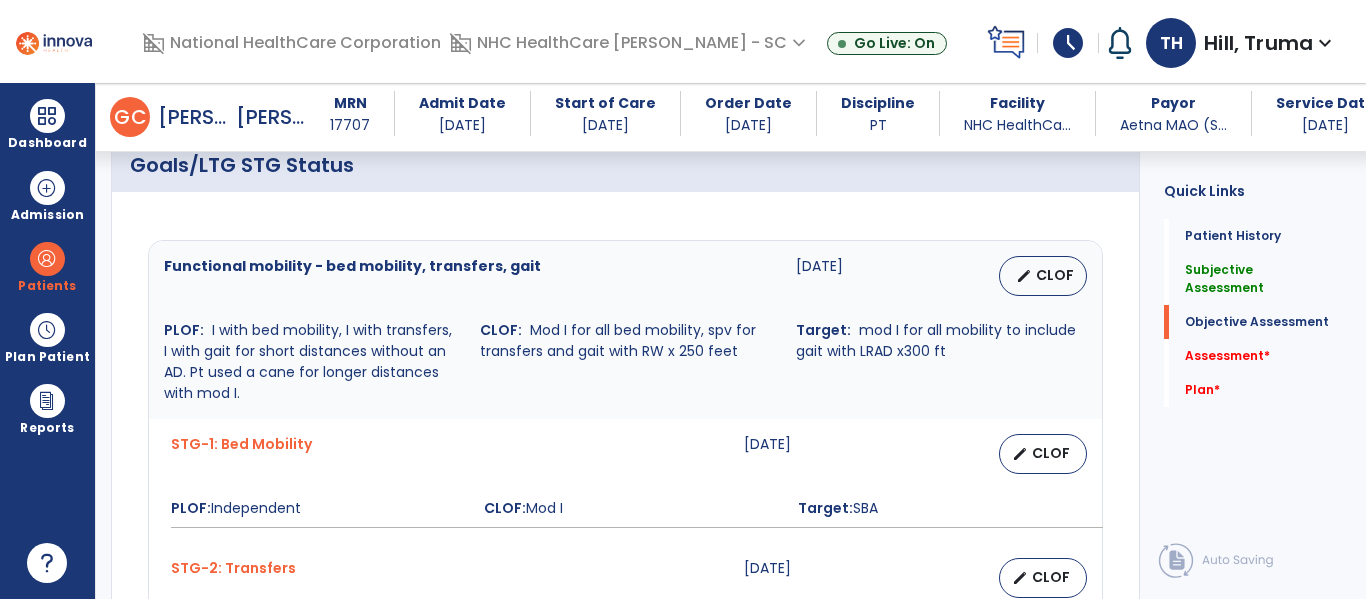 type on "**********" 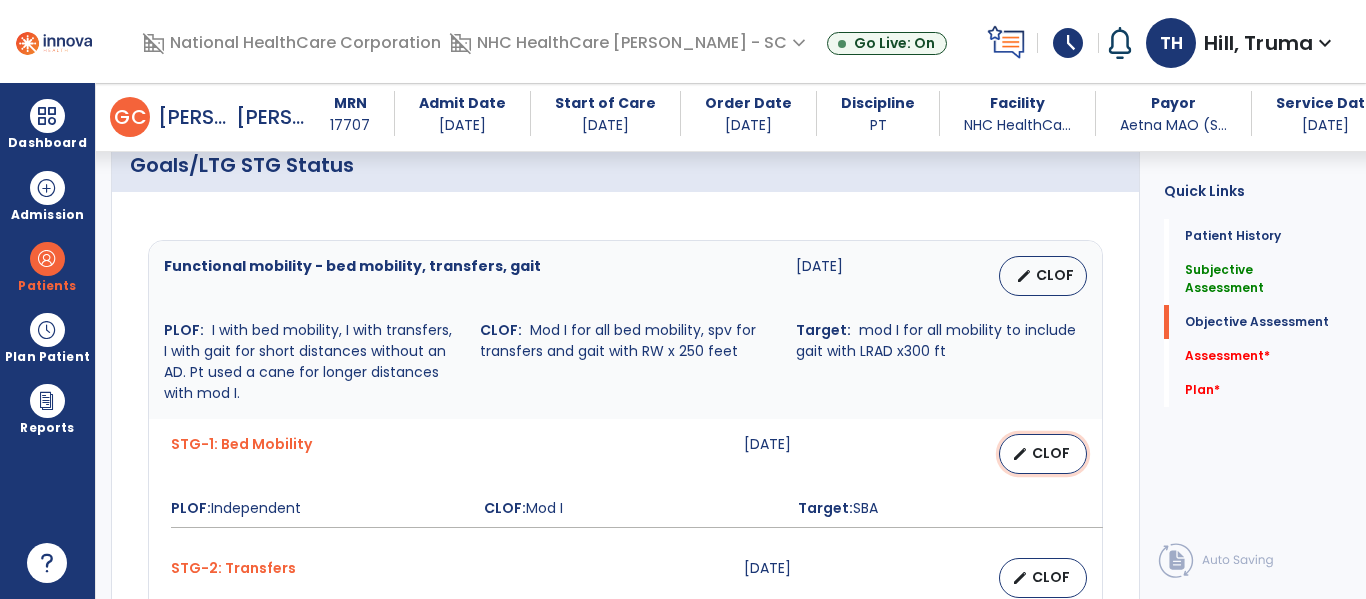 click on "CLOF" at bounding box center (1051, 453) 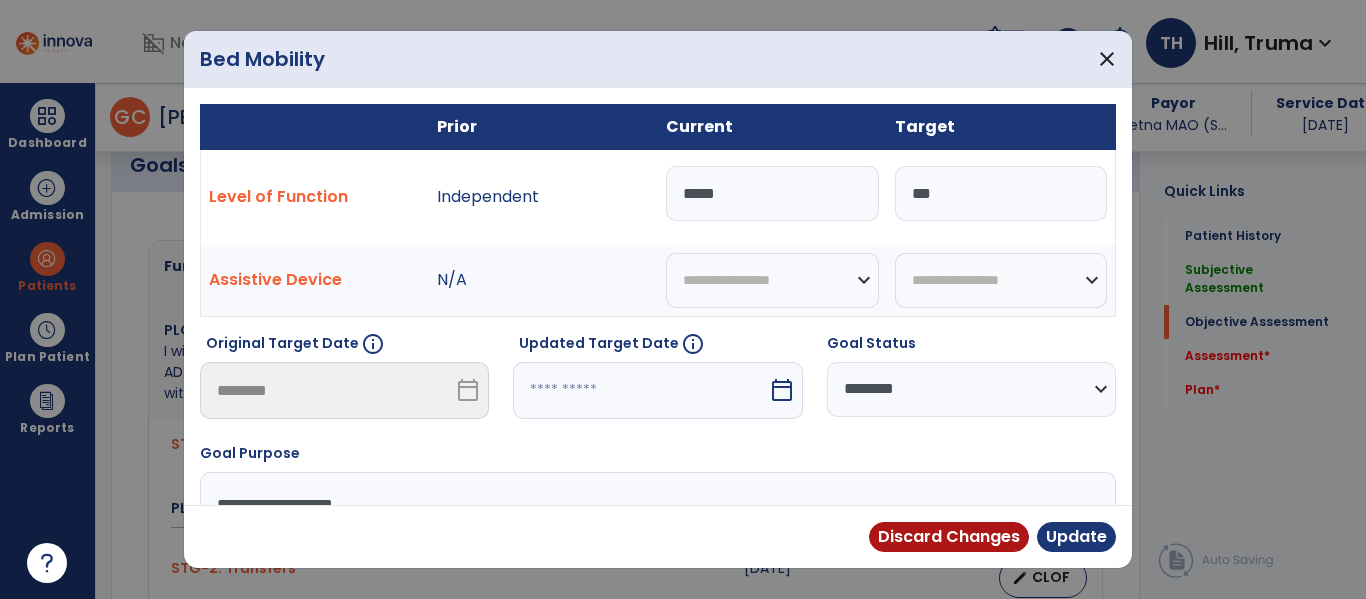 scroll, scrollTop: 800, scrollLeft: 0, axis: vertical 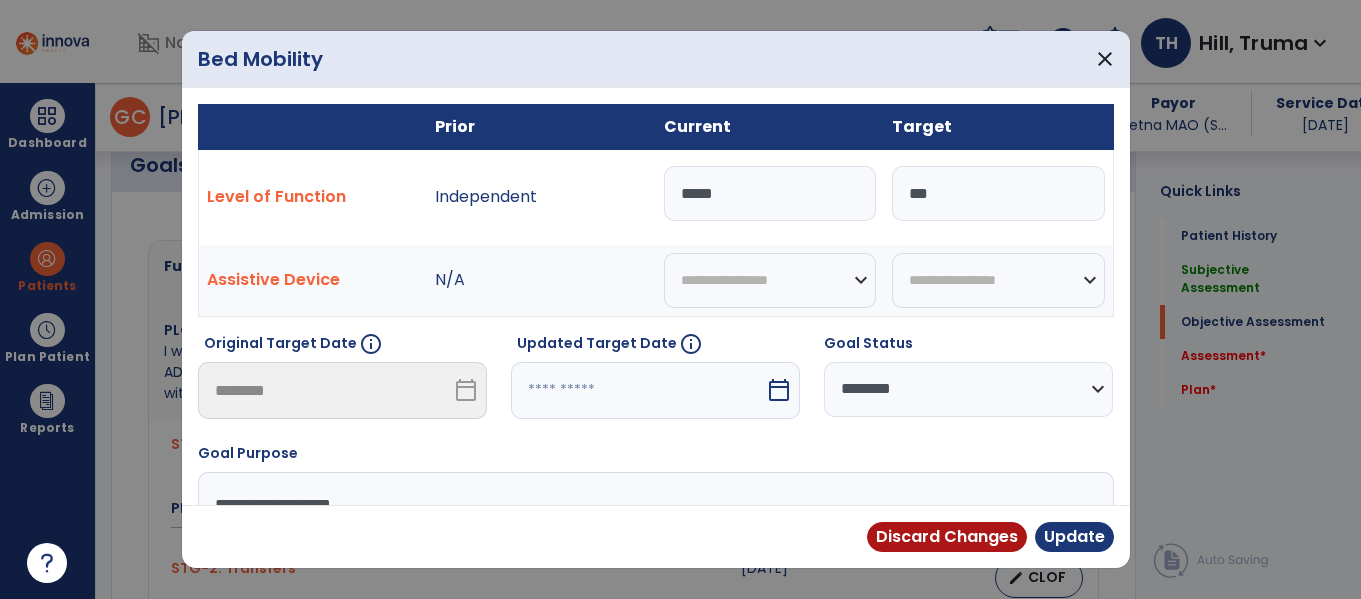 click on "**********" at bounding box center (968, 389) 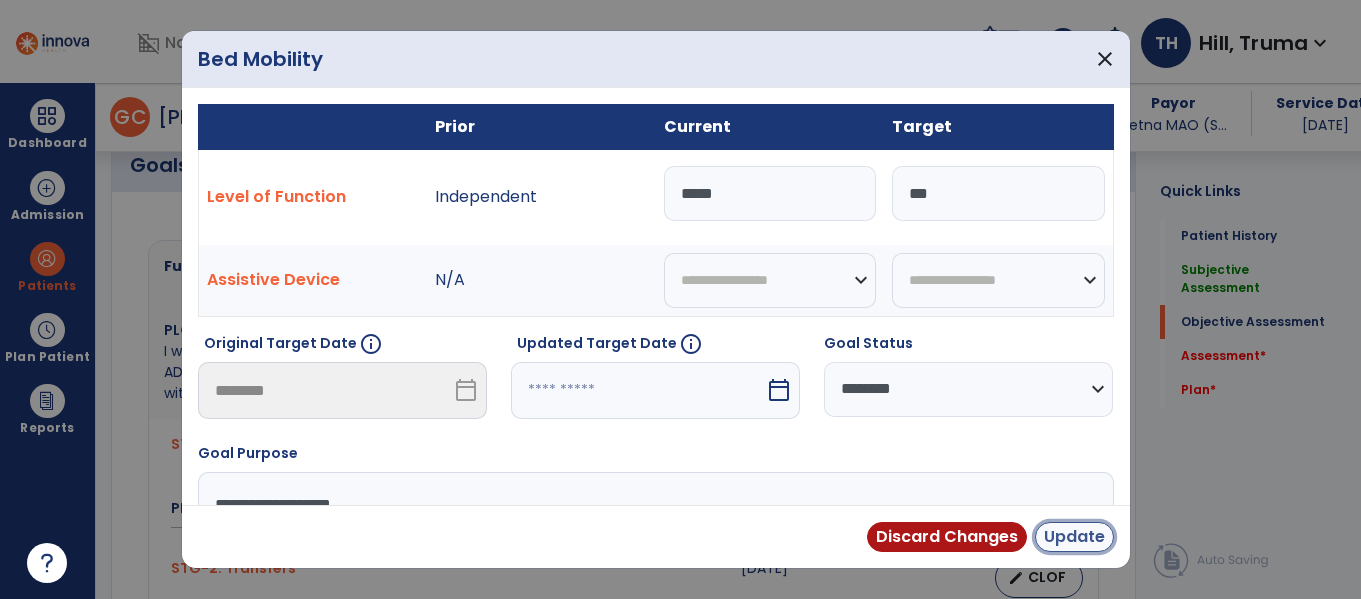 click on "Update" at bounding box center (1074, 537) 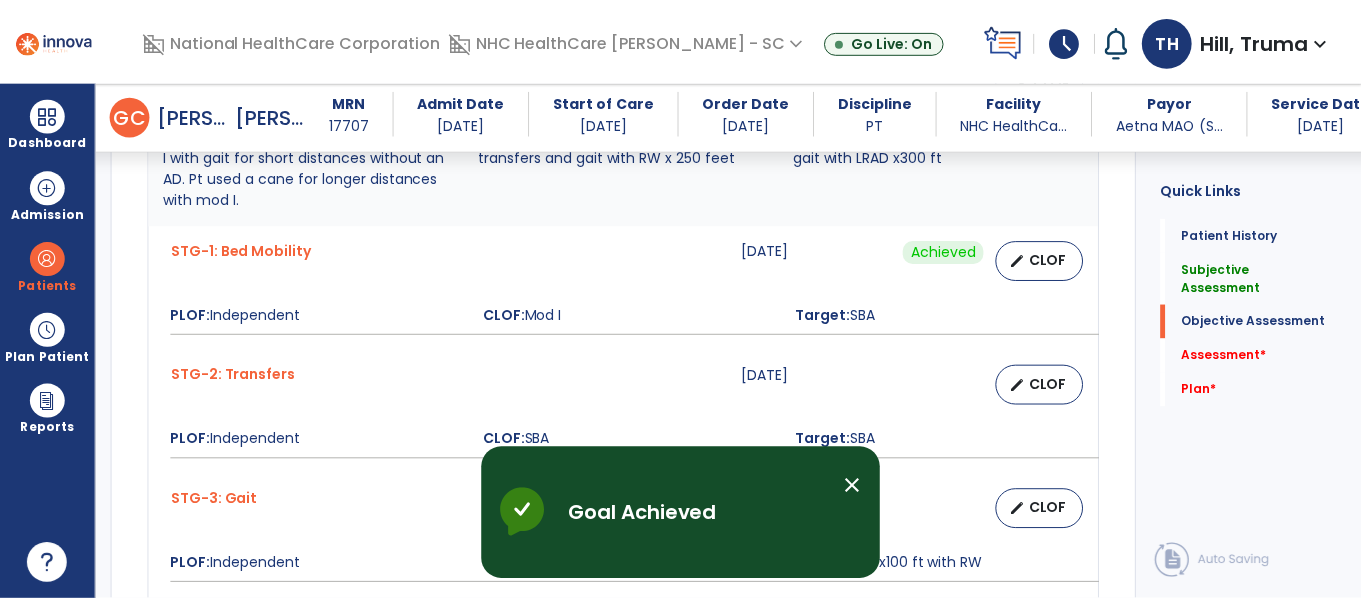 scroll, scrollTop: 1000, scrollLeft: 0, axis: vertical 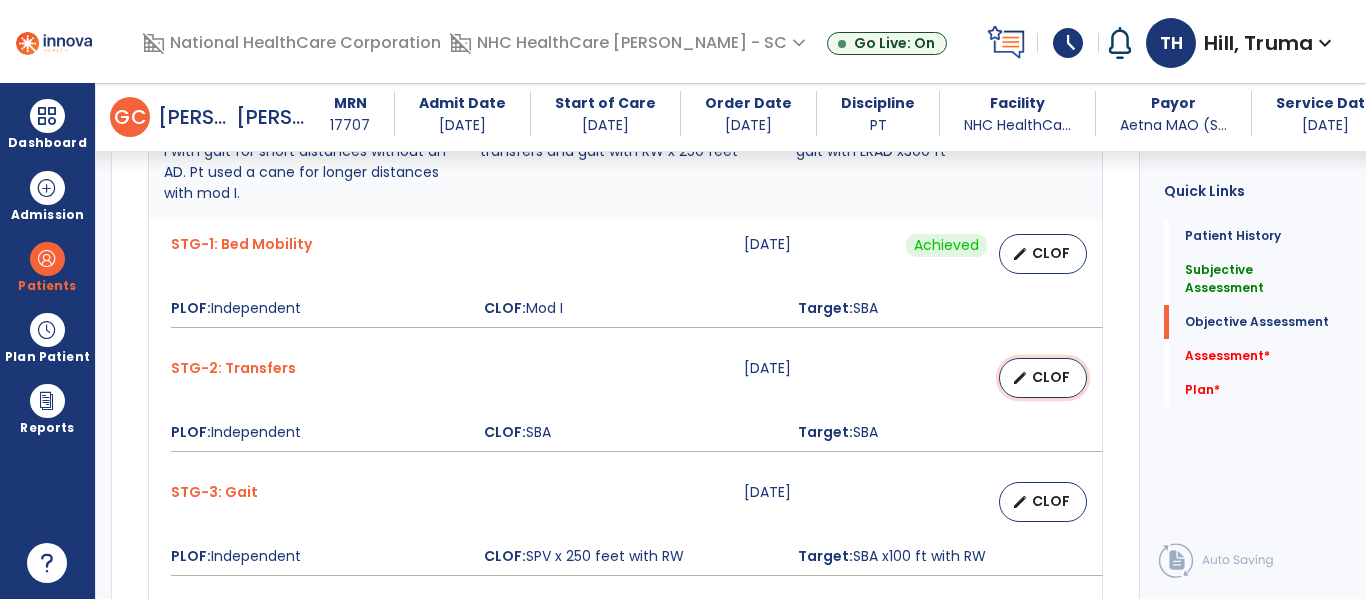 click on "CLOF" at bounding box center [1051, 377] 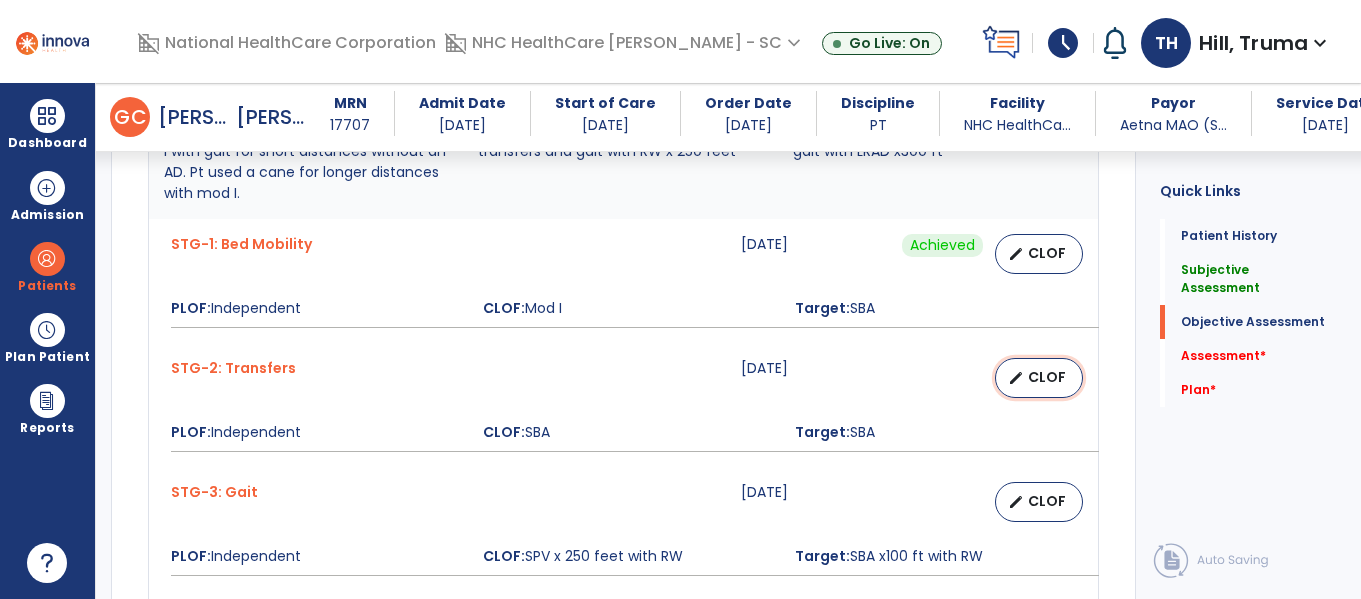 select on "********" 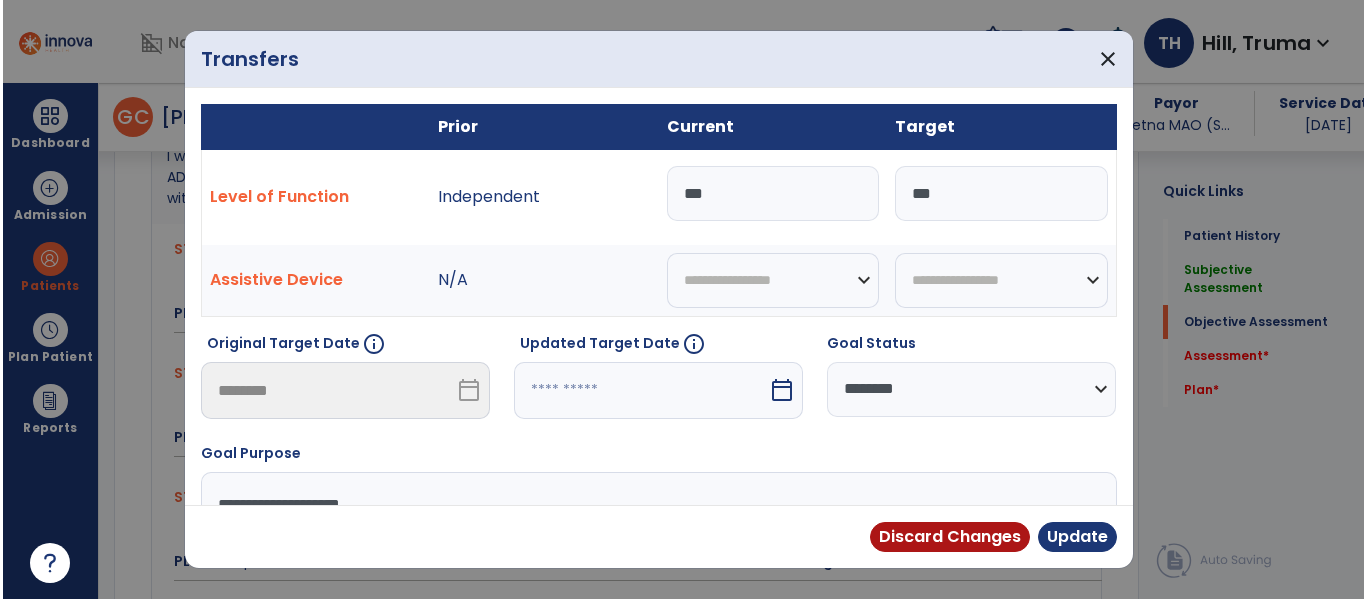 scroll, scrollTop: 1000, scrollLeft: 0, axis: vertical 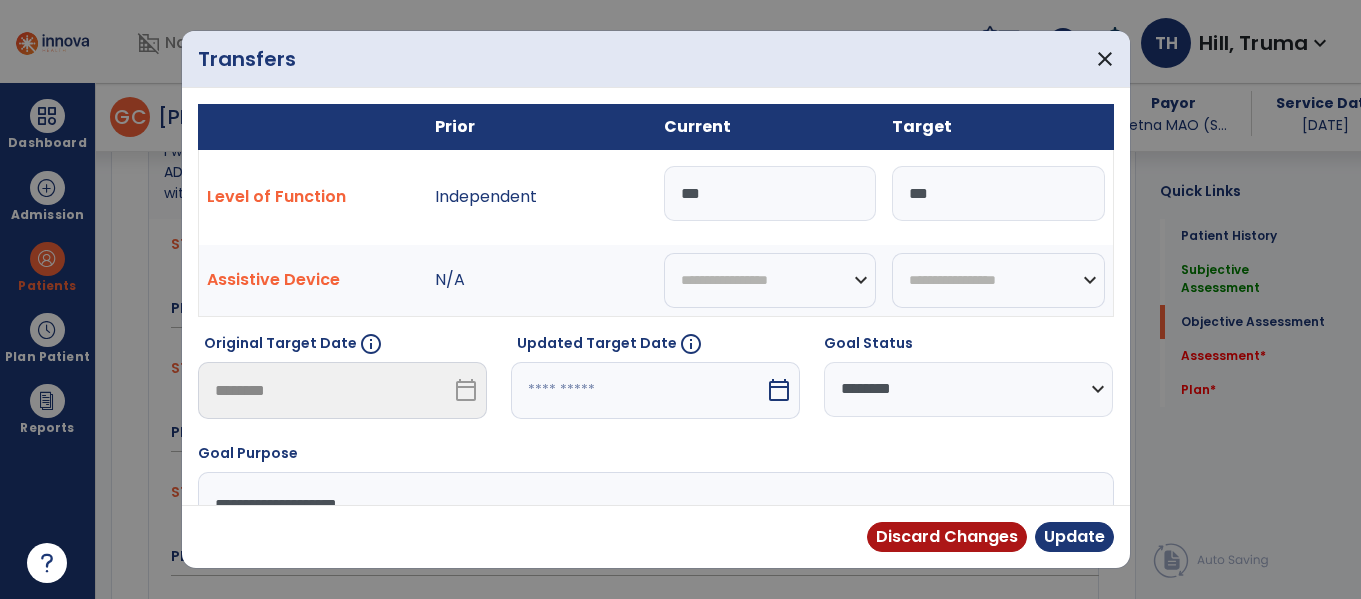 drag, startPoint x: 801, startPoint y: 201, endPoint x: 773, endPoint y: 208, distance: 28.86174 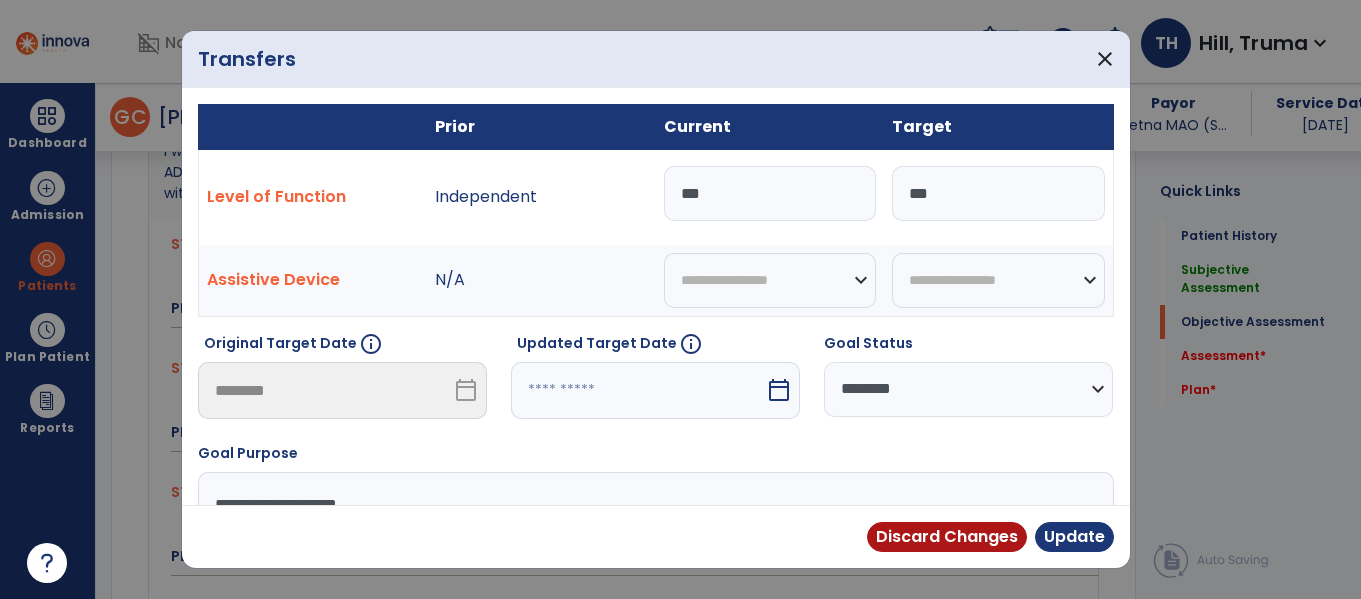 drag, startPoint x: 977, startPoint y: 201, endPoint x: 572, endPoint y: 202, distance: 405.00122 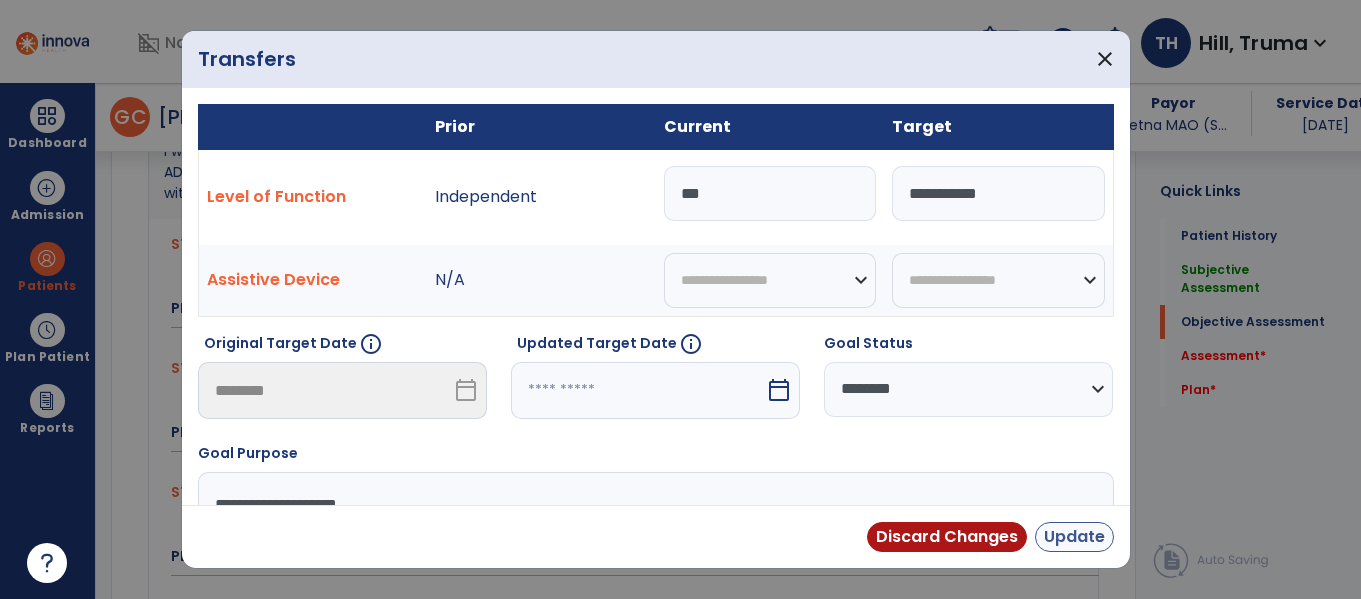type on "**********" 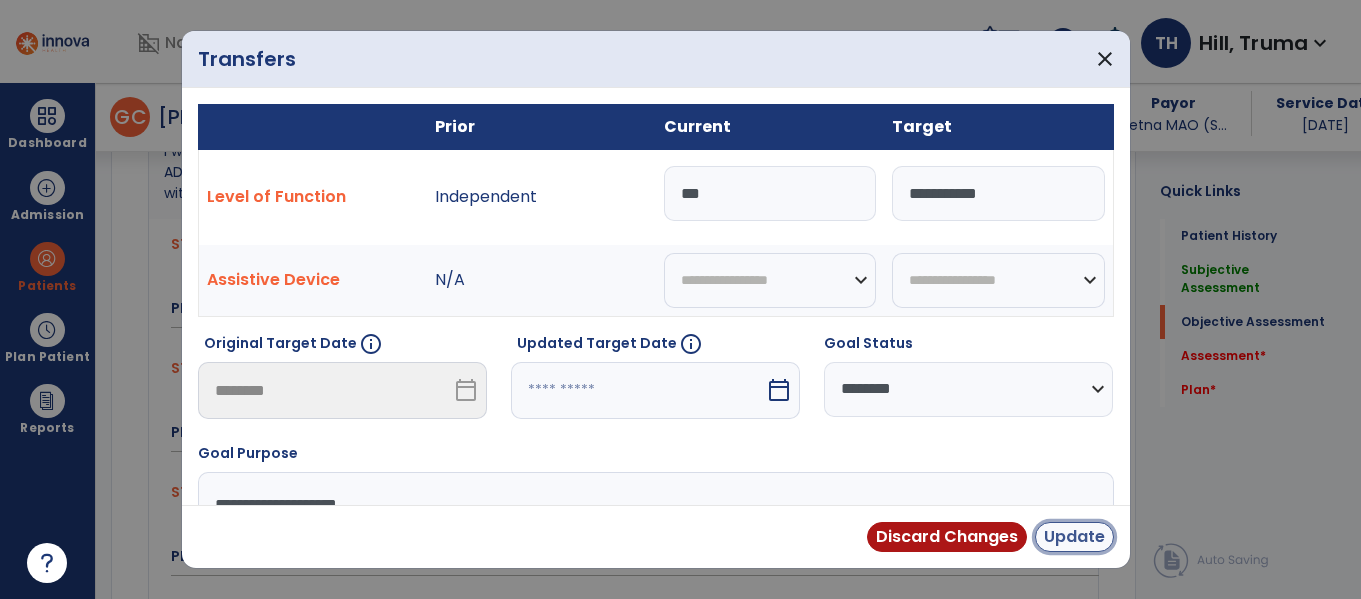click on "Update" at bounding box center [1074, 537] 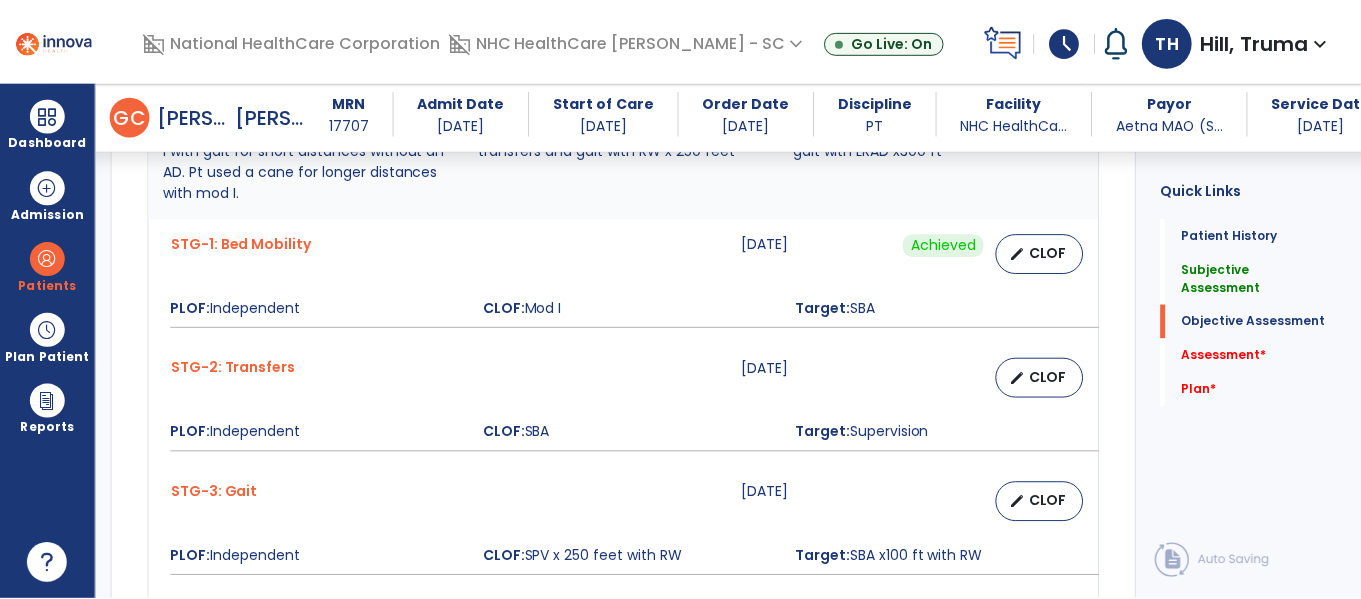 scroll, scrollTop: 1100, scrollLeft: 0, axis: vertical 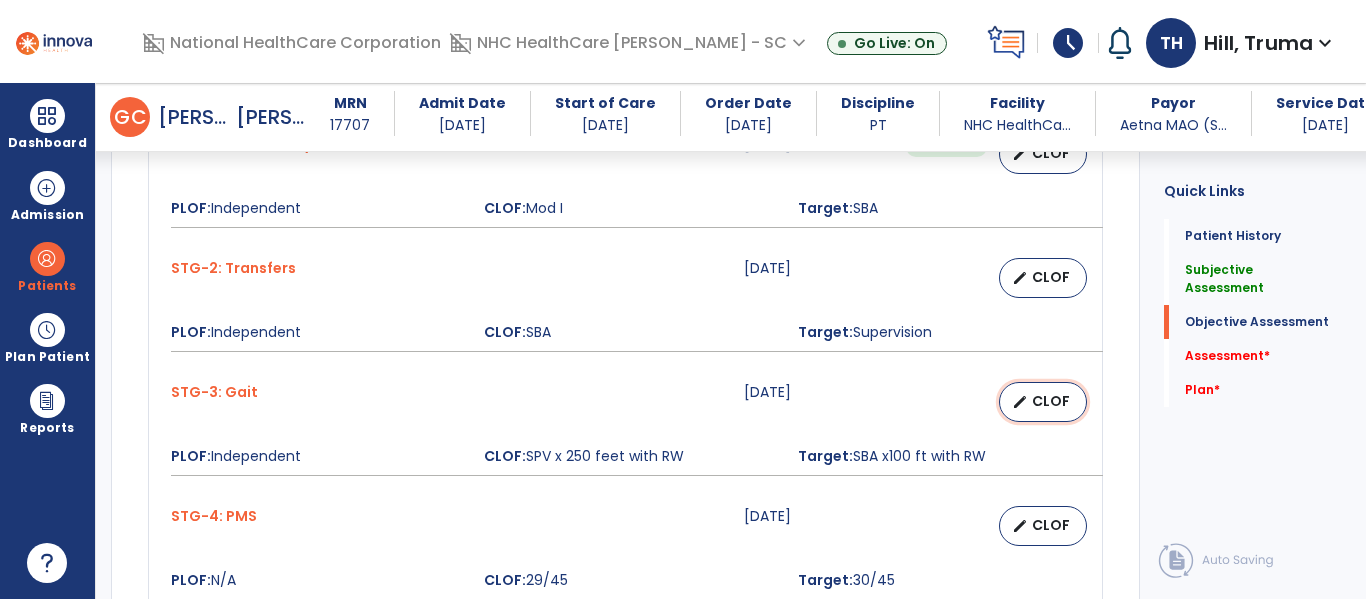 click on "edit   CLOF" at bounding box center (1043, 402) 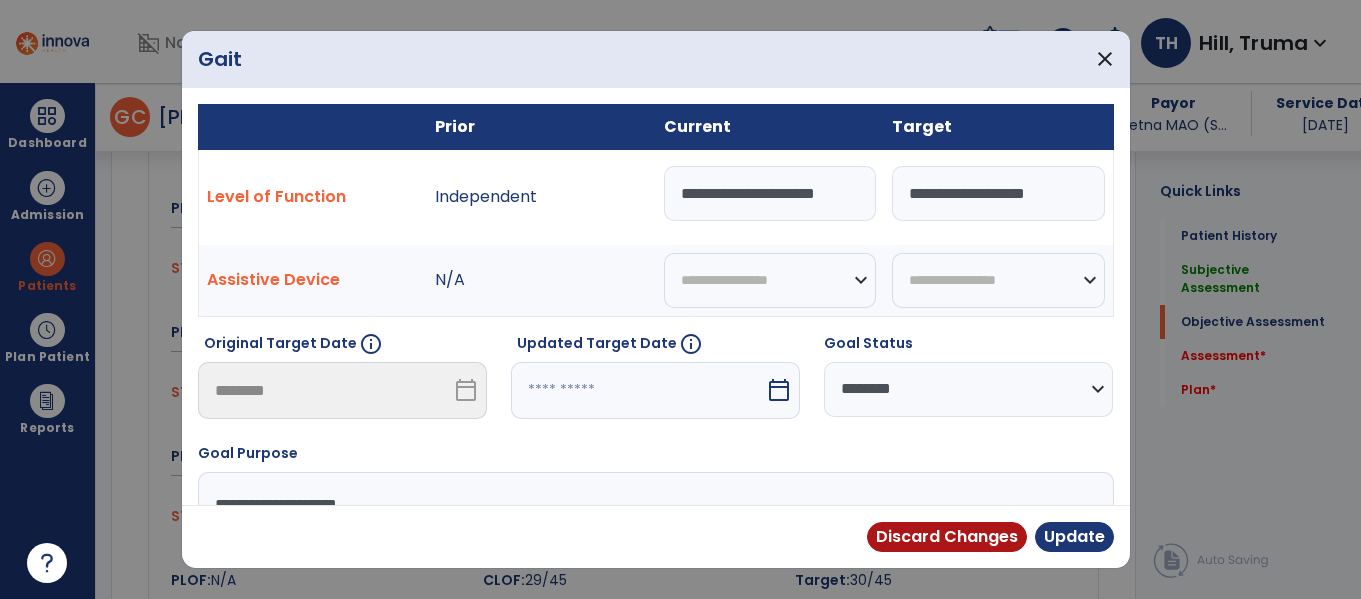 scroll, scrollTop: 1100, scrollLeft: 0, axis: vertical 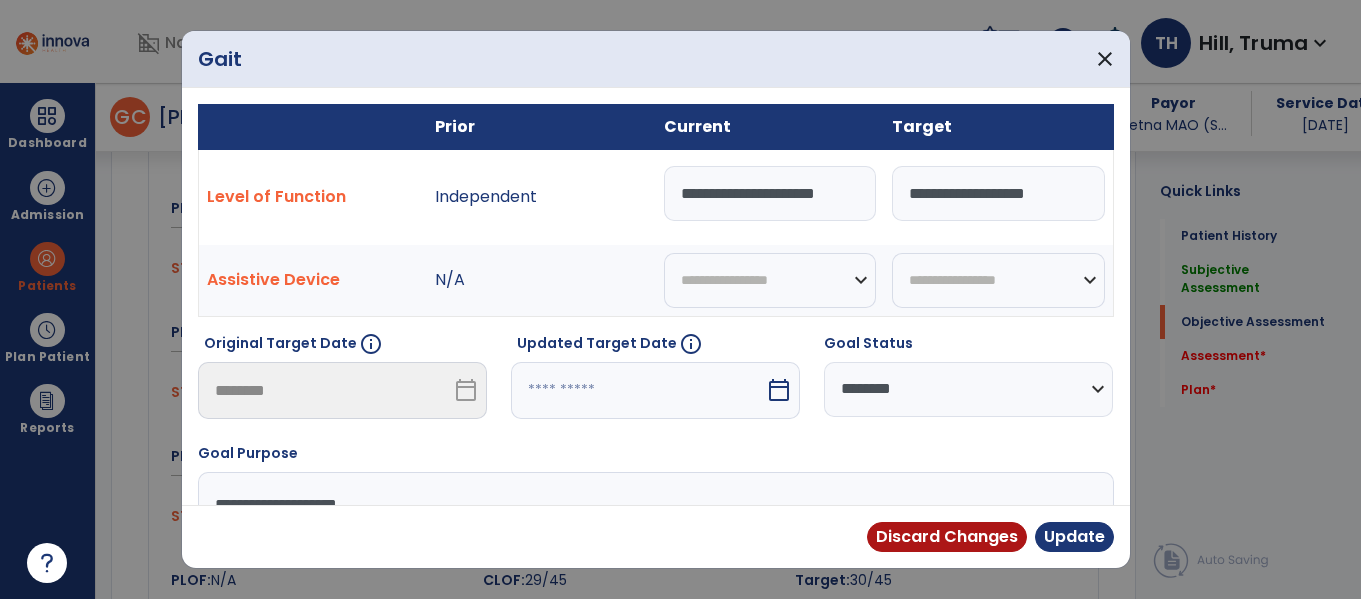 drag, startPoint x: 1058, startPoint y: 184, endPoint x: 647, endPoint y: 182, distance: 411.00485 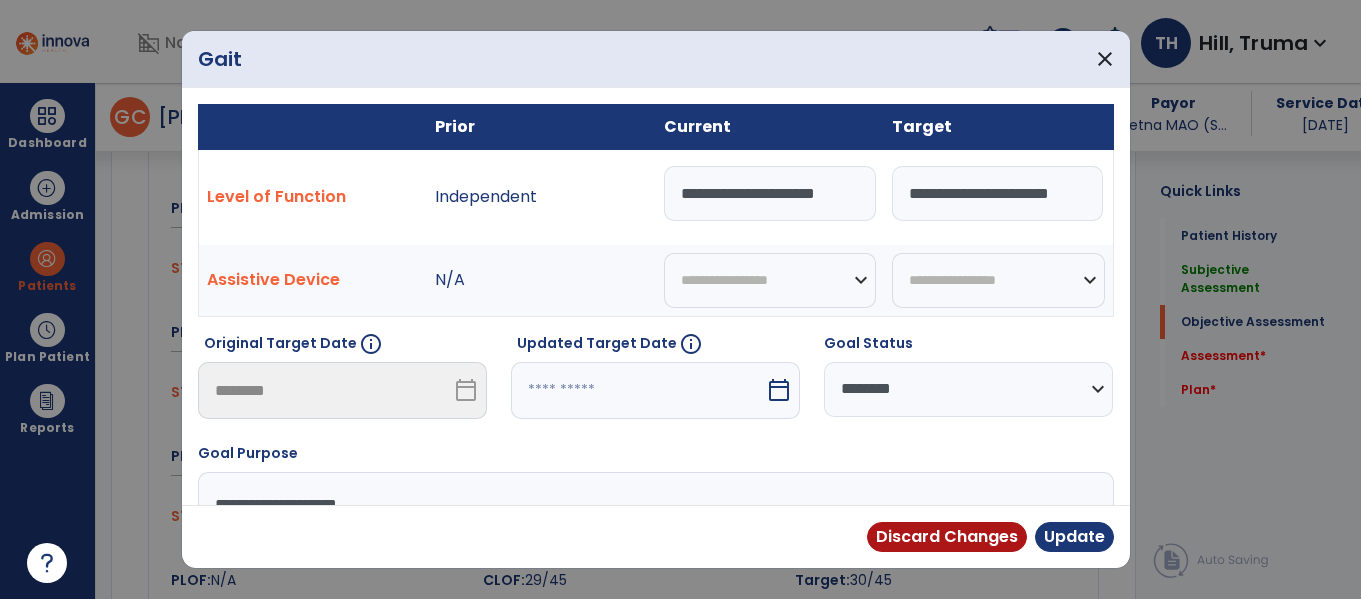 scroll, scrollTop: 0, scrollLeft: 1, axis: horizontal 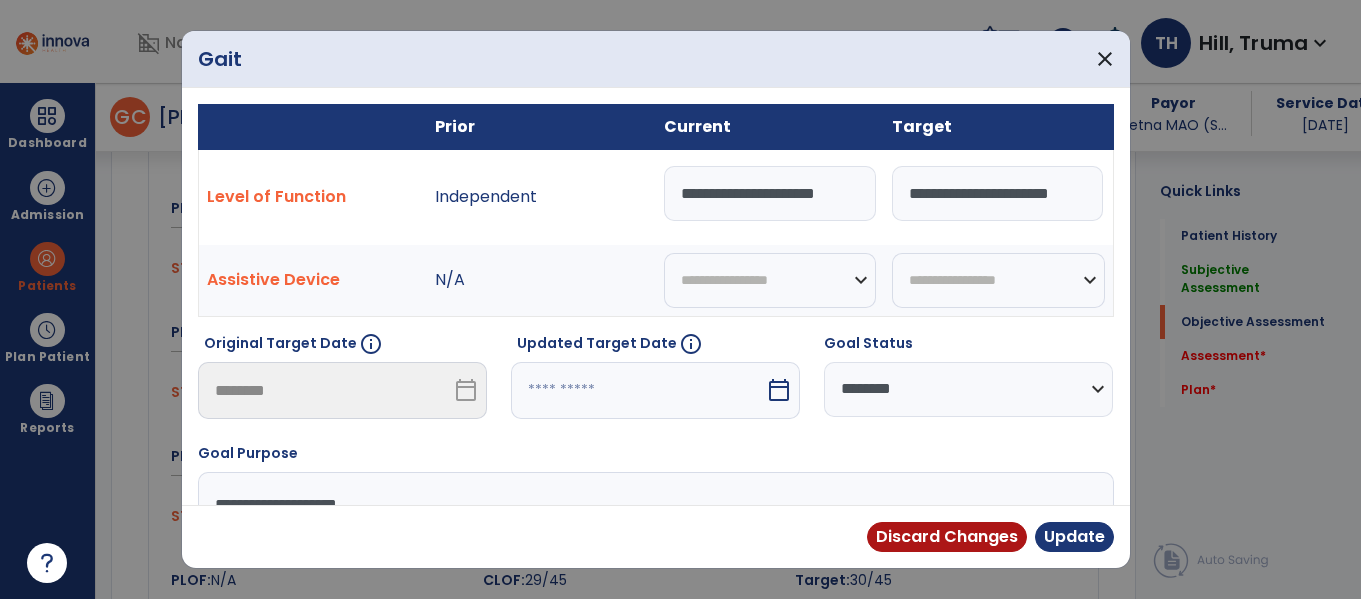 type on "**********" 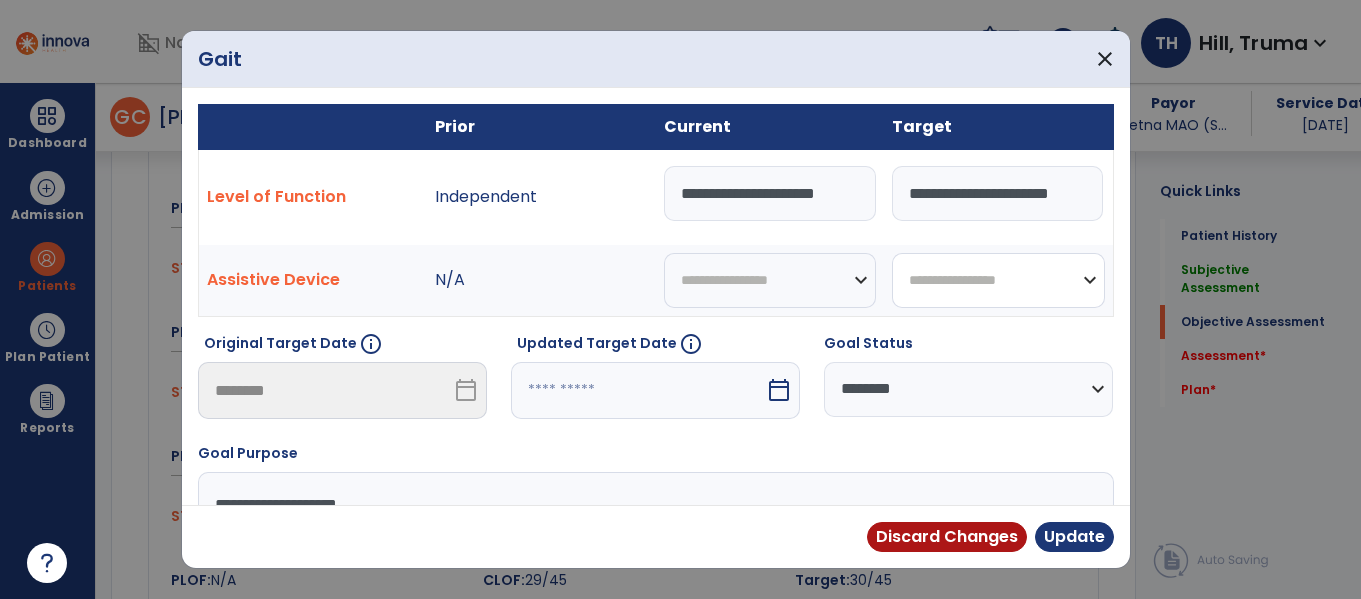click on "**********" at bounding box center [998, 280] 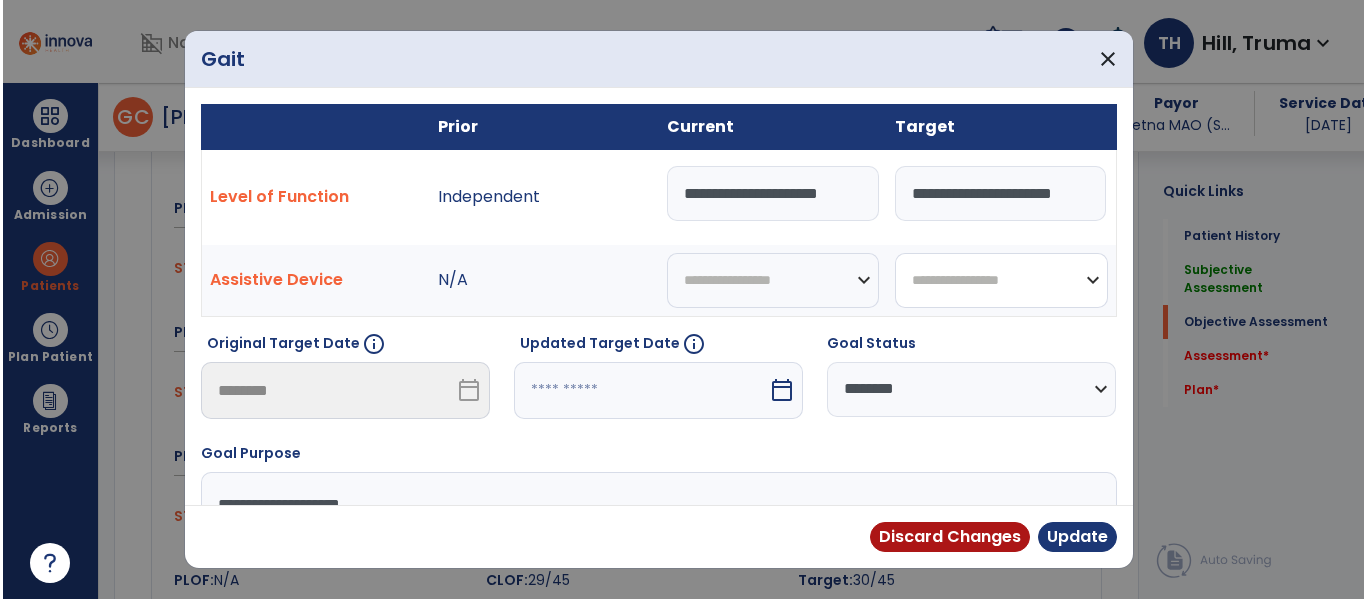 scroll, scrollTop: 0, scrollLeft: 0, axis: both 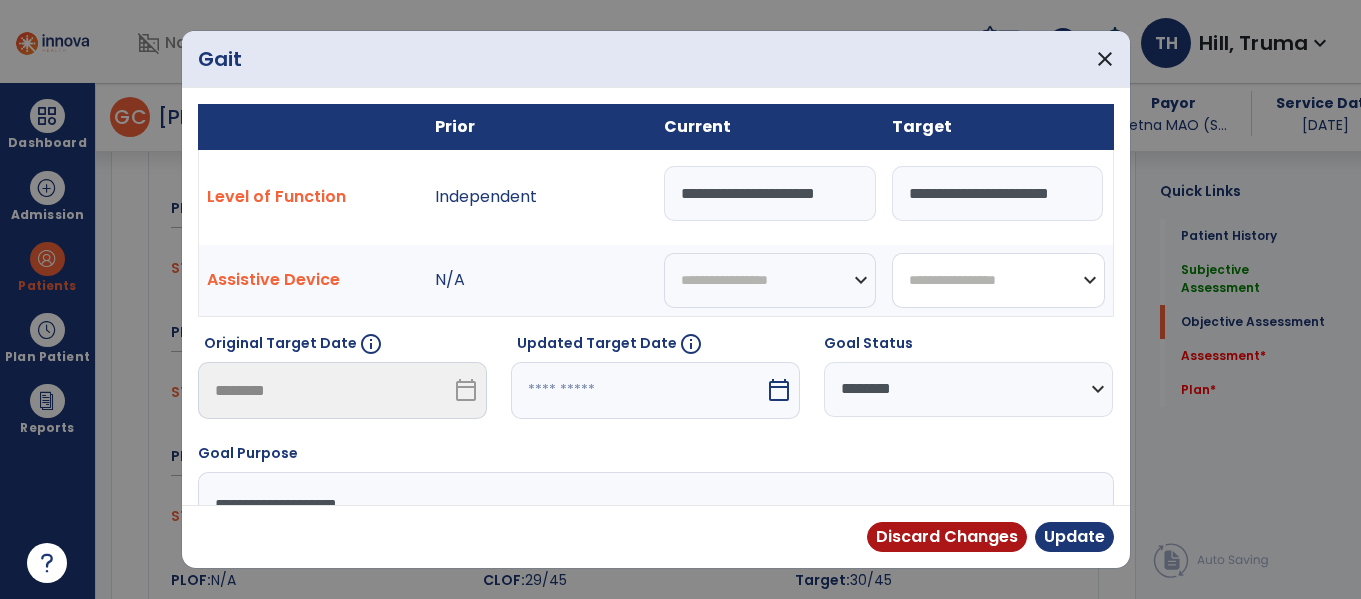 select on "**********" 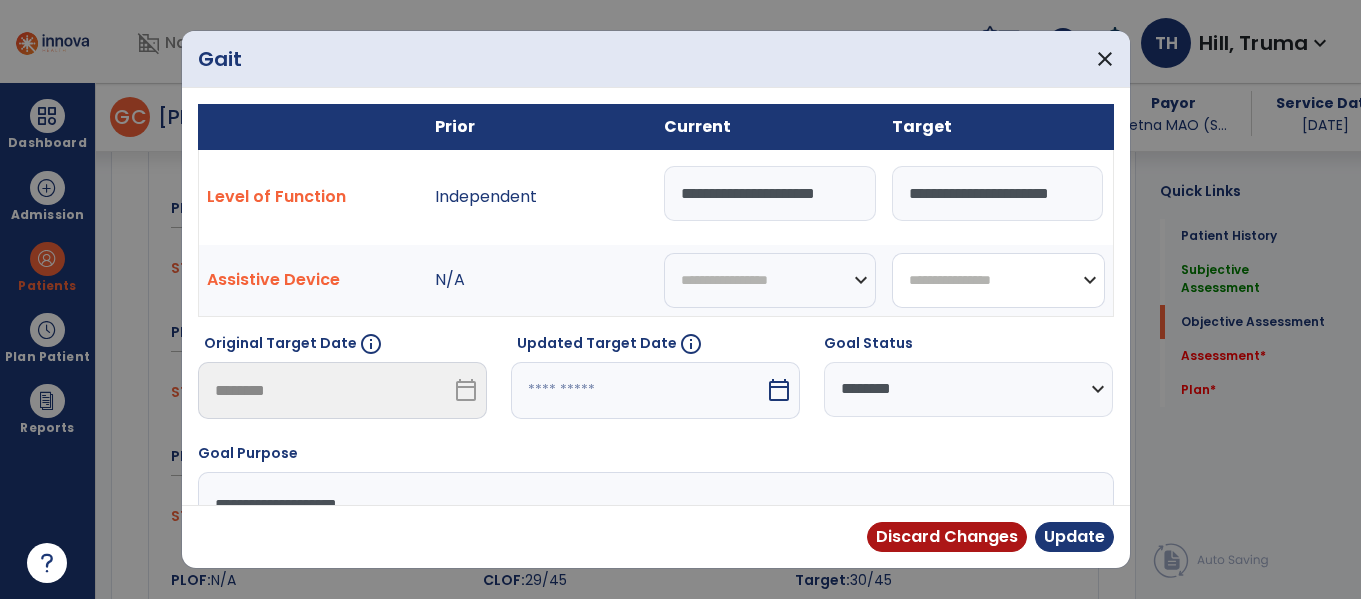 click on "**********" at bounding box center [998, 280] 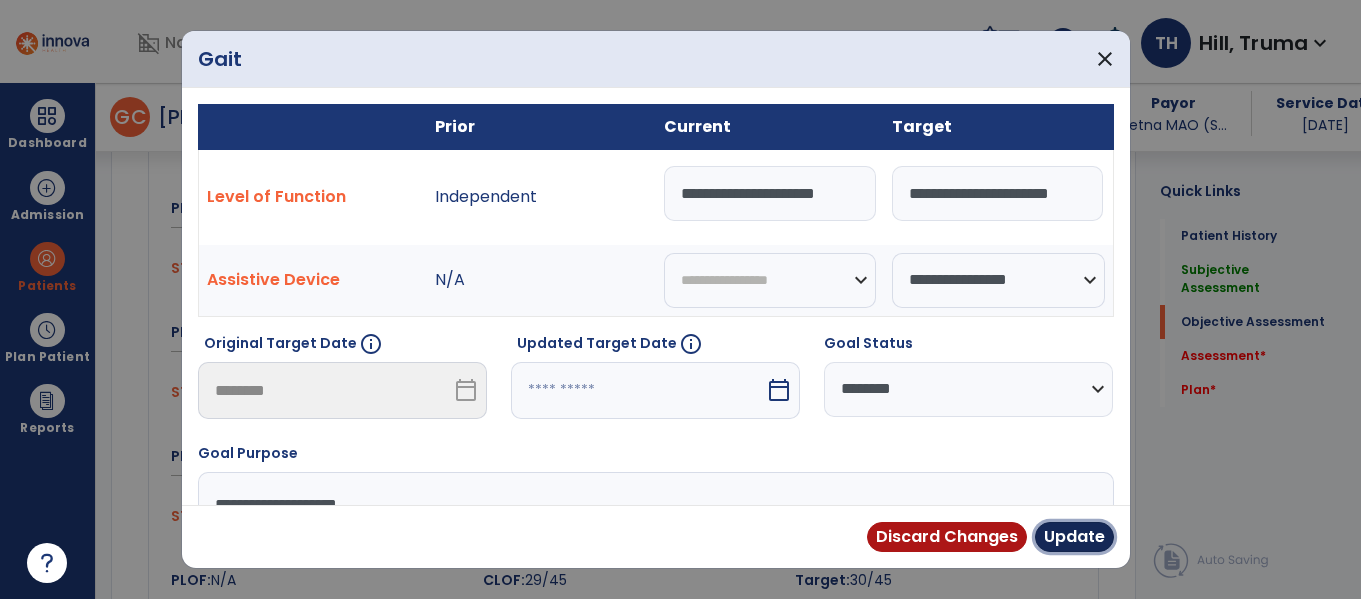 click on "Update" at bounding box center (1074, 537) 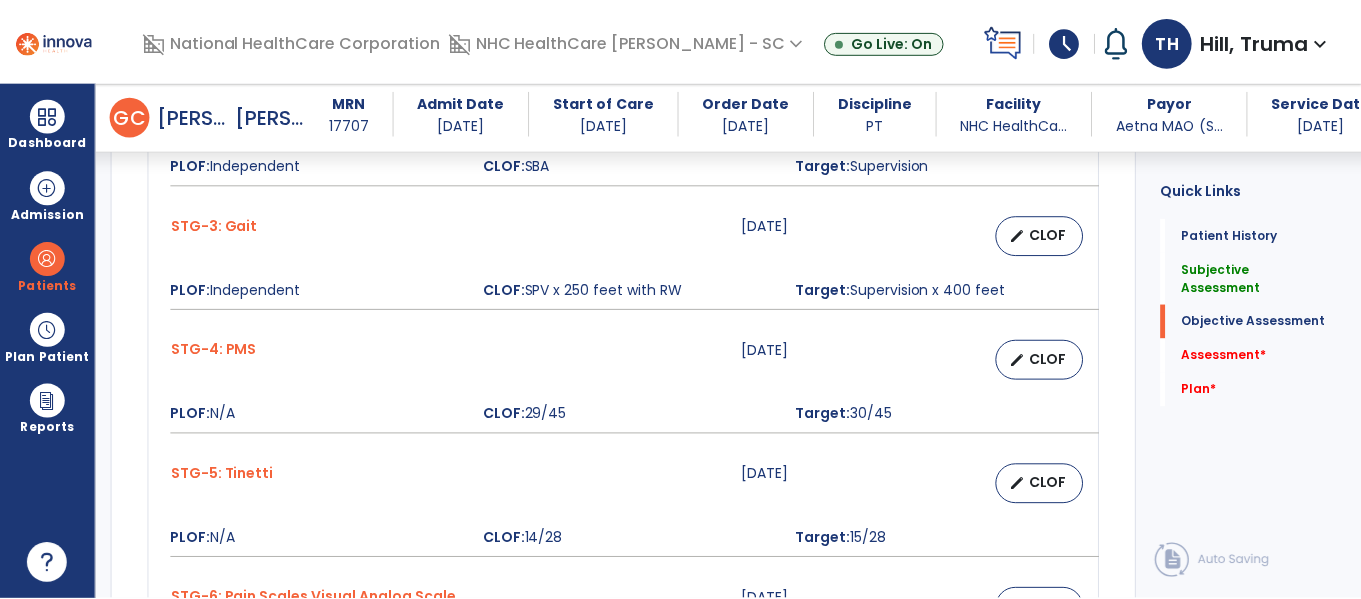 scroll, scrollTop: 1300, scrollLeft: 0, axis: vertical 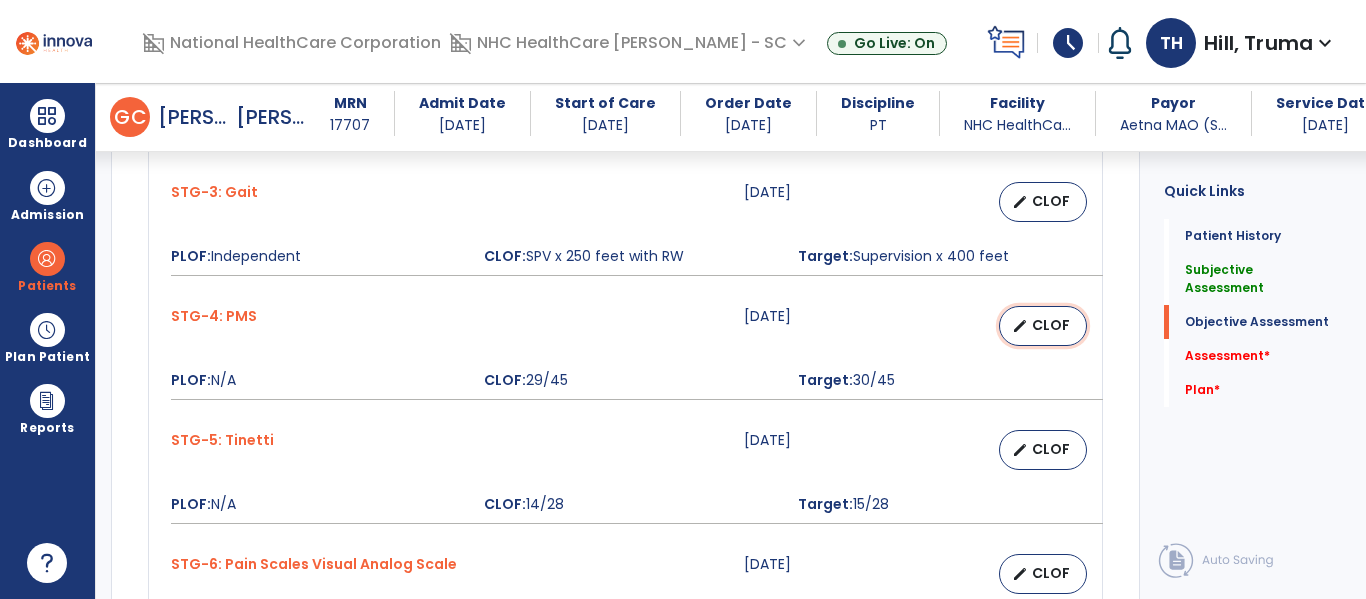 click on "CLOF" at bounding box center (1051, 325) 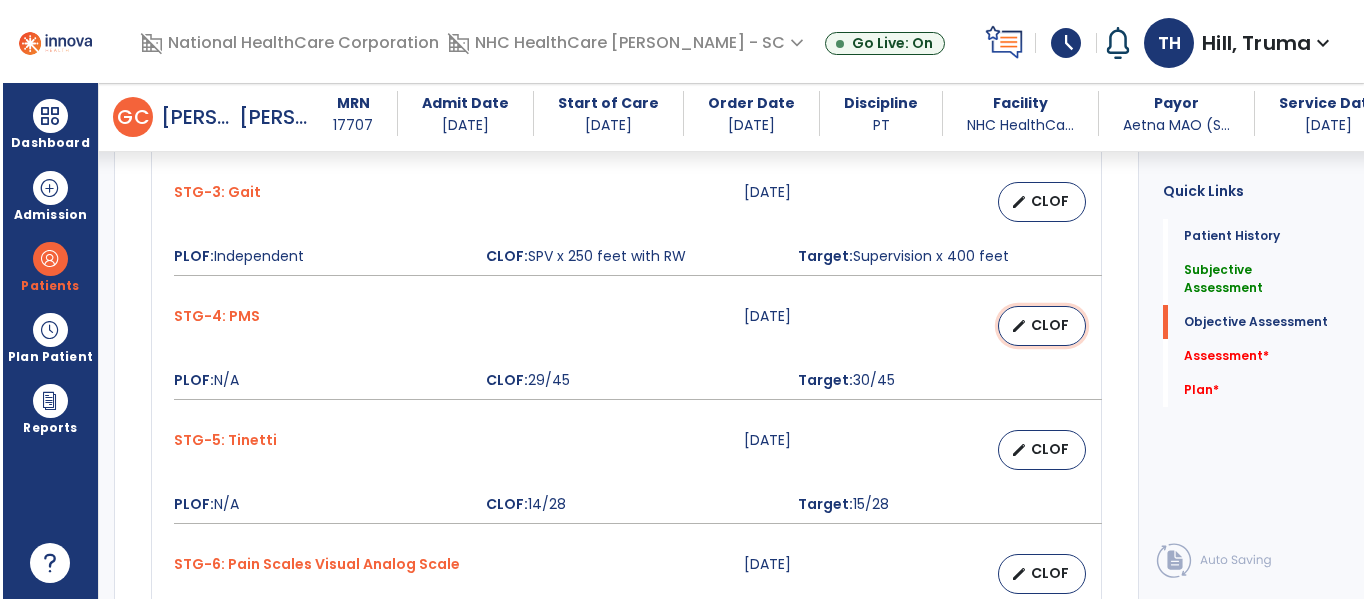 scroll, scrollTop: 1300, scrollLeft: 0, axis: vertical 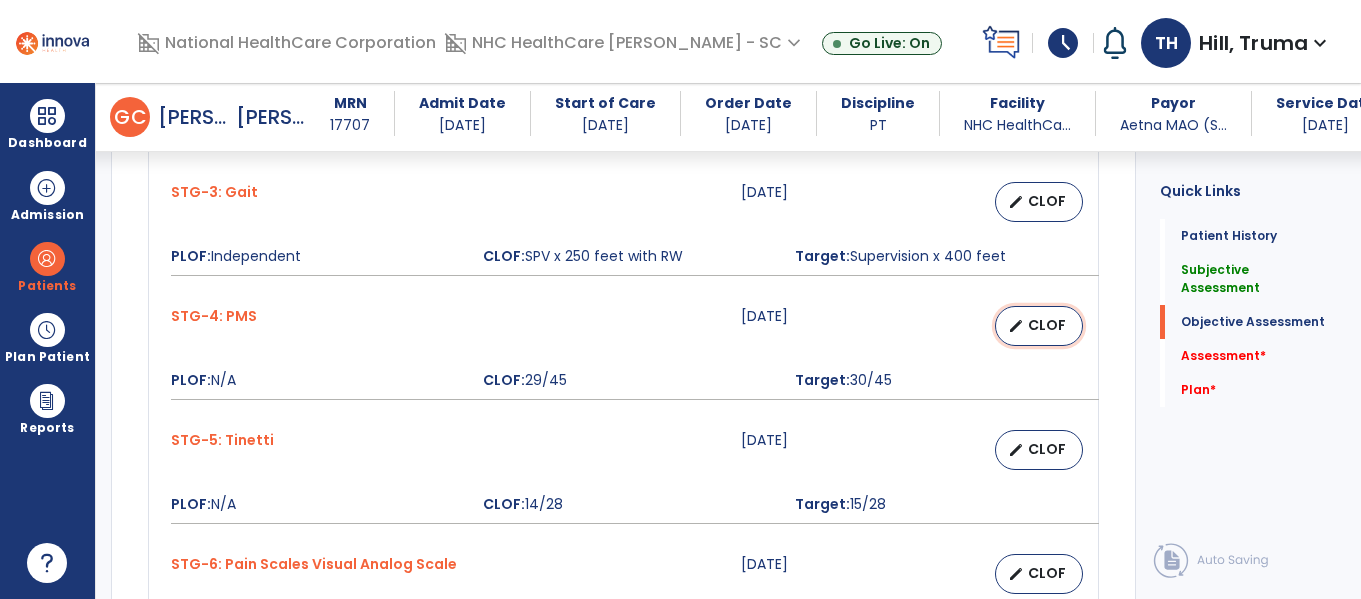 select on "********" 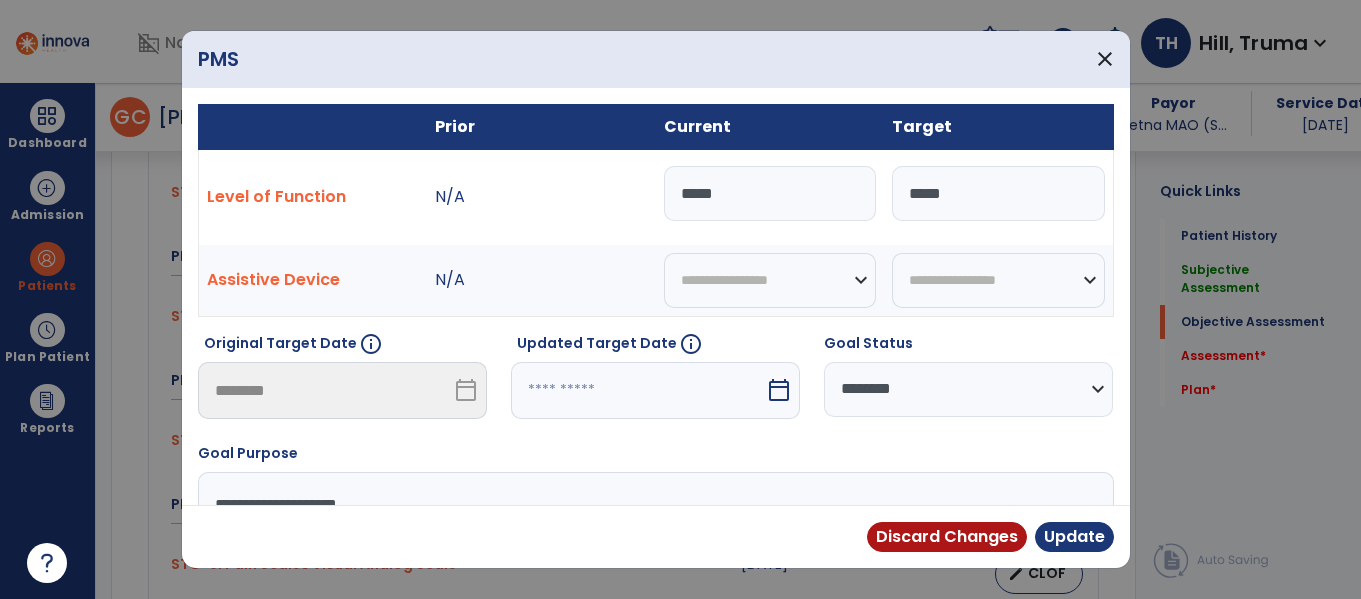 click on "*****" at bounding box center [998, 193] 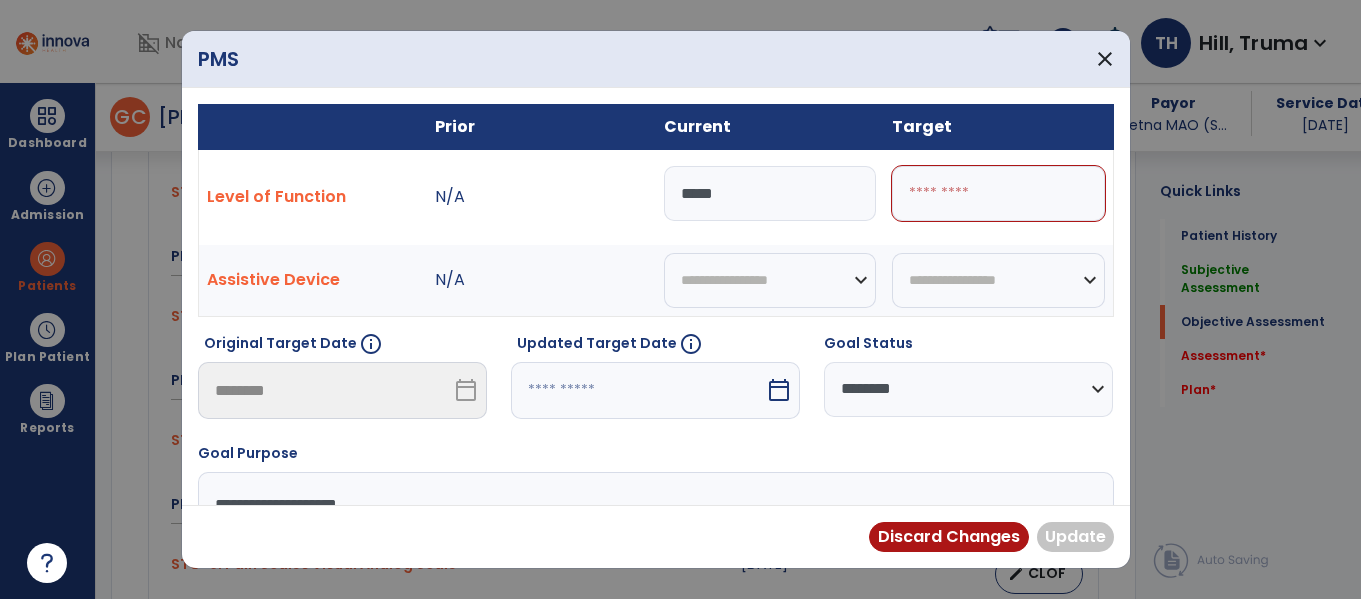 type on "*" 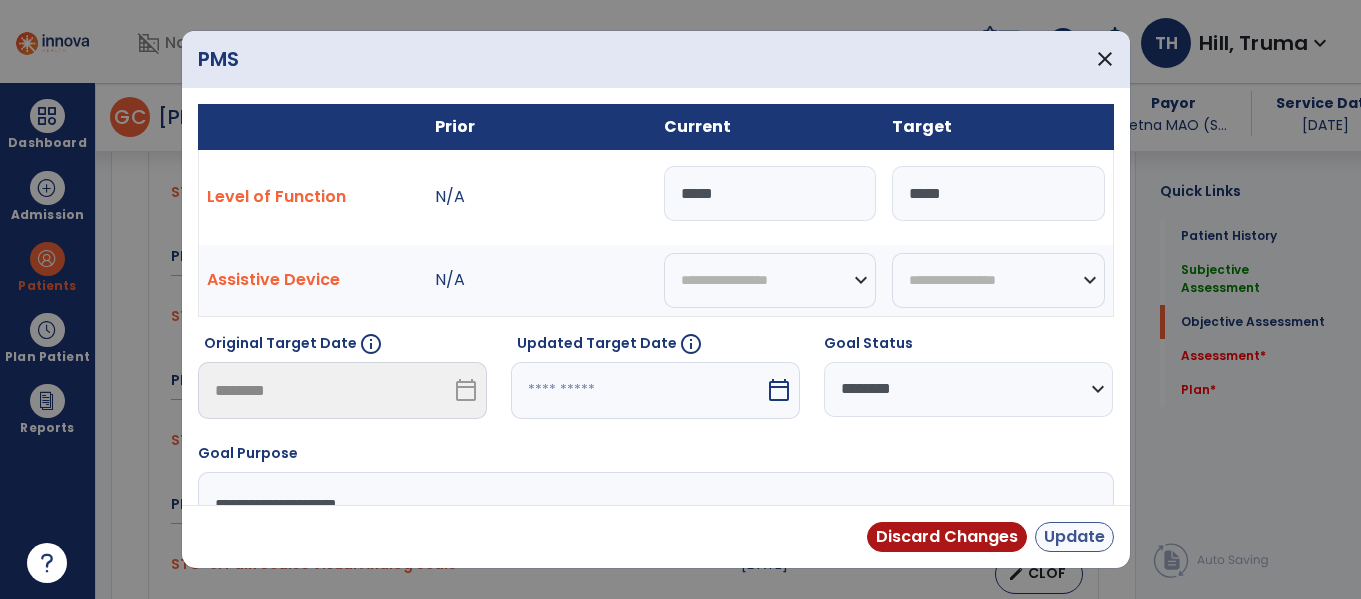 type on "*****" 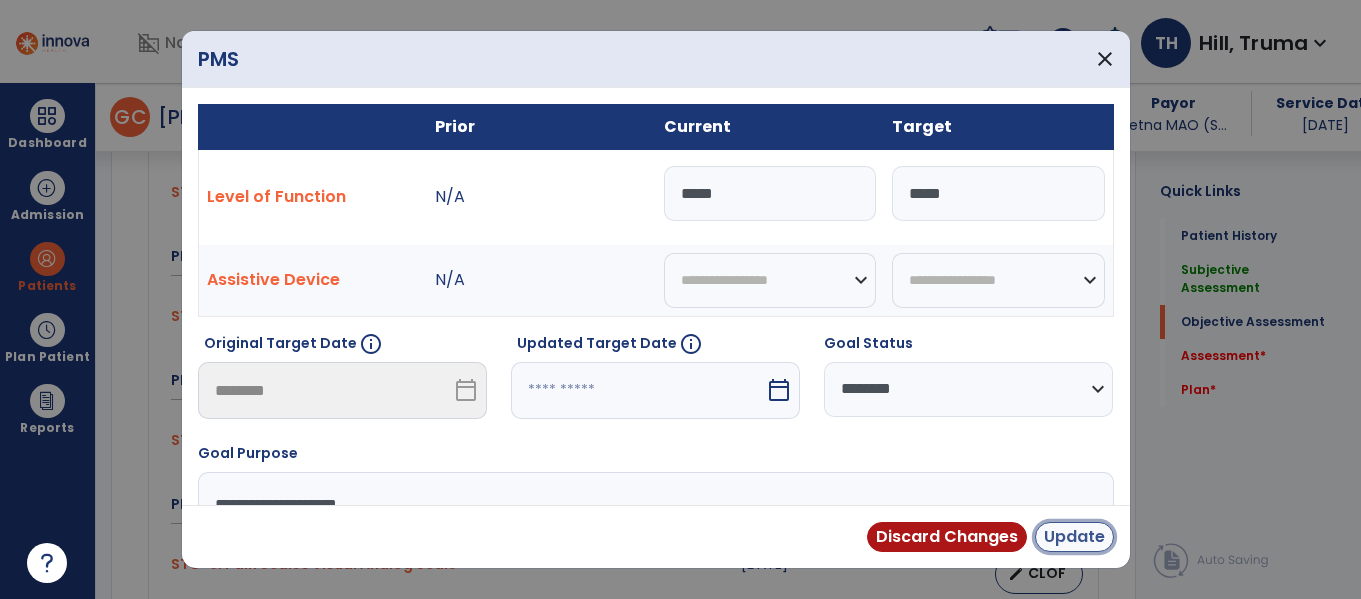click on "Update" at bounding box center (1074, 537) 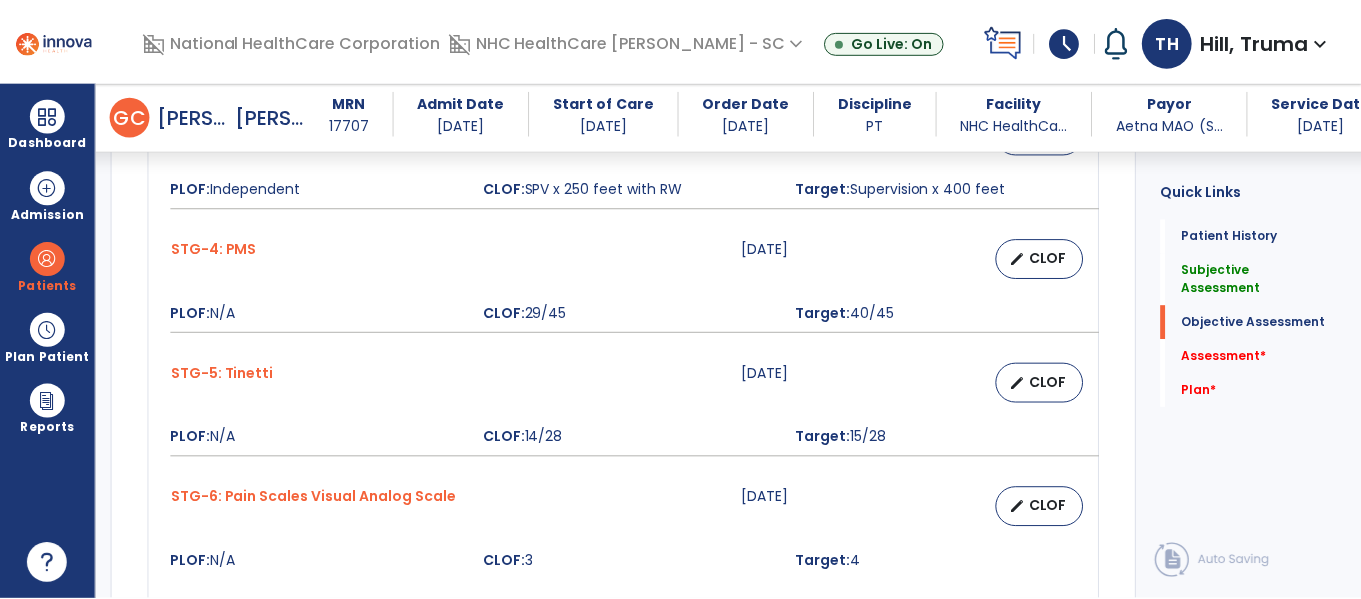 scroll, scrollTop: 1500, scrollLeft: 0, axis: vertical 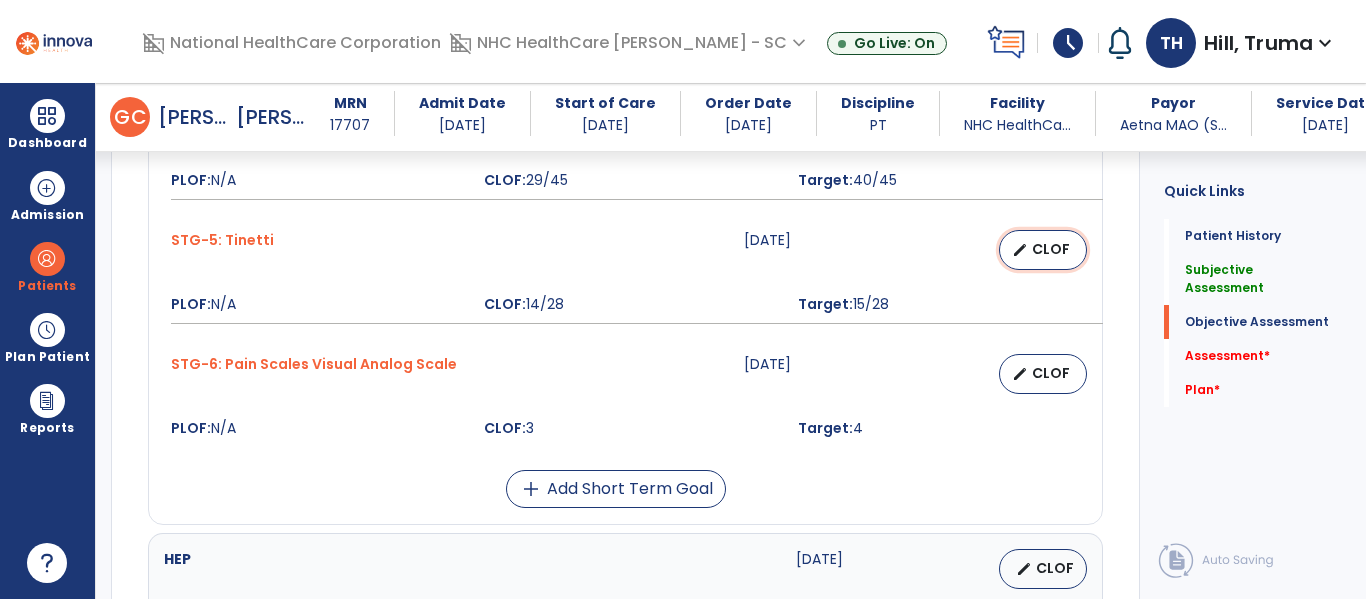 click on "CLOF" at bounding box center [1051, 249] 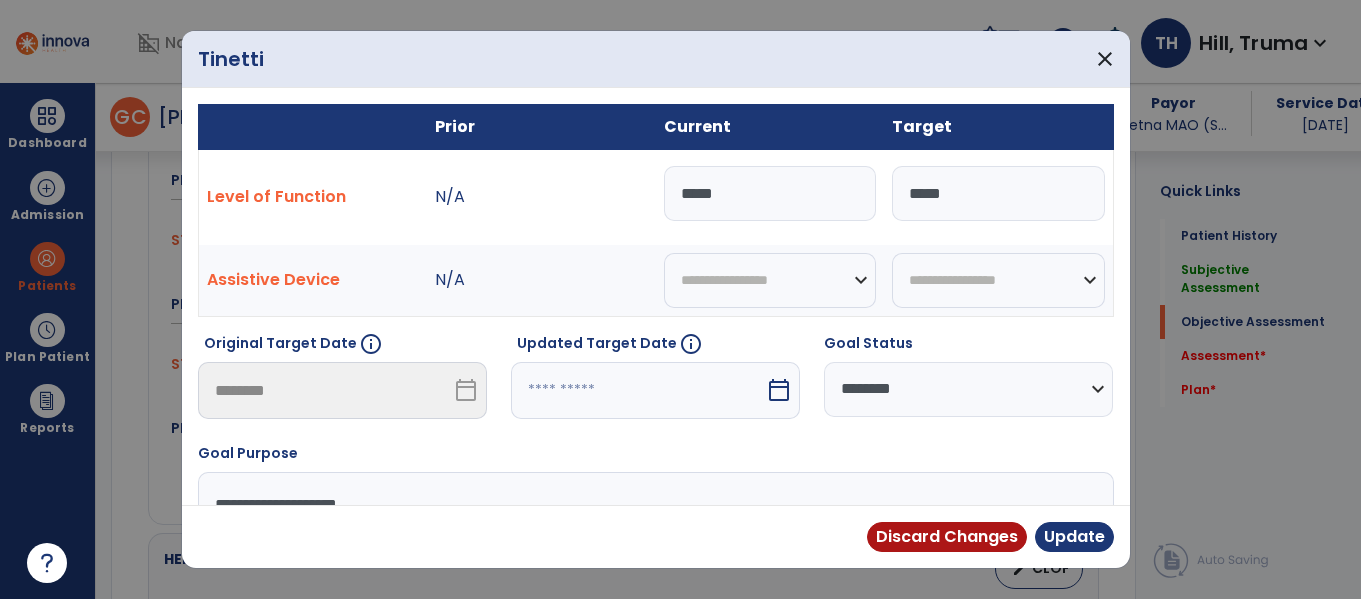 scroll, scrollTop: 1500, scrollLeft: 0, axis: vertical 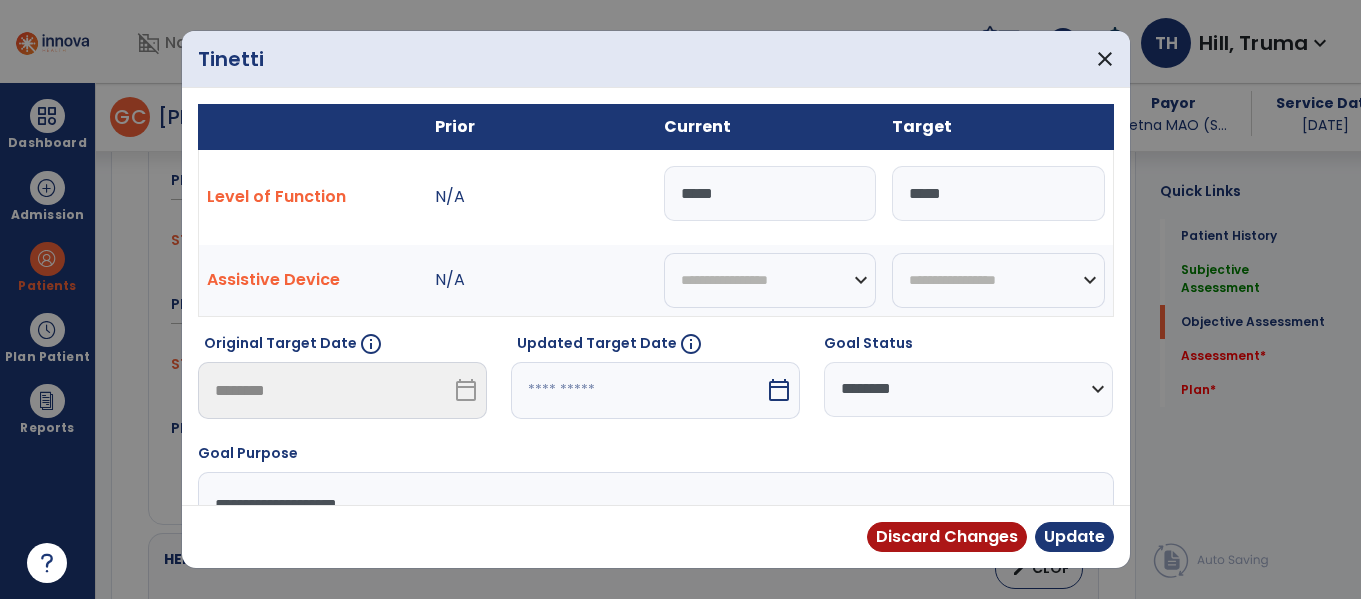 click on "*****" at bounding box center (998, 193) 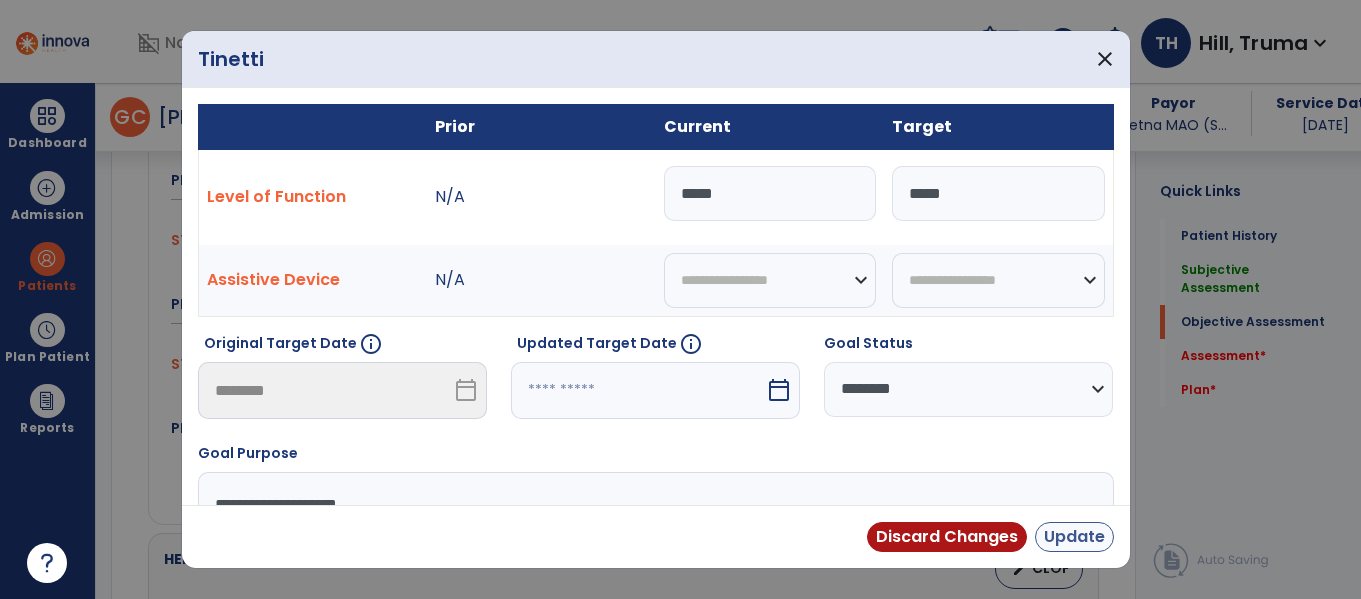 type on "*****" 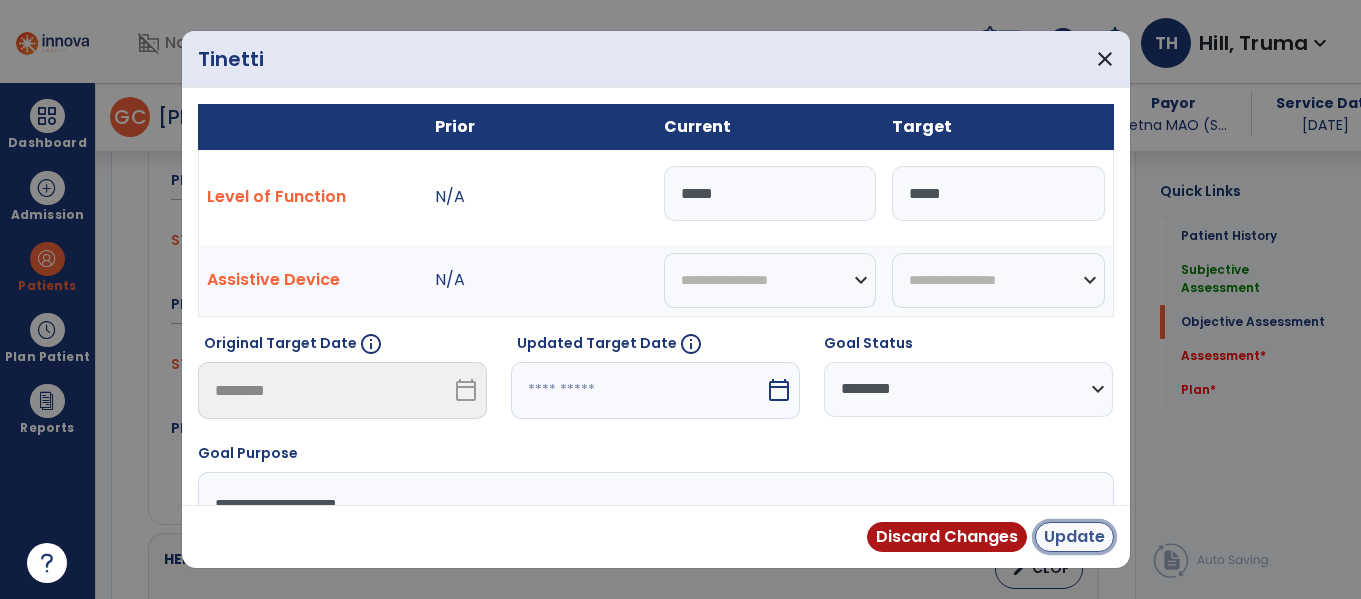 click on "Update" at bounding box center (1074, 537) 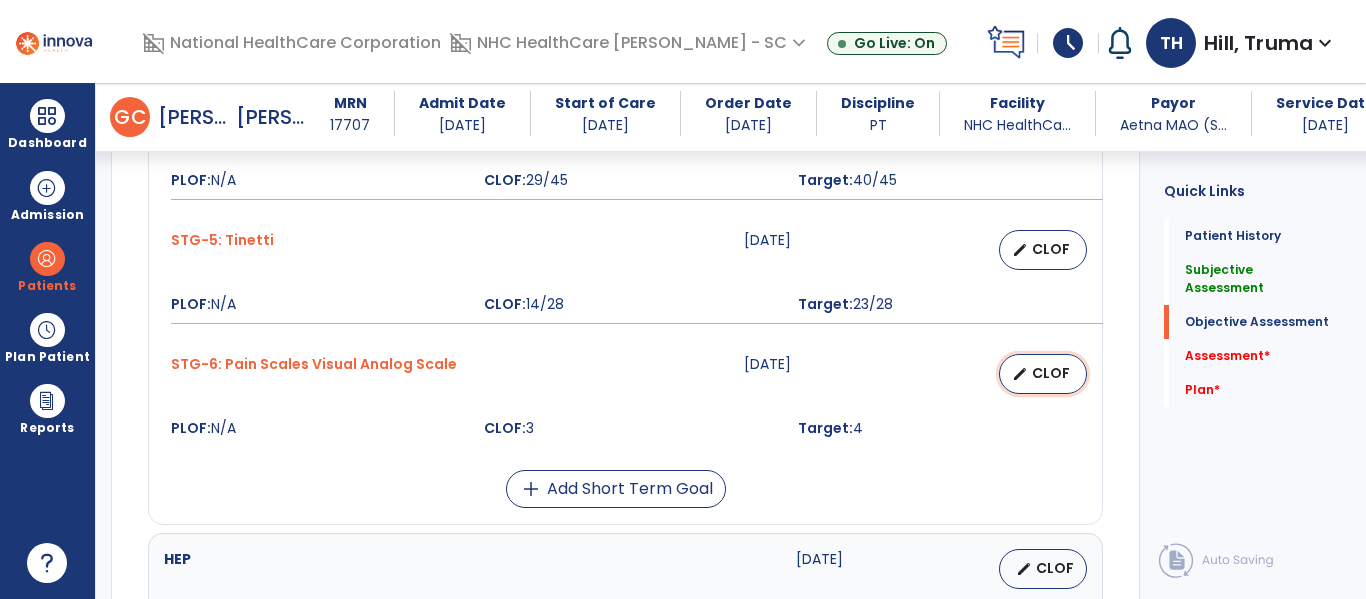 click on "CLOF" at bounding box center [1051, 373] 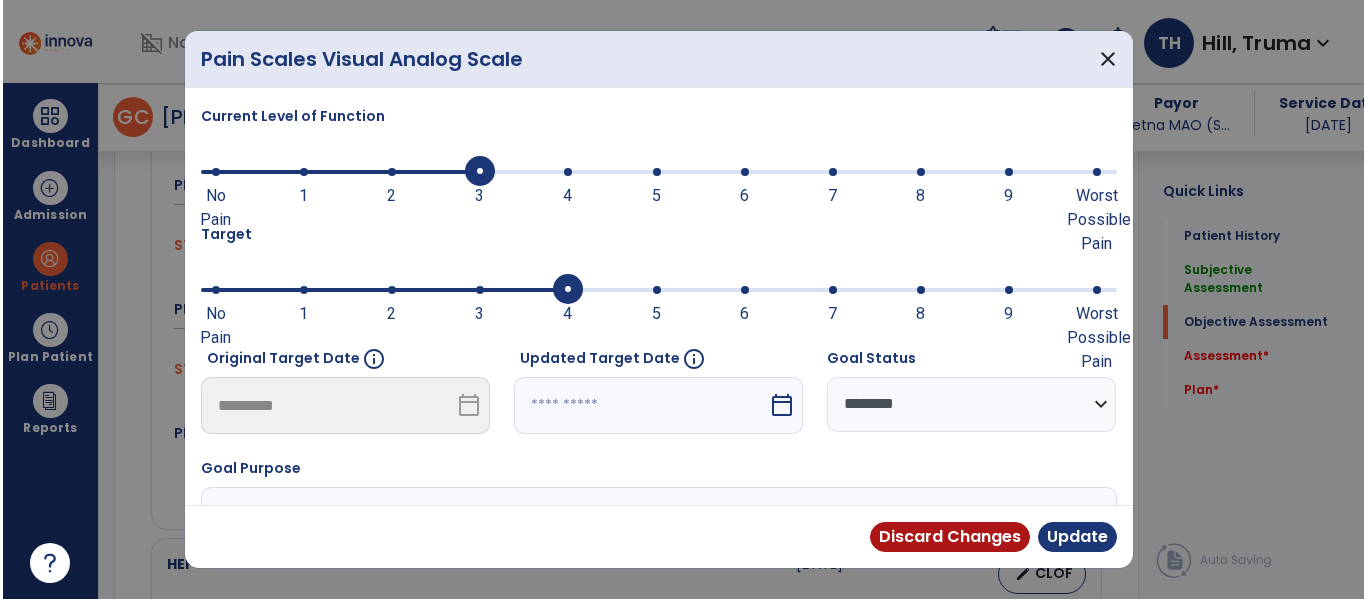 scroll, scrollTop: 1500, scrollLeft: 0, axis: vertical 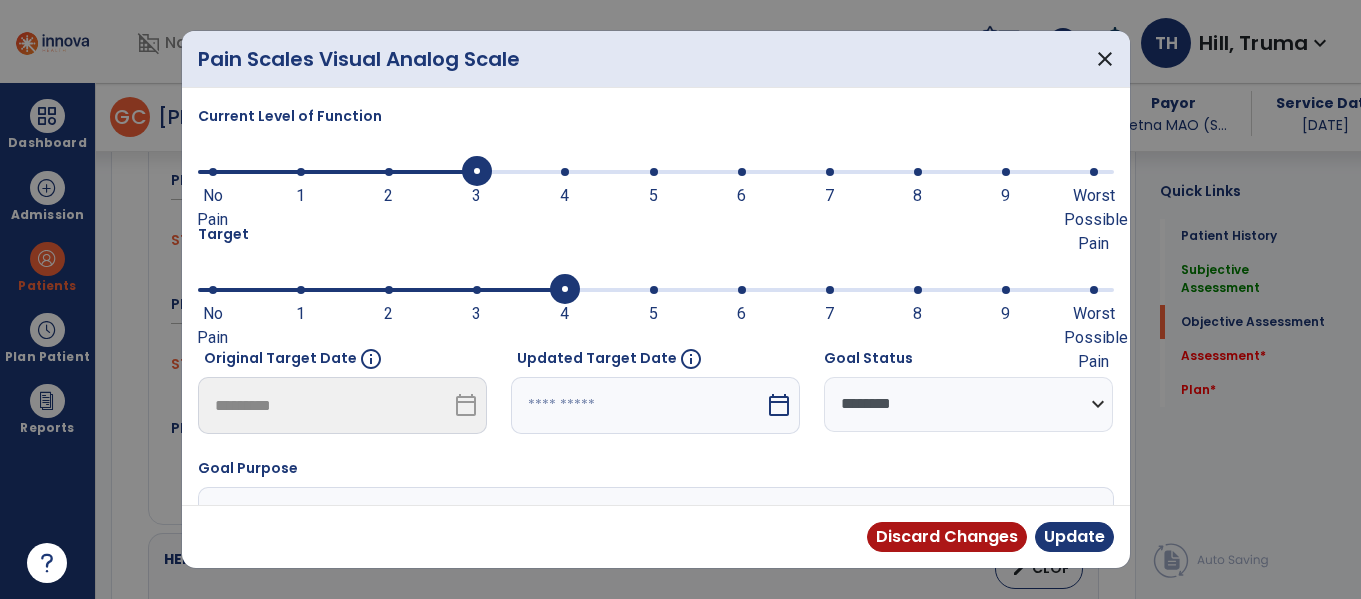 click on "**********" at bounding box center [968, 404] 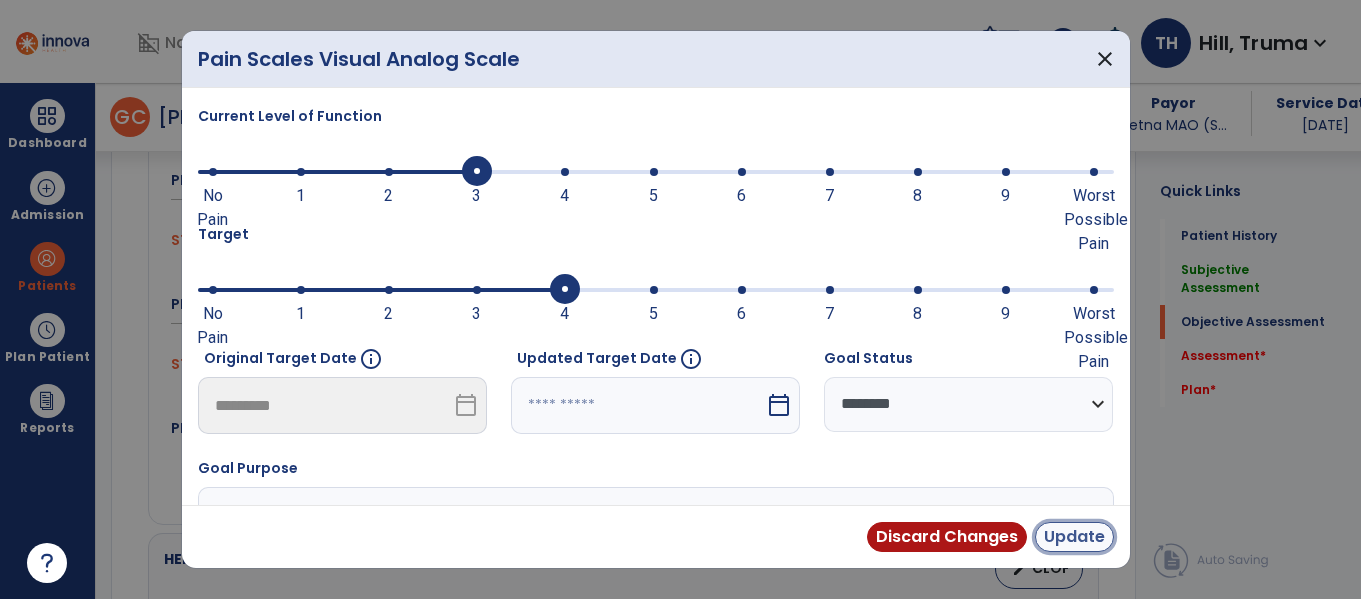 click on "Update" at bounding box center [1074, 537] 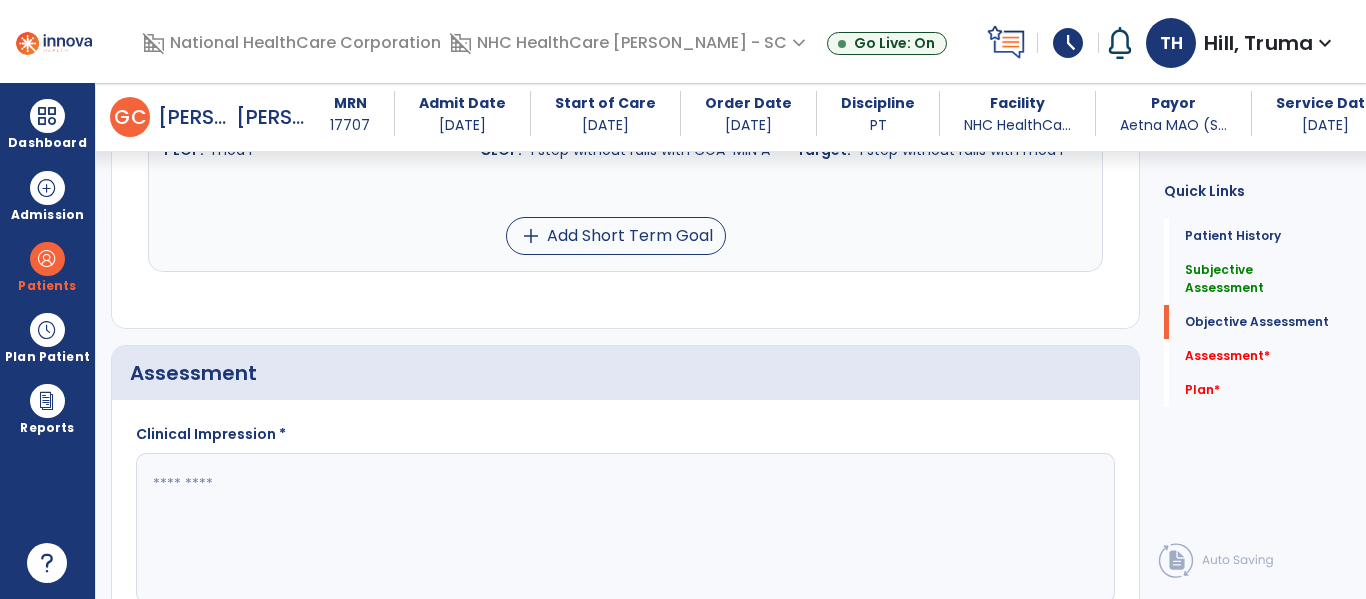 scroll, scrollTop: 2300, scrollLeft: 0, axis: vertical 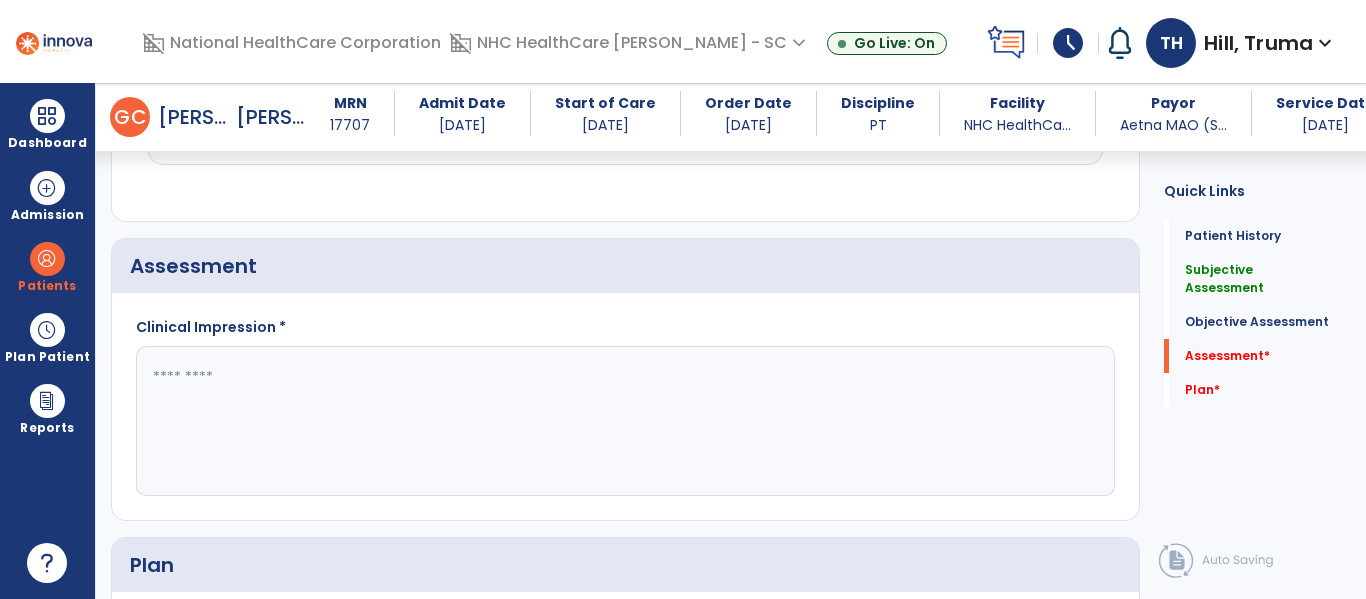 click 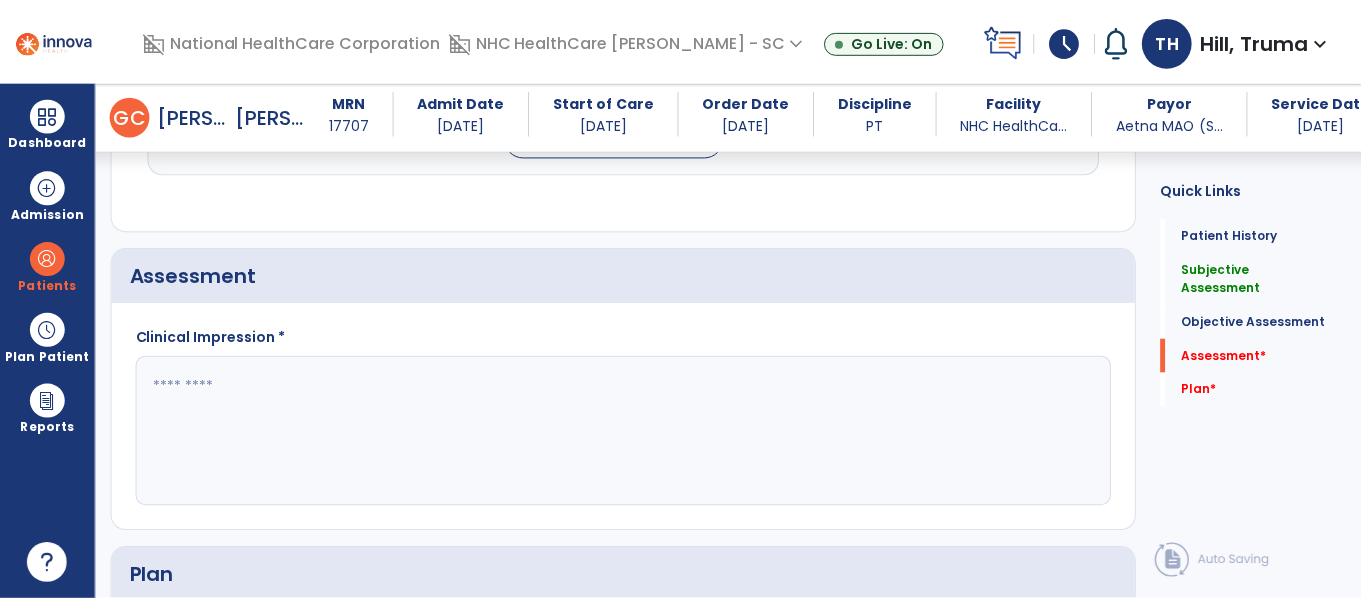 scroll, scrollTop: 2300, scrollLeft: 0, axis: vertical 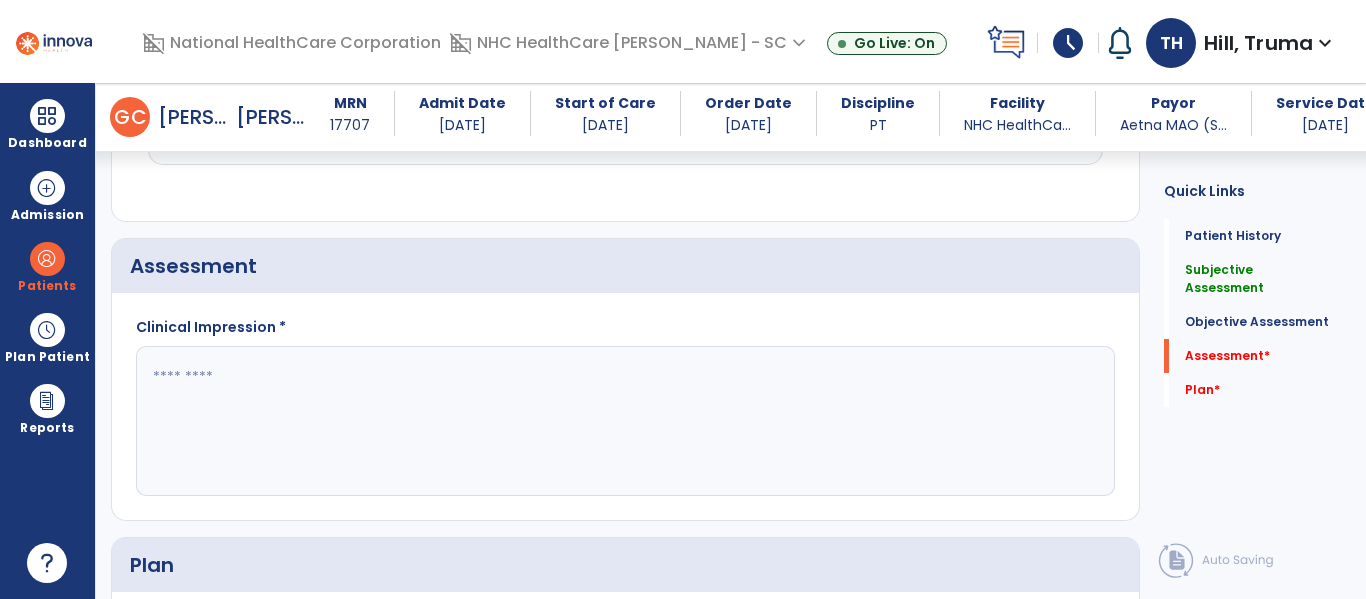 drag, startPoint x: 351, startPoint y: 374, endPoint x: 338, endPoint y: 370, distance: 13.601471 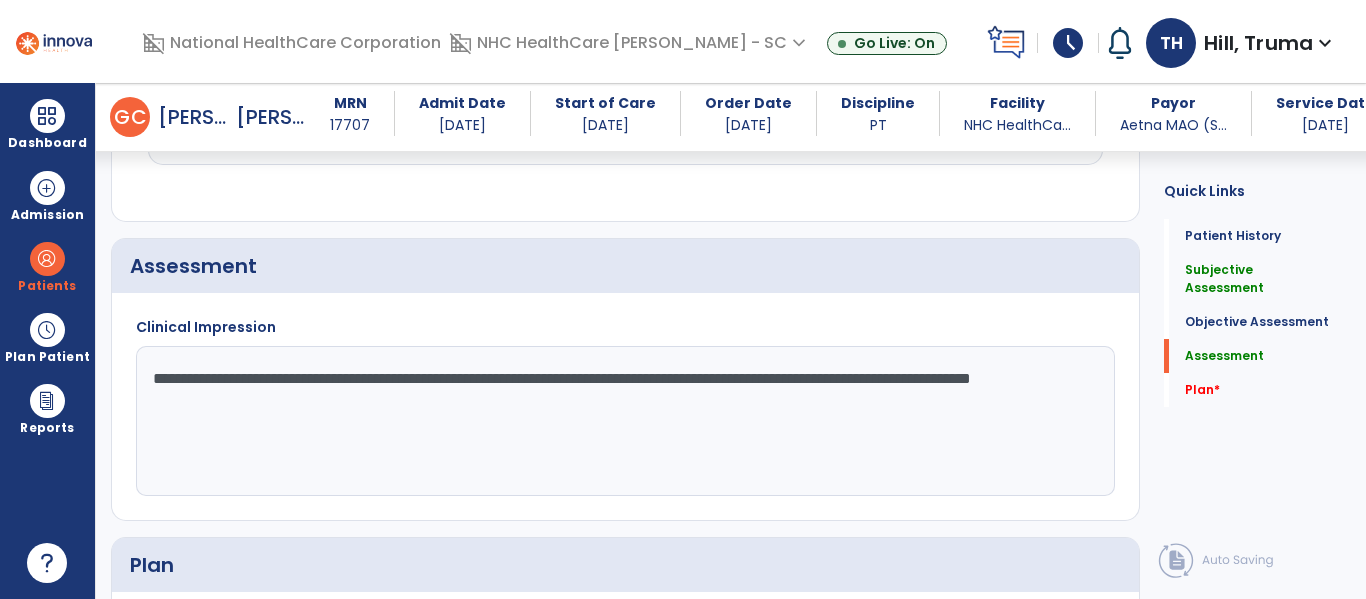click on "**********" 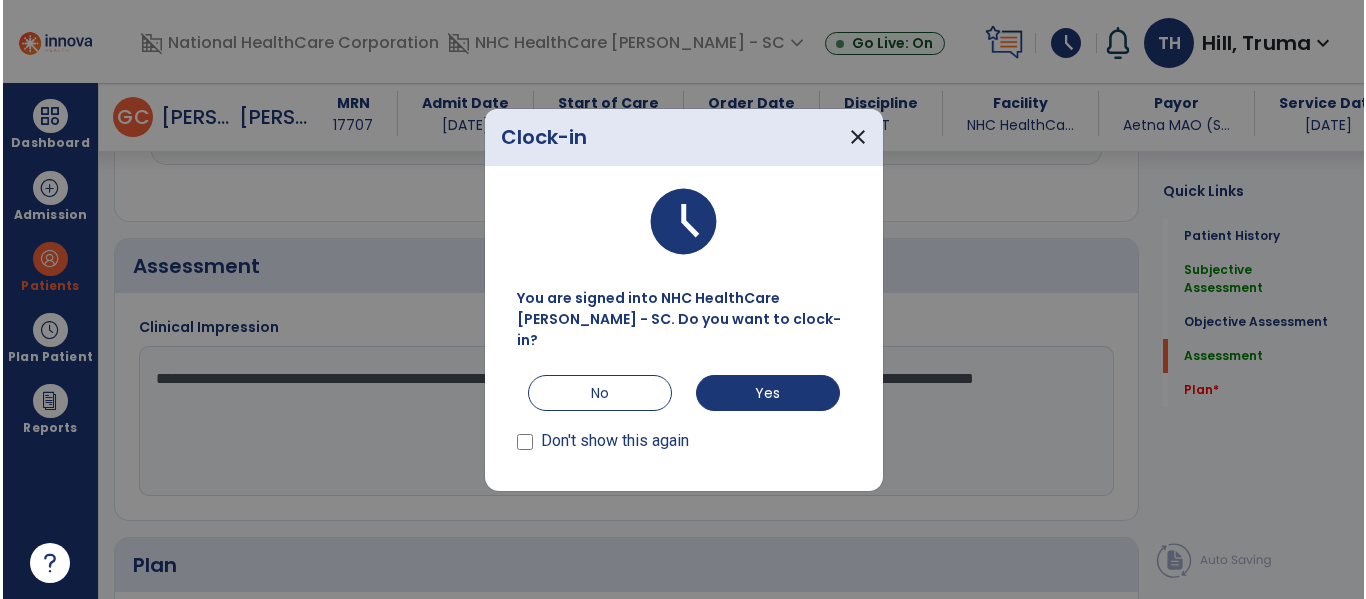 scroll, scrollTop: 2300, scrollLeft: 0, axis: vertical 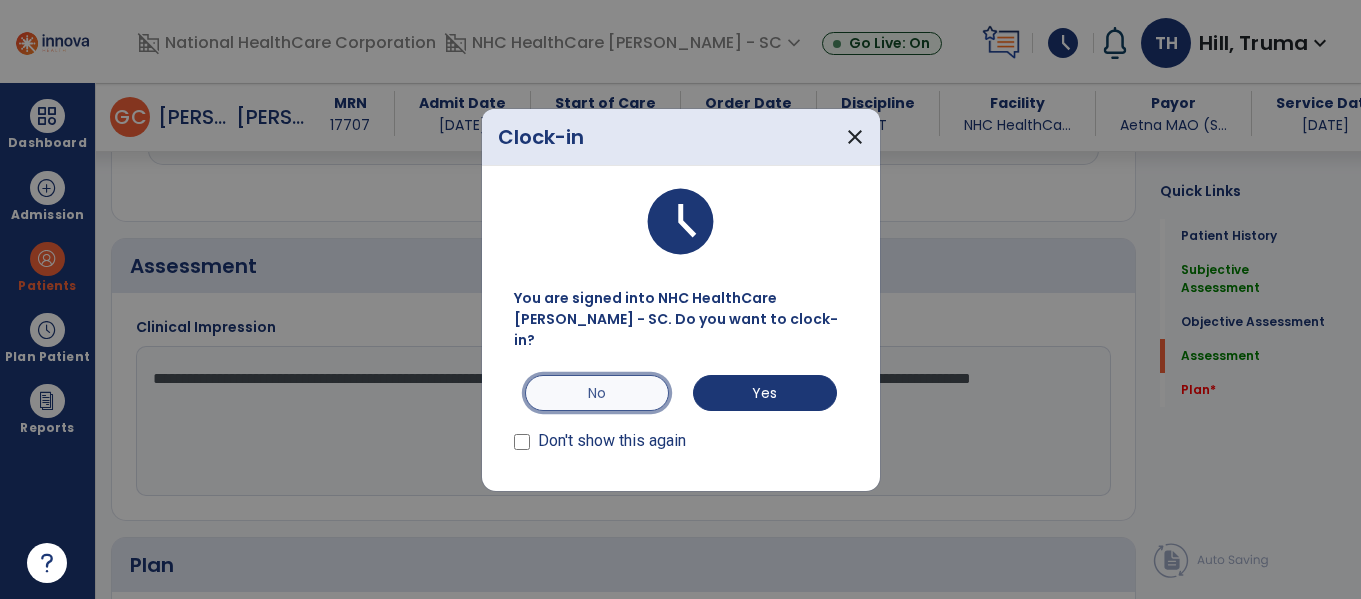 click on "No" at bounding box center (597, 393) 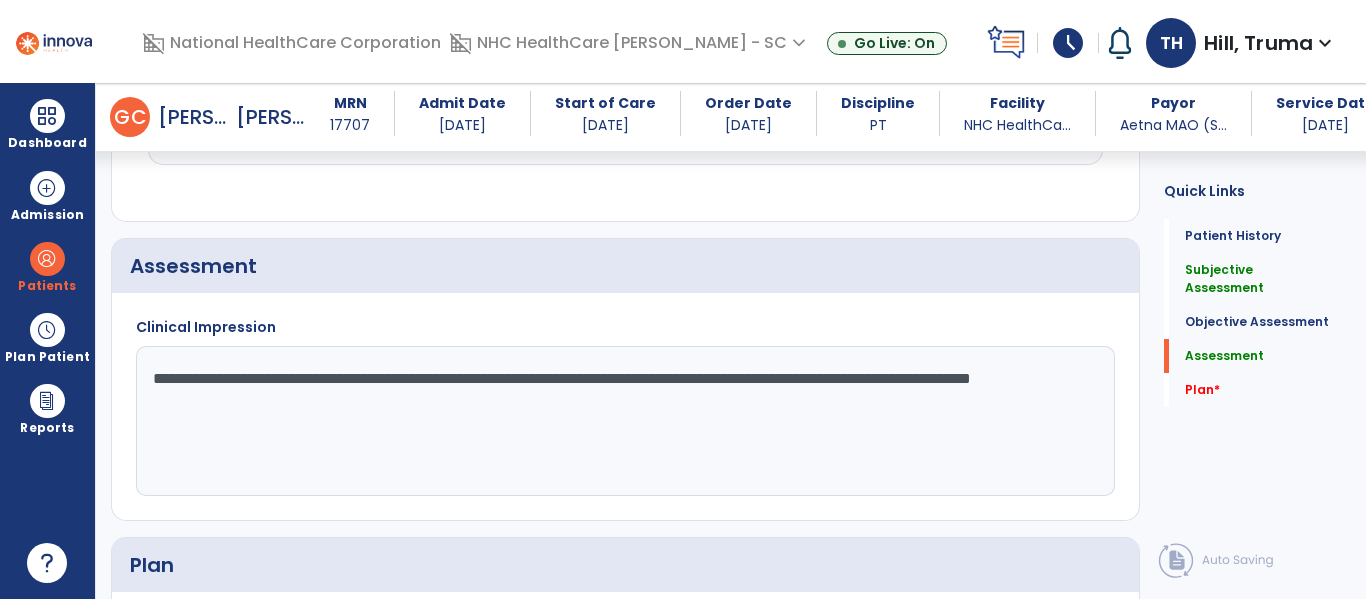 click on "**********" 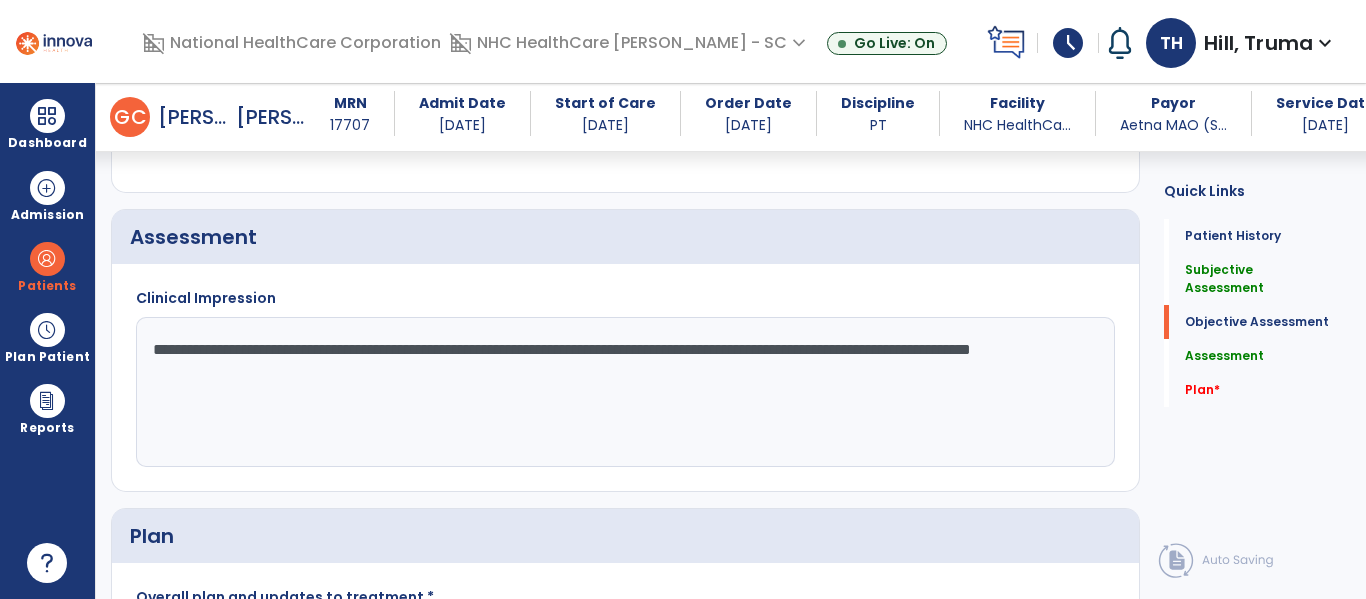scroll, scrollTop: 2500, scrollLeft: 0, axis: vertical 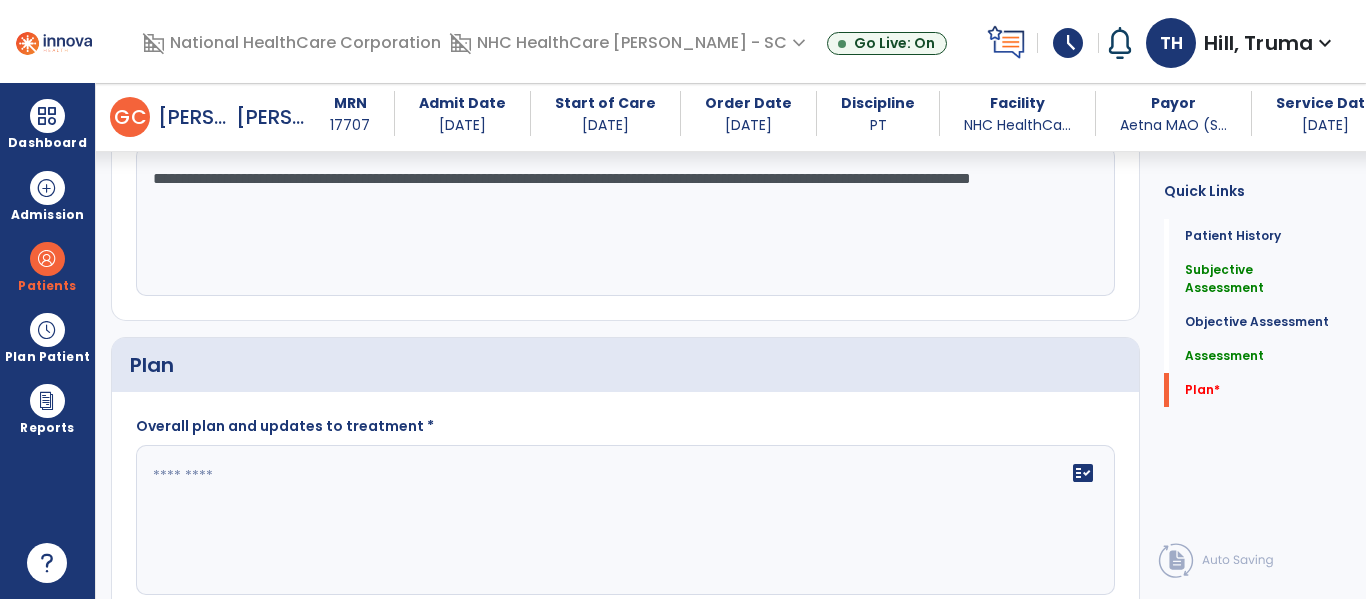 click on "**********" 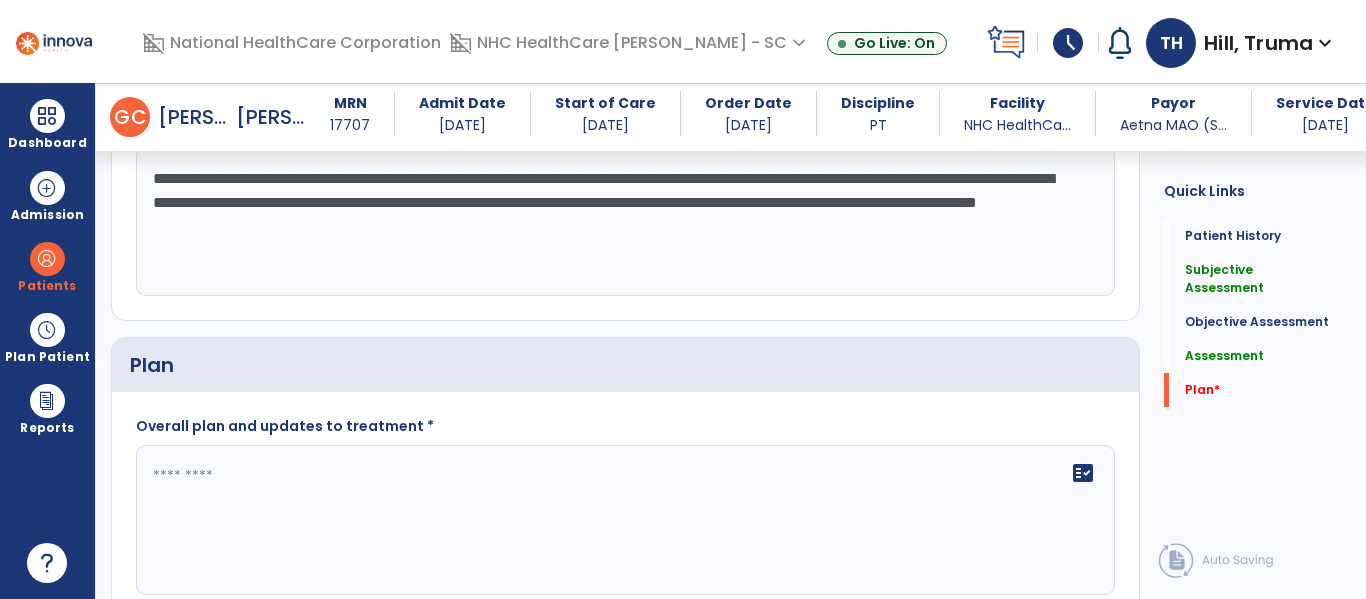 paste on "**********" 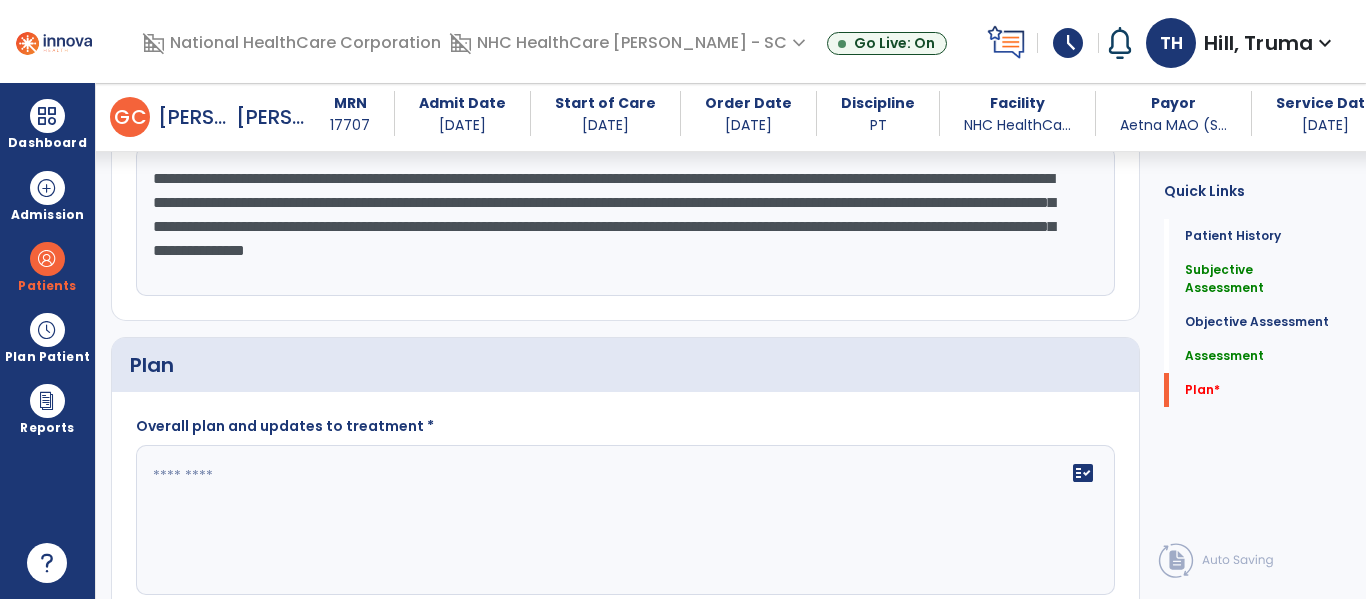 type on "**********" 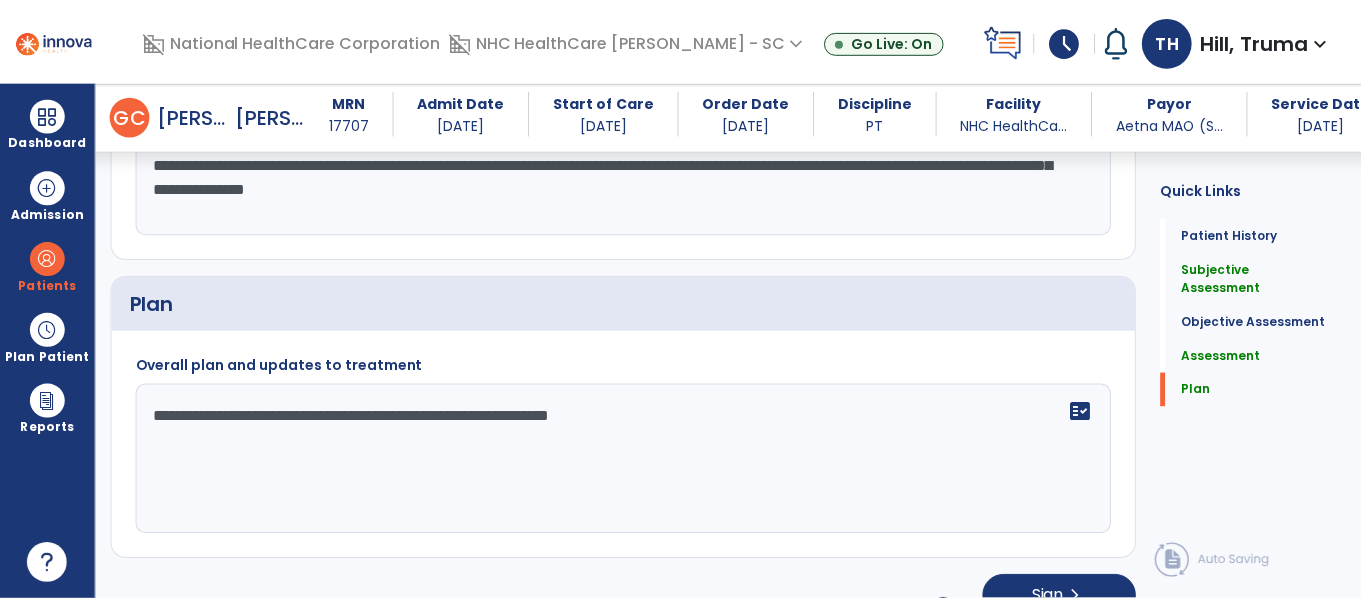 scroll, scrollTop: 2595, scrollLeft: 0, axis: vertical 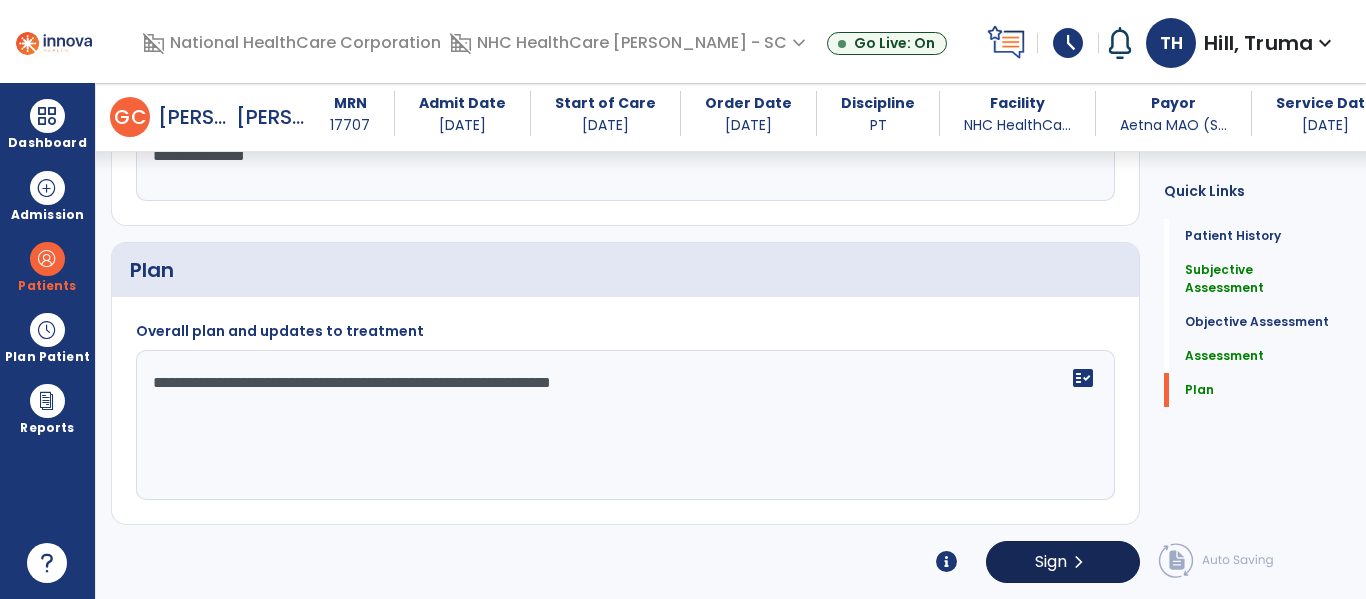 type on "**********" 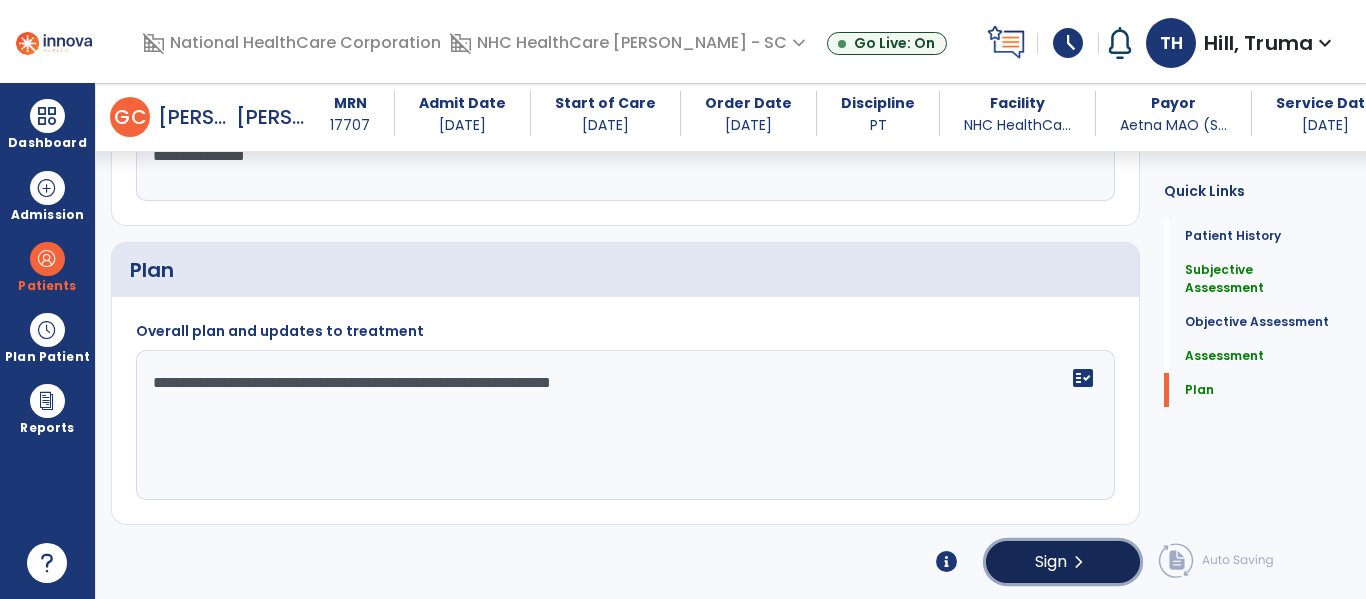 click on "chevron_right" 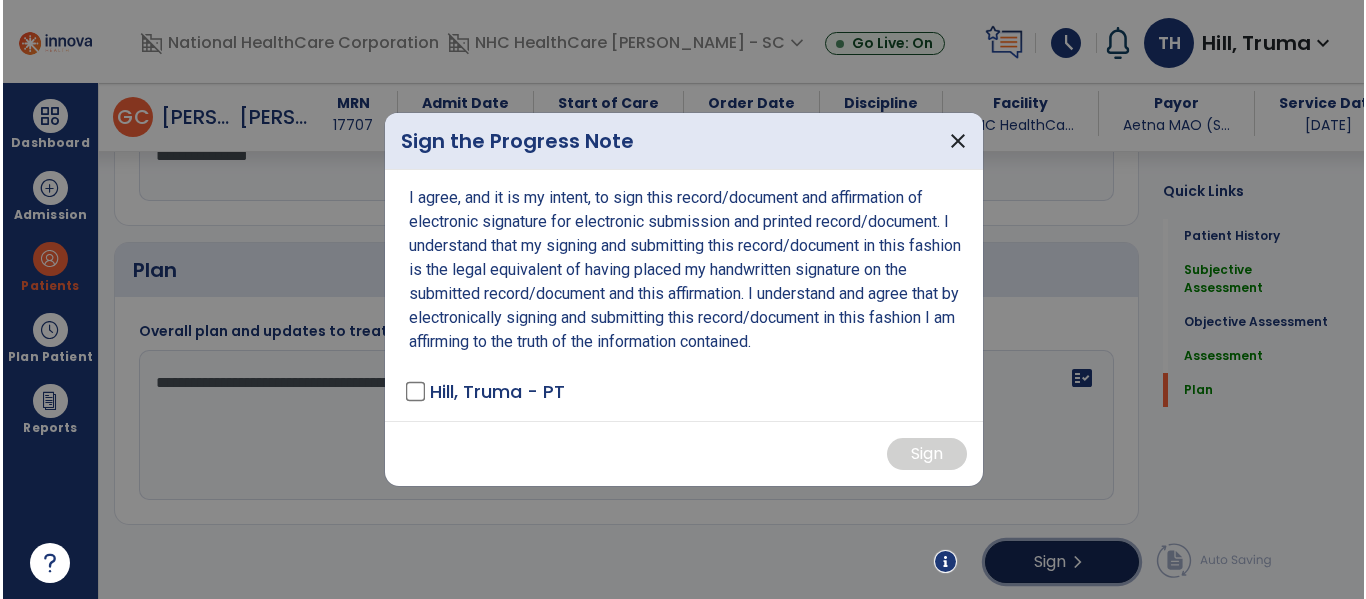 scroll, scrollTop: 2595, scrollLeft: 0, axis: vertical 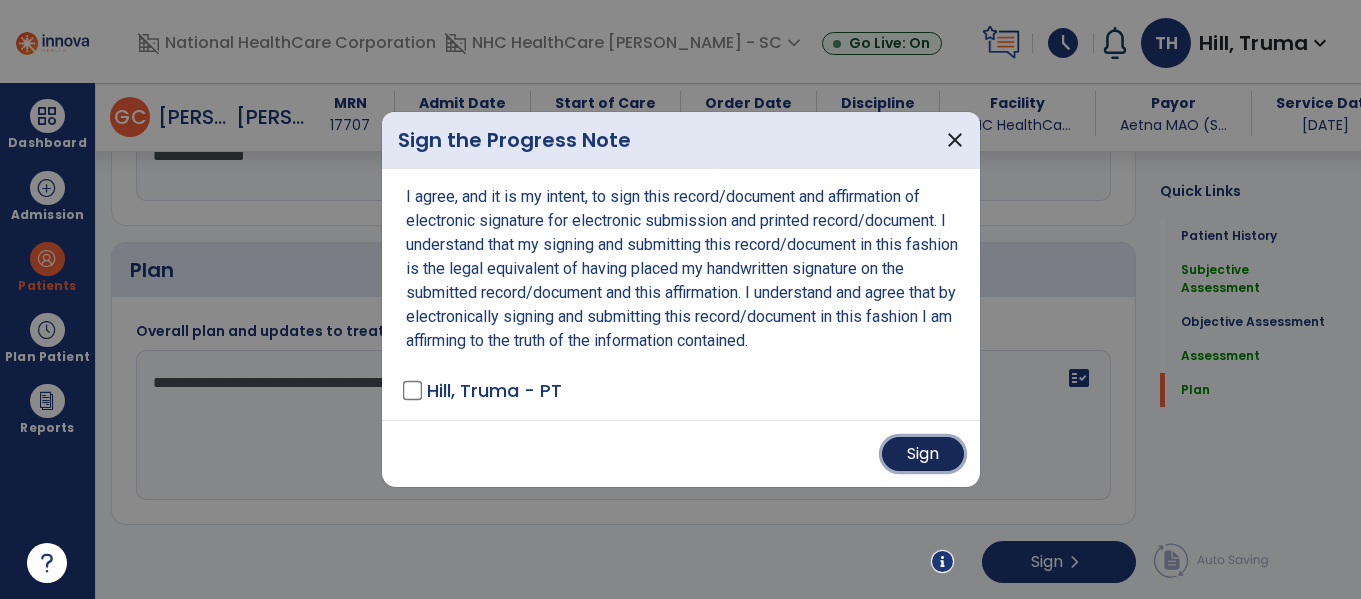 click on "Sign" at bounding box center [923, 454] 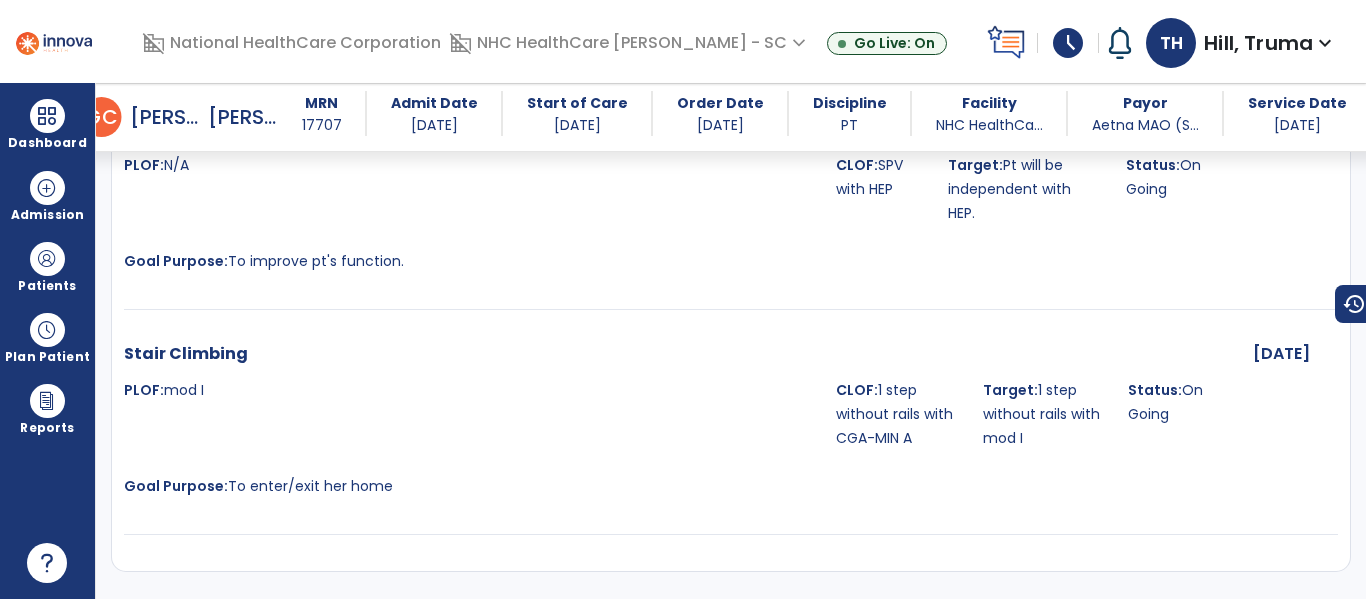 scroll, scrollTop: 2668, scrollLeft: 0, axis: vertical 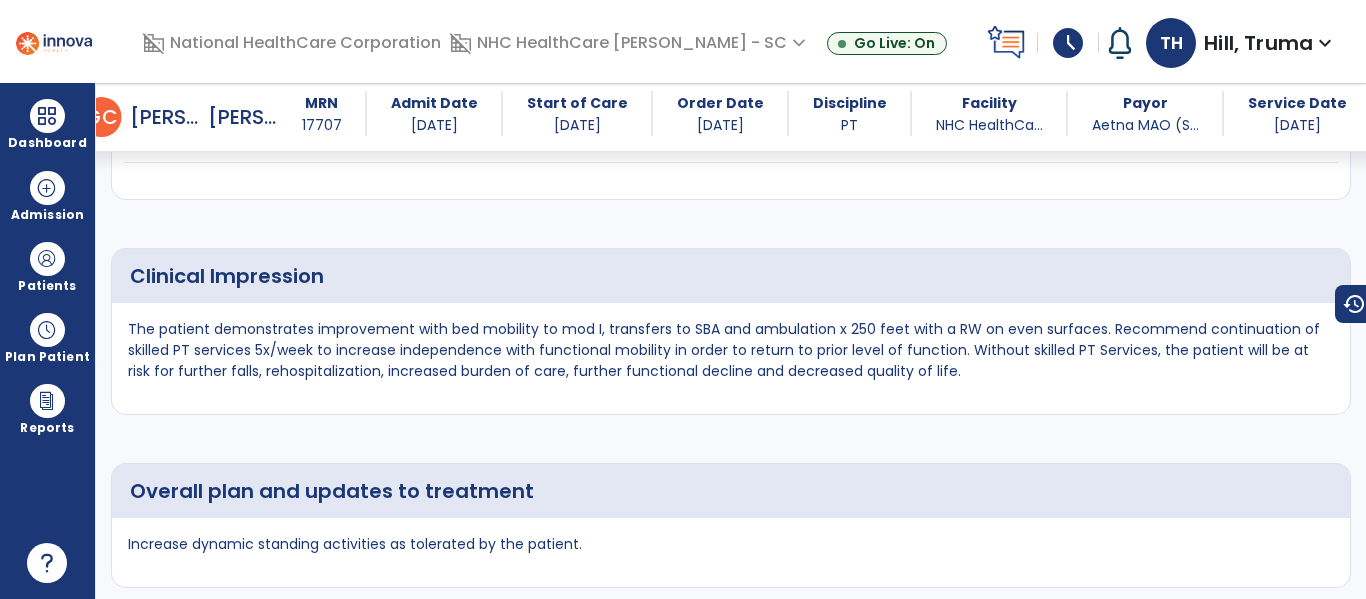 click on "Increase dynamic standing activities as tolerated by the patient." at bounding box center (731, 552) 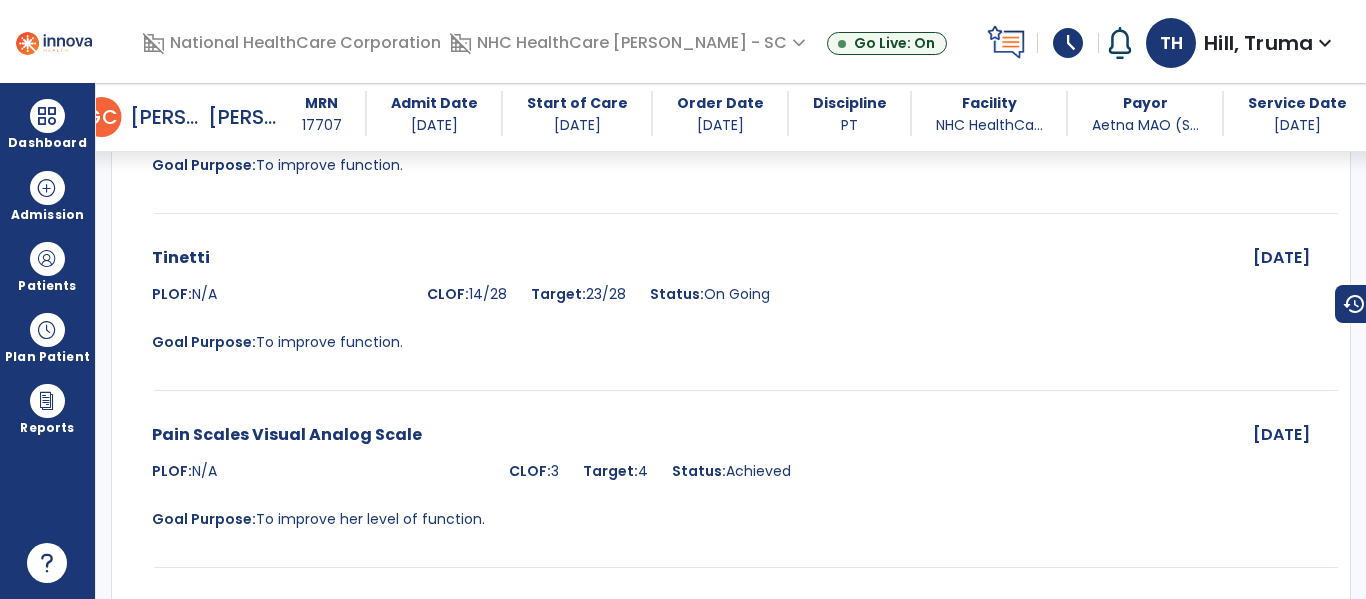 scroll, scrollTop: 1668, scrollLeft: 0, axis: vertical 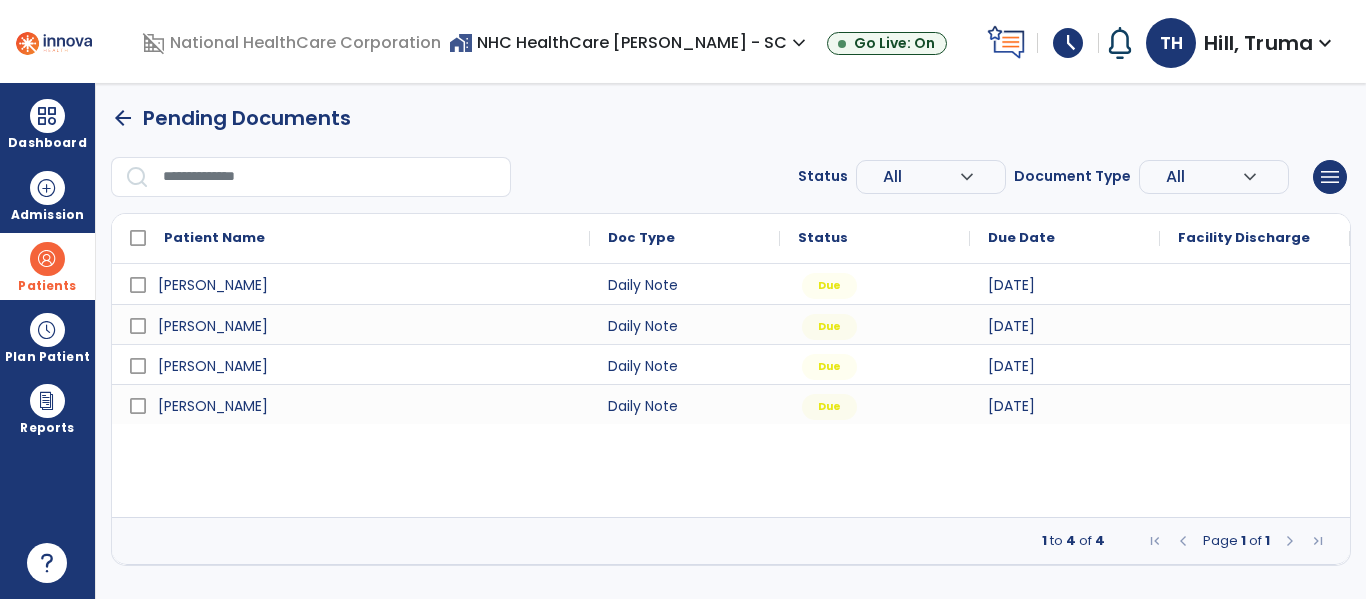 click at bounding box center (47, 259) 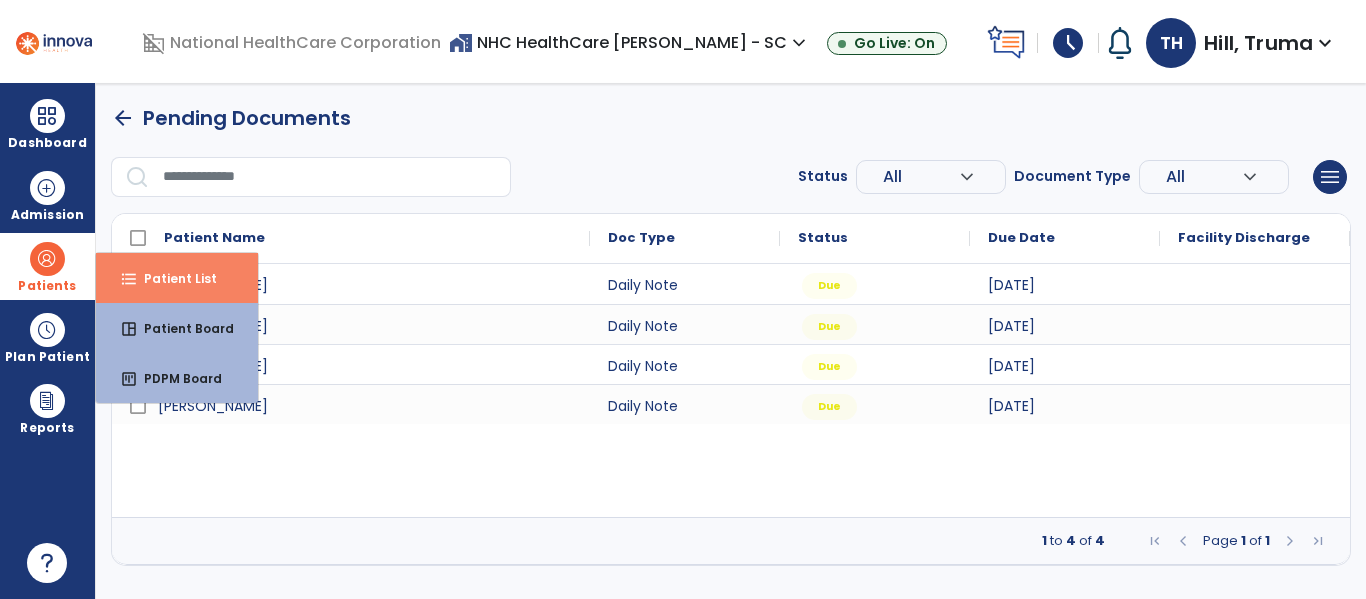 click on "Patient List" at bounding box center (172, 278) 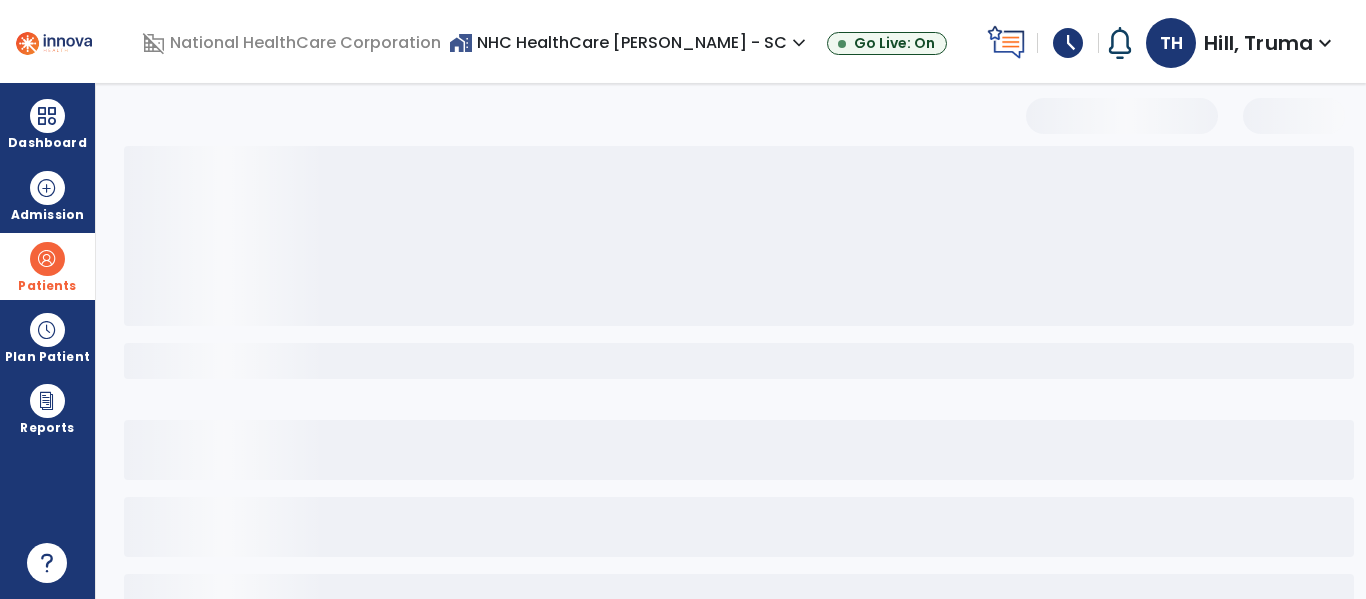 select on "***" 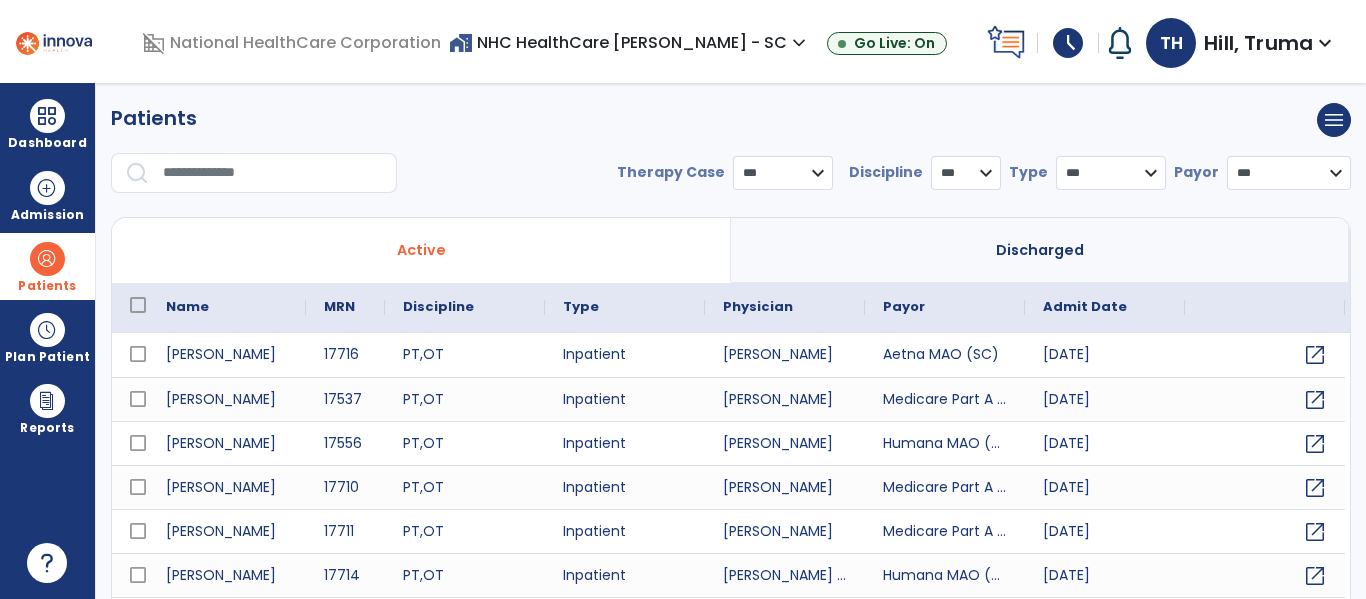 click at bounding box center (260, 181) 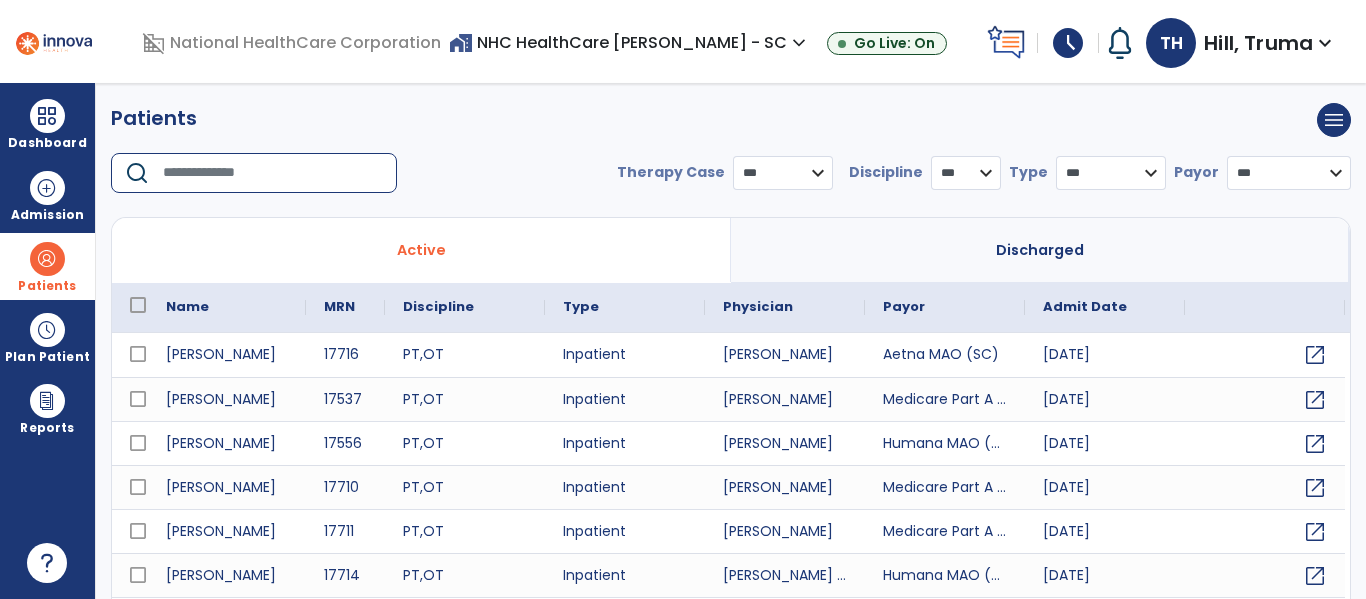 drag, startPoint x: 199, startPoint y: 179, endPoint x: 189, endPoint y: 183, distance: 10.770329 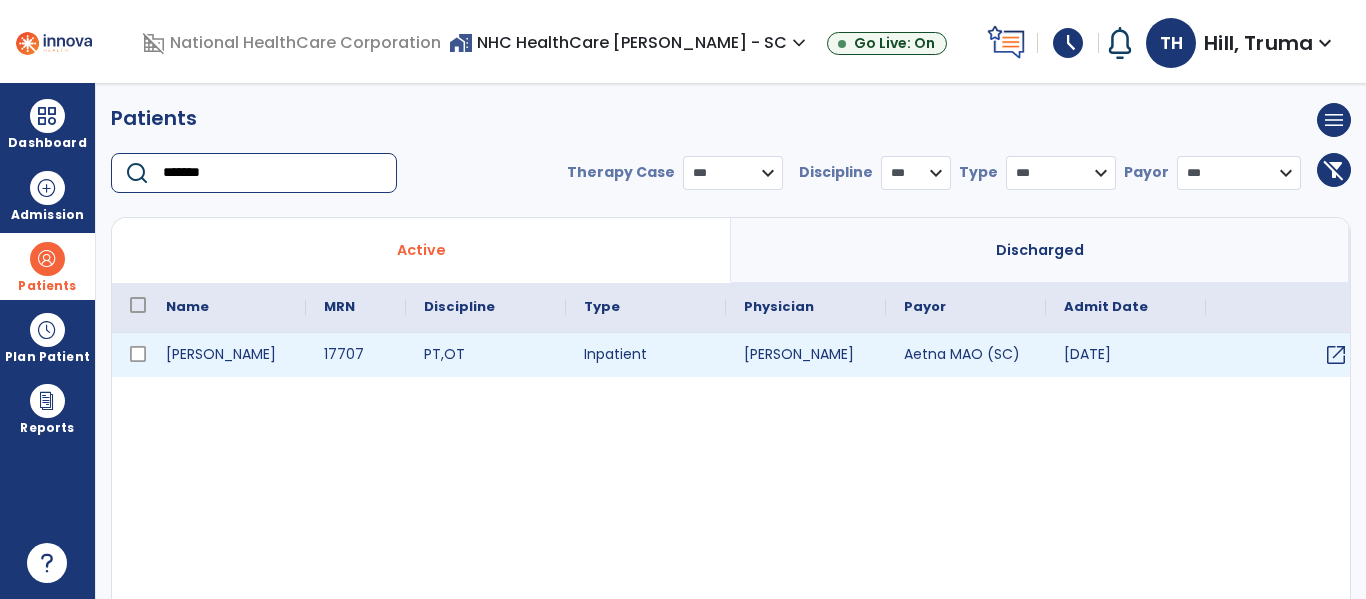 type on "*******" 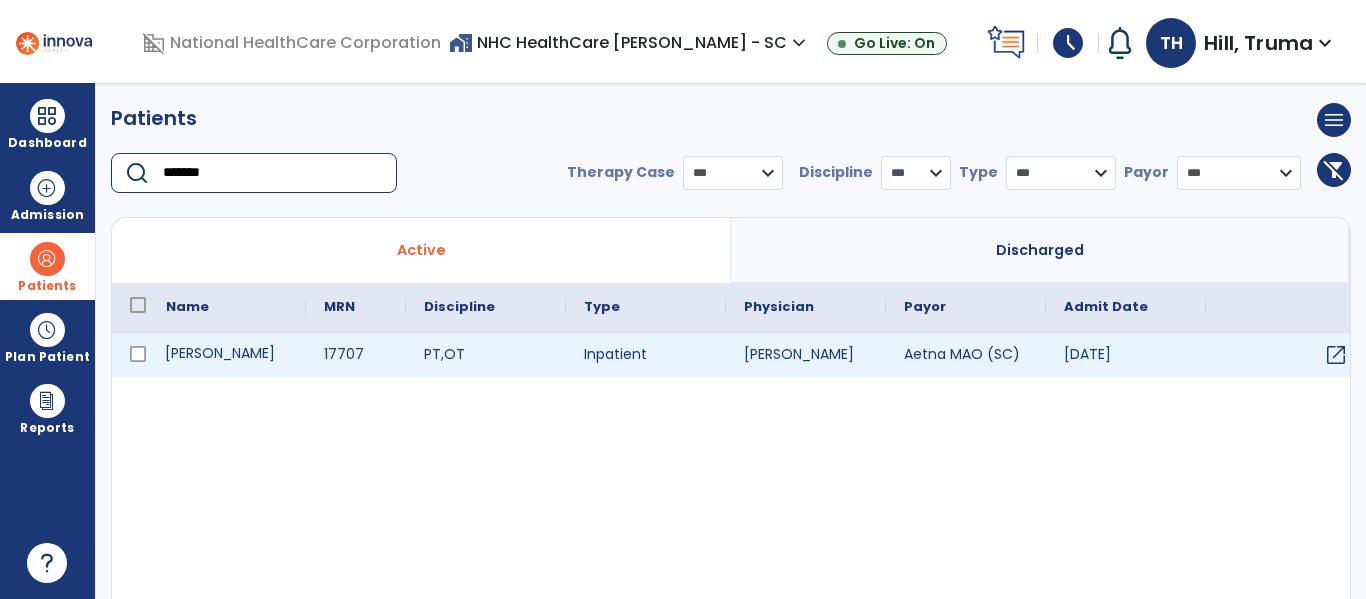 click on "[PERSON_NAME]" at bounding box center (227, 355) 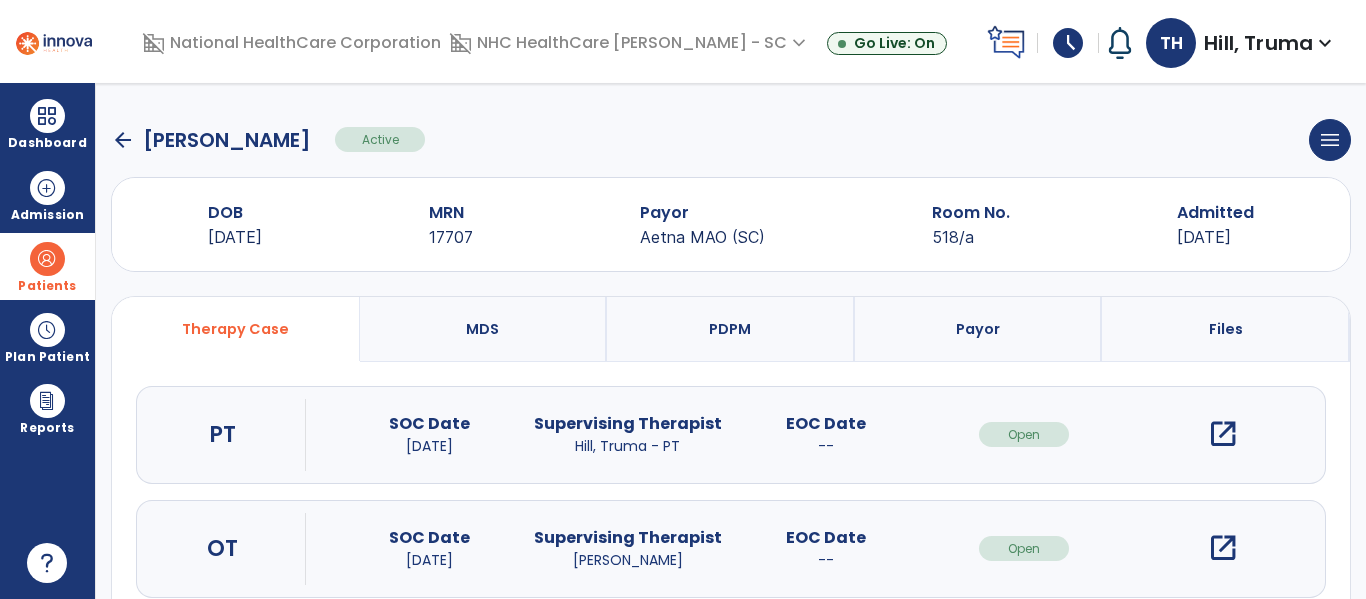 click on "open_in_new" at bounding box center [1223, 434] 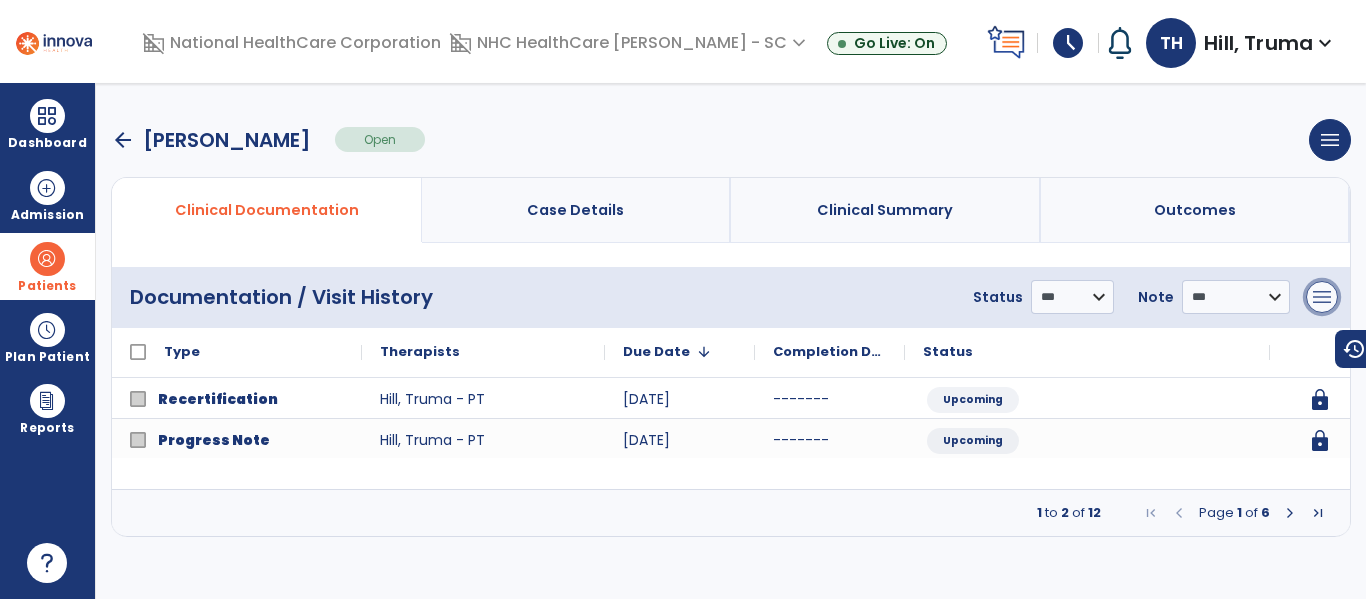 click on "menu" at bounding box center [1322, 297] 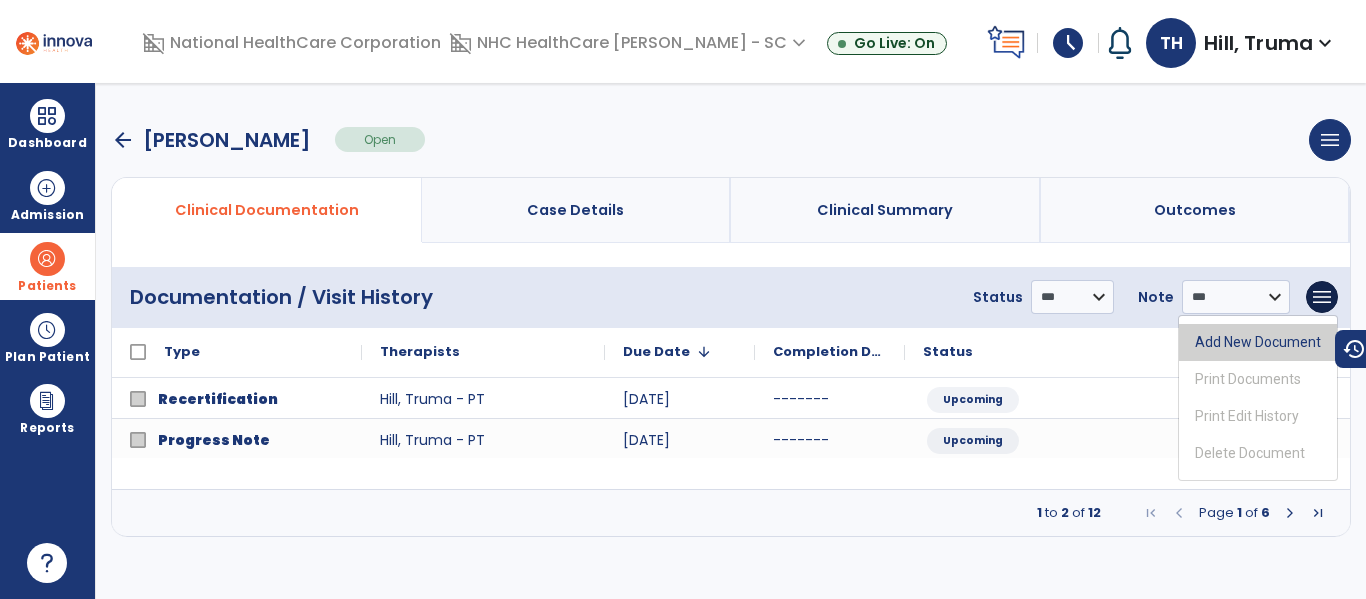 click on "Add New Document" at bounding box center (1258, 342) 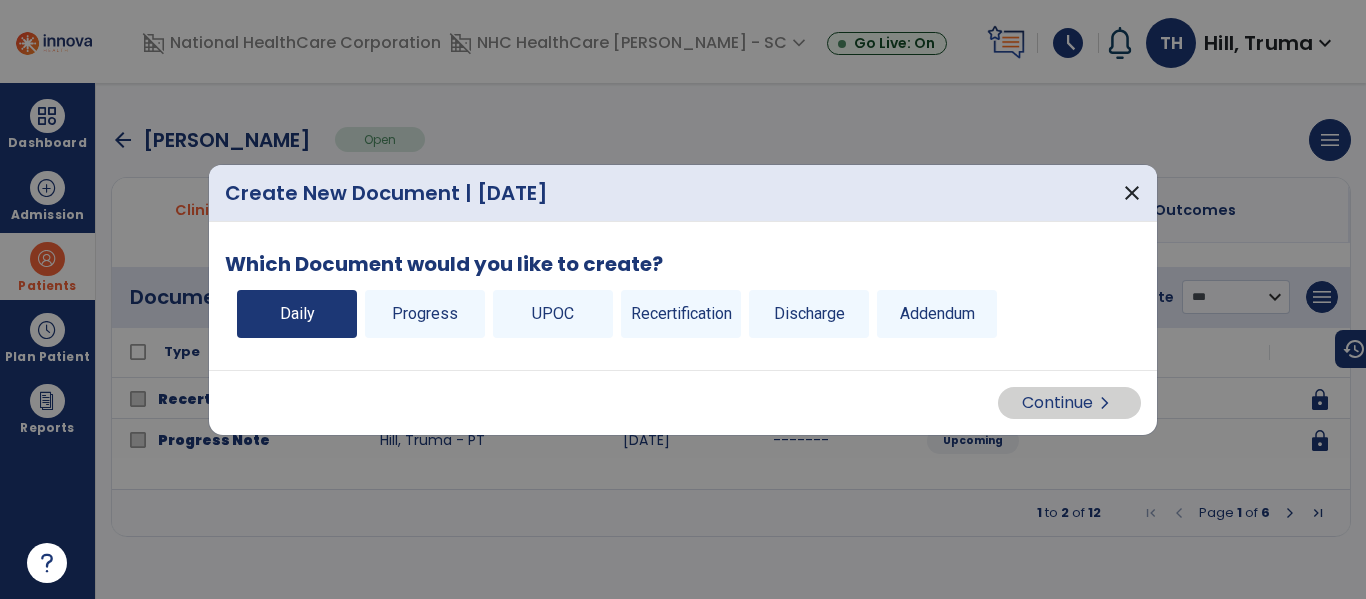 click on "Daily" at bounding box center [297, 314] 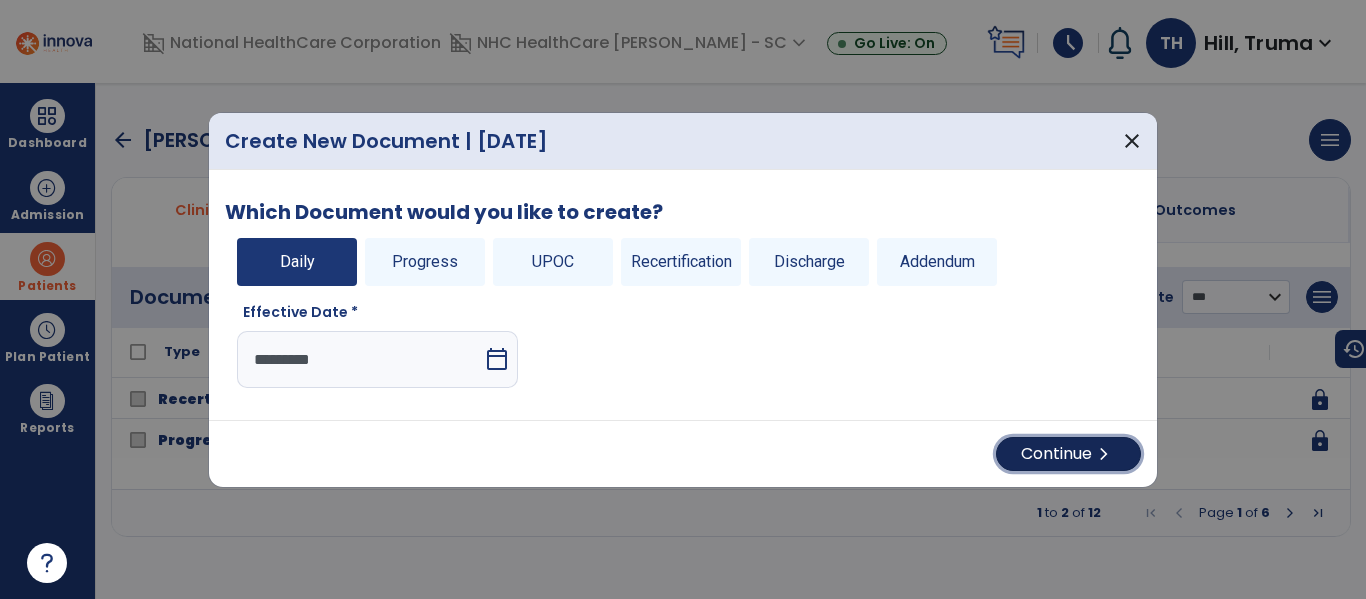 click on "Continue   chevron_right" at bounding box center [1068, 454] 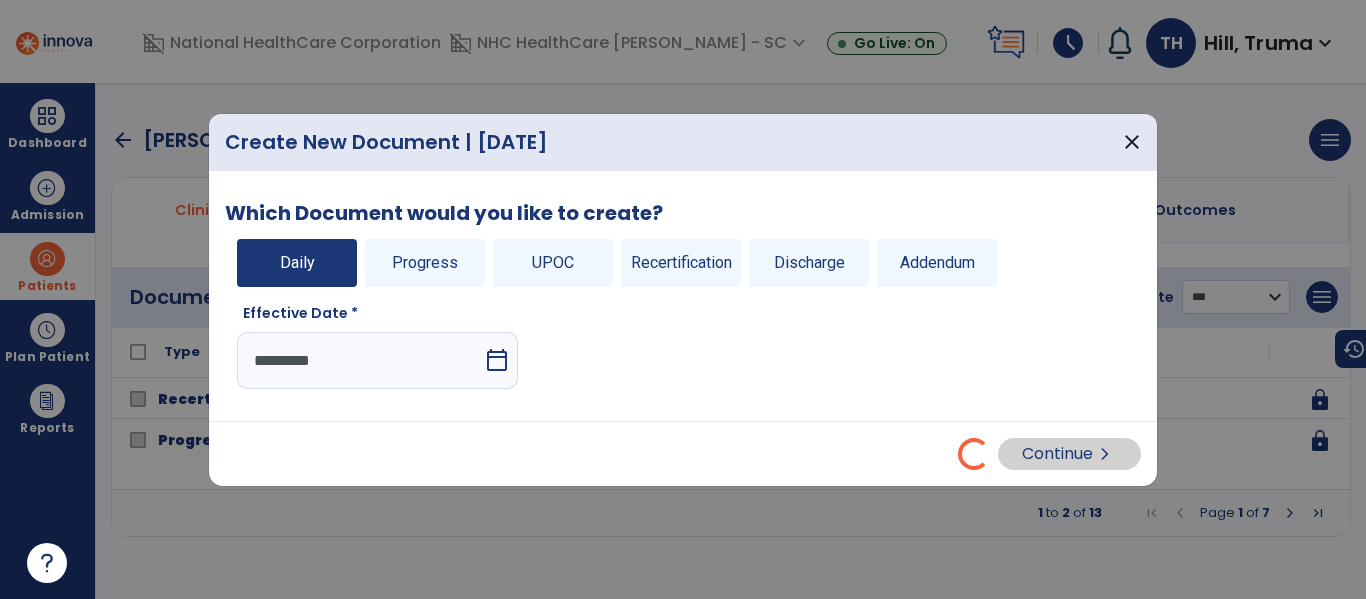 select on "*" 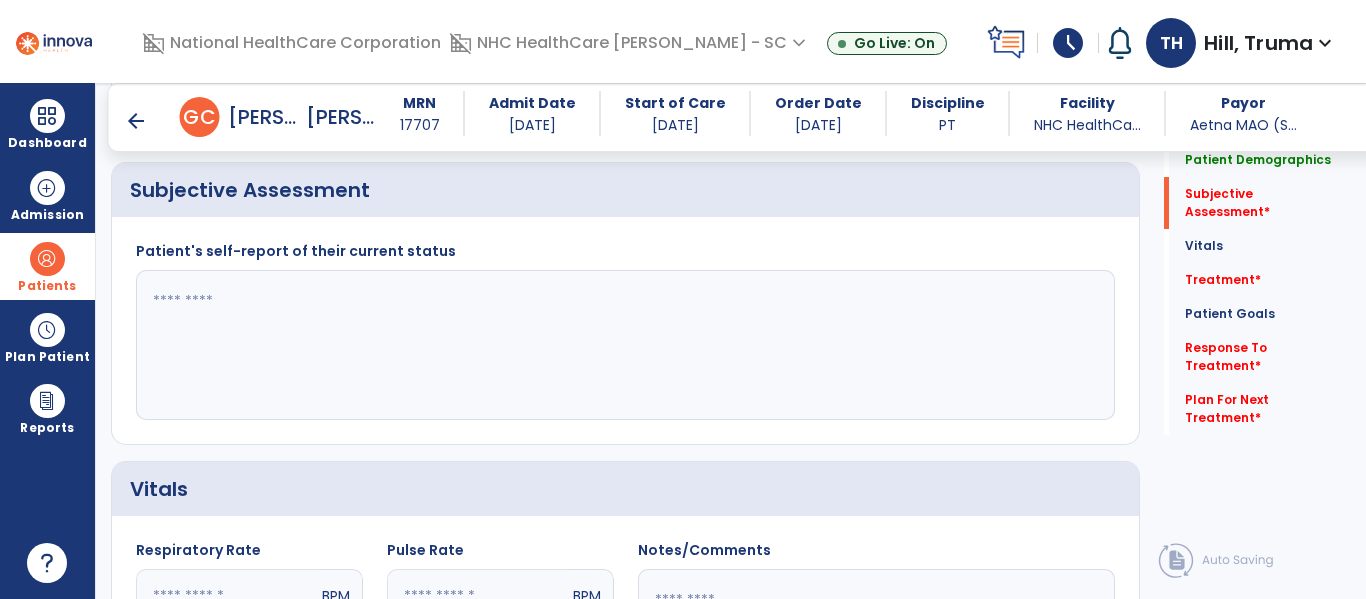 scroll, scrollTop: 400, scrollLeft: 0, axis: vertical 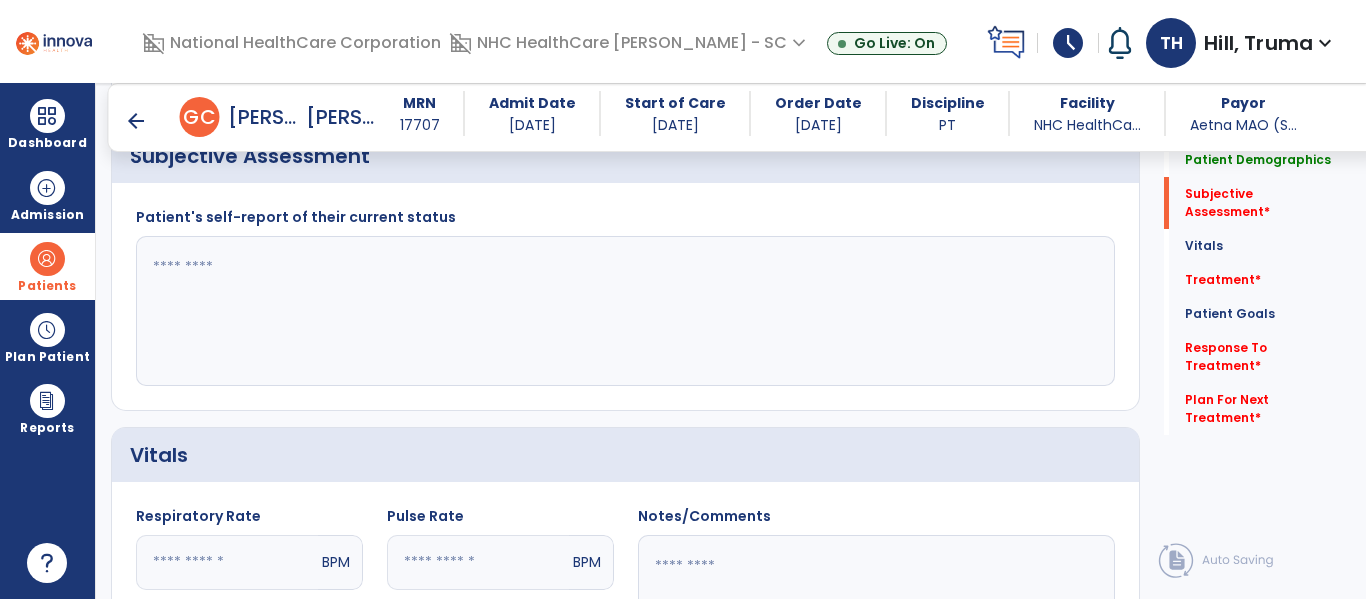click 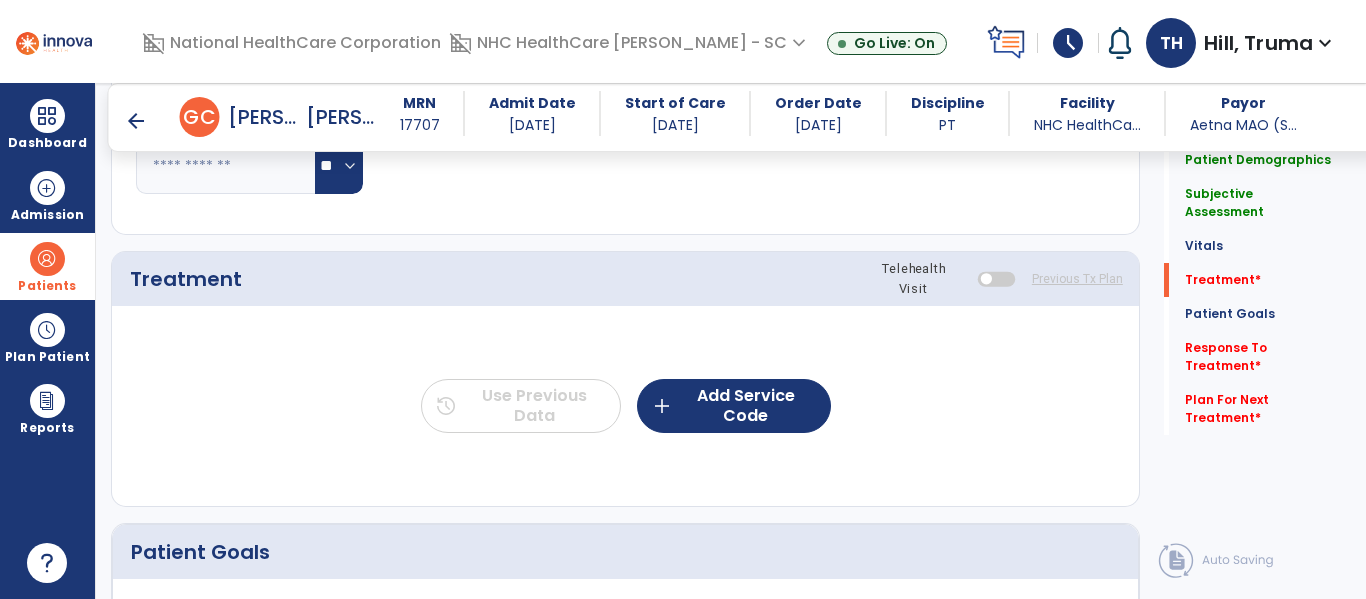 scroll, scrollTop: 1000, scrollLeft: 0, axis: vertical 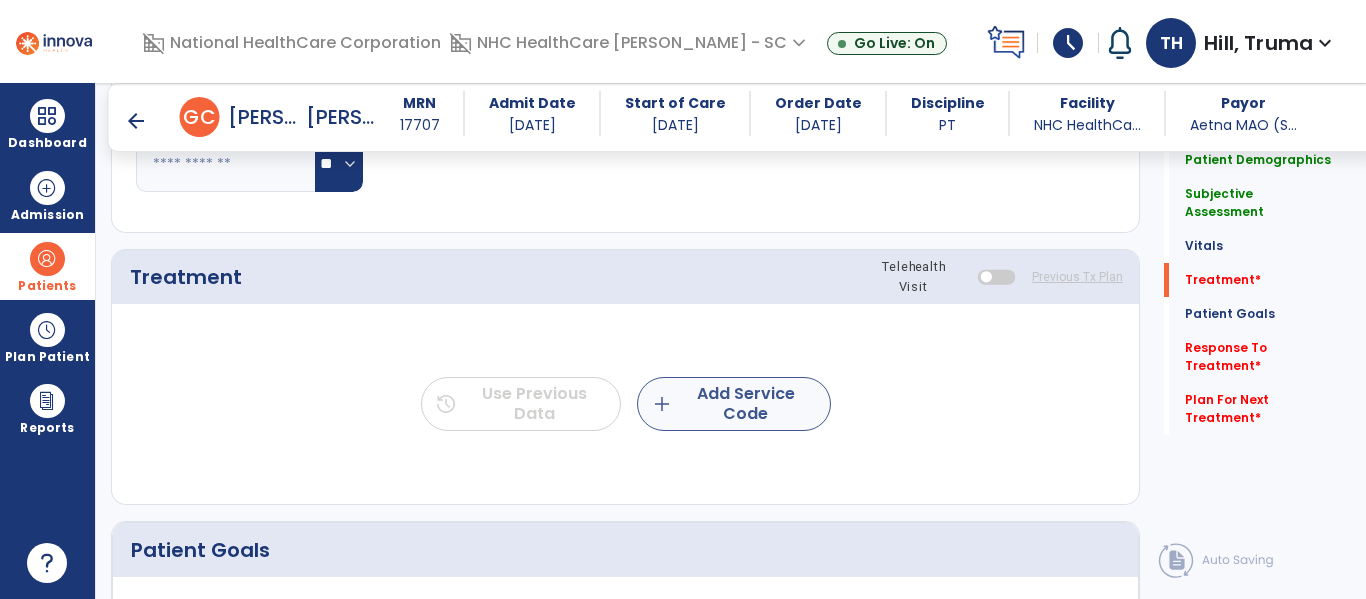 type on "**********" 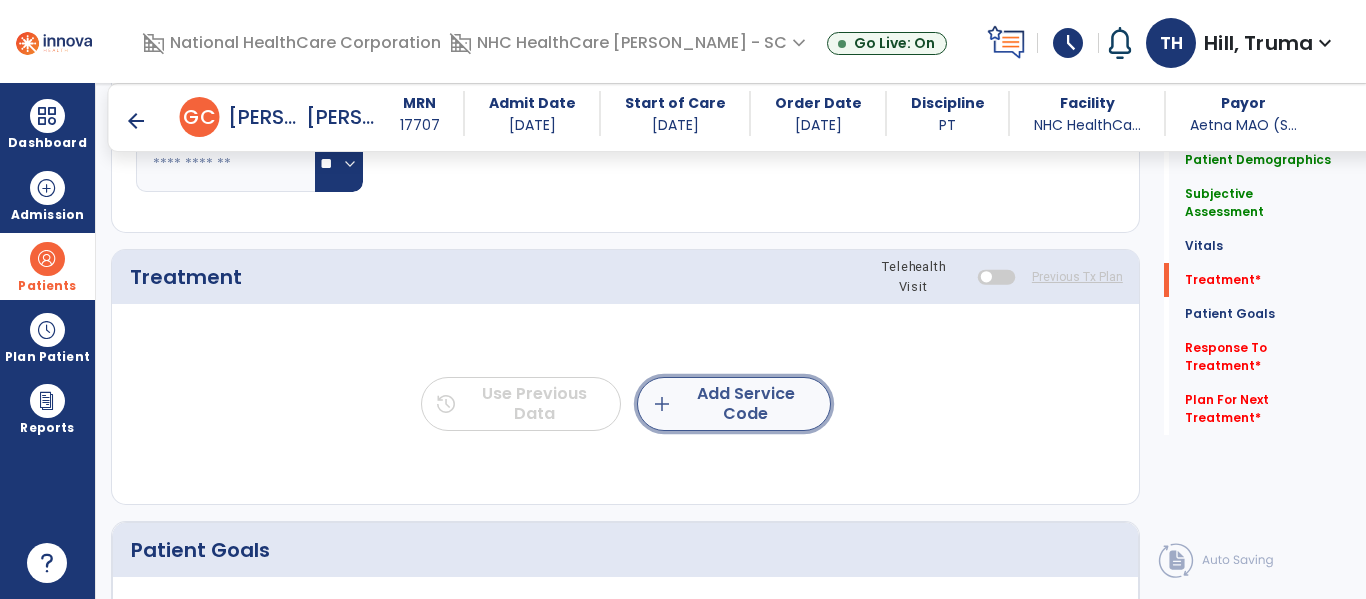 click on "add  Add Service Code" 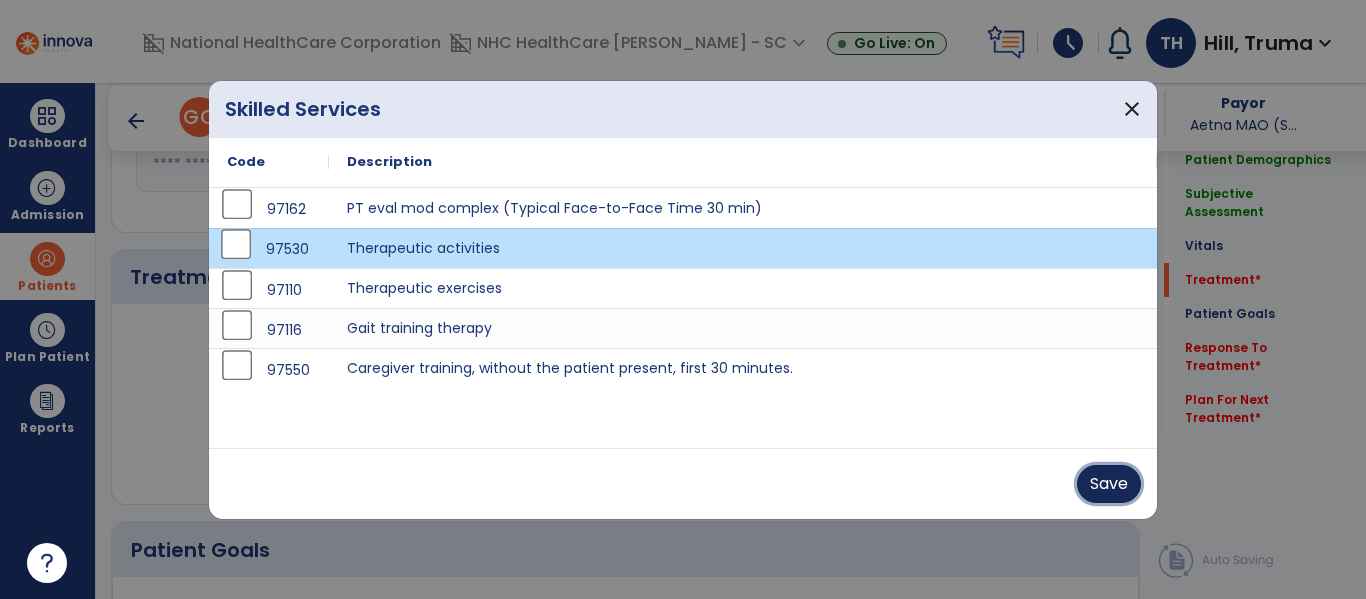 click on "Save" at bounding box center [1109, 484] 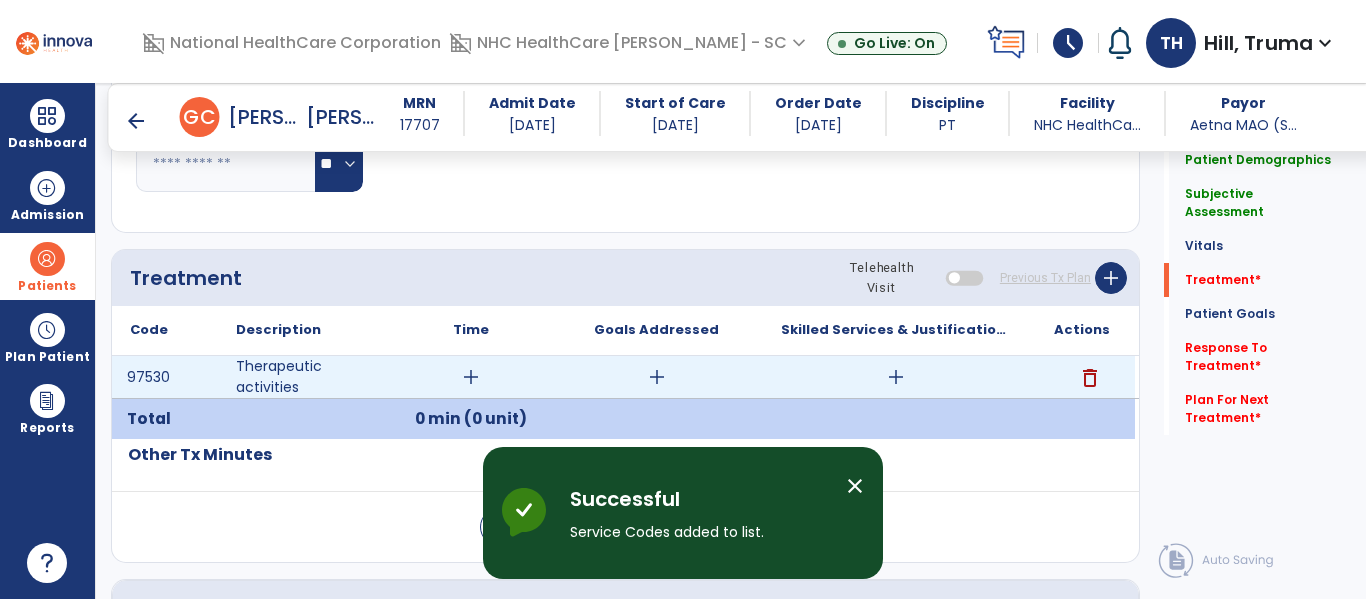 click on "add" at bounding box center (471, 377) 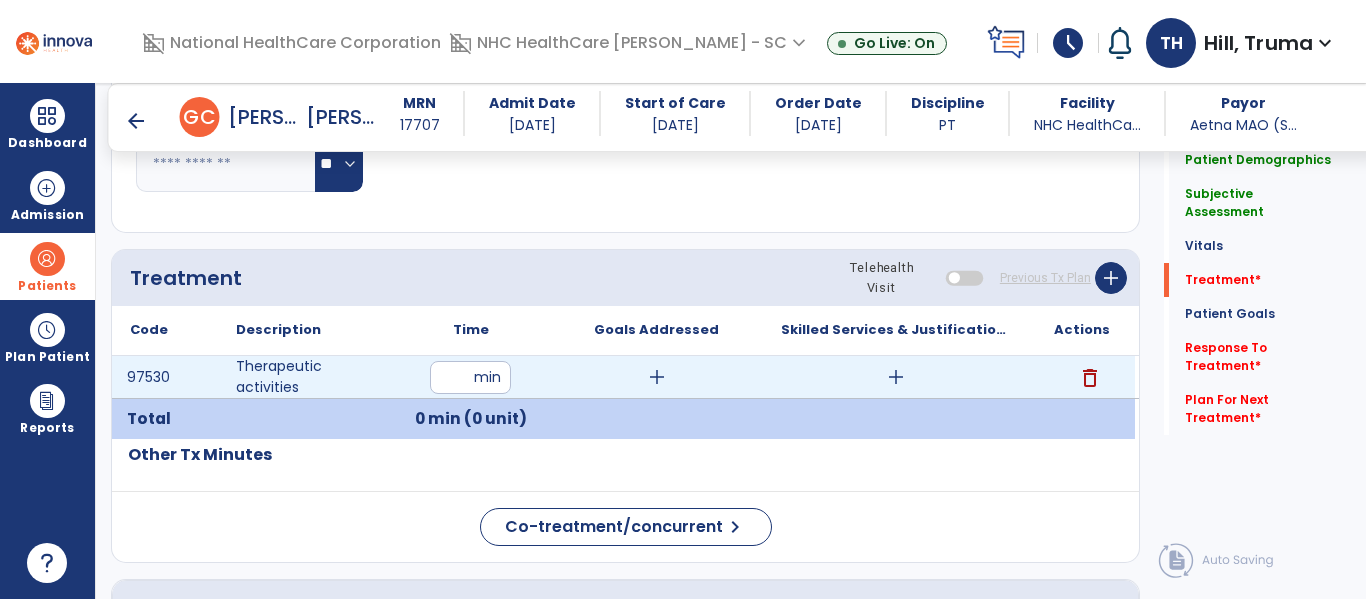 type on "**" 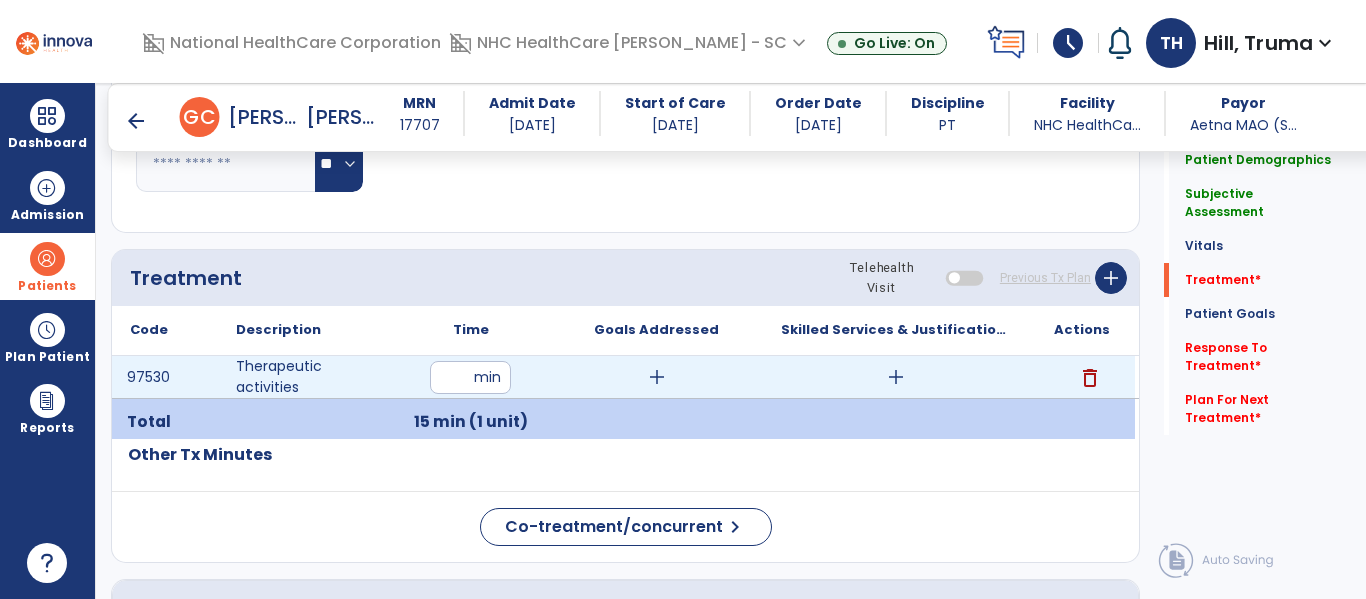 click on "add" at bounding box center [657, 377] 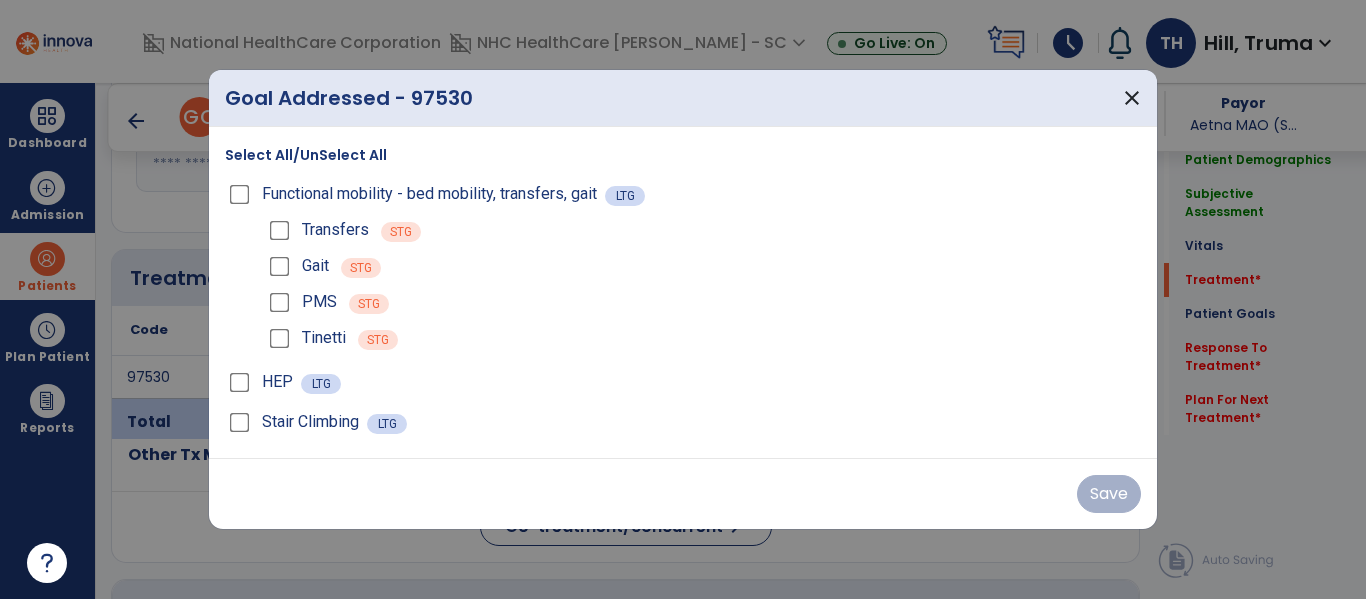 drag, startPoint x: 273, startPoint y: 152, endPoint x: 285, endPoint y: 155, distance: 12.369317 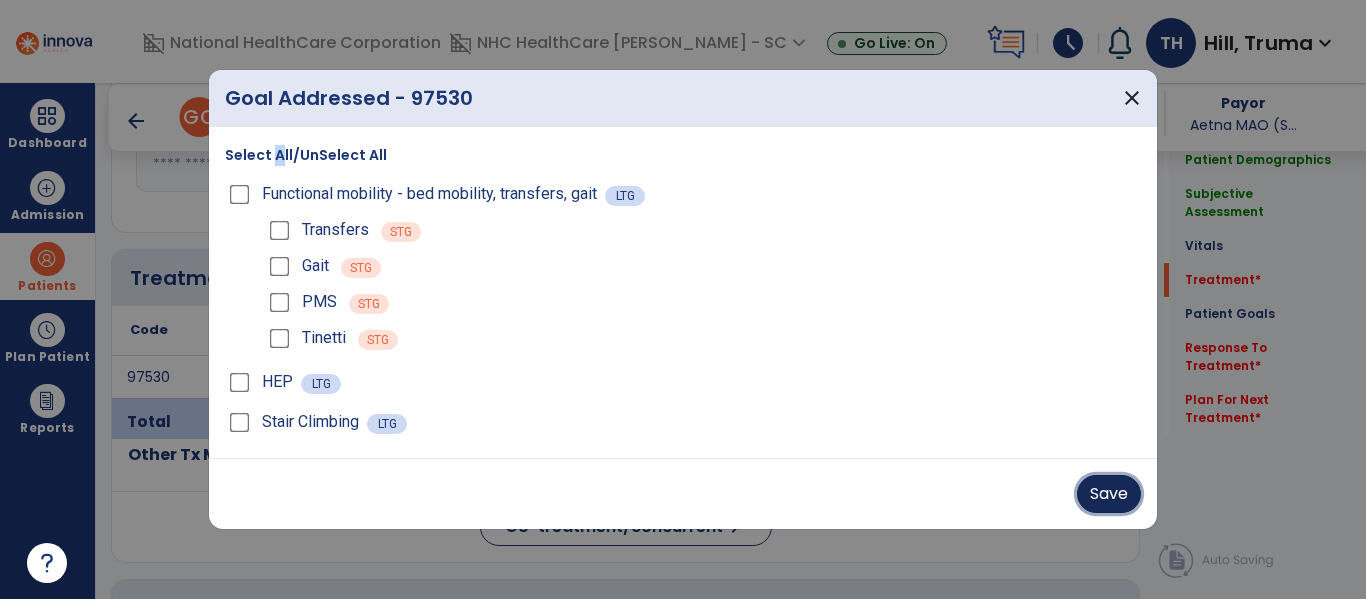 click on "Save" at bounding box center (1109, 494) 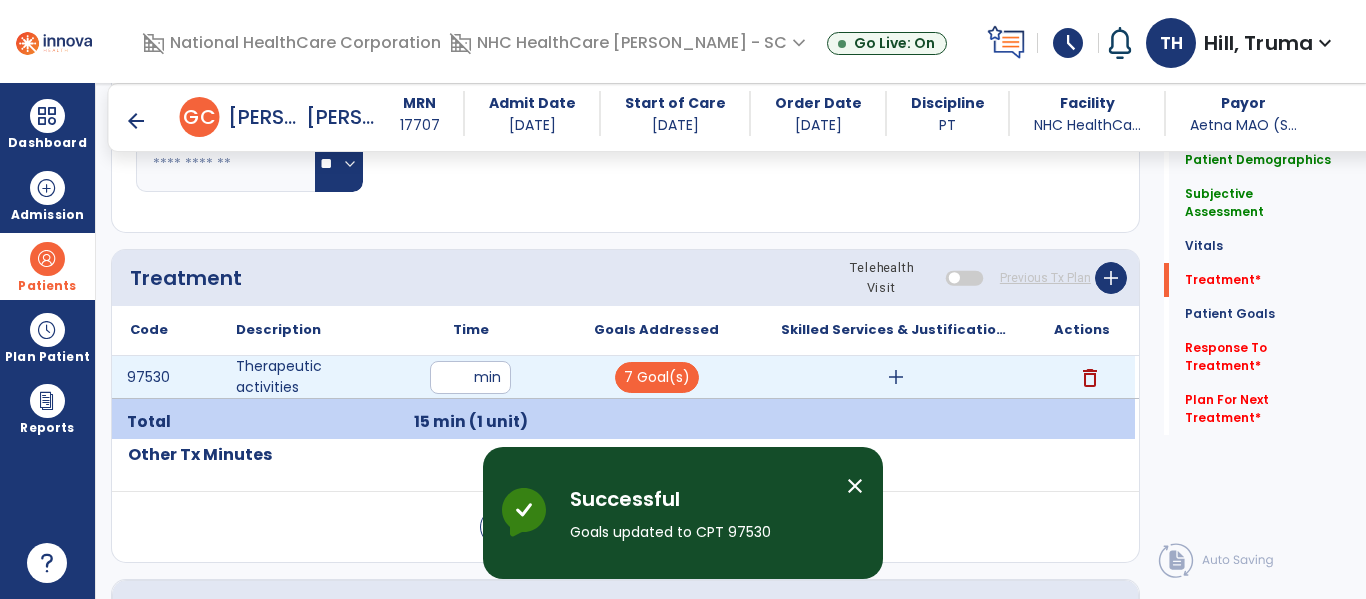 click on "add" at bounding box center (896, 377) 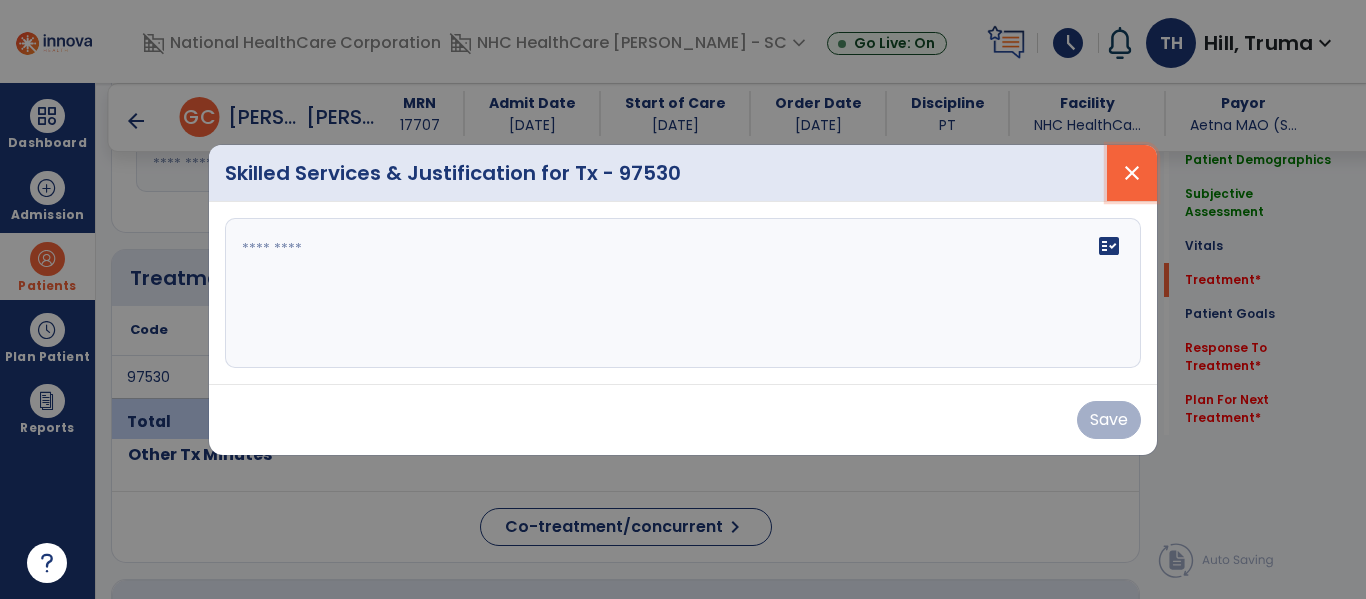 click on "close" at bounding box center [1132, 173] 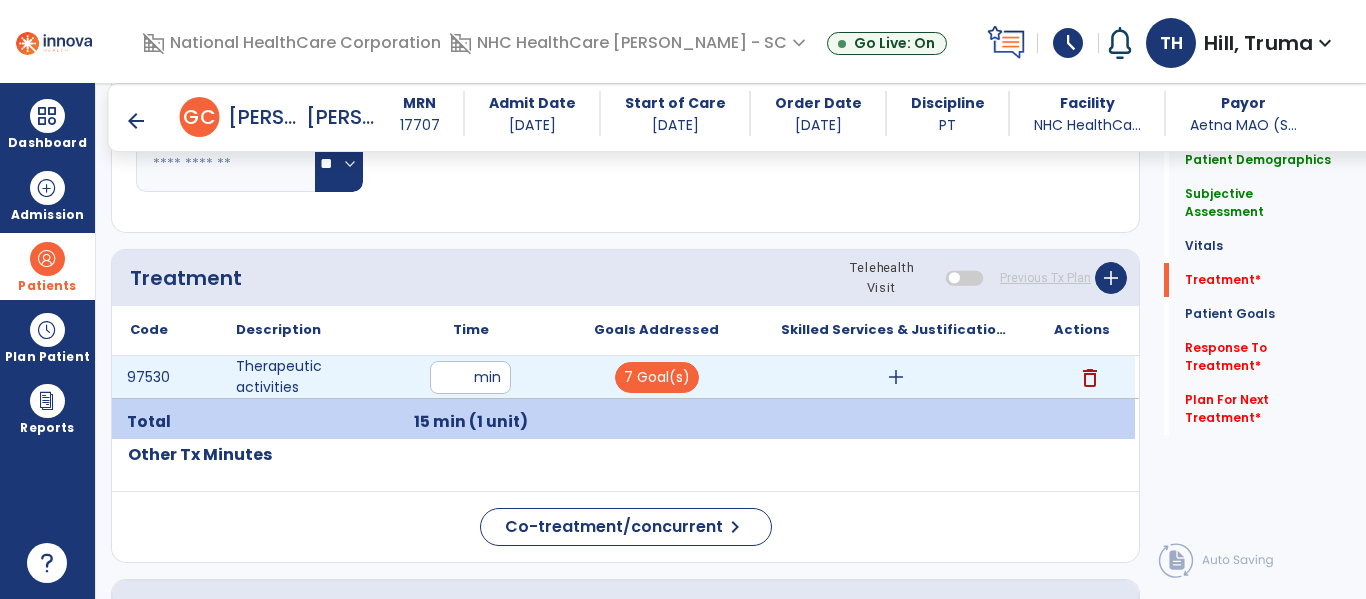 click on "add" at bounding box center [896, 377] 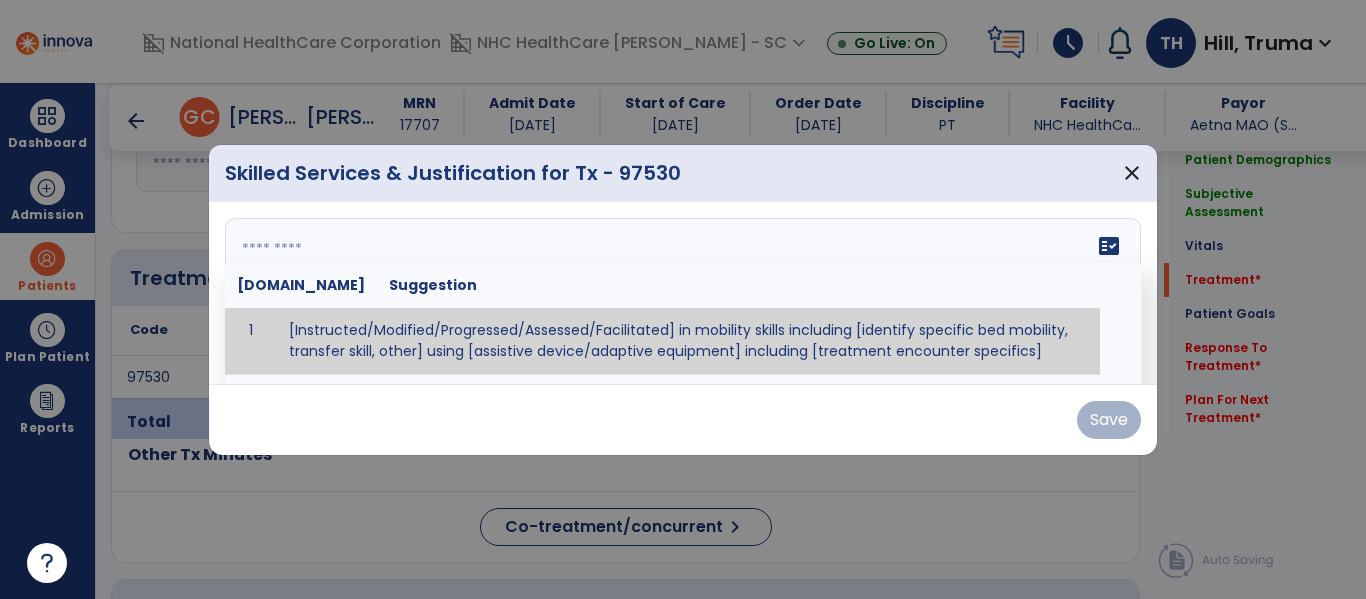 click on "fact_check  [DOMAIN_NAME] Suggestion 1 [Instructed/Modified/Progressed/Assessed/Facilitated] in mobility skills including [identify specific bed mobility, transfer skill, other] using [assistive device/adaptive equipment] including [treatment encounter specifics]" at bounding box center [683, 293] 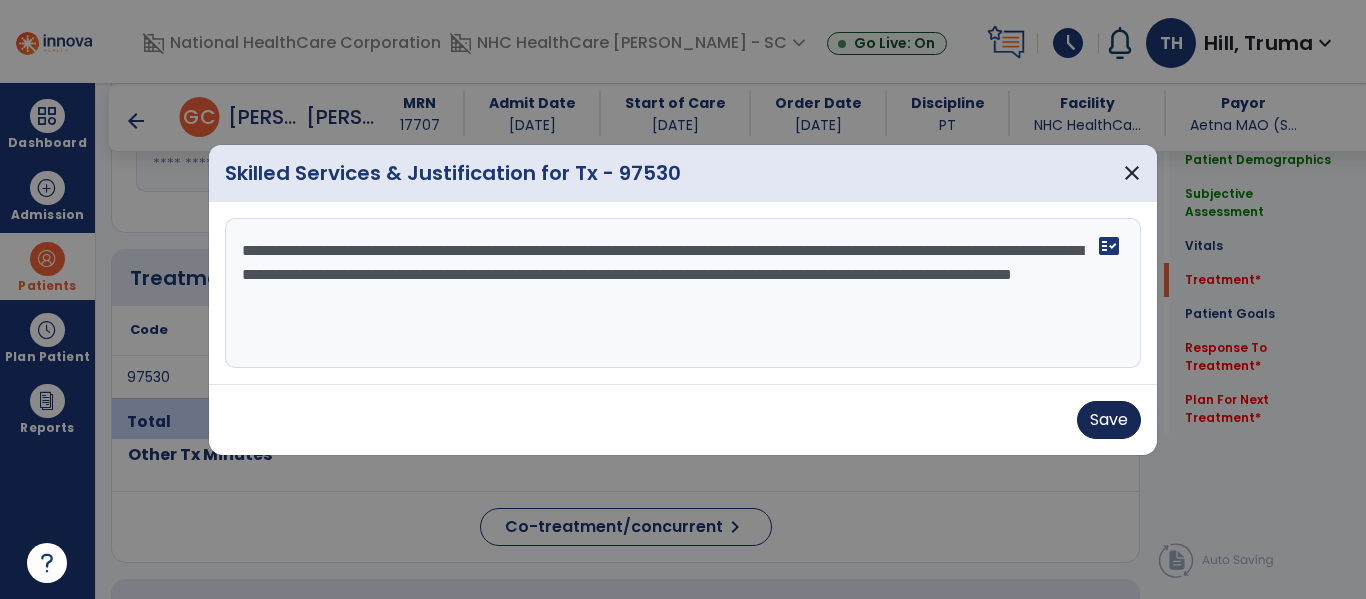 type on "**********" 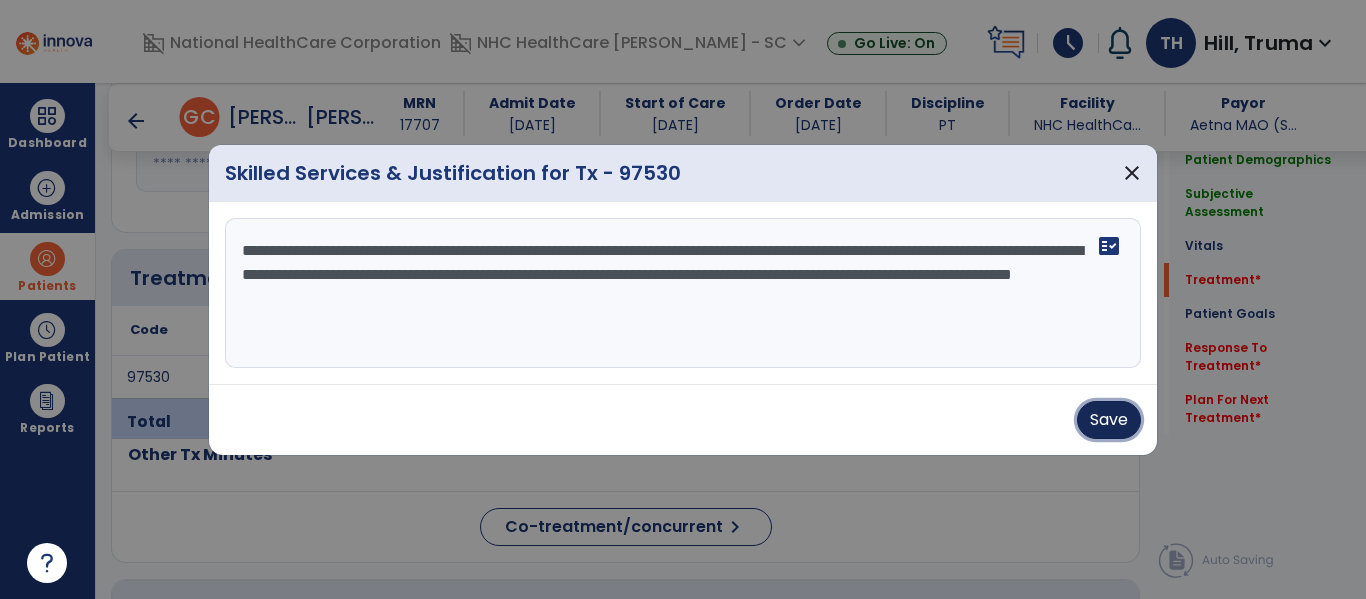 click on "Save" at bounding box center [1109, 420] 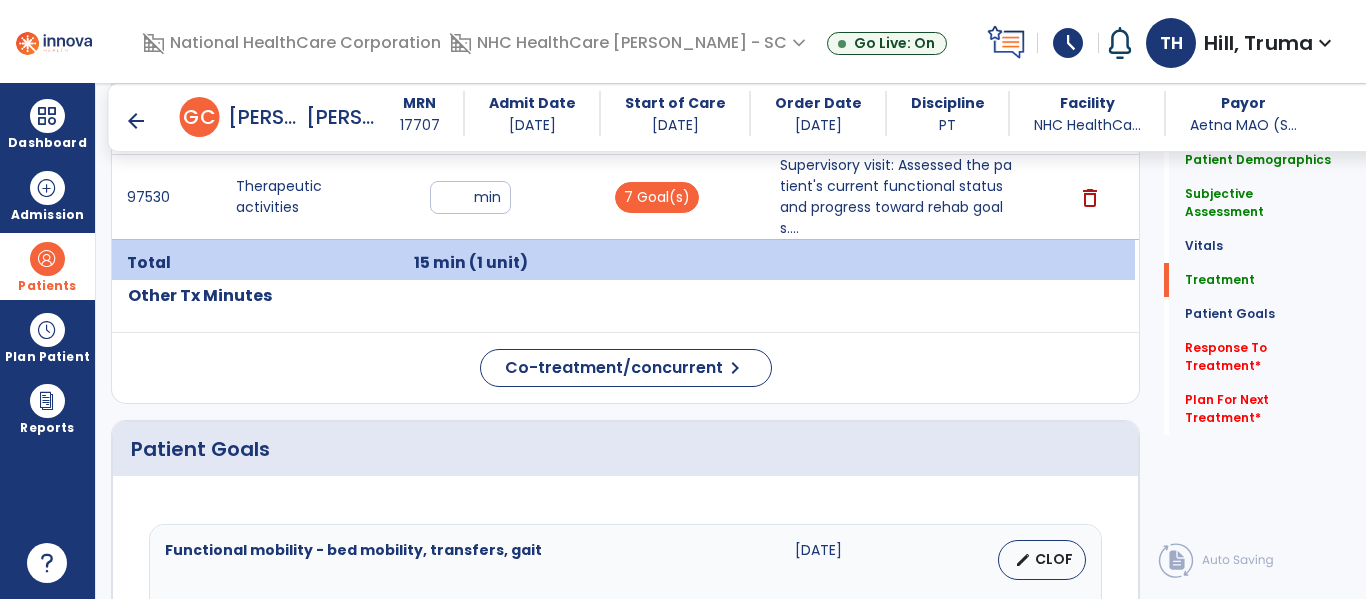 scroll, scrollTop: 1200, scrollLeft: 0, axis: vertical 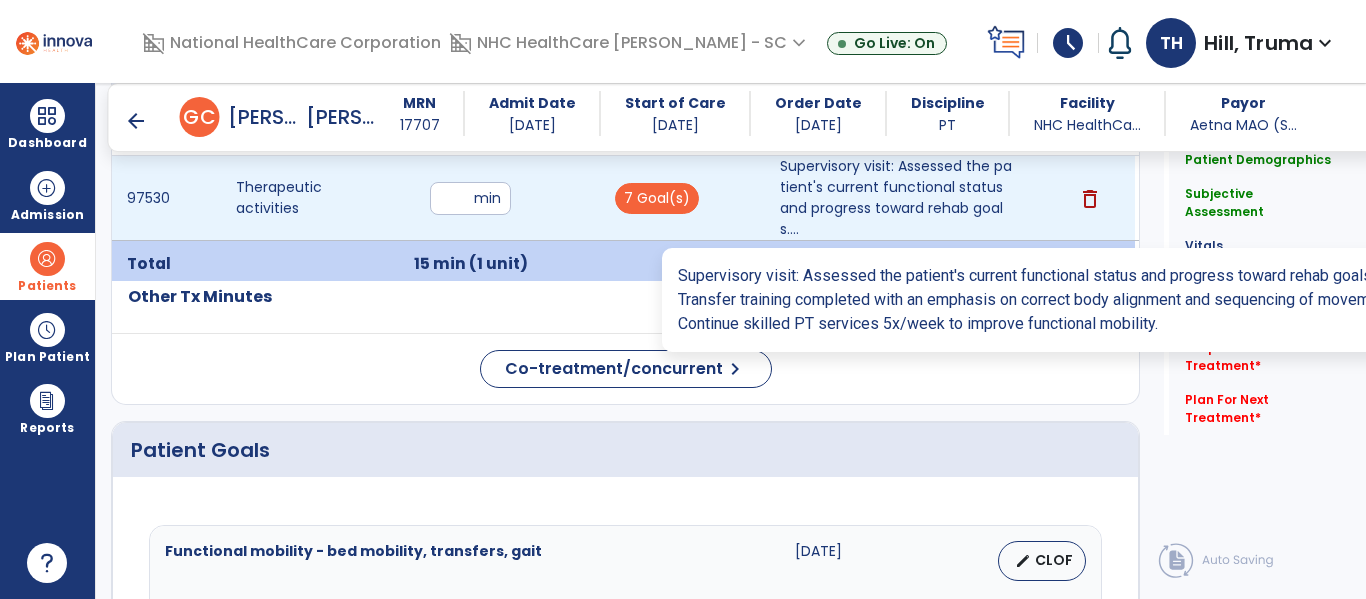 click on "Supervisory visit: Assessed the patient's current functional status and progress toward rehab goals...." at bounding box center (896, 198) 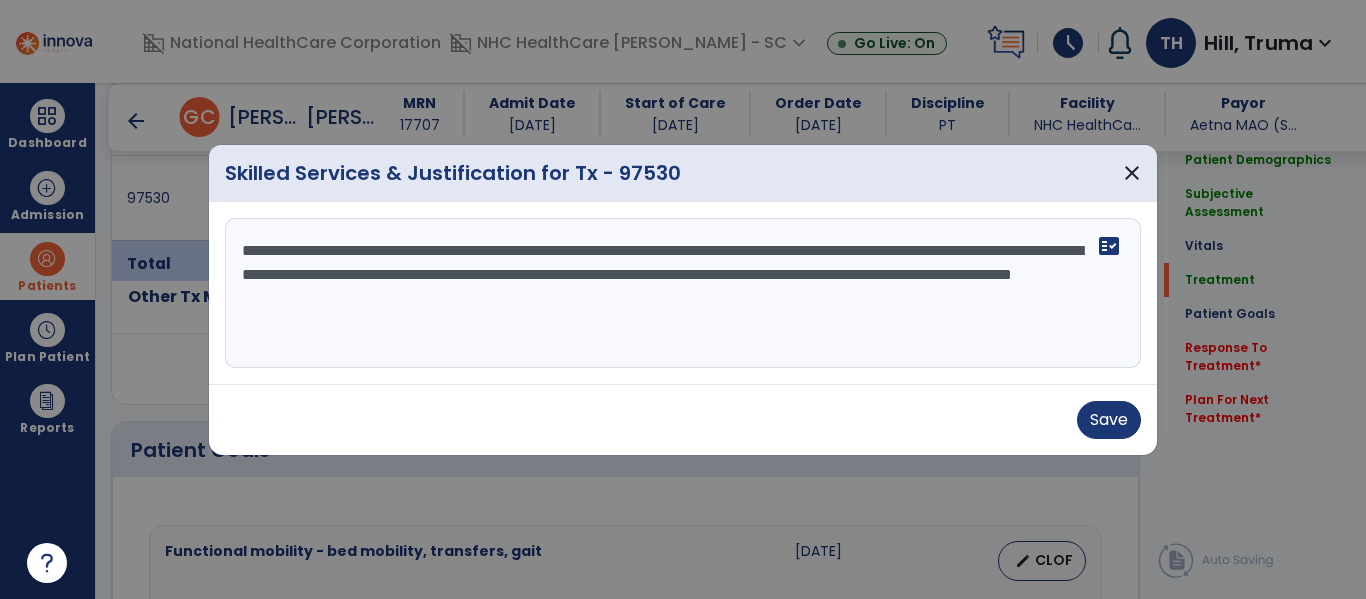 click on "**********" at bounding box center [683, 293] 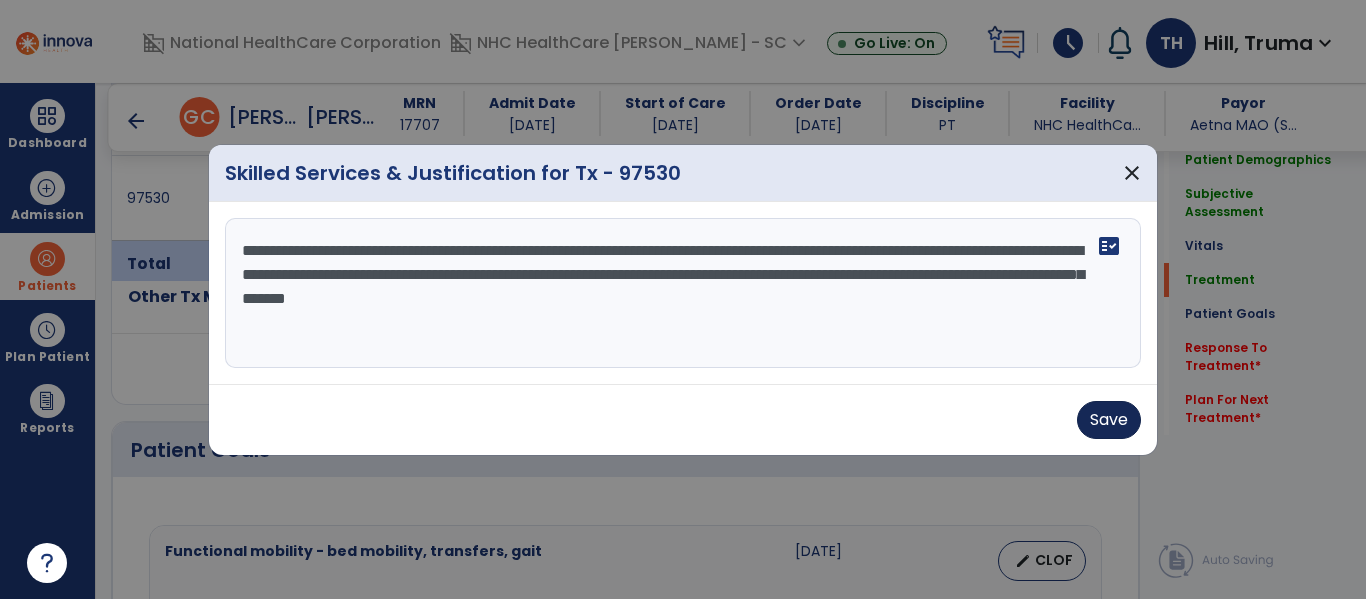 type on "**********" 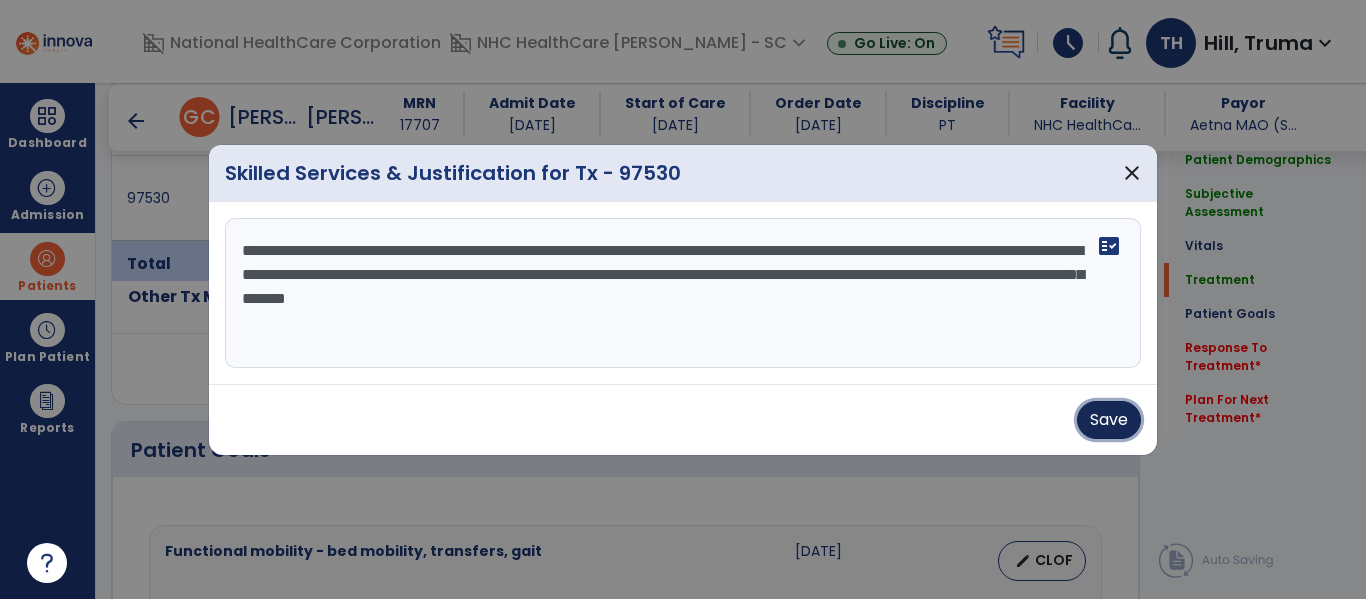 drag, startPoint x: 1094, startPoint y: 406, endPoint x: 1080, endPoint y: 404, distance: 14.142136 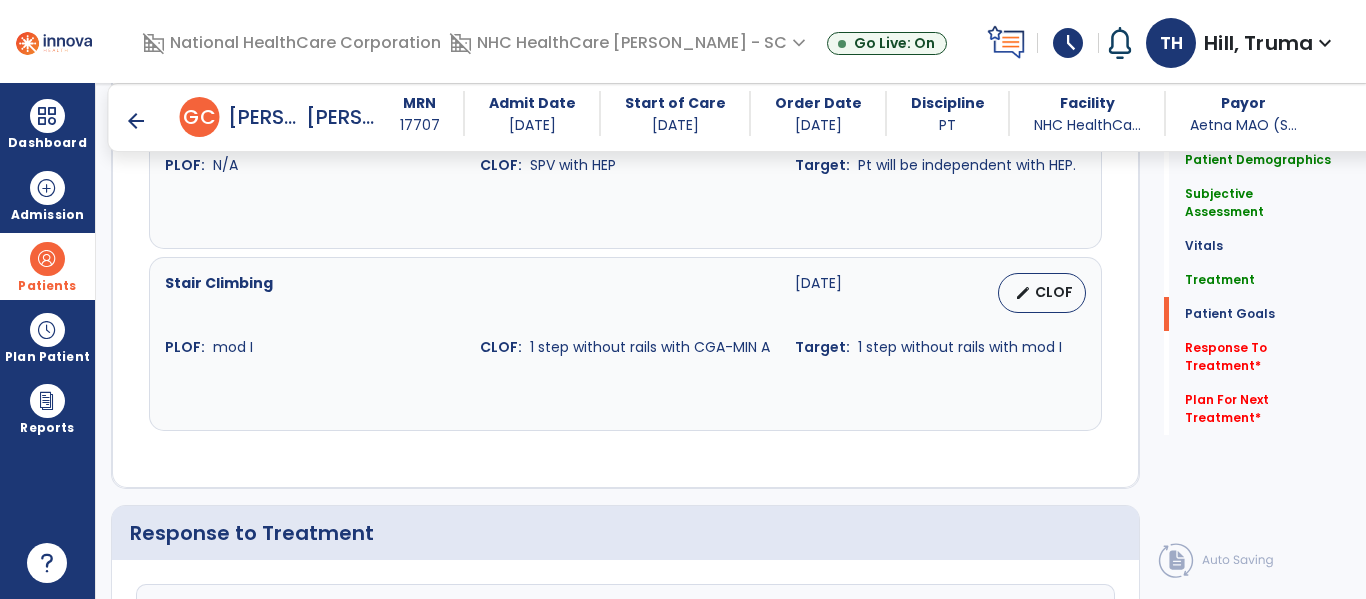 scroll, scrollTop: 2900, scrollLeft: 0, axis: vertical 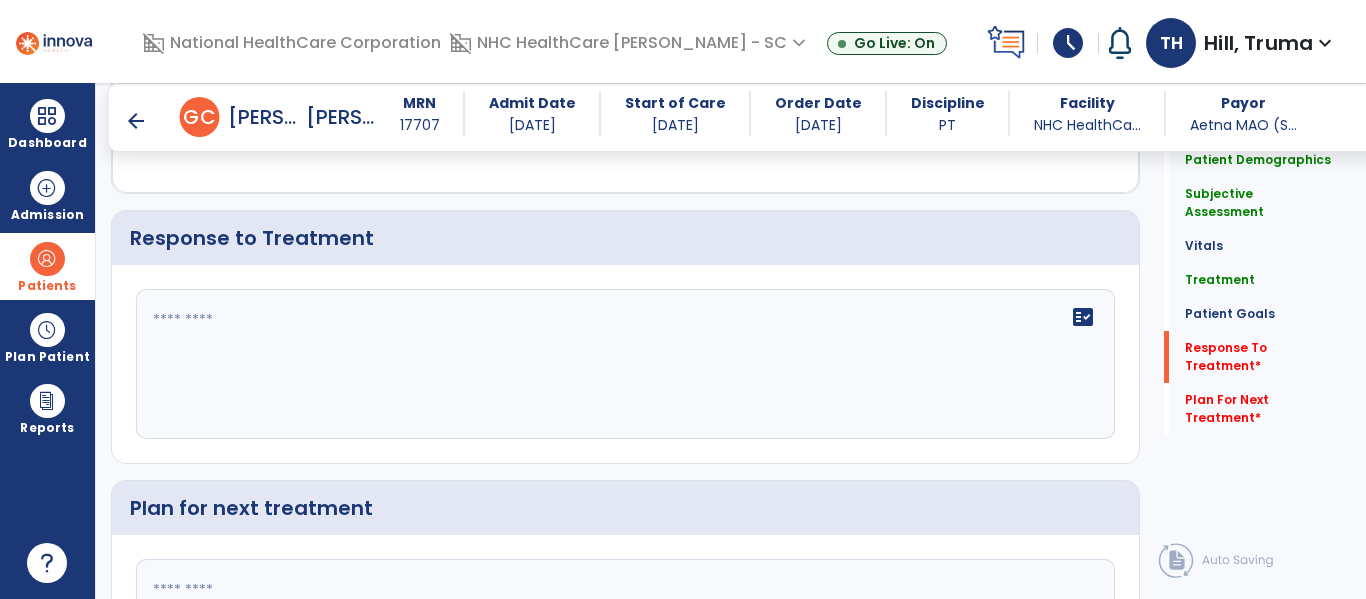 click on "fact_check" 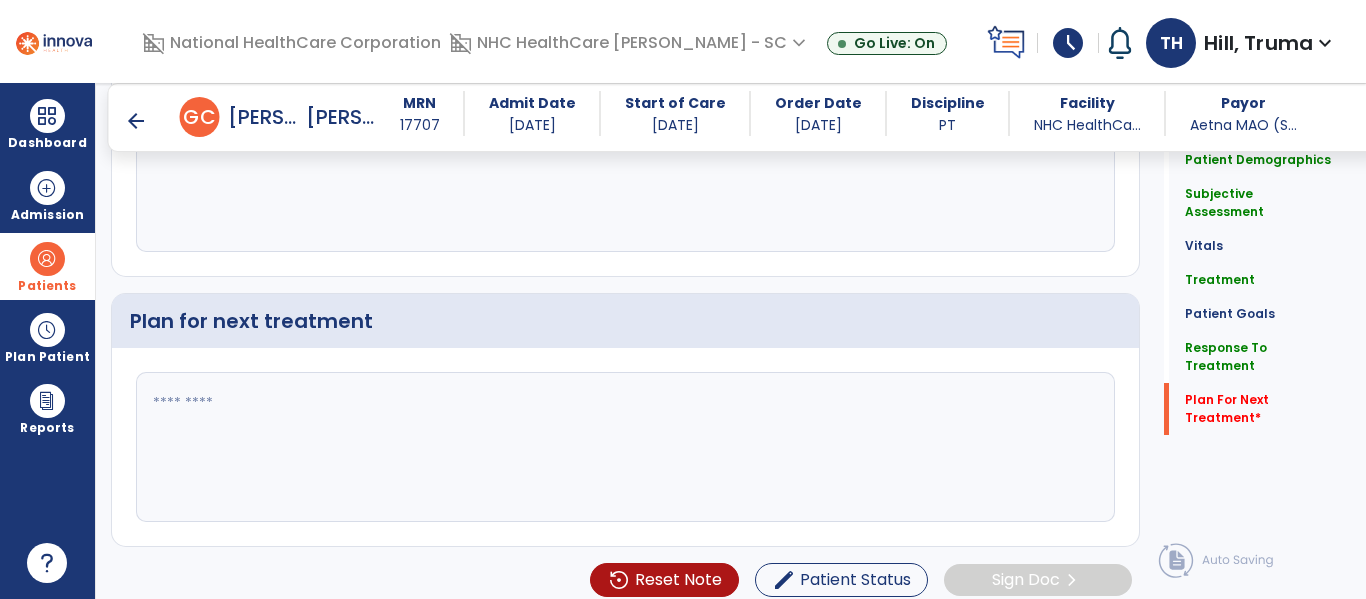 scroll, scrollTop: 3098, scrollLeft: 0, axis: vertical 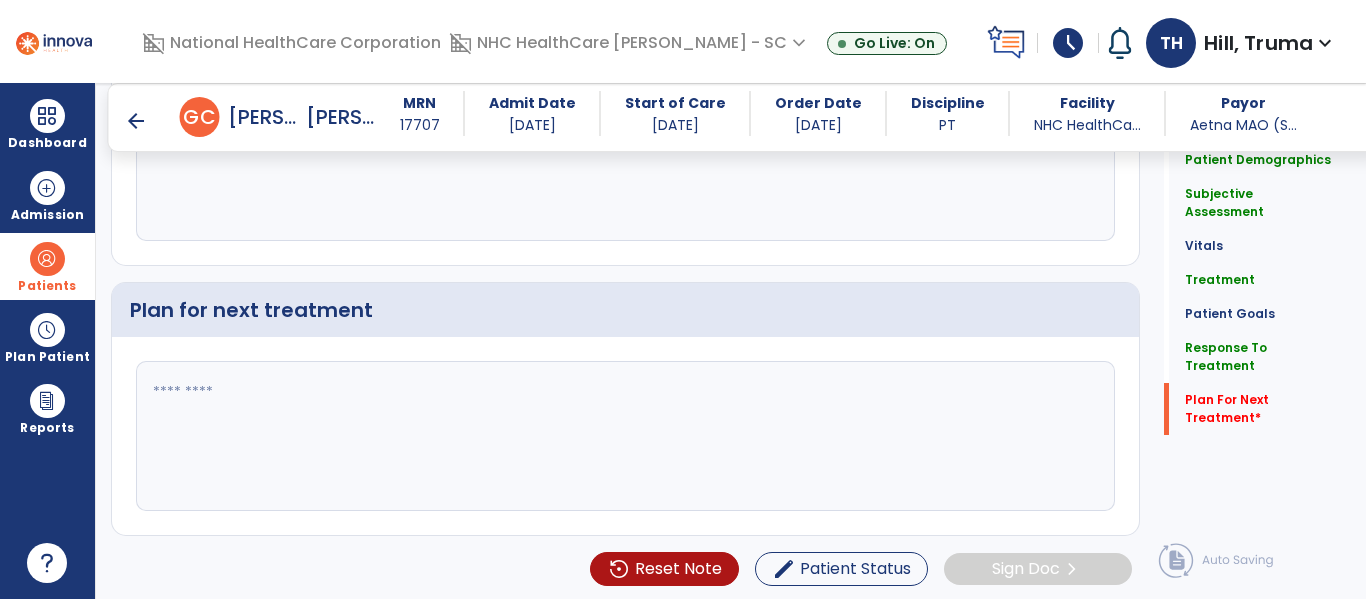 type on "**********" 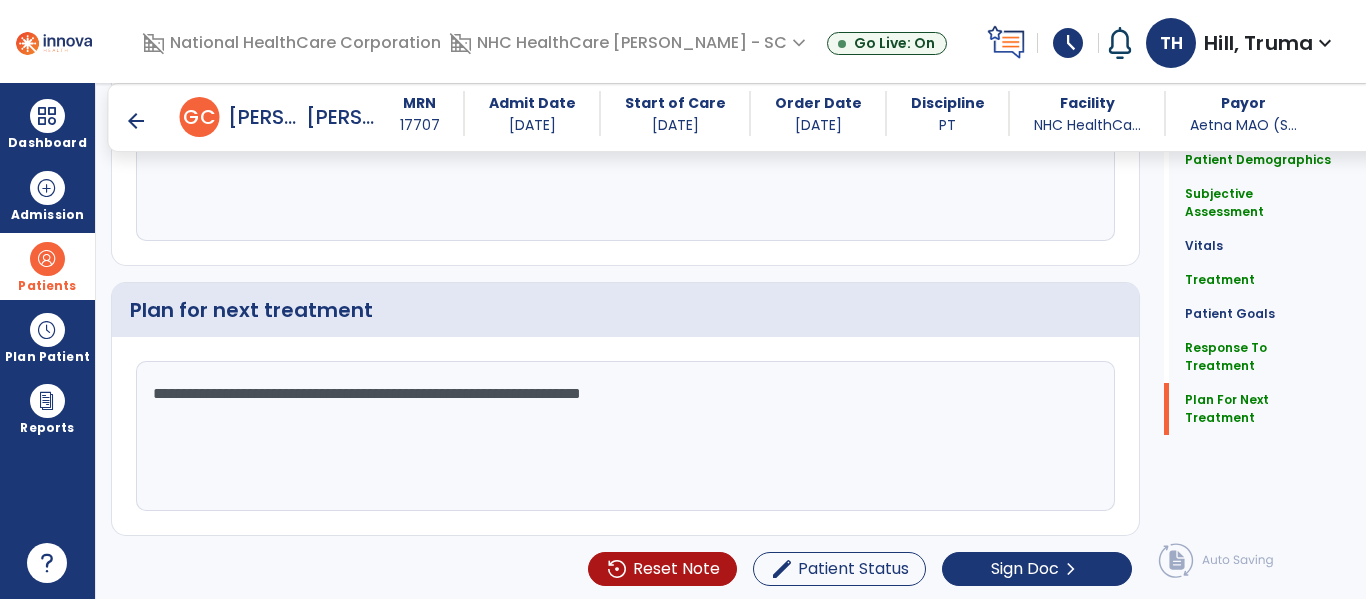 scroll, scrollTop: 3098, scrollLeft: 0, axis: vertical 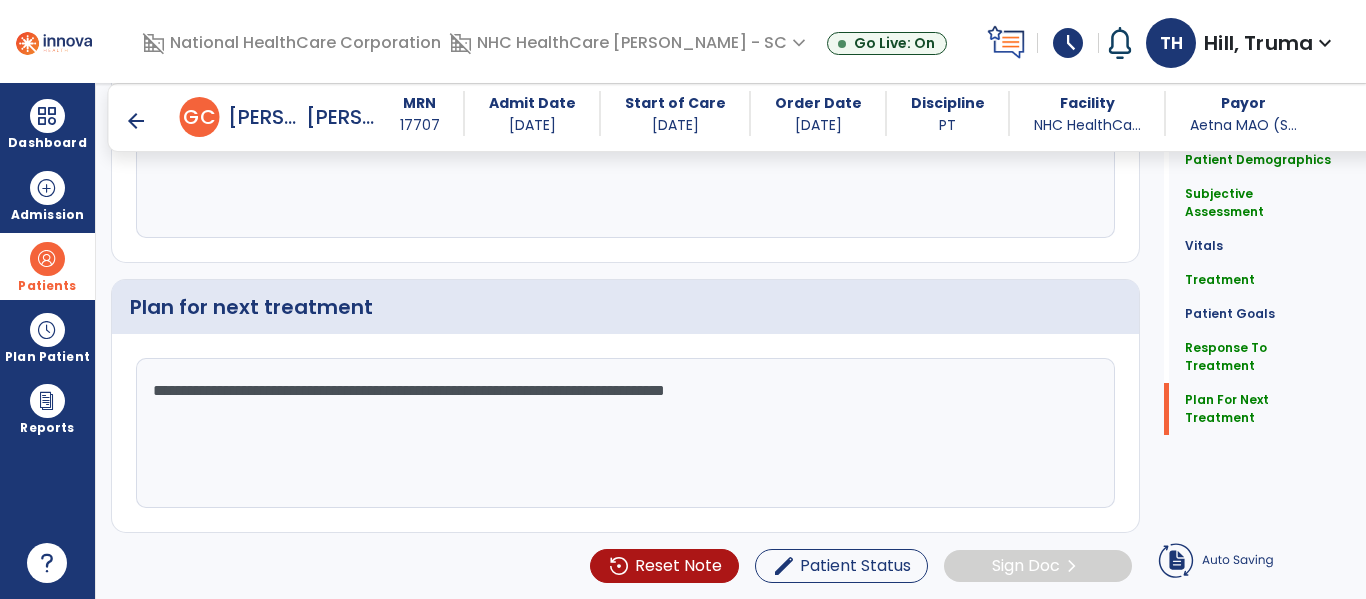 type on "**********" 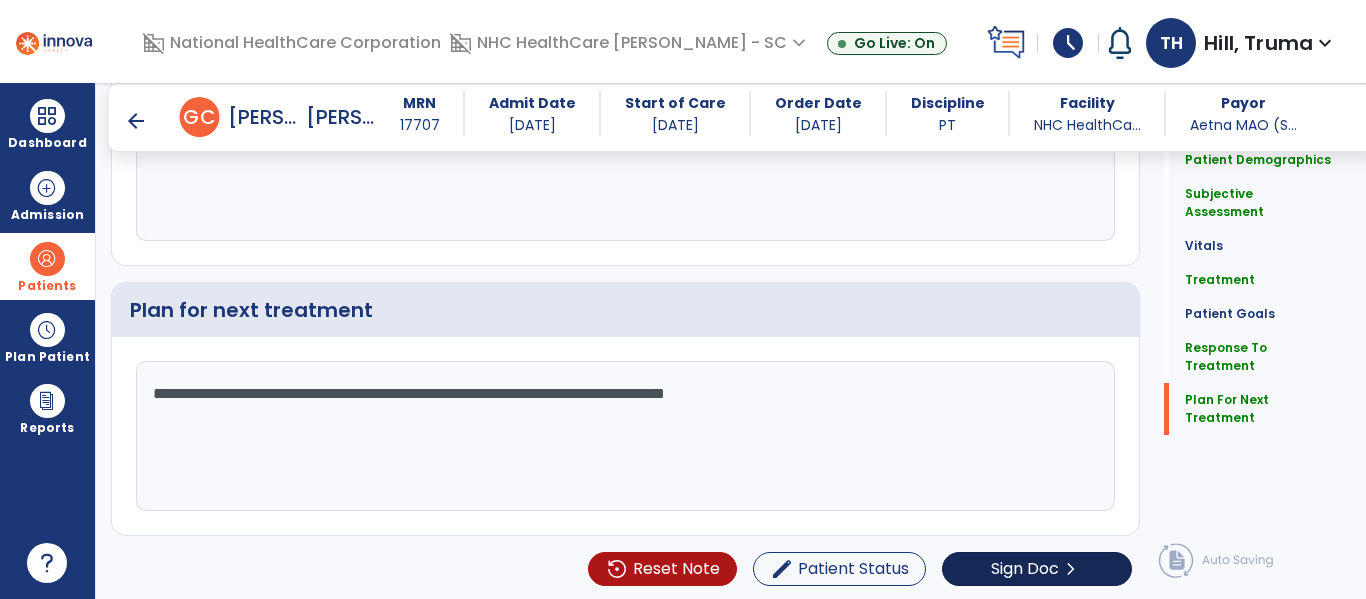 scroll, scrollTop: 3098, scrollLeft: 0, axis: vertical 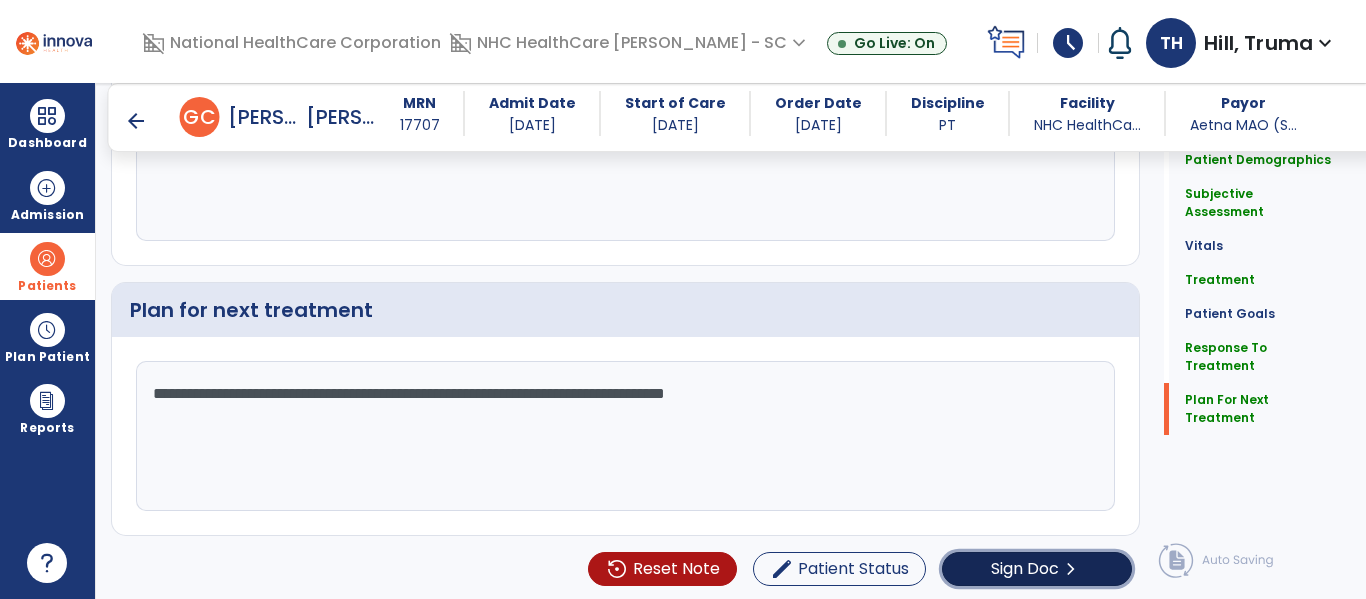 click on "Sign Doc" 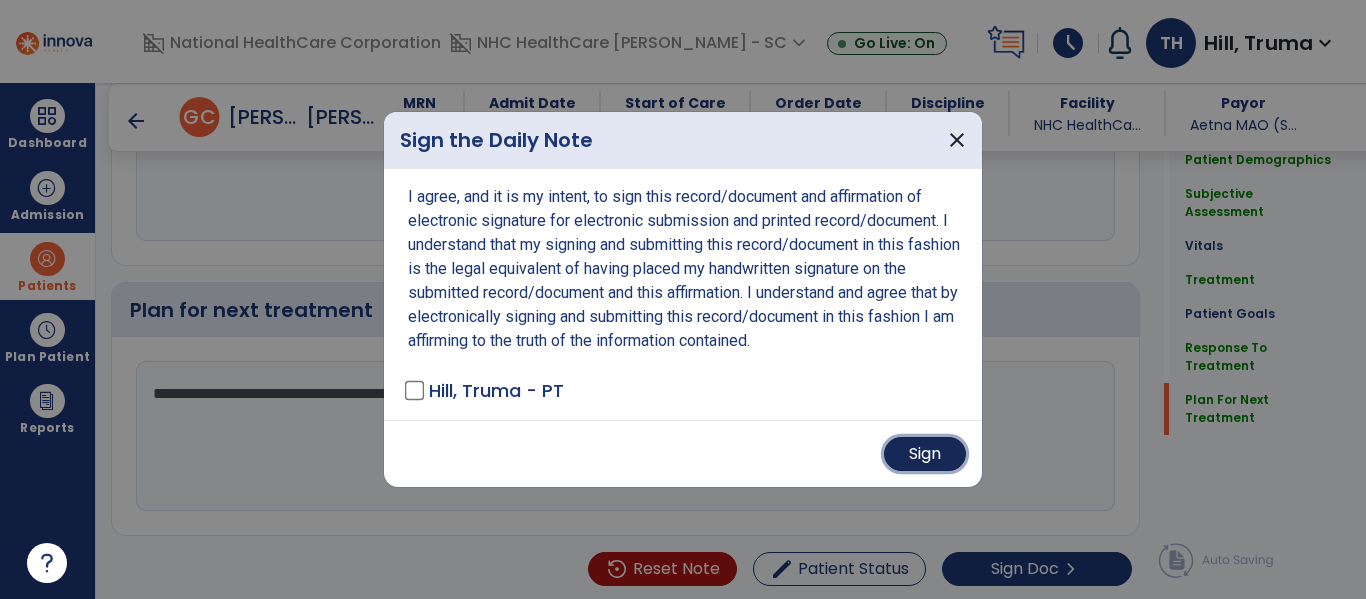 click on "Sign" at bounding box center (925, 454) 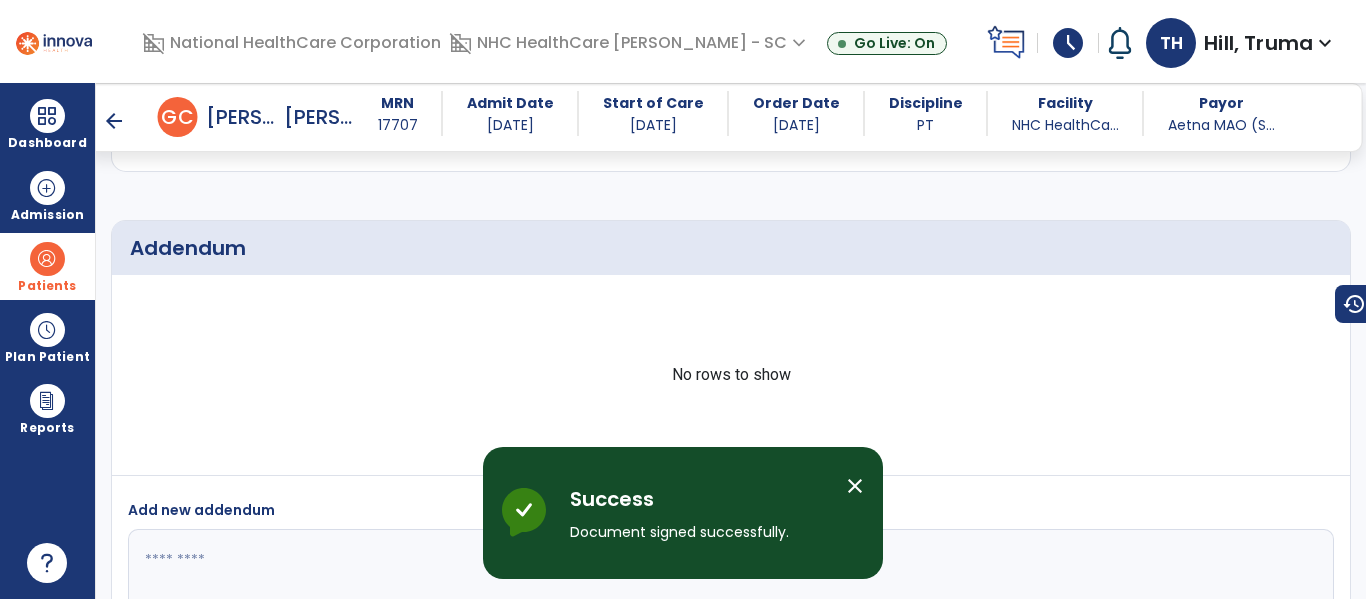 scroll, scrollTop: 3922, scrollLeft: 0, axis: vertical 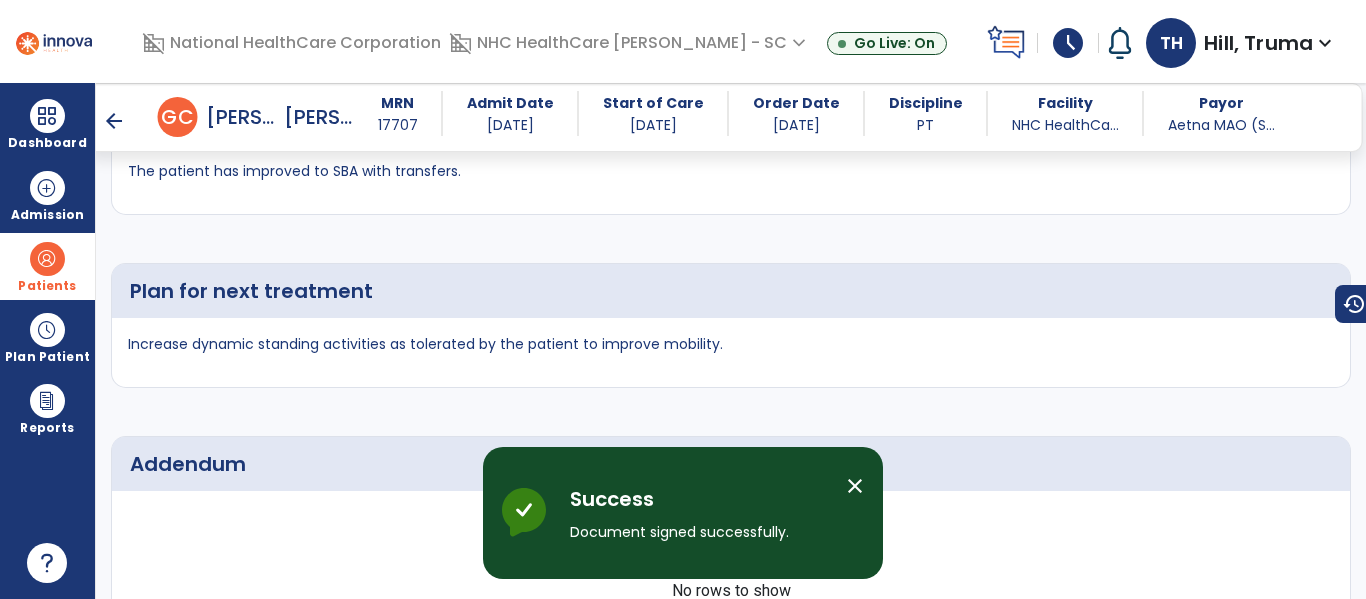 click on "arrow_back" at bounding box center [114, 121] 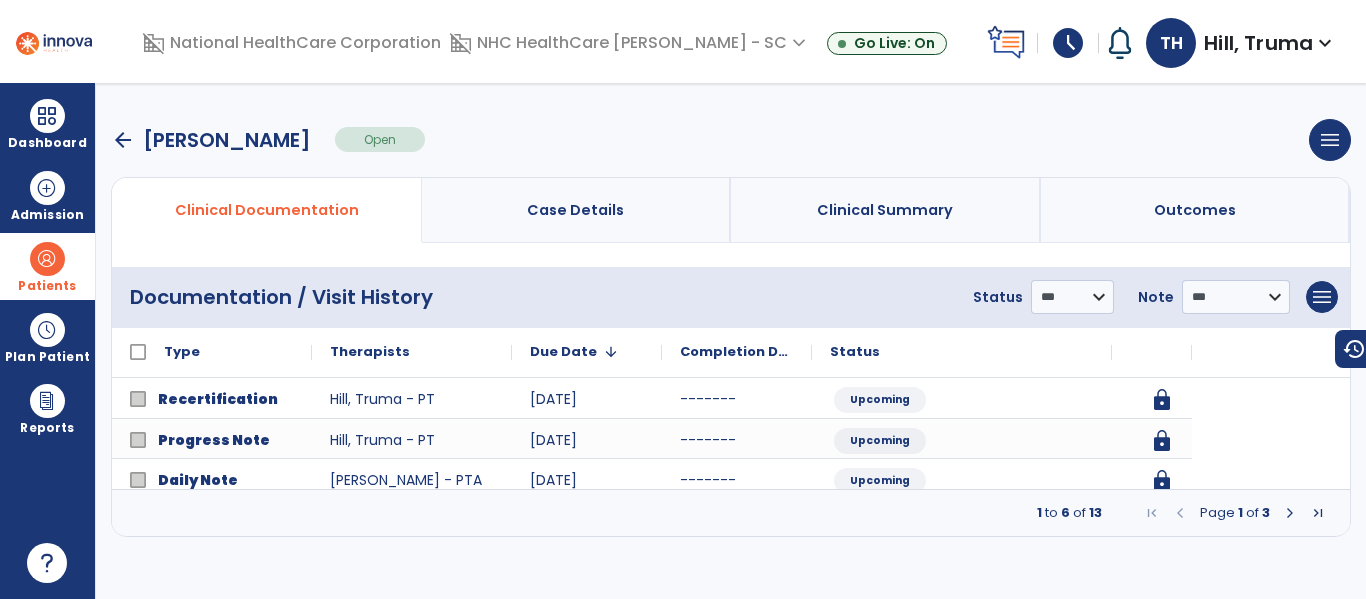 scroll, scrollTop: 0, scrollLeft: 0, axis: both 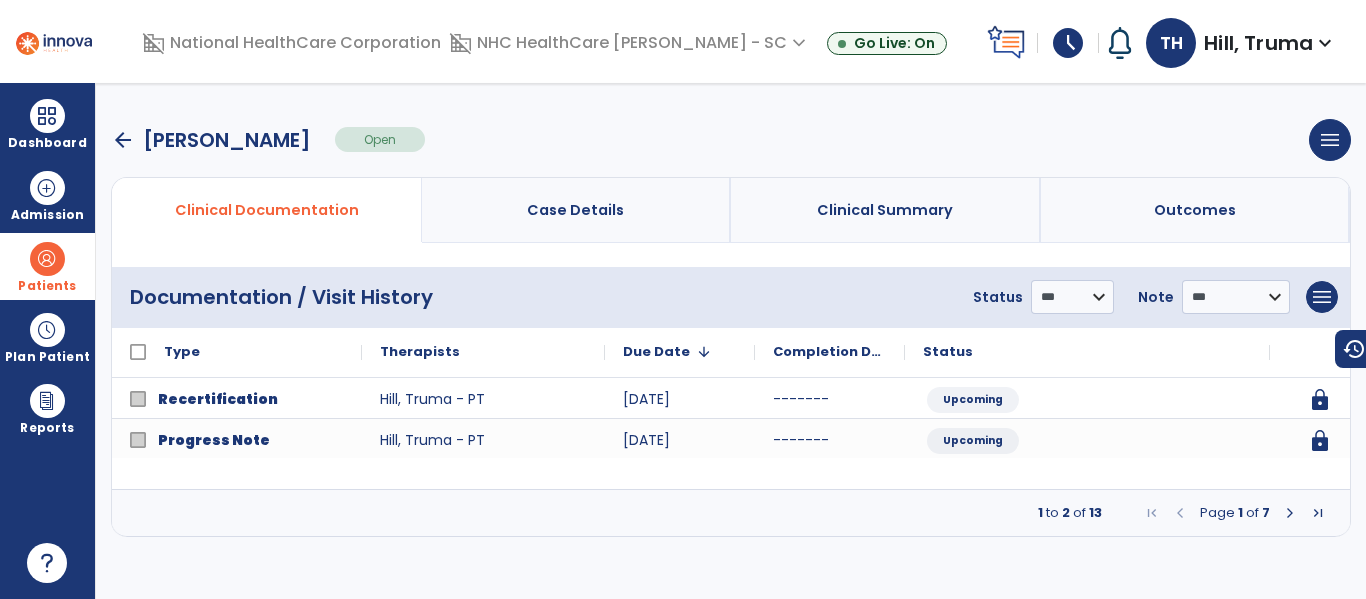 click on "arrow_back" at bounding box center [123, 140] 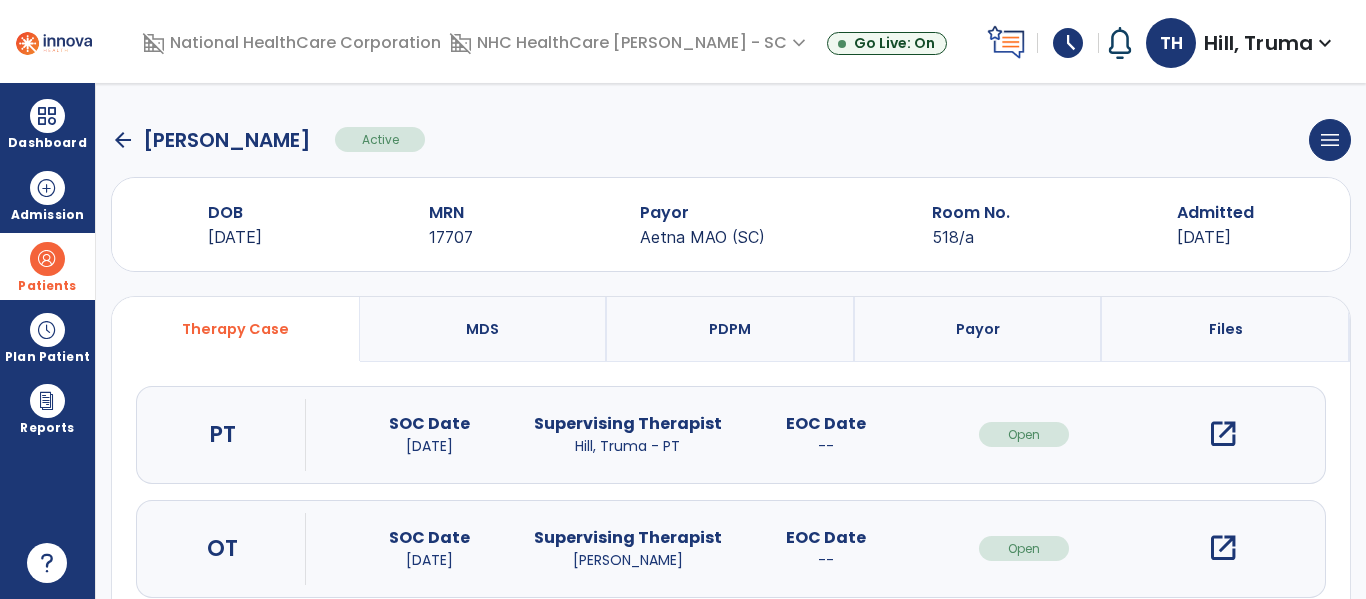 click at bounding box center [47, 259] 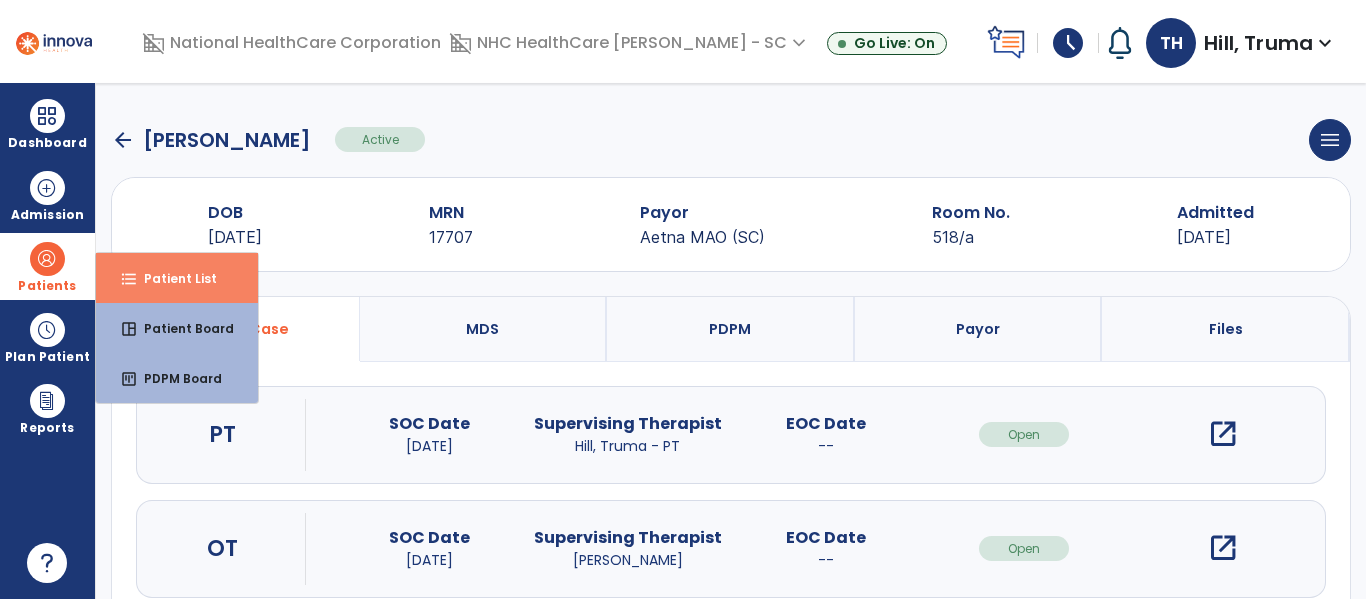 click on "Patient List" at bounding box center (172, 278) 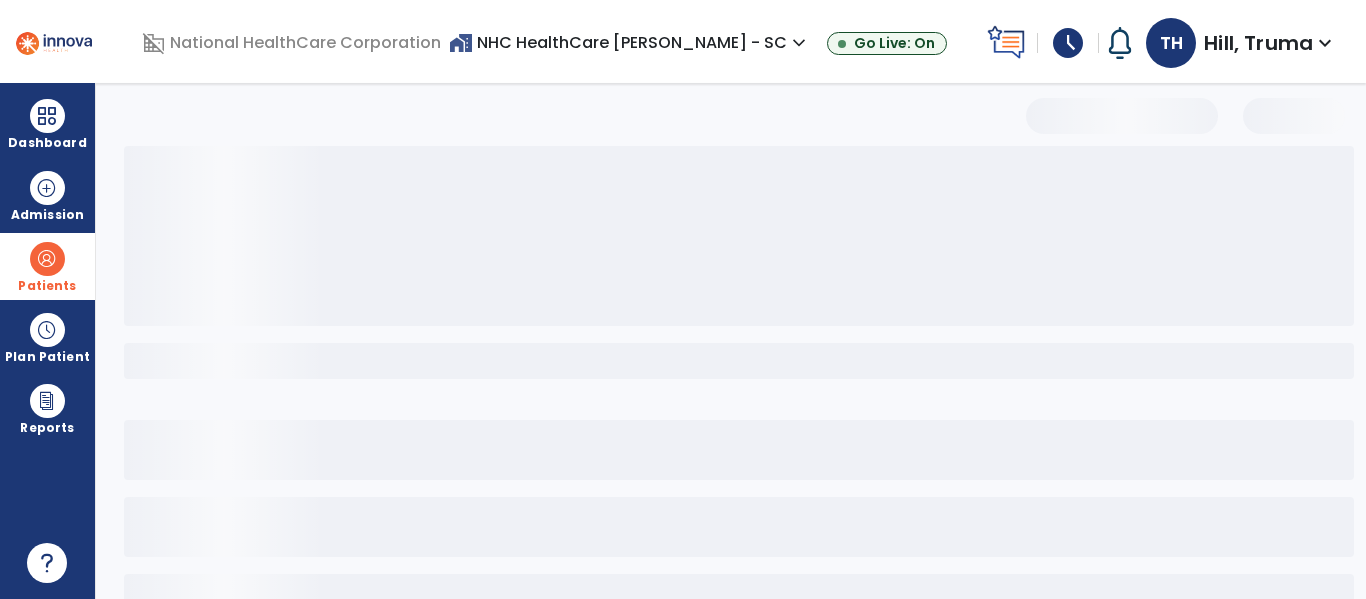 select on "***" 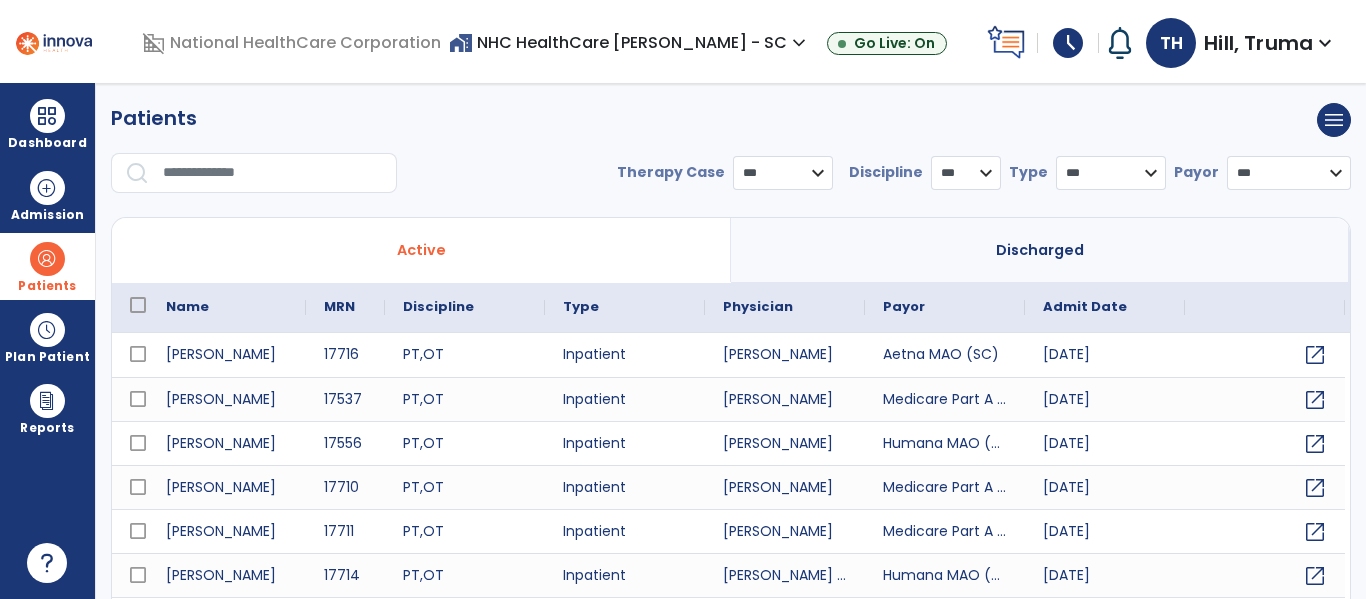 click at bounding box center (137, 172) 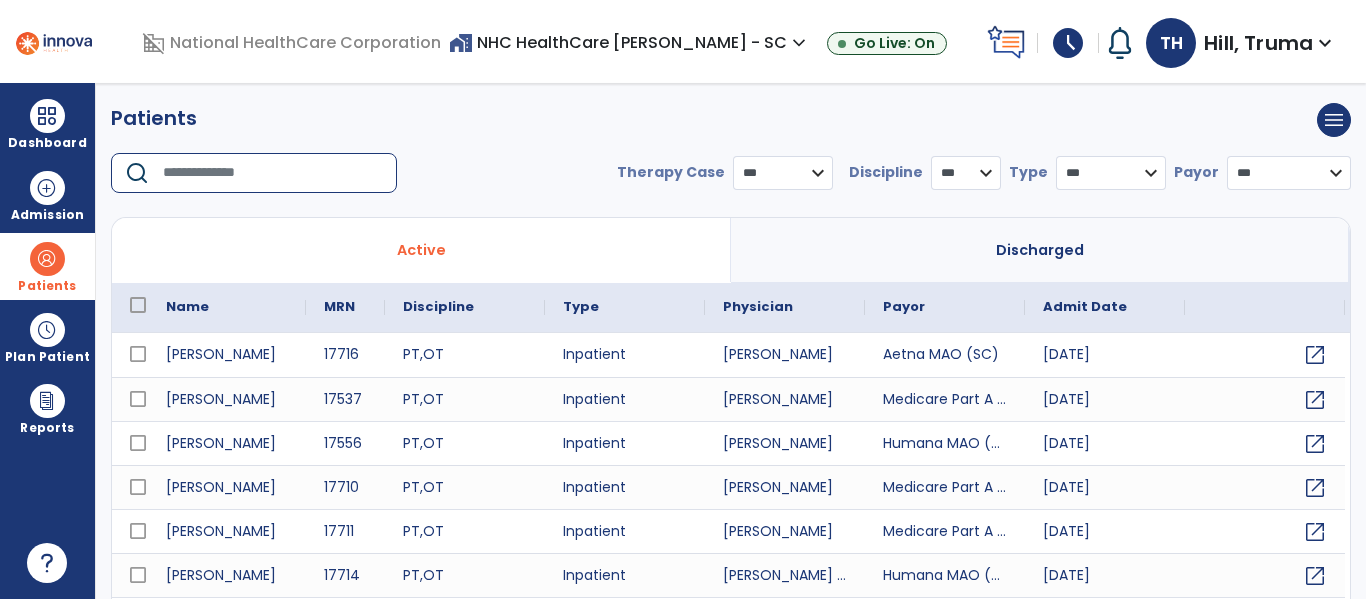 click at bounding box center [273, 173] 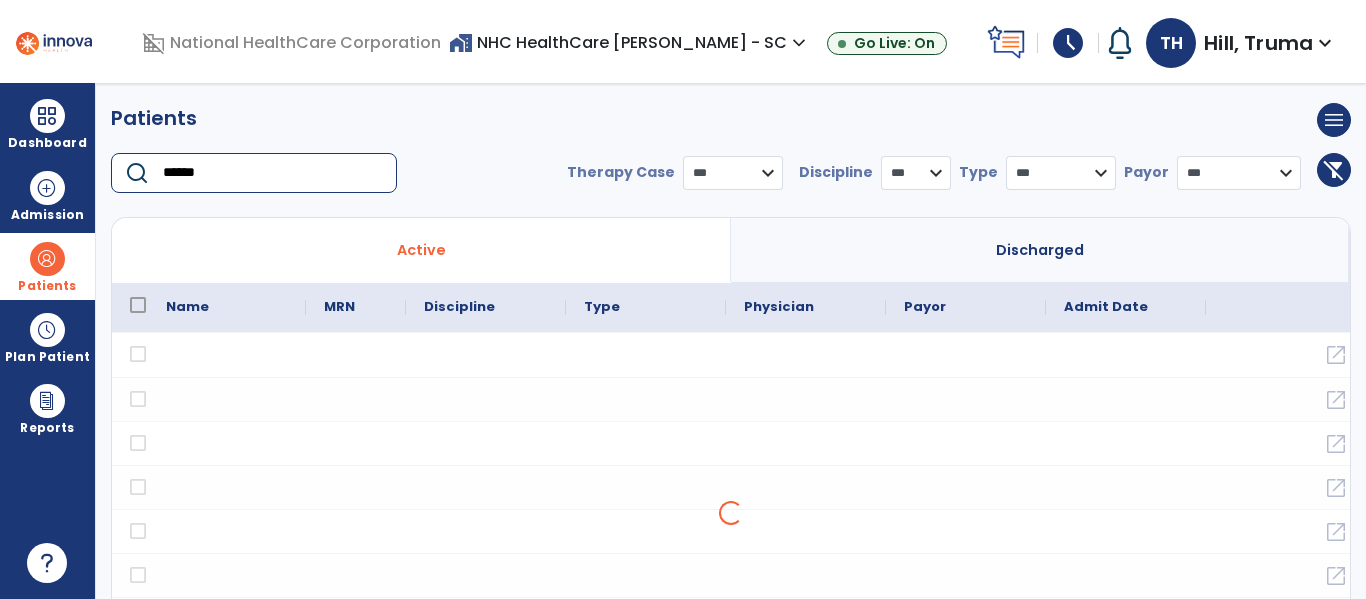 type on "******" 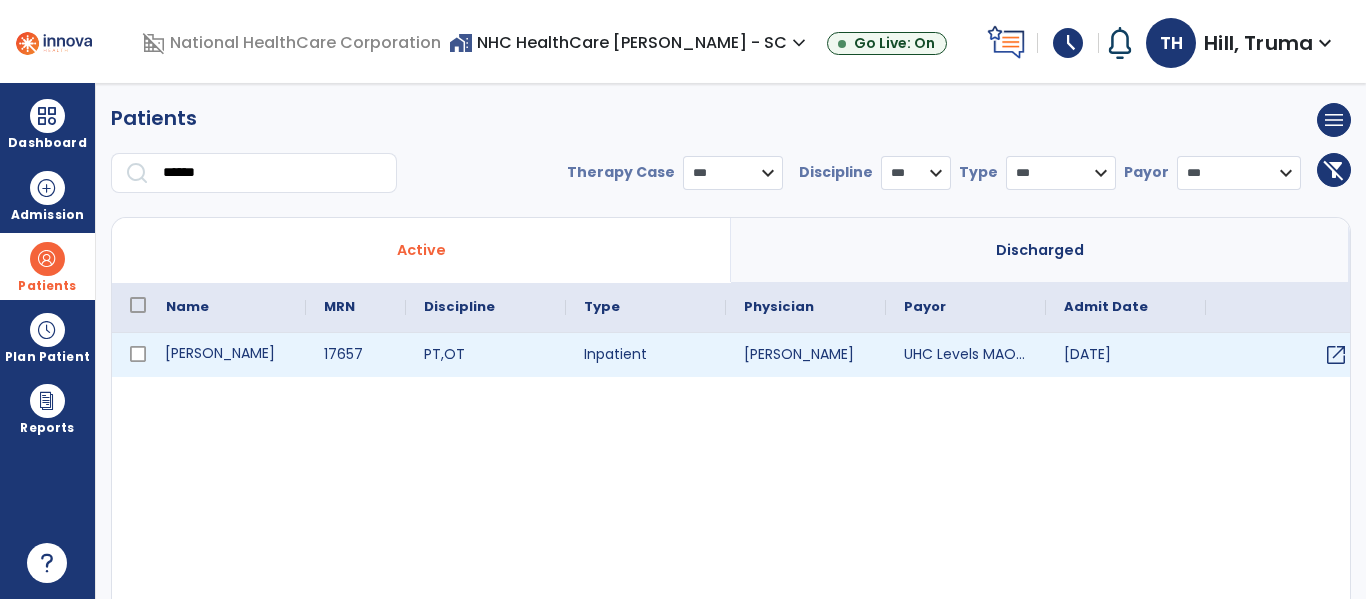 click on "[PERSON_NAME]" at bounding box center (227, 355) 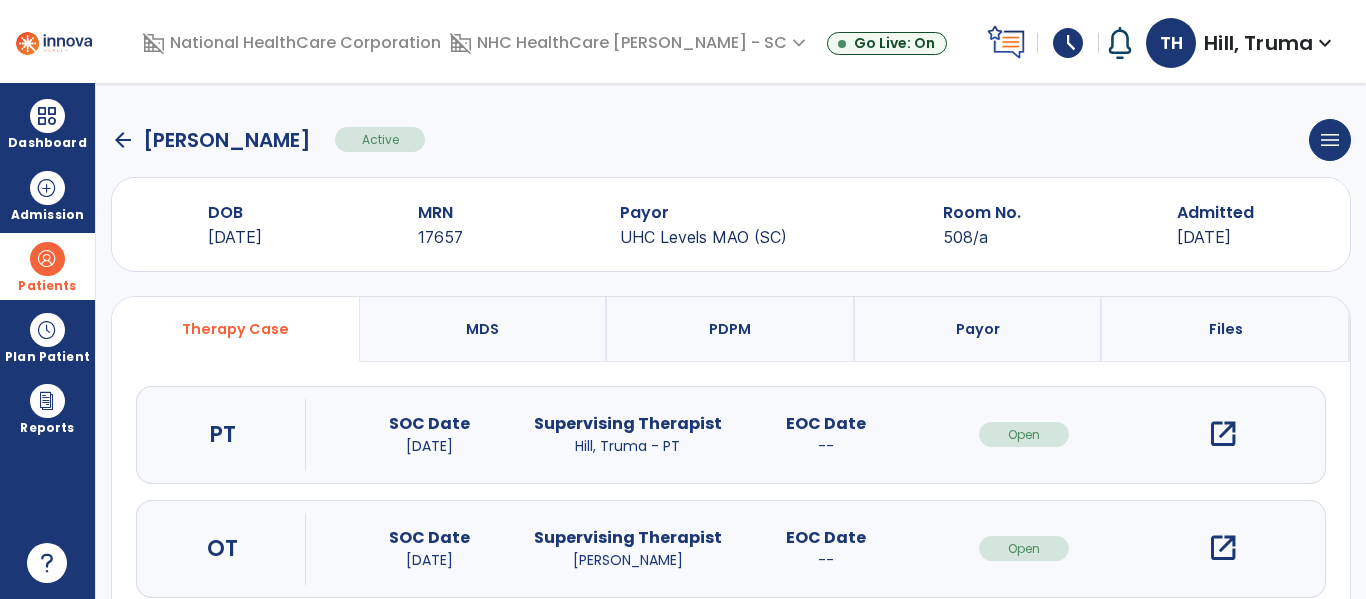 click on "open_in_new" at bounding box center [1223, 434] 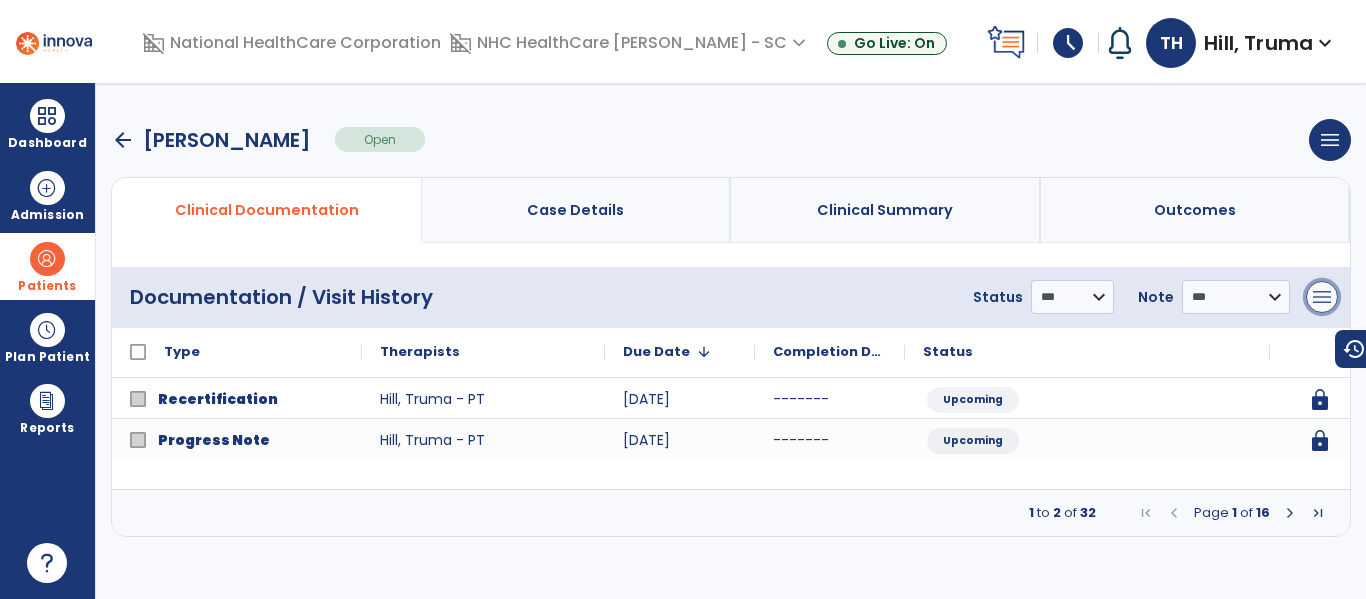 click on "menu" at bounding box center [1322, 297] 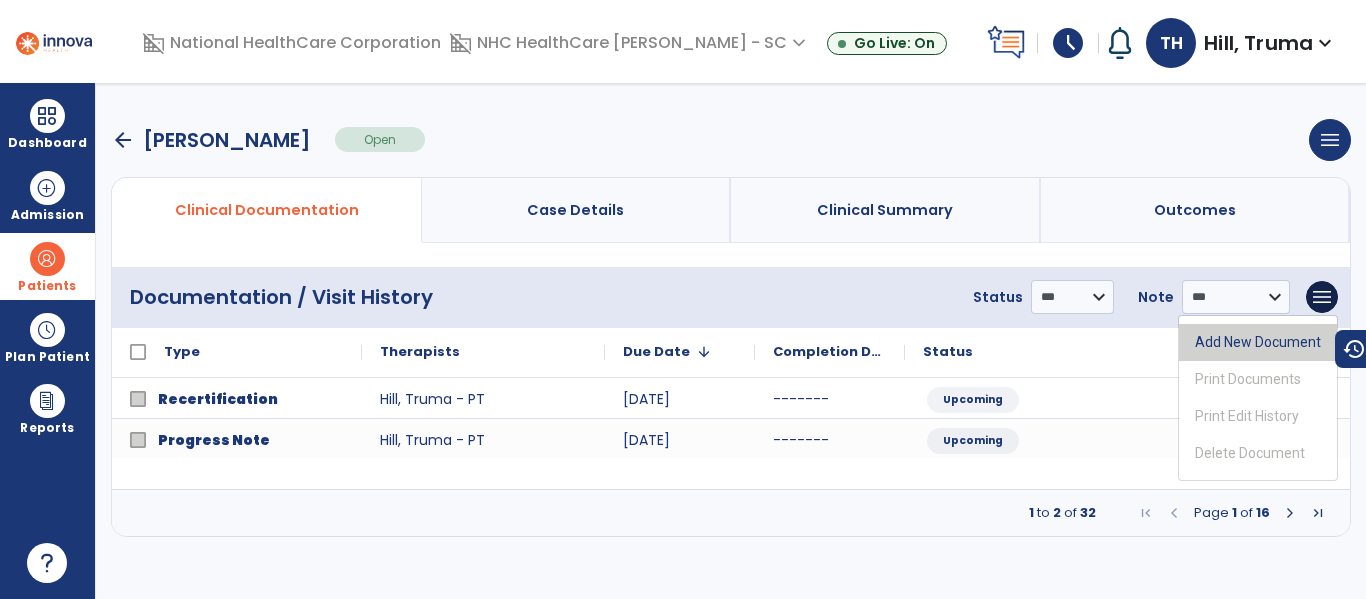click on "Add New Document" at bounding box center (1258, 342) 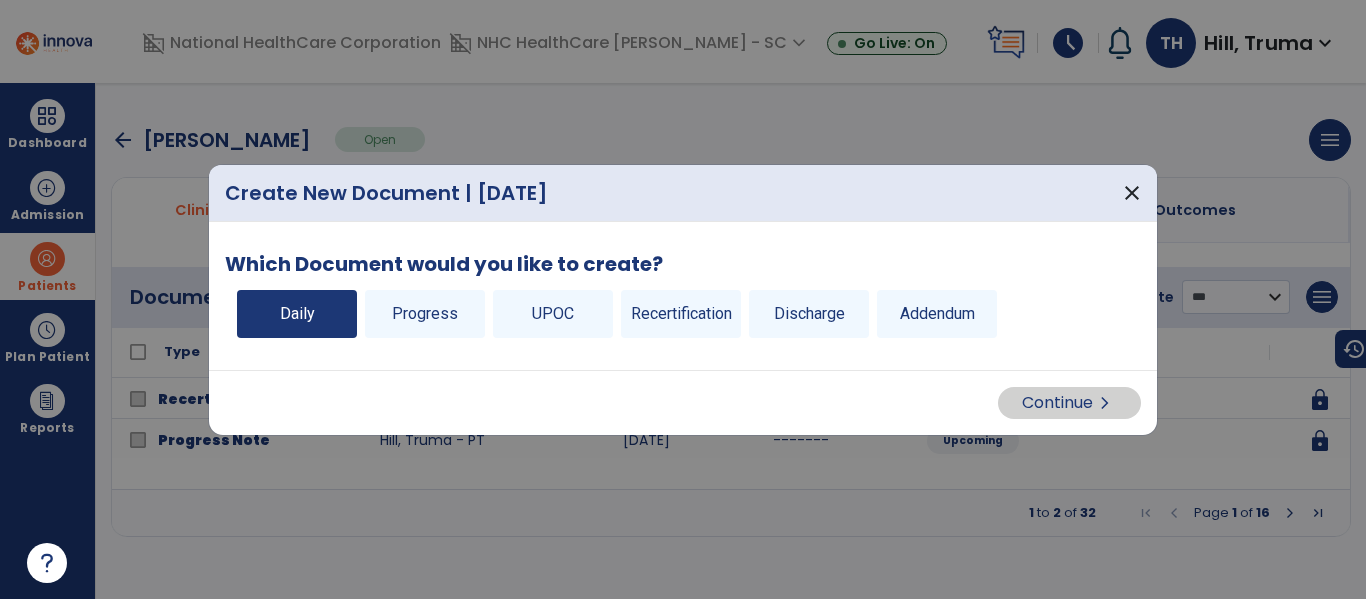 click on "Daily" at bounding box center (297, 314) 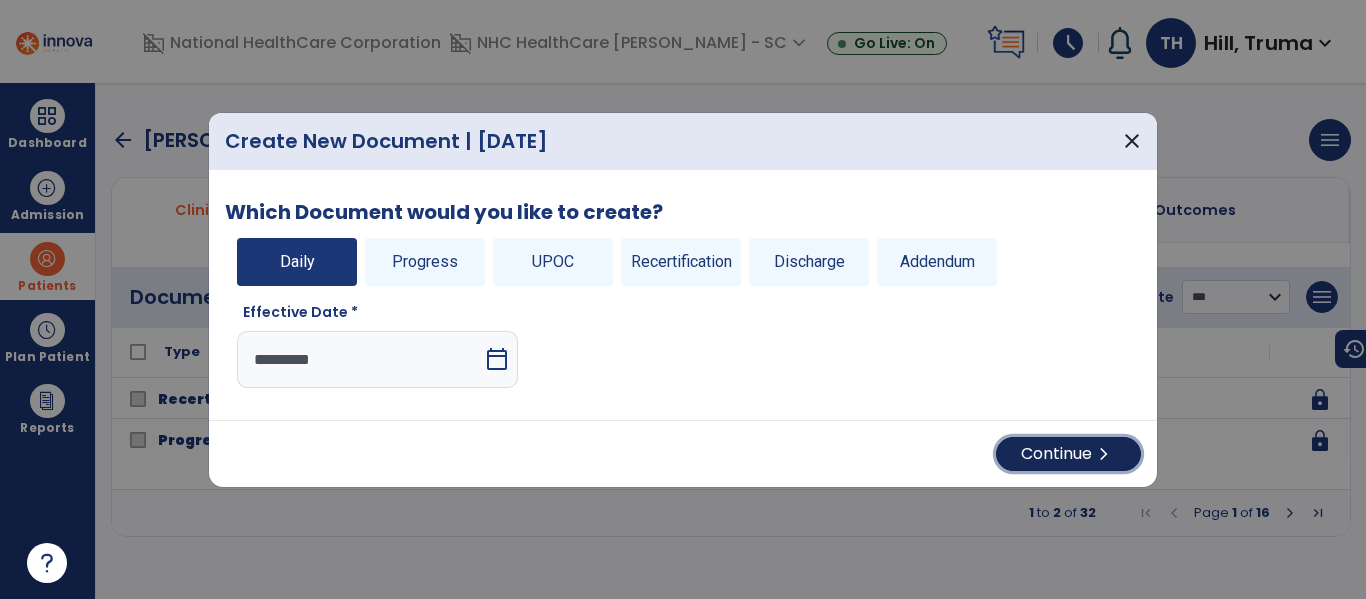 click on "chevron_right" at bounding box center (1104, 454) 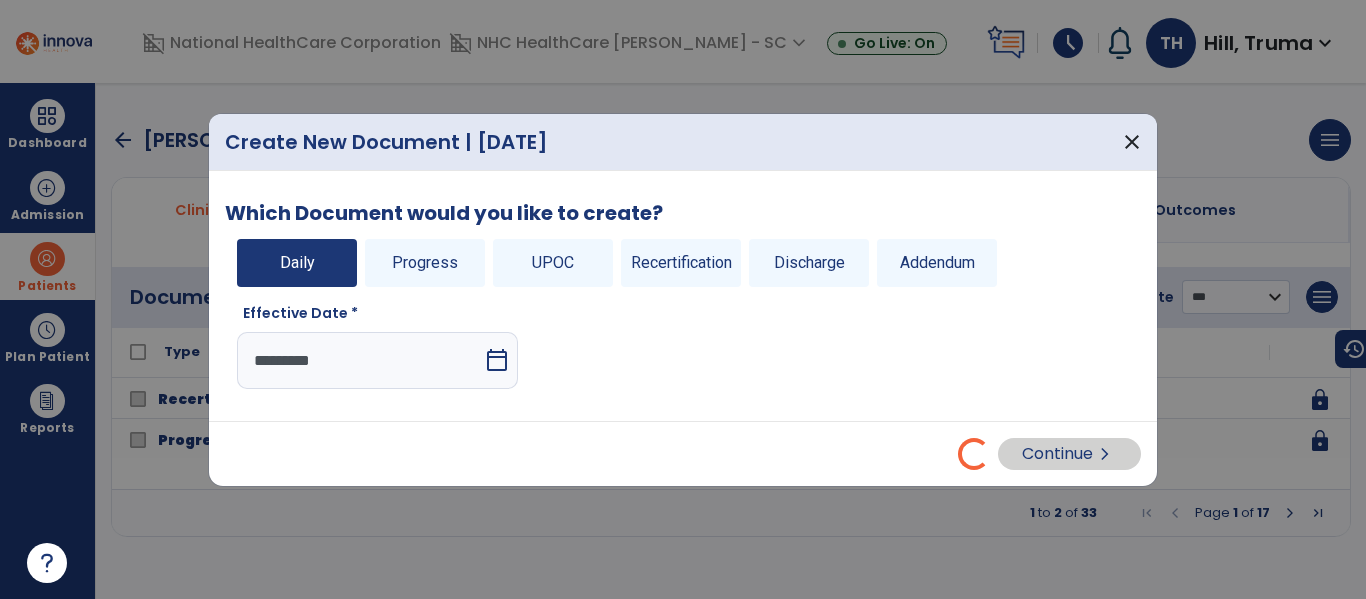 select on "*" 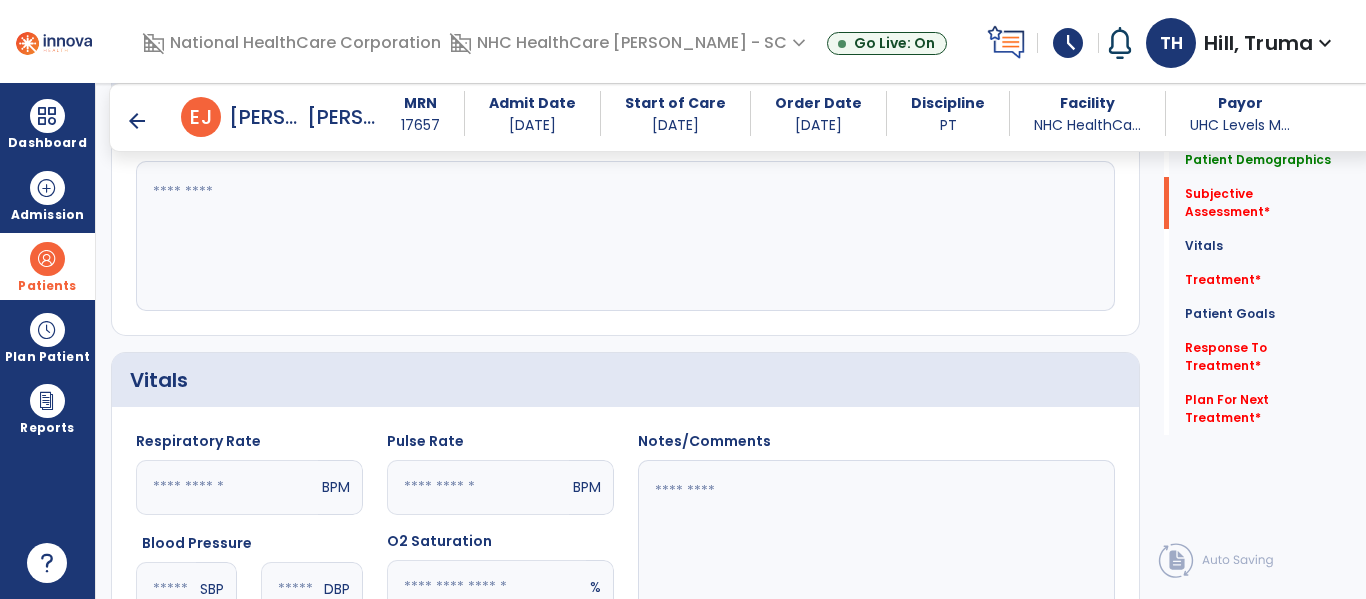 scroll, scrollTop: 500, scrollLeft: 0, axis: vertical 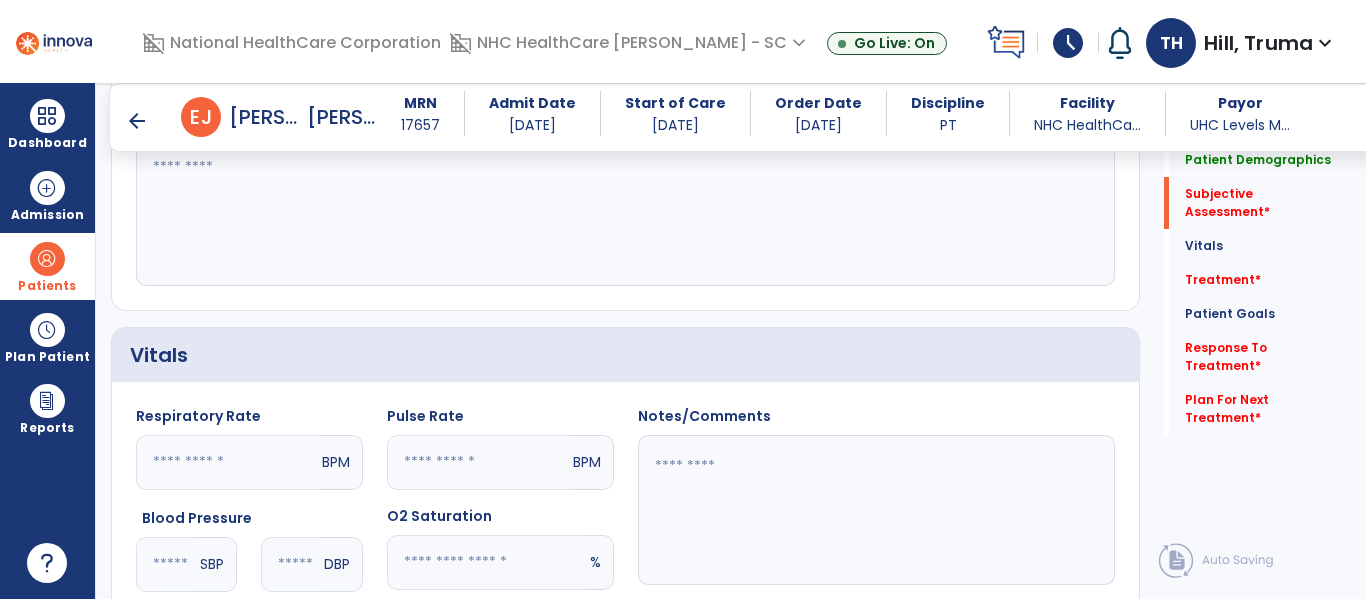 click 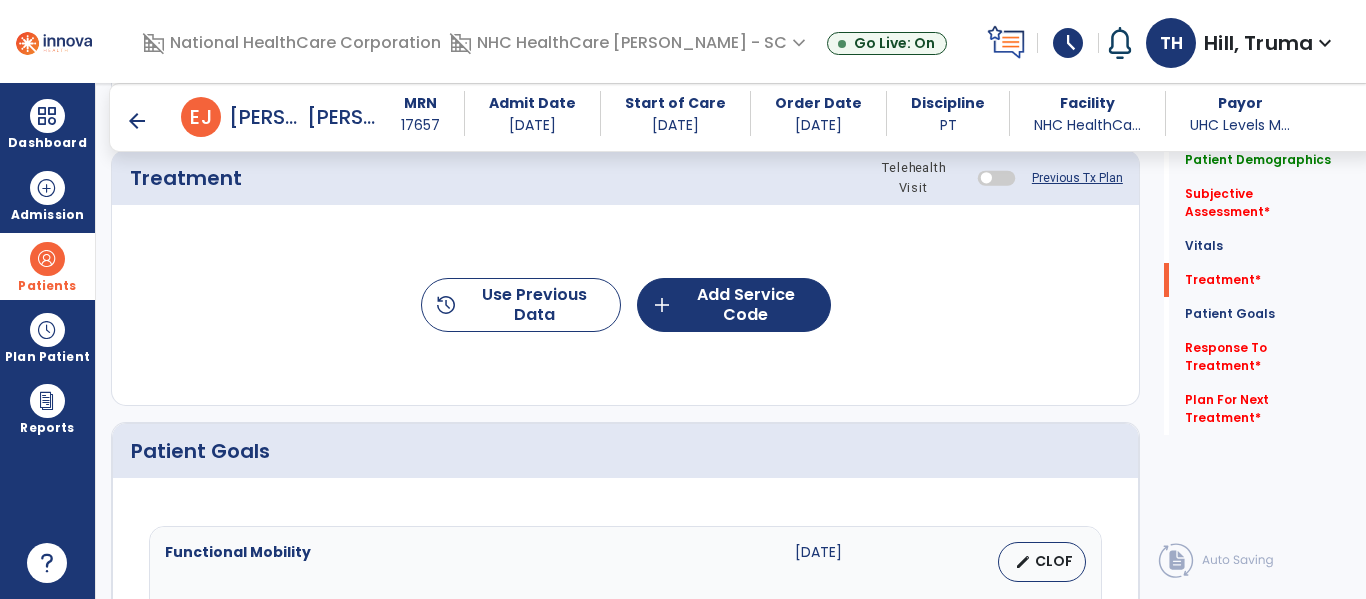 scroll, scrollTop: 1100, scrollLeft: 0, axis: vertical 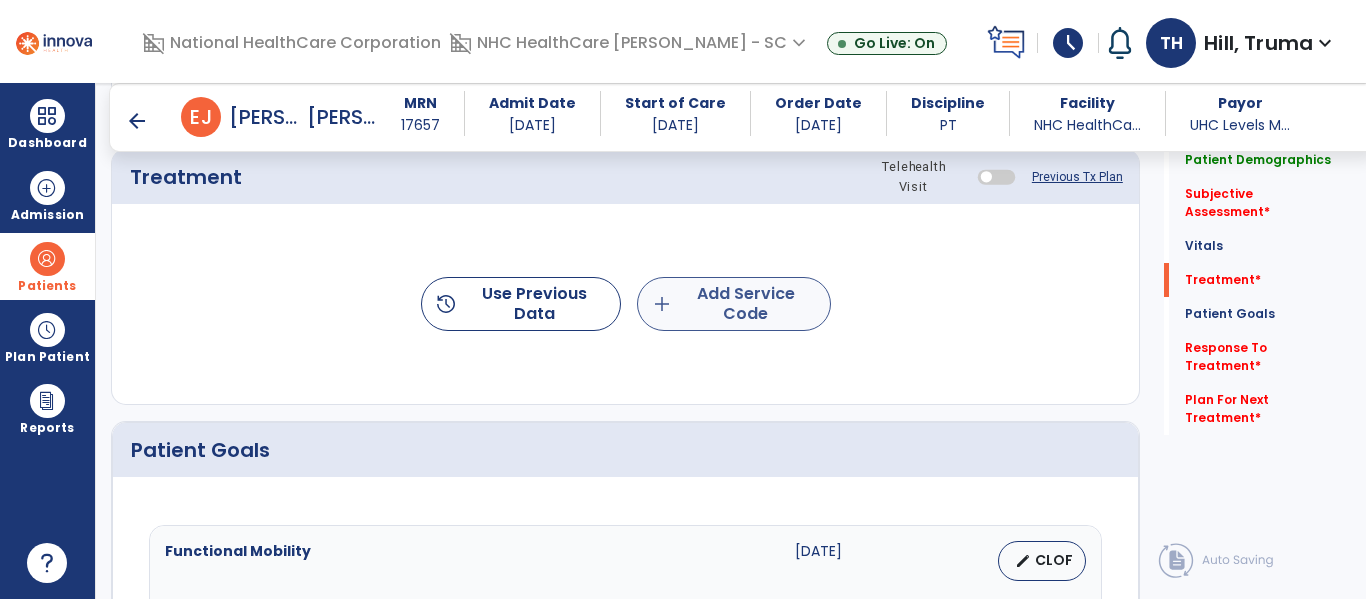 type on "**********" 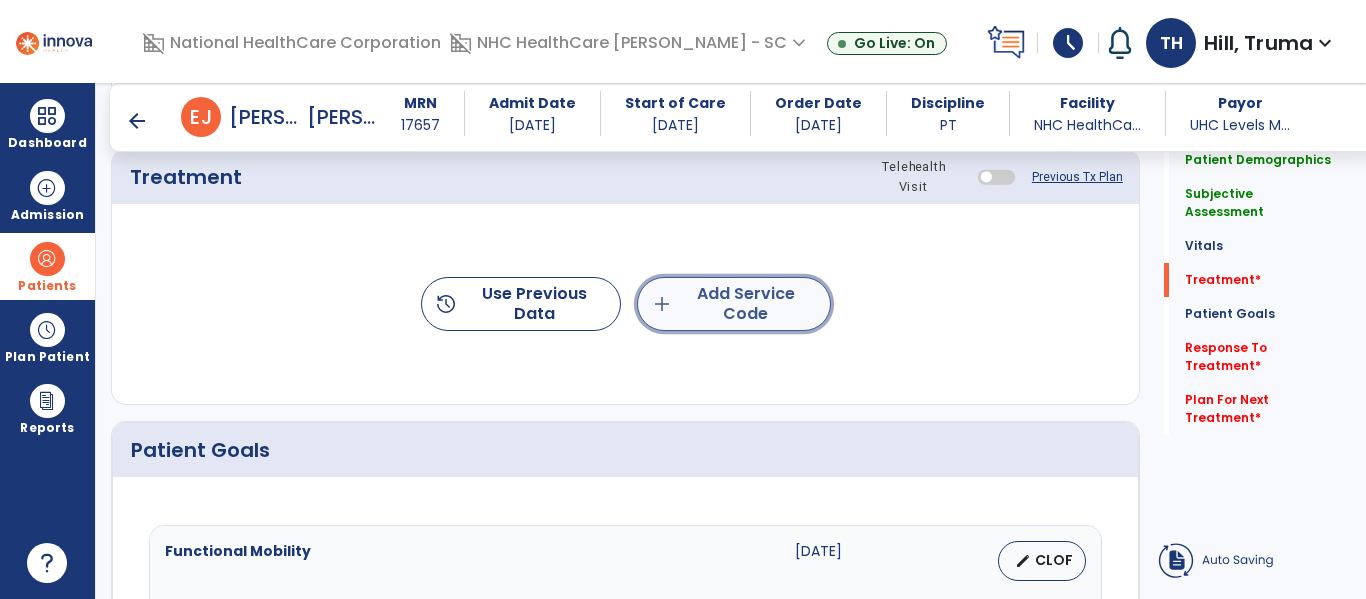 click on "add  Add Service Code" 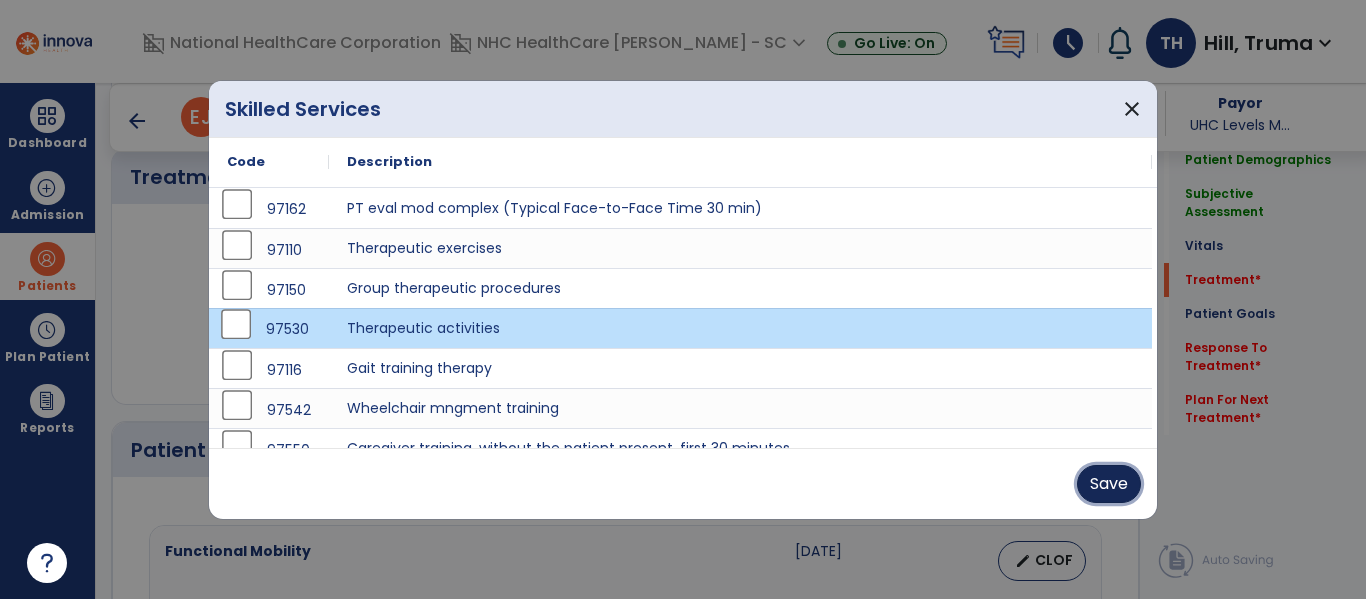 click on "Save" at bounding box center [1109, 484] 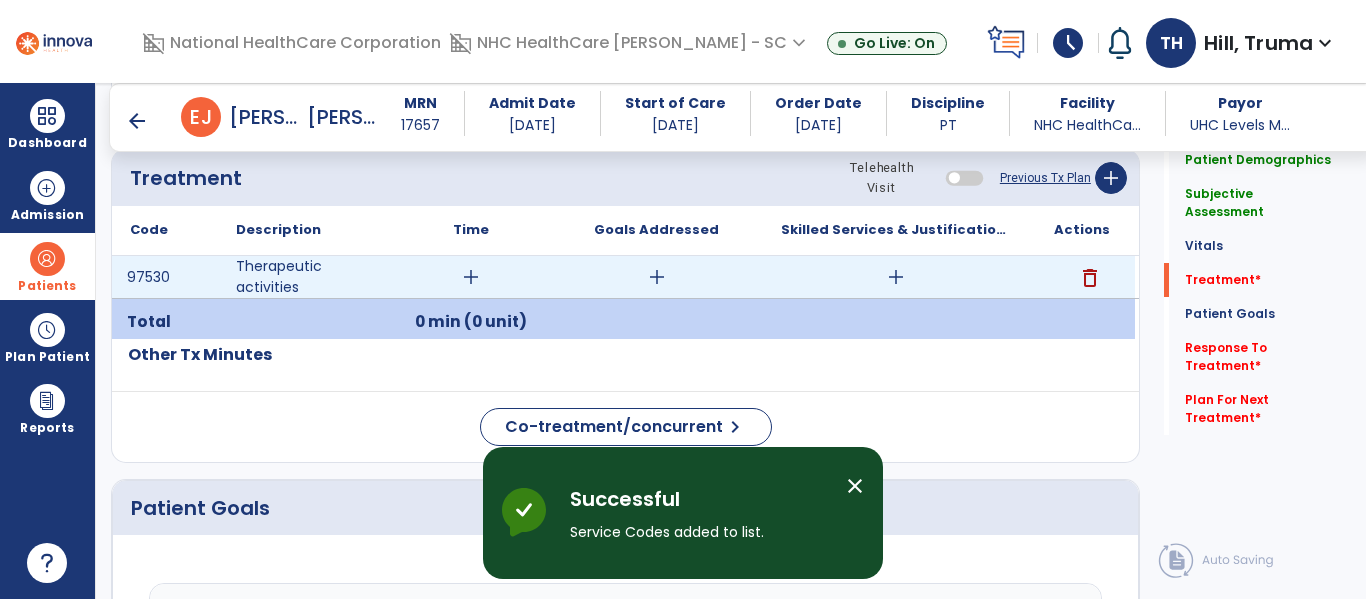 click on "add" at bounding box center [471, 277] 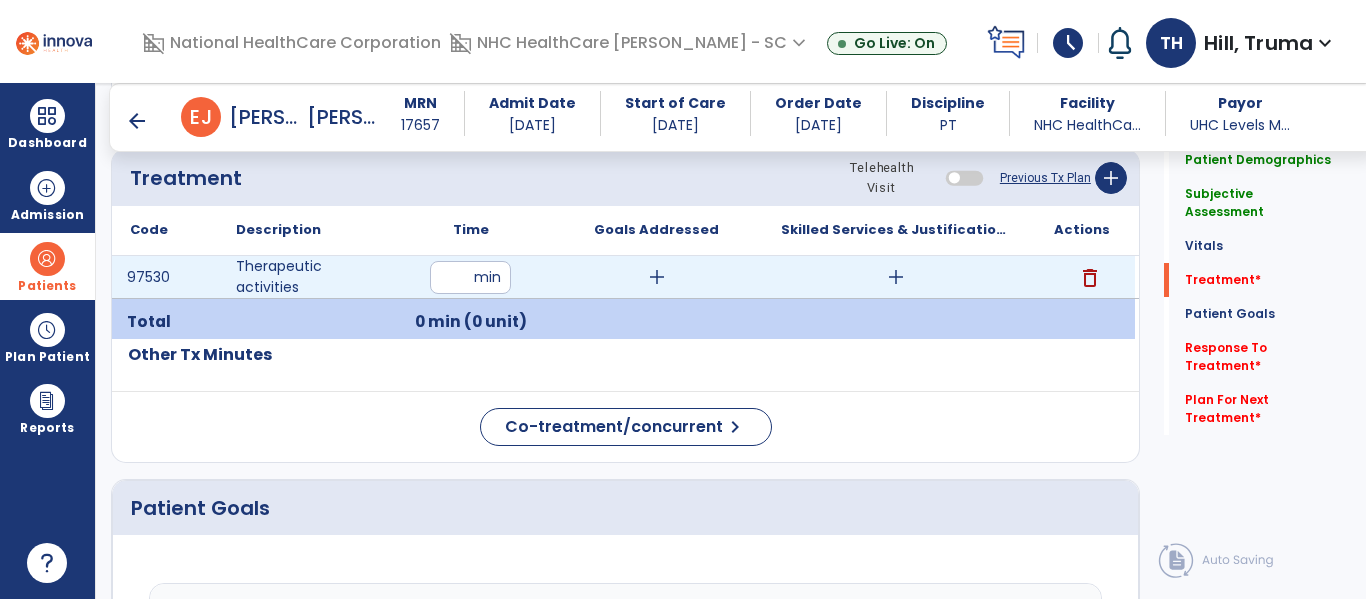 type on "**" 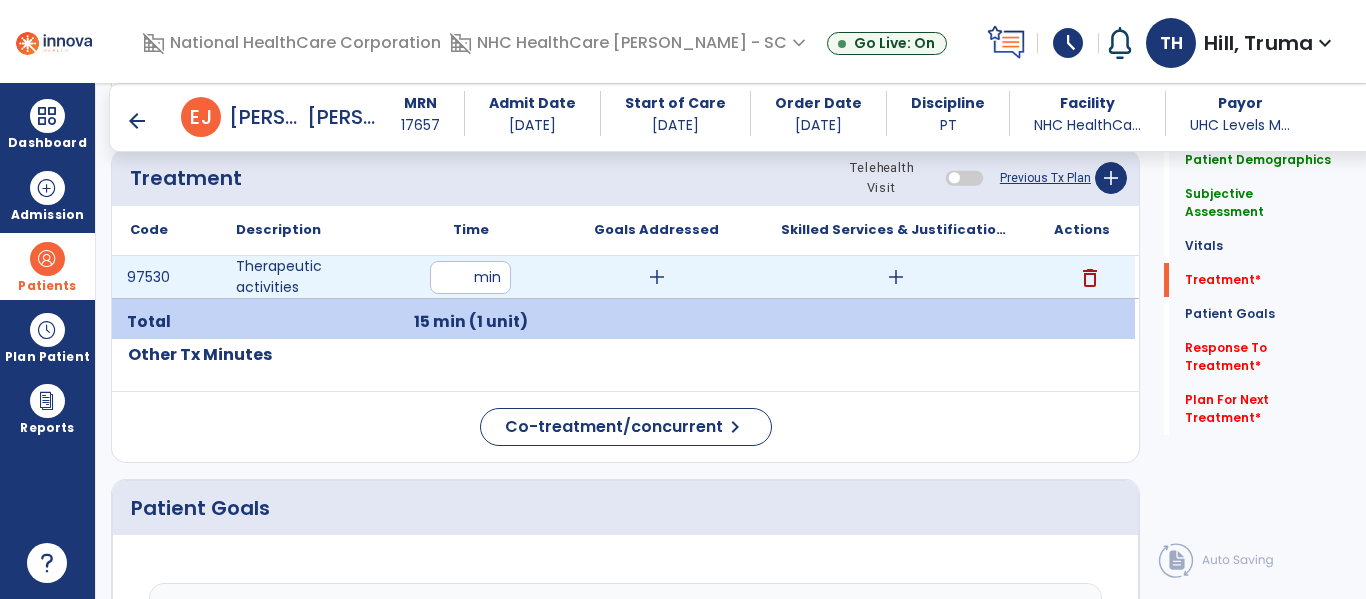 click on "add" at bounding box center [657, 277] 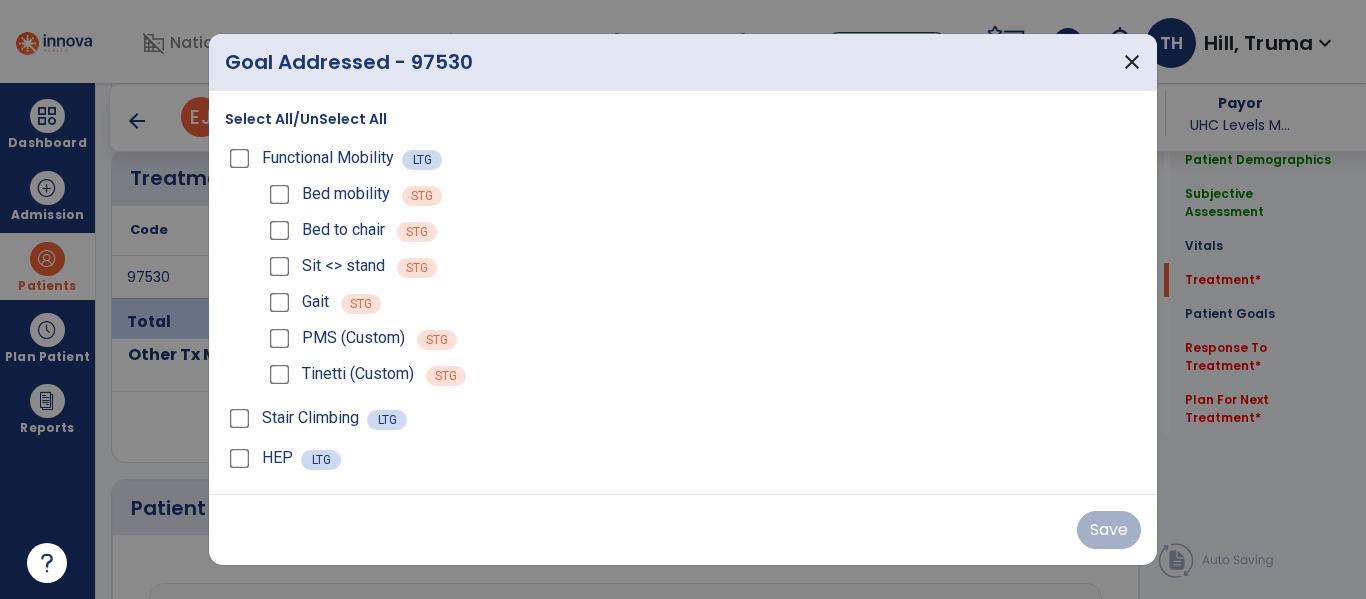 click on "Select All/UnSelect All" at bounding box center [306, 119] 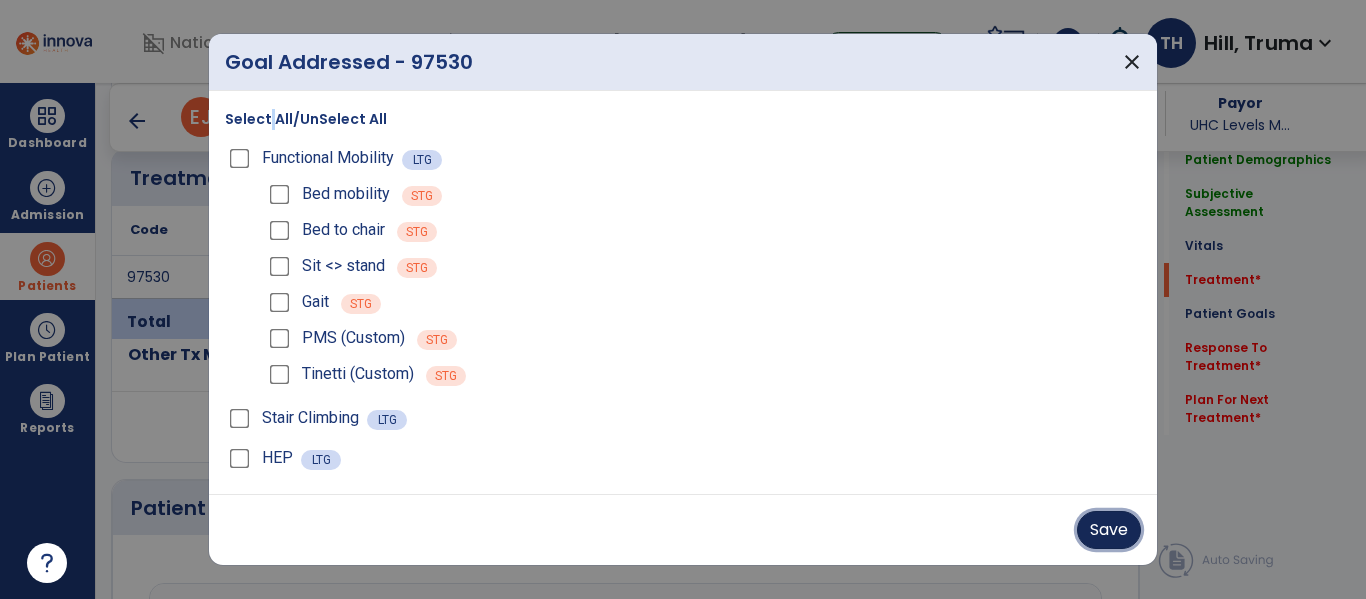click on "Save" at bounding box center (1109, 530) 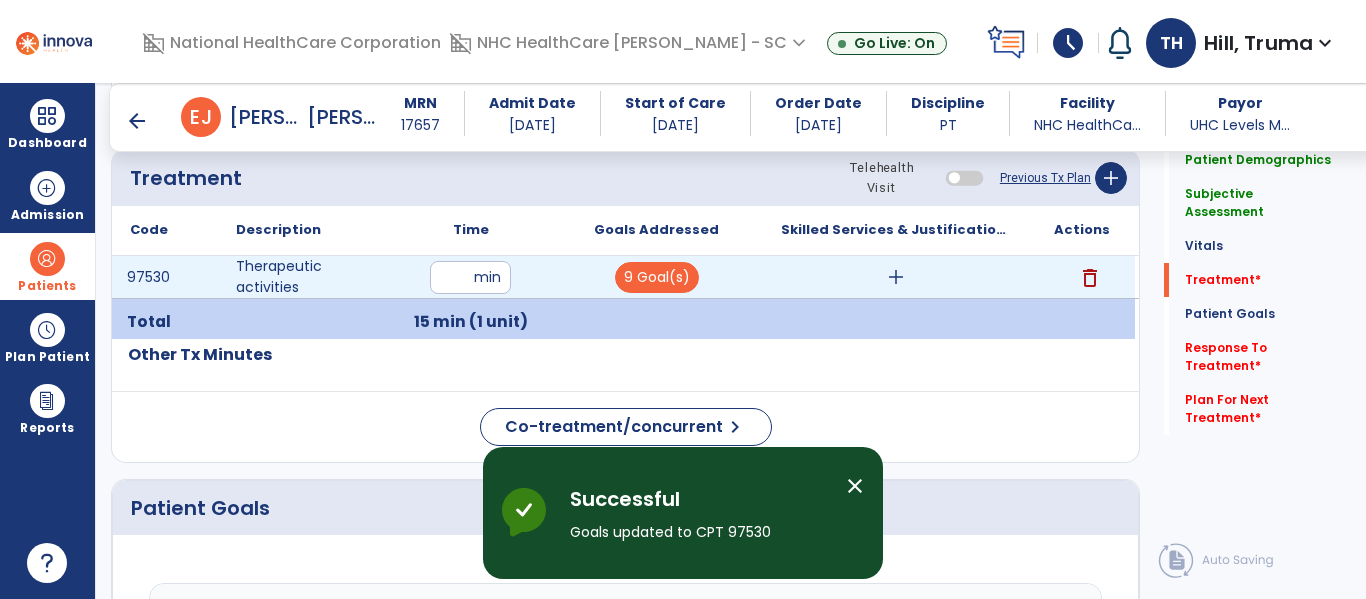 click on "add" at bounding box center [896, 277] 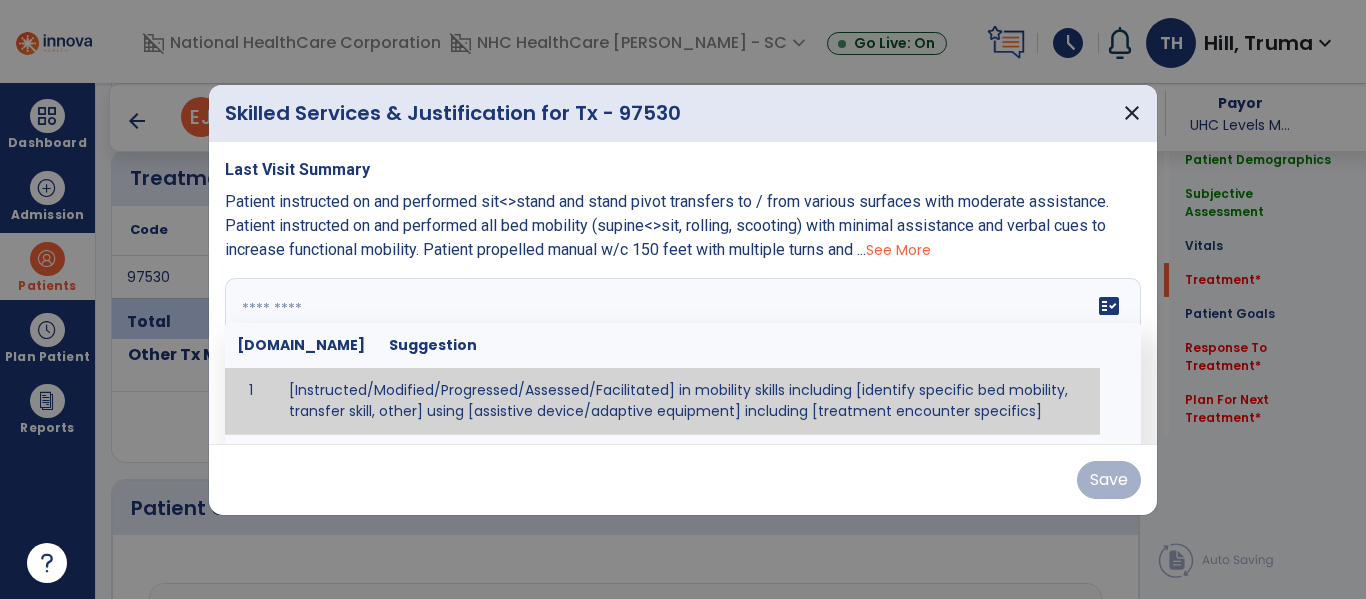click on "fact_check  [DOMAIN_NAME] Suggestion 1 [Instructed/Modified/Progressed/Assessed/Facilitated] in mobility skills including [identify specific bed mobility, transfer skill, other] using [assistive device/adaptive equipment] including [treatment encounter specifics]" at bounding box center (683, 353) 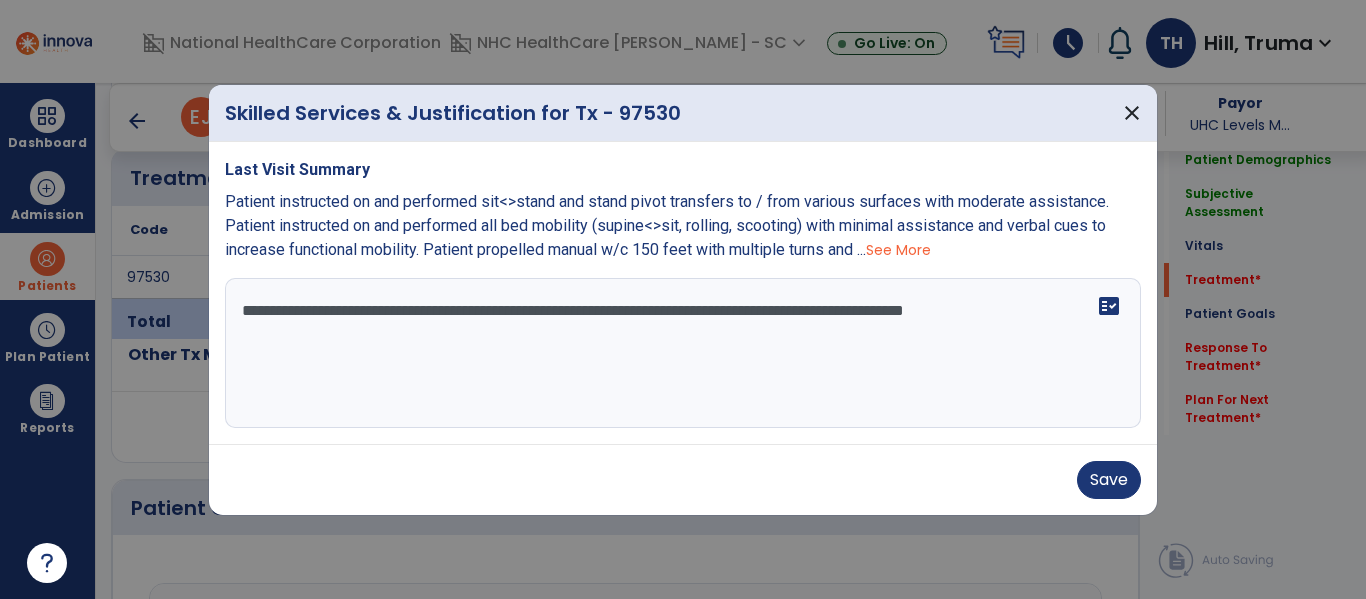 click on "**********" at bounding box center (683, 353) 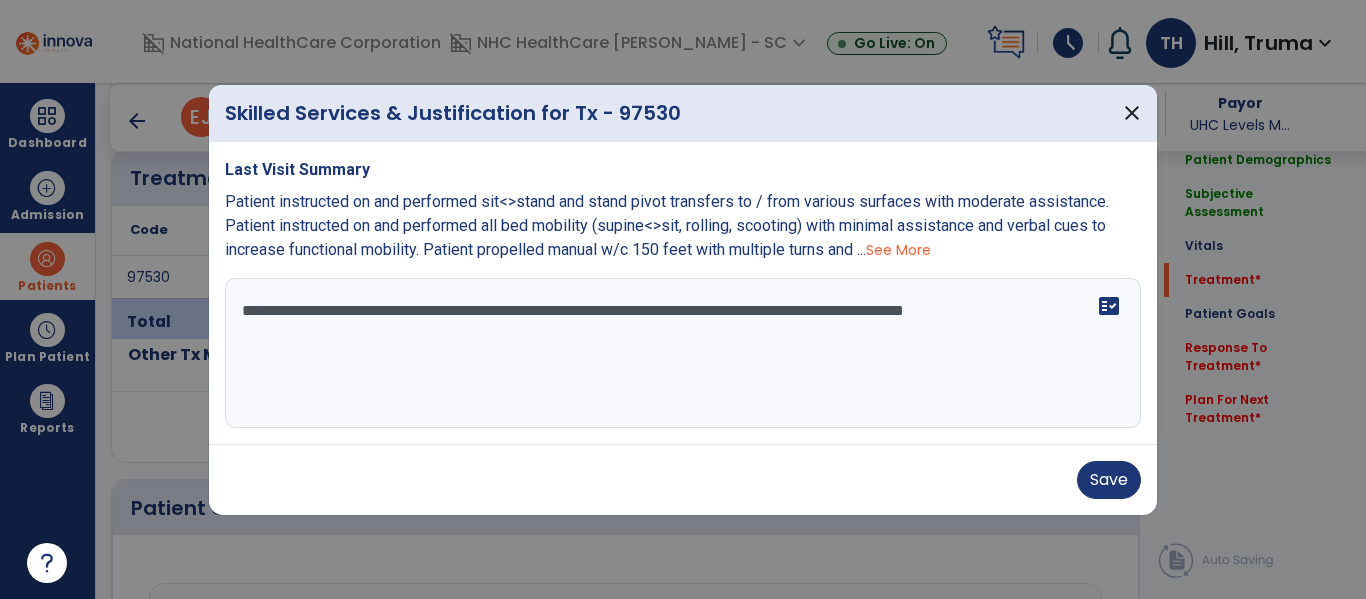 click on "**********" at bounding box center [683, 353] 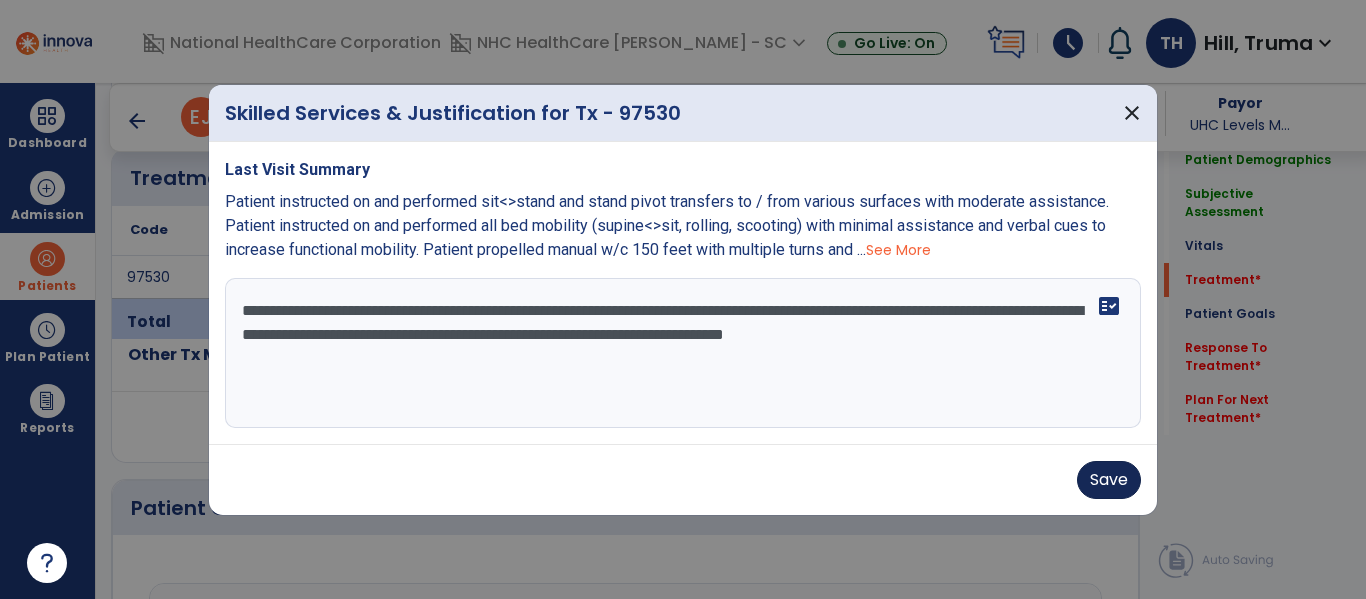 type on "**********" 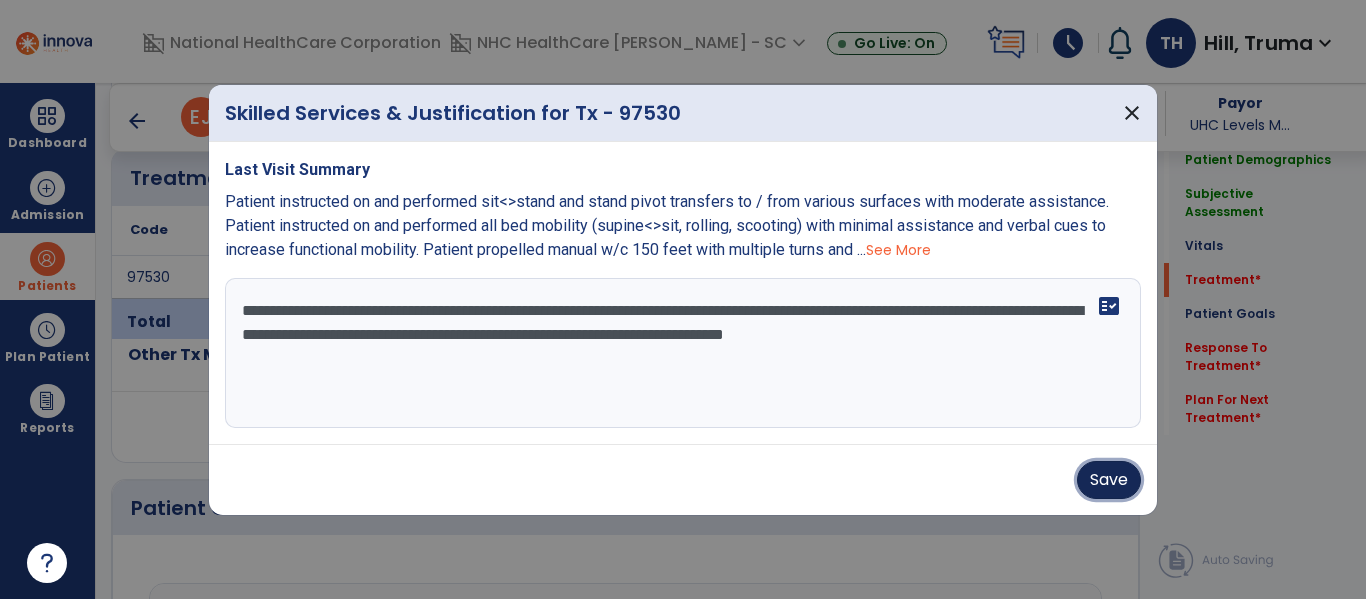 drag, startPoint x: 1085, startPoint y: 473, endPoint x: 933, endPoint y: 416, distance: 162.33607 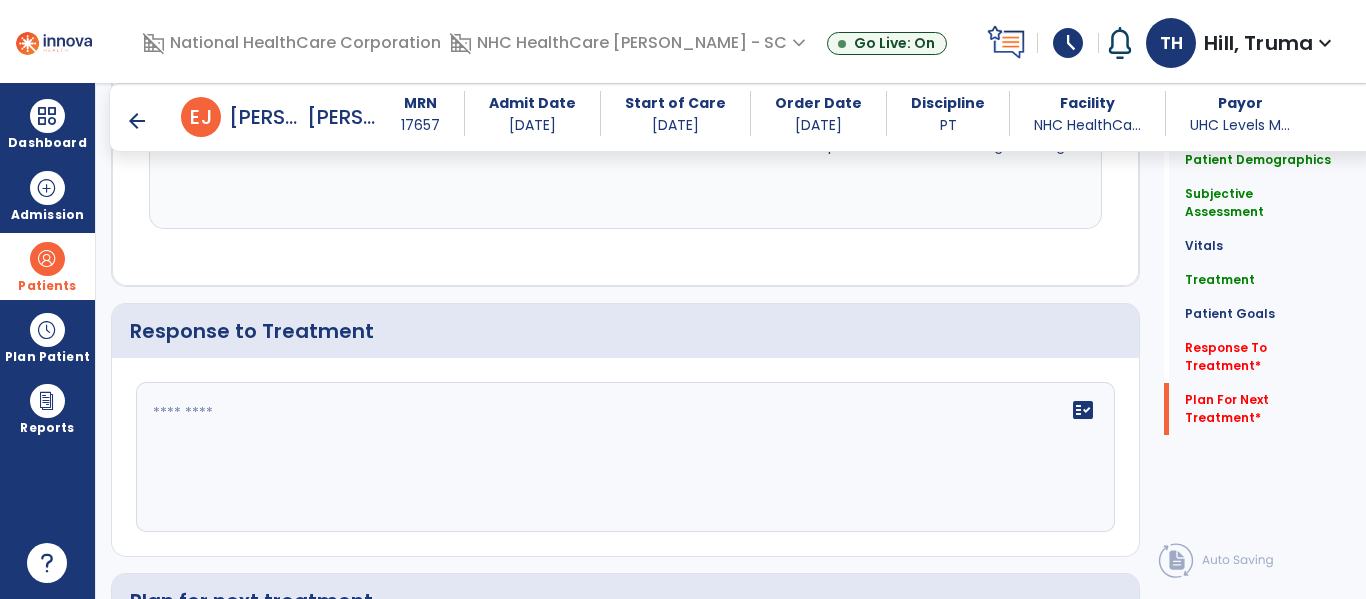 scroll, scrollTop: 3031, scrollLeft: 0, axis: vertical 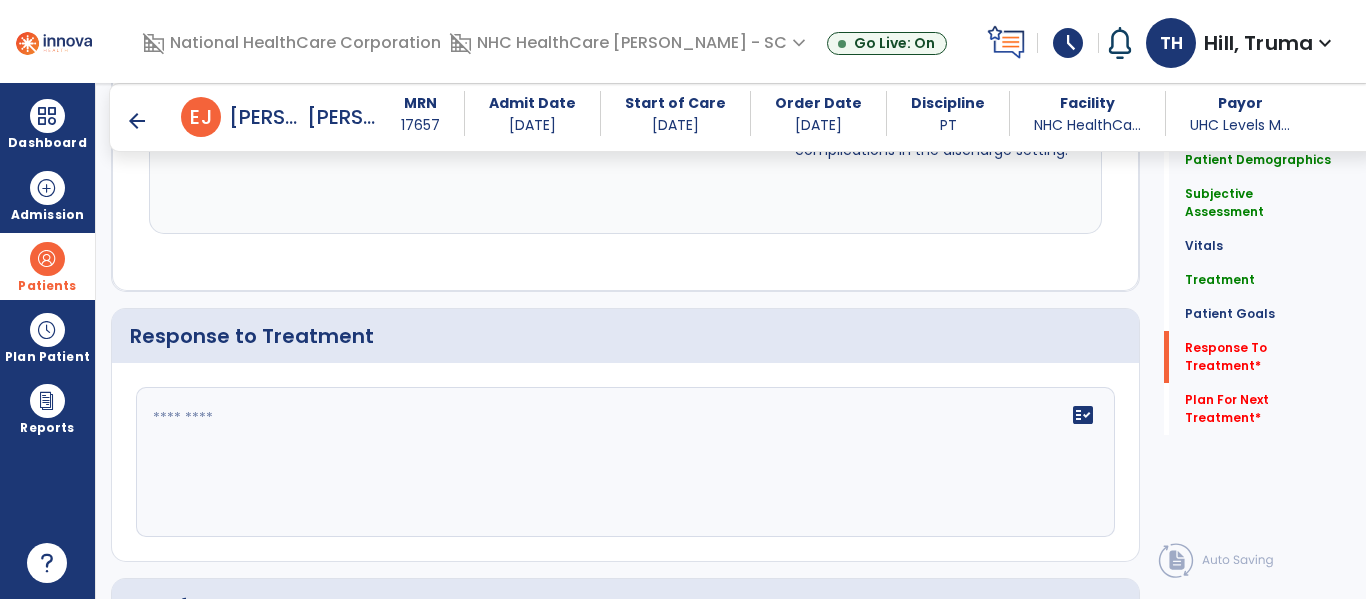 click 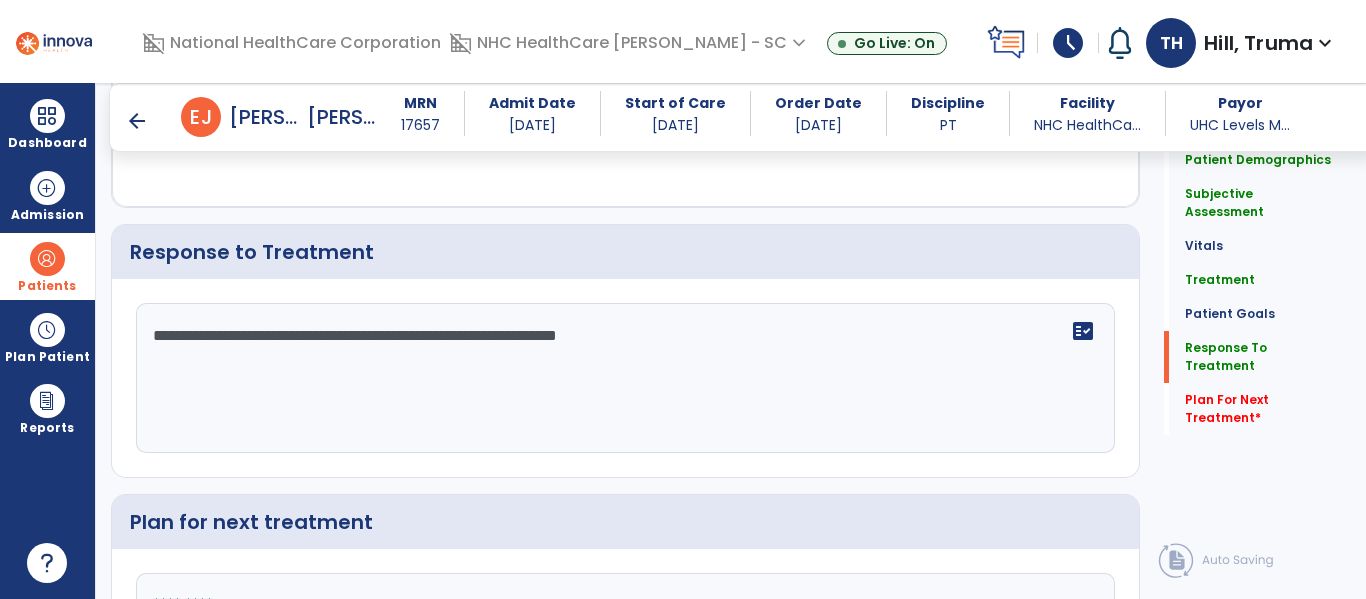 scroll, scrollTop: 3231, scrollLeft: 0, axis: vertical 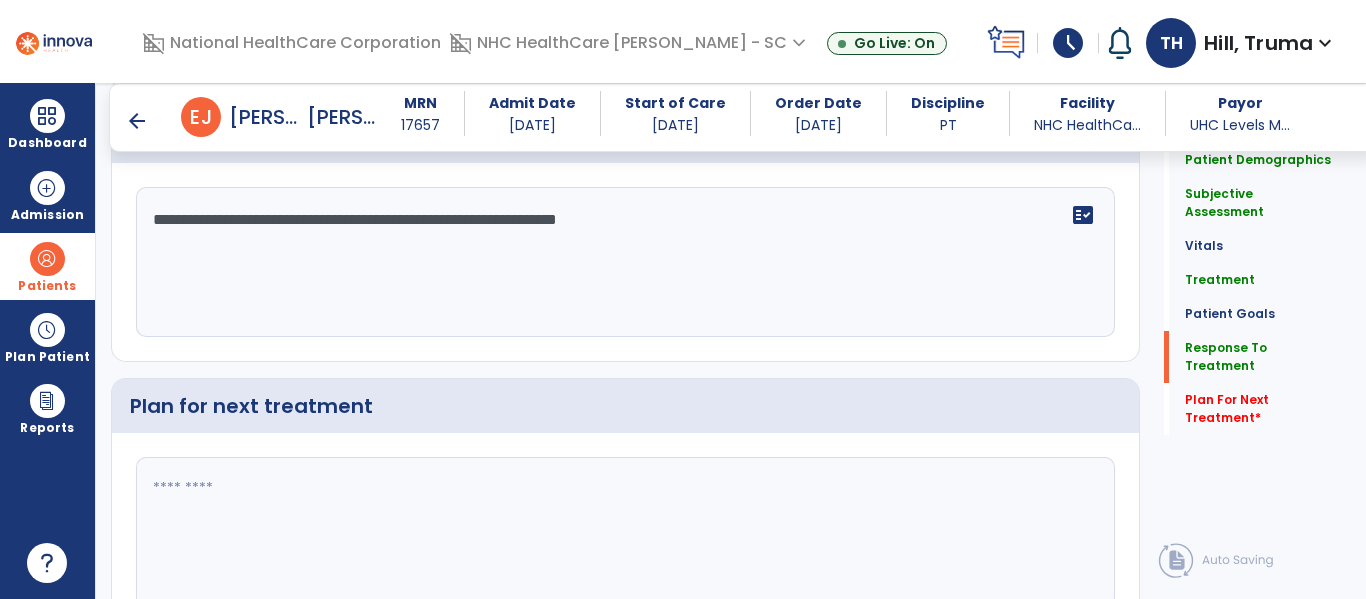 type on "**********" 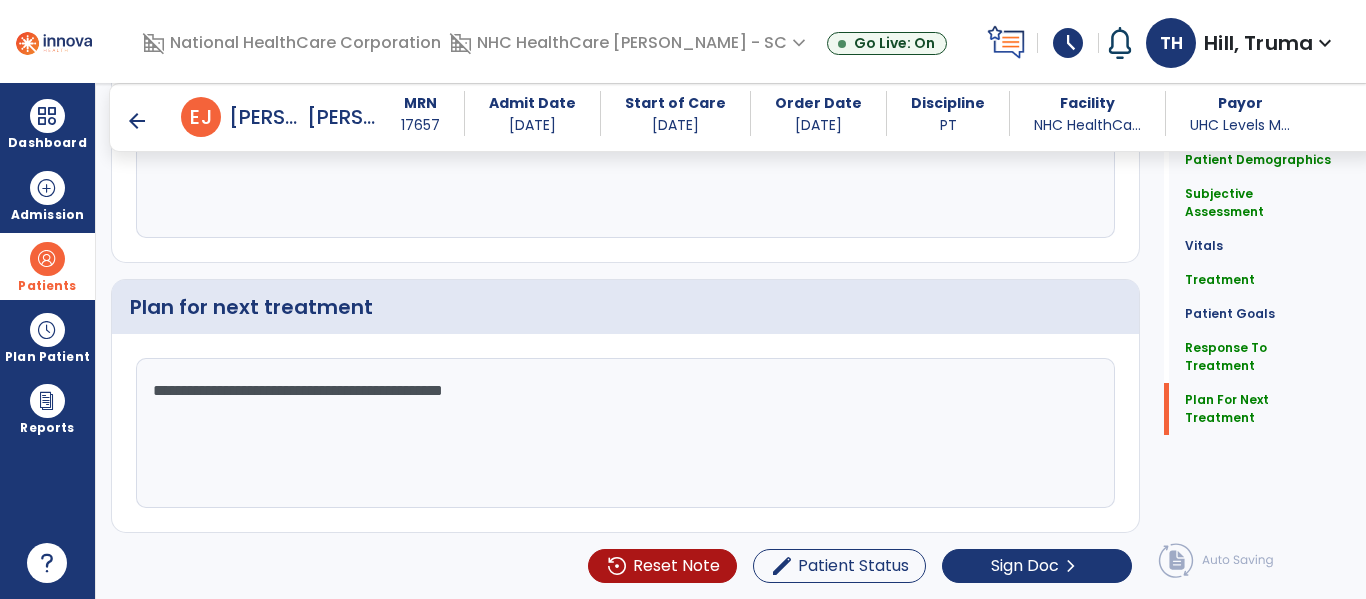 scroll, scrollTop: 3331, scrollLeft: 0, axis: vertical 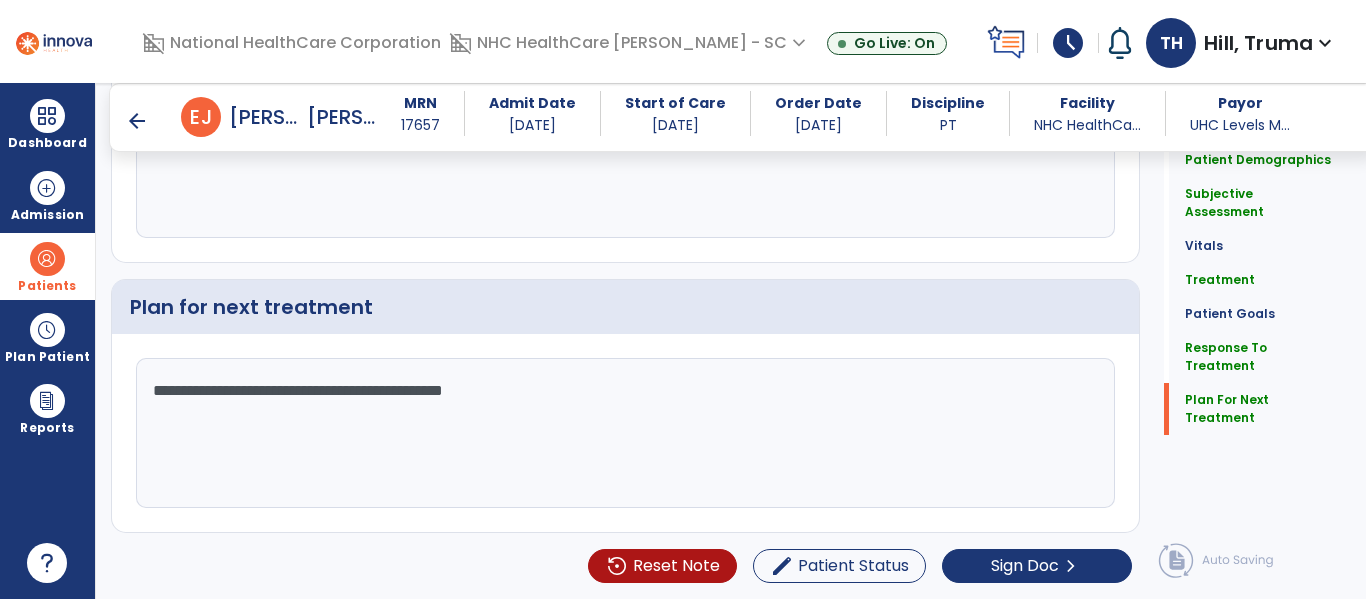 click on "**********" 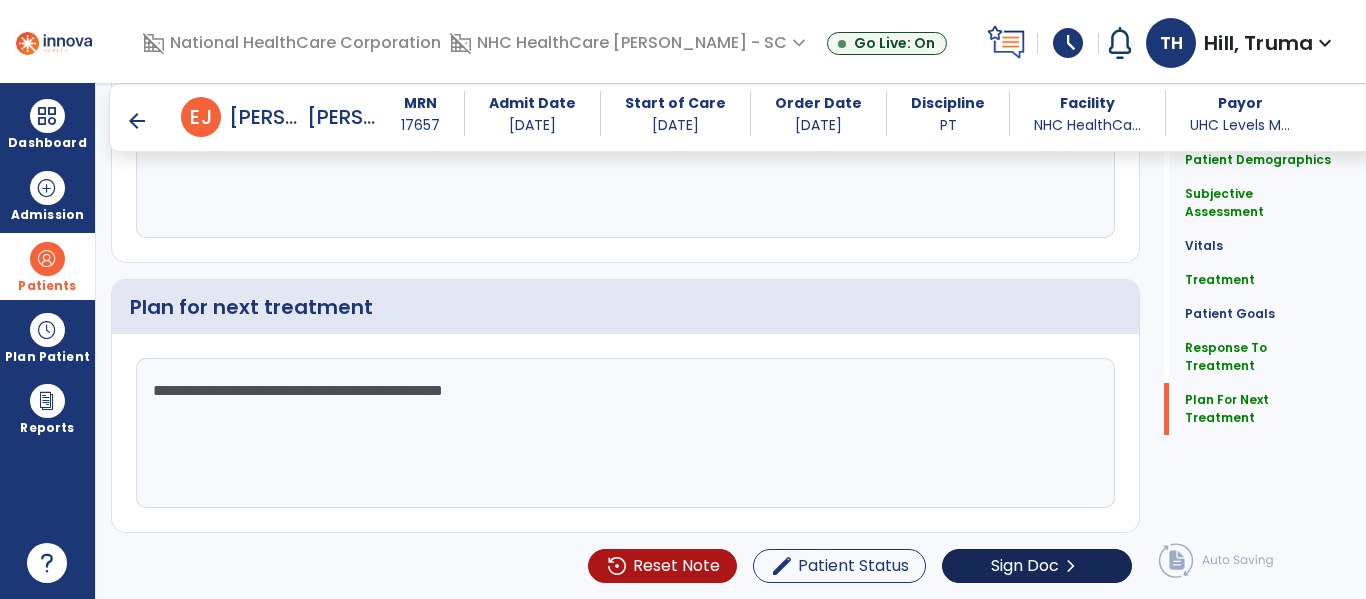 type on "**********" 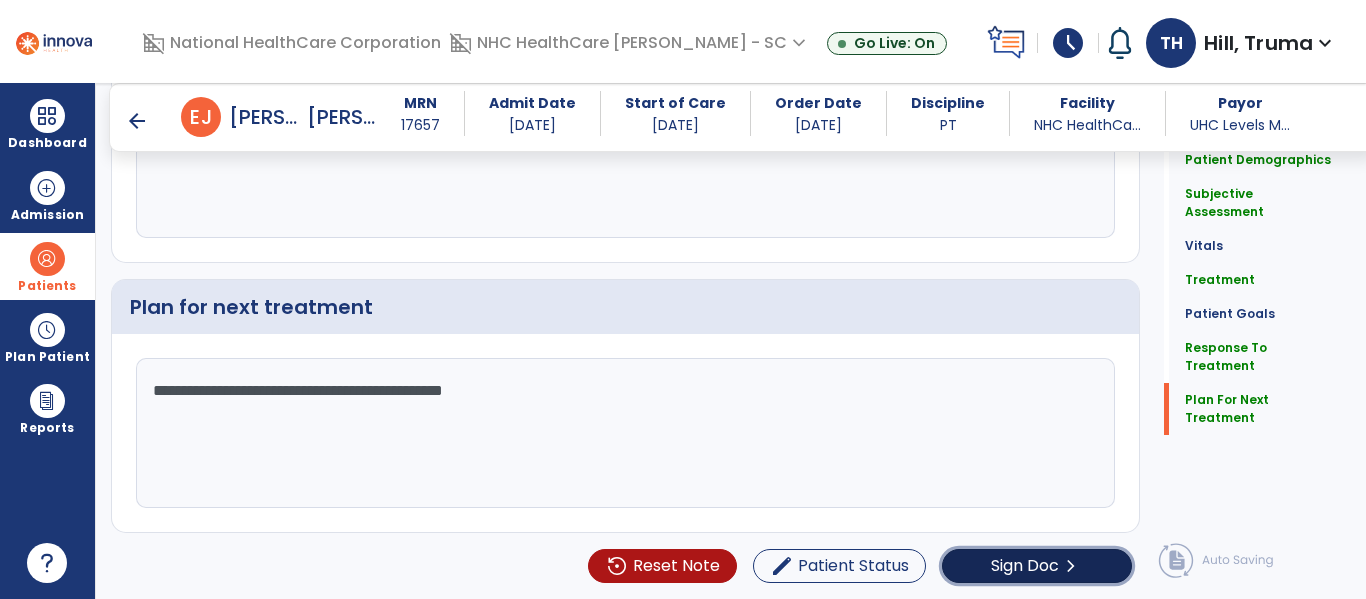 click on "Sign Doc" 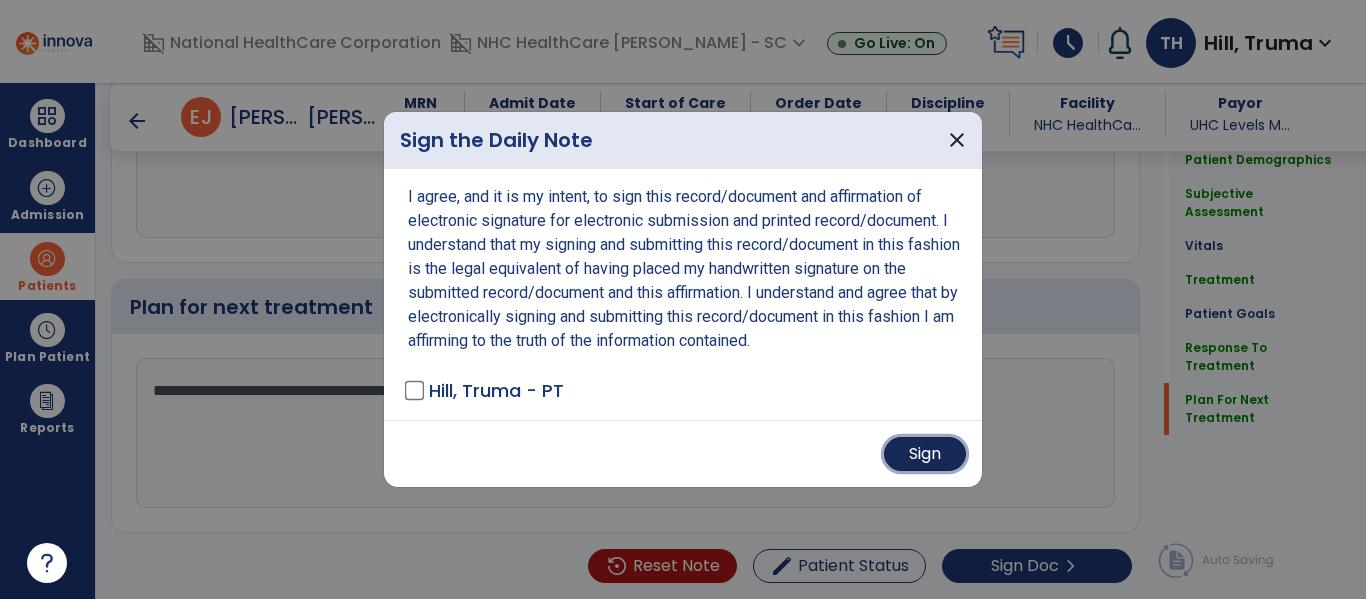 click on "Sign" at bounding box center [925, 454] 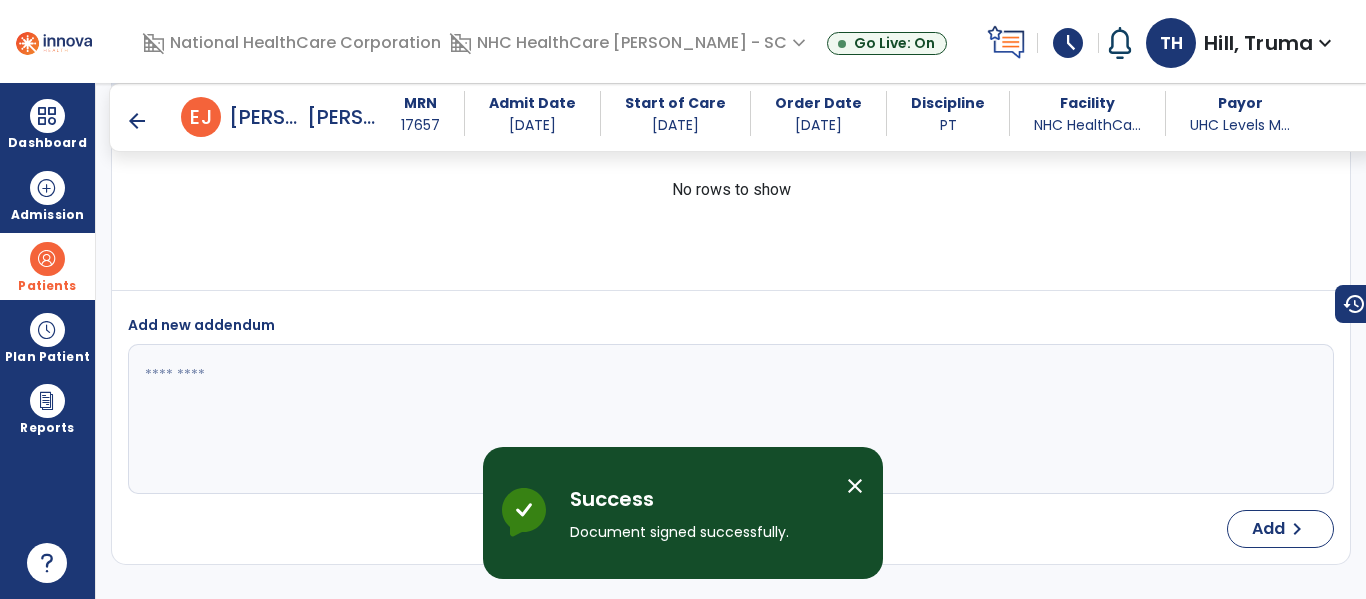 scroll, scrollTop: 4735, scrollLeft: 0, axis: vertical 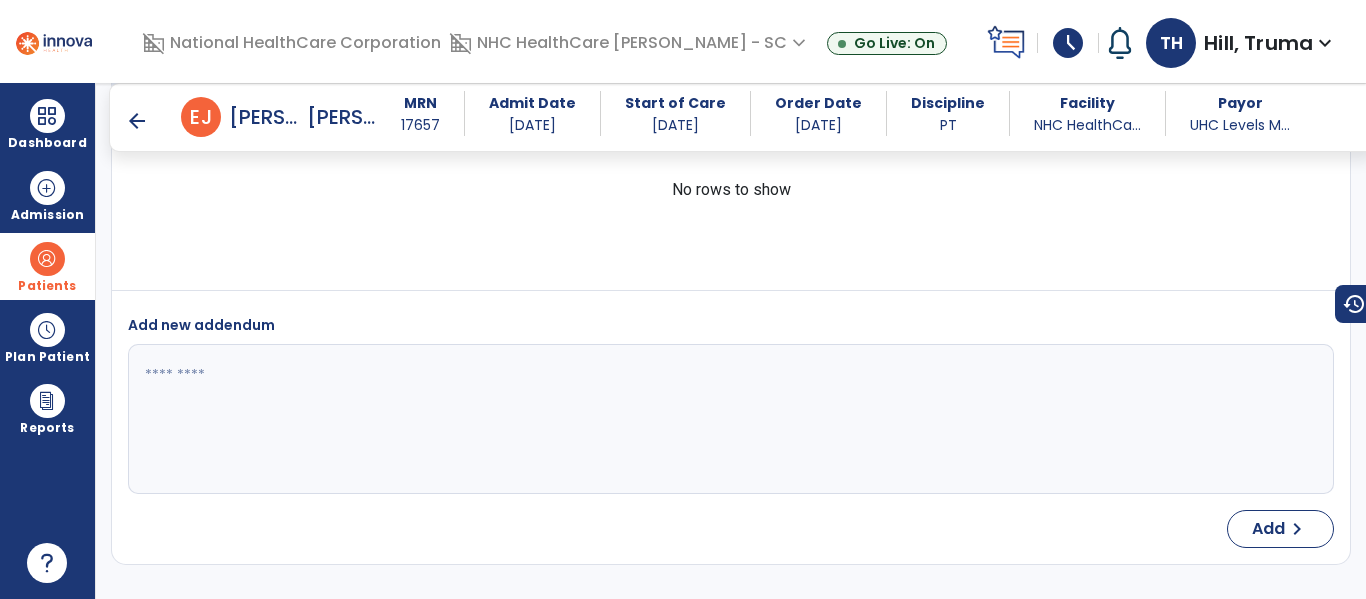 click on "arrow_back" at bounding box center (137, 121) 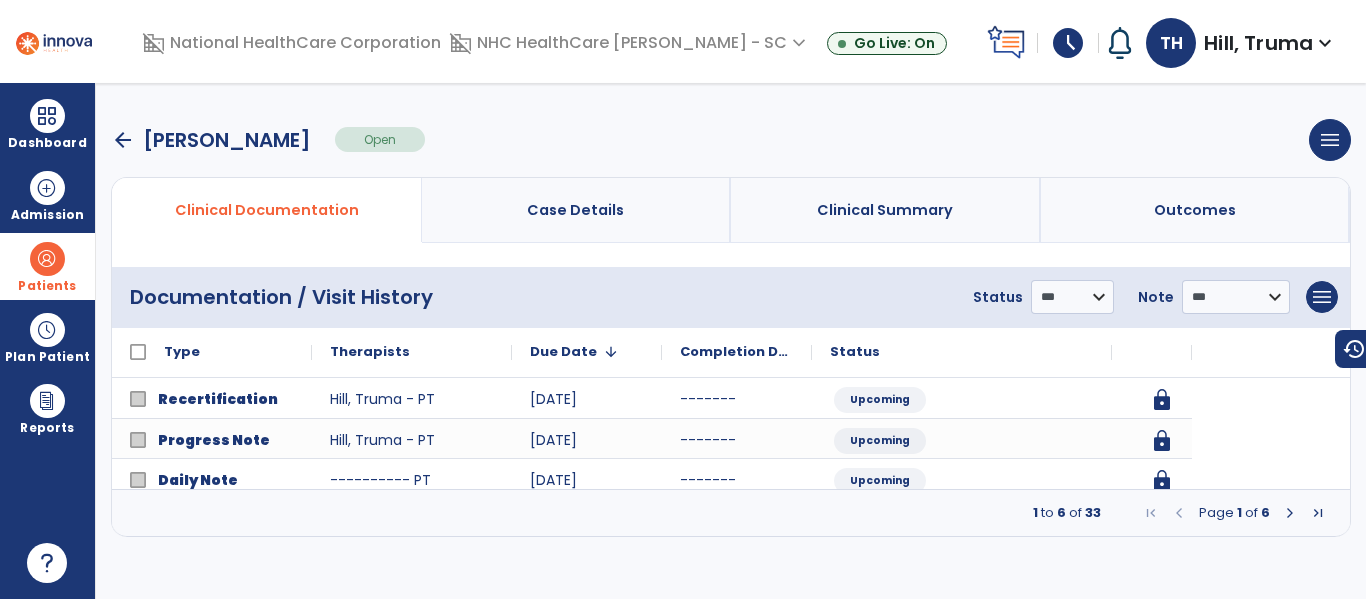 scroll, scrollTop: 0, scrollLeft: 0, axis: both 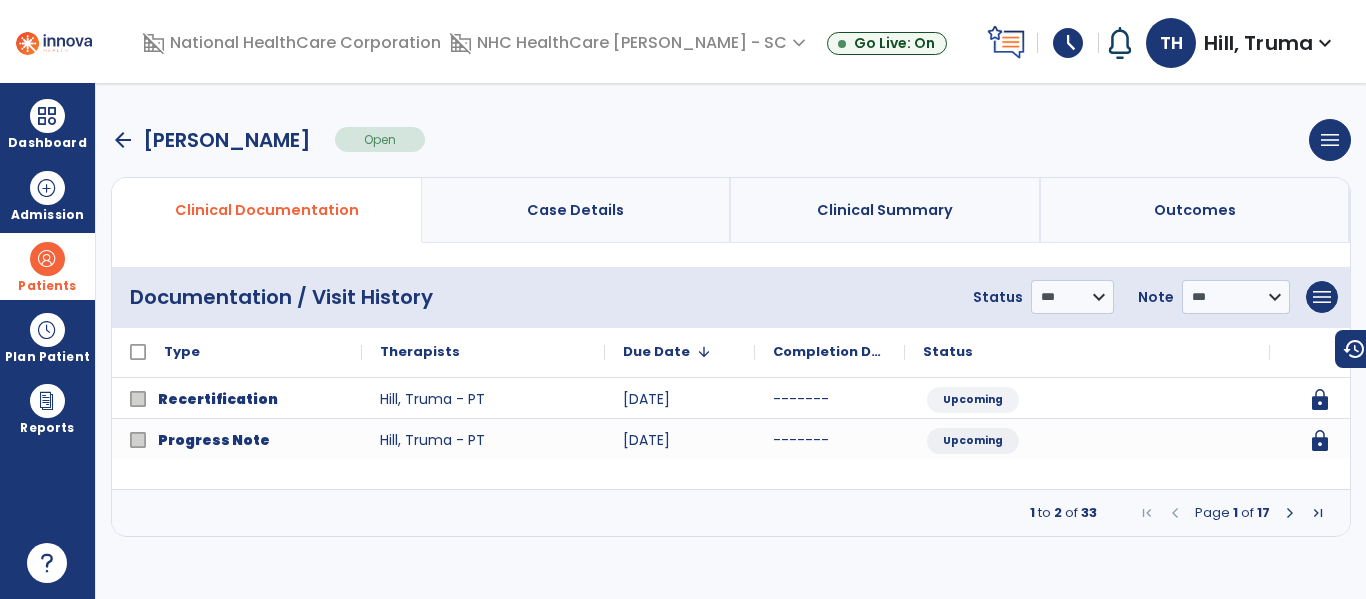 click on "arrow_back" at bounding box center (123, 140) 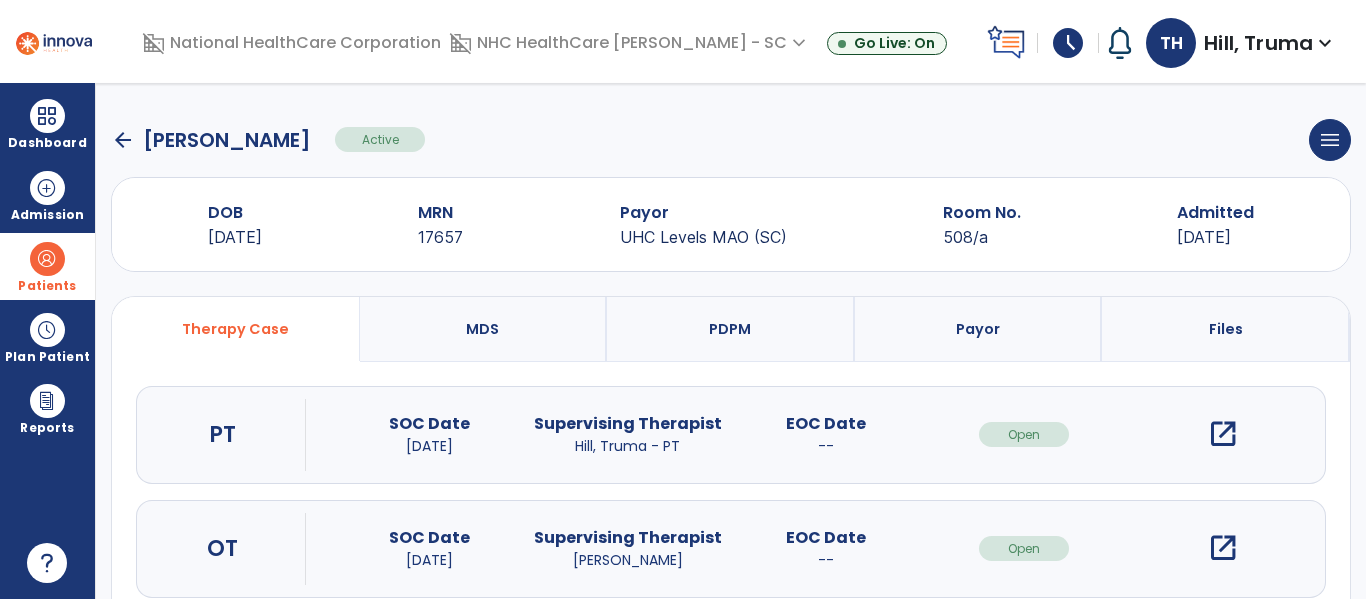 click on "[GEOGRAPHIC_DATA], Truma   expand_more" at bounding box center [1241, 43] 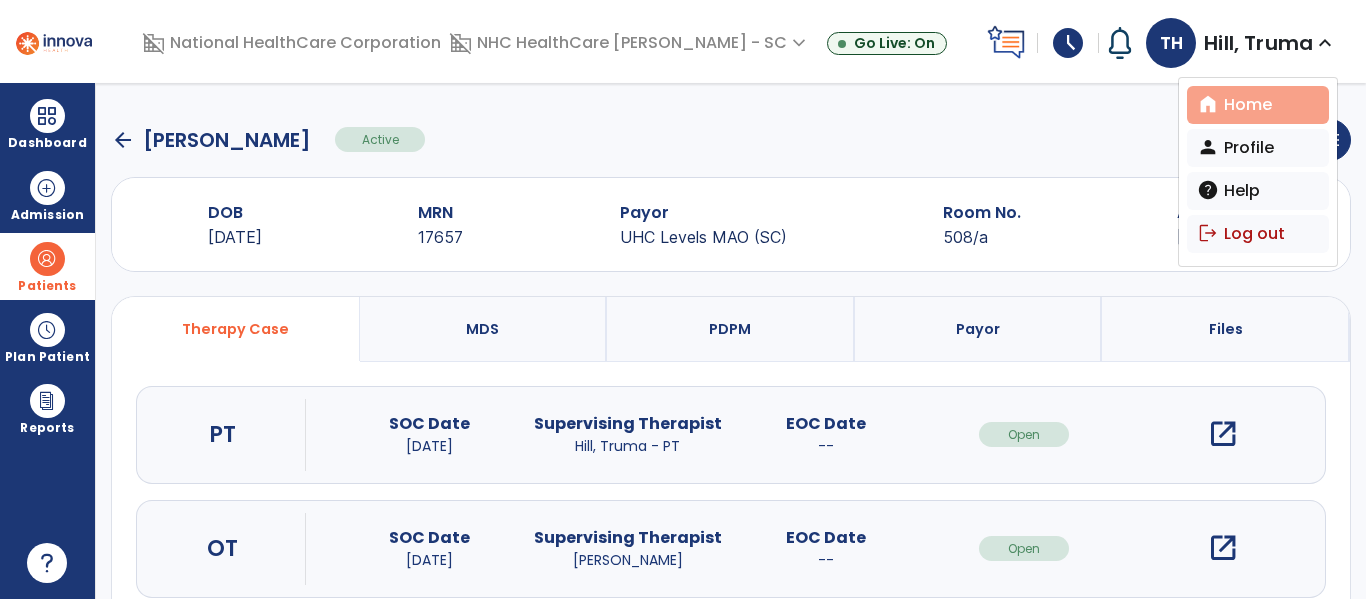 click on "home   Home" at bounding box center [1258, 105] 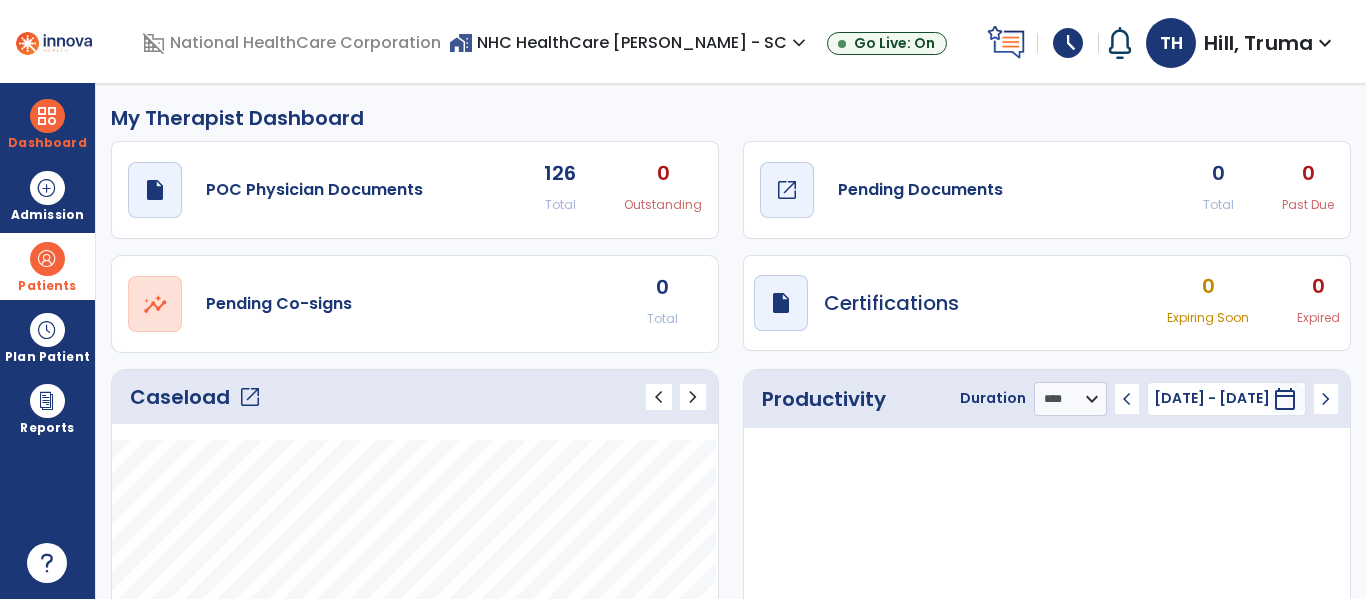click on "Pending Documents" 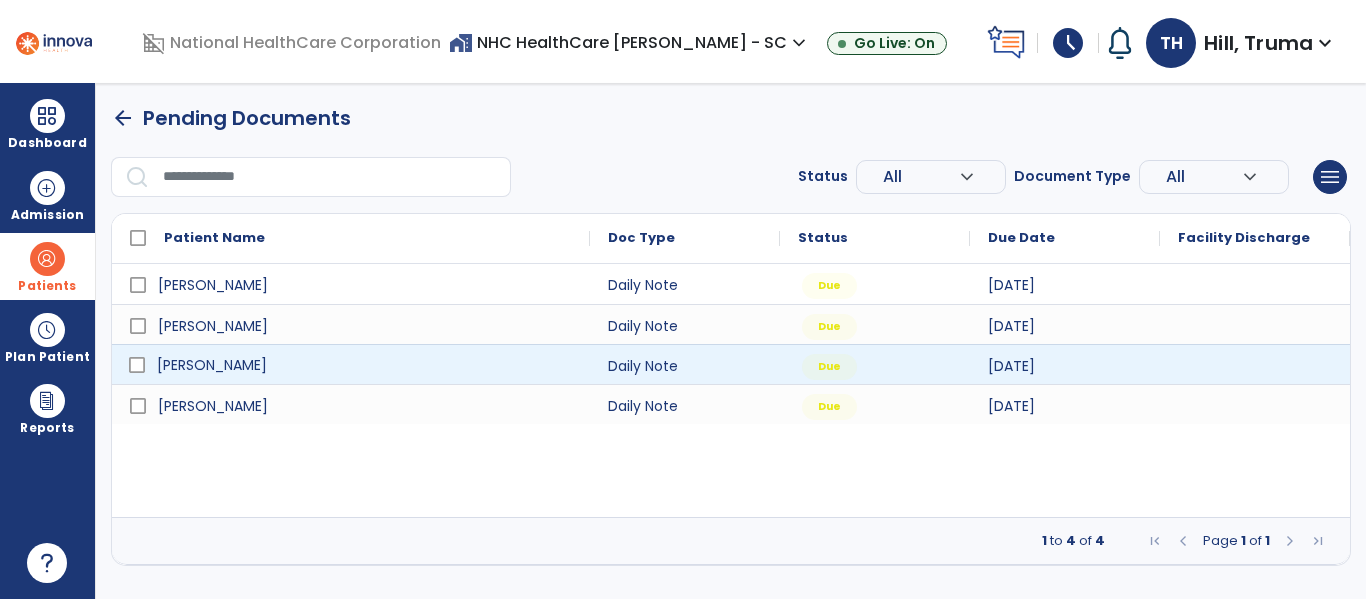 click on "[PERSON_NAME]" at bounding box center [212, 365] 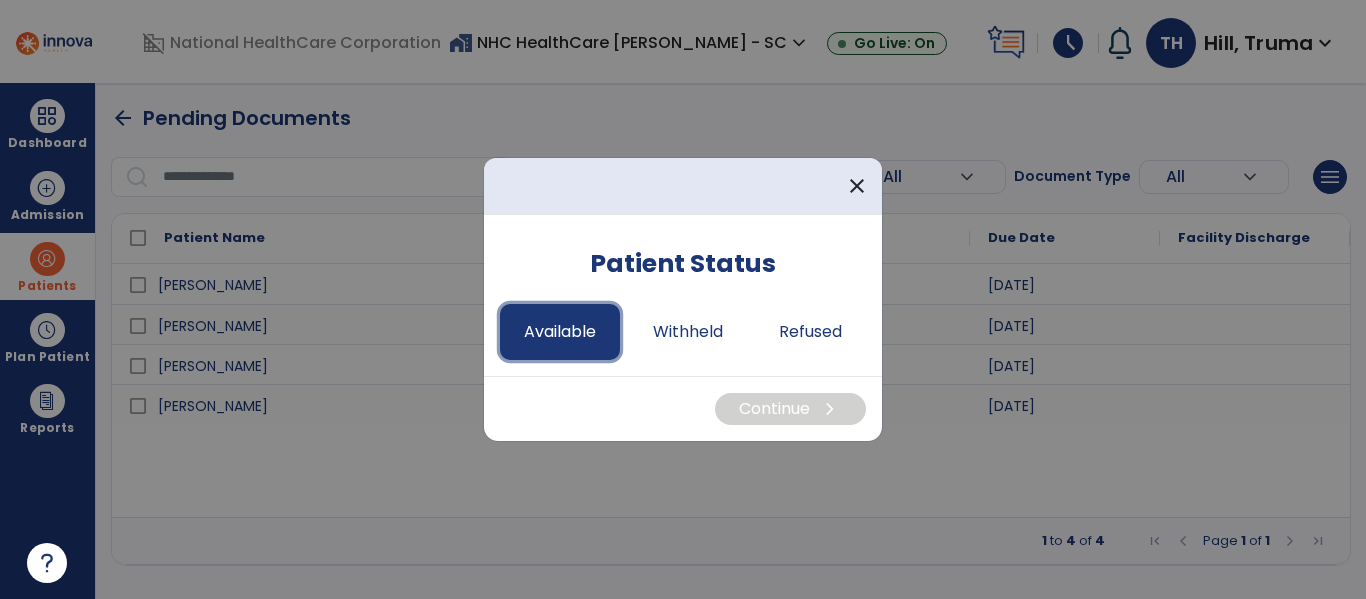 click on "Available" at bounding box center (560, 332) 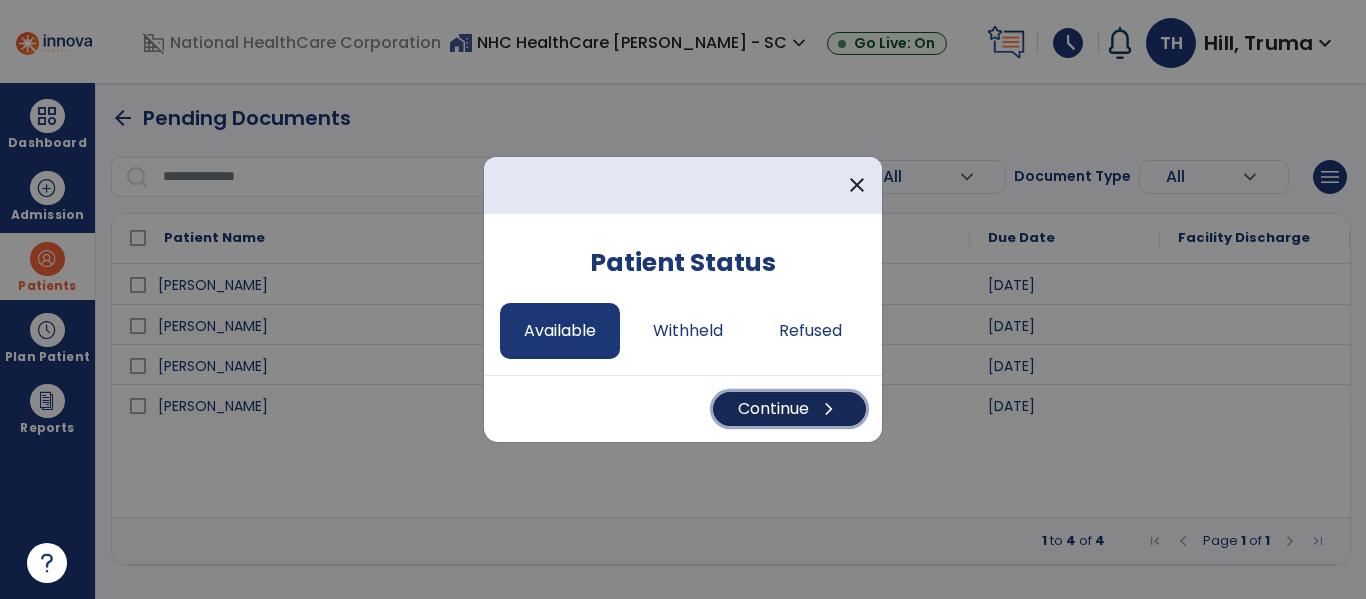 click on "Continue   chevron_right" at bounding box center (789, 409) 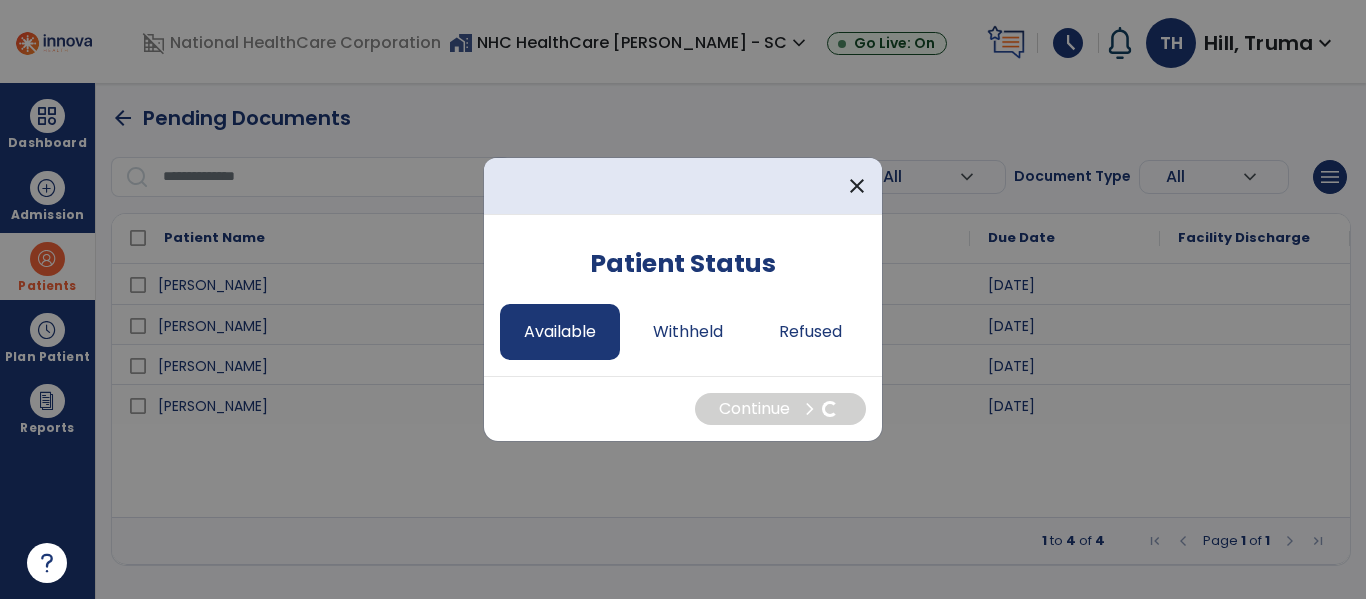 select on "*" 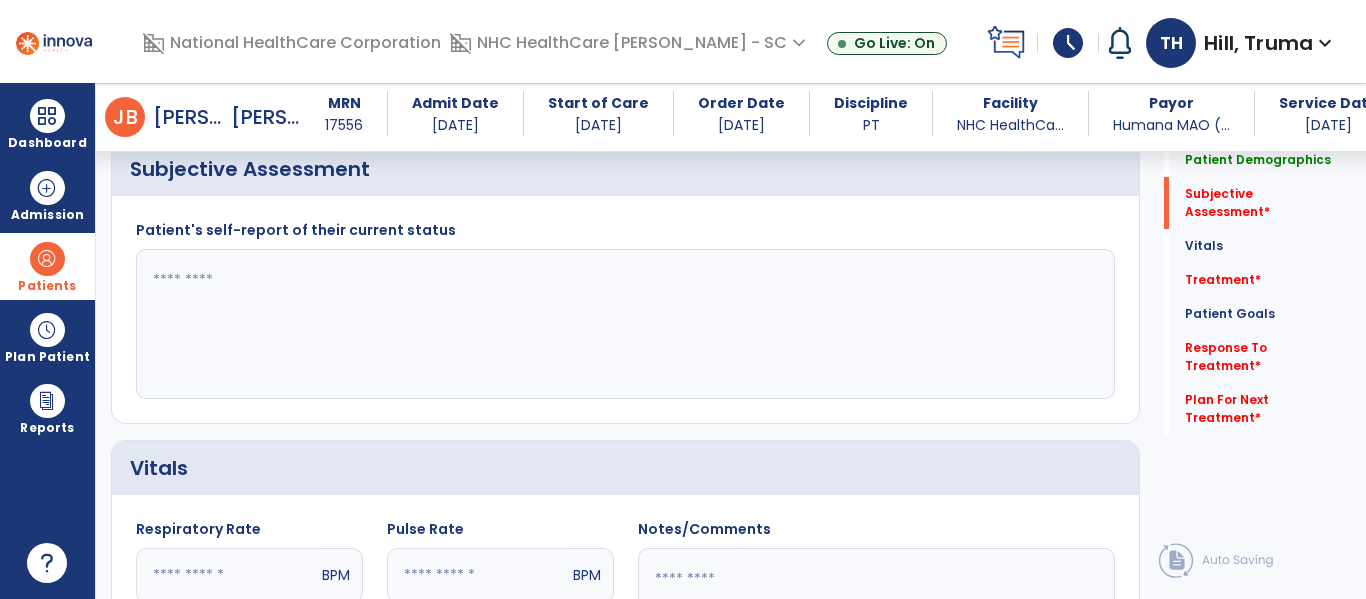 scroll, scrollTop: 400, scrollLeft: 0, axis: vertical 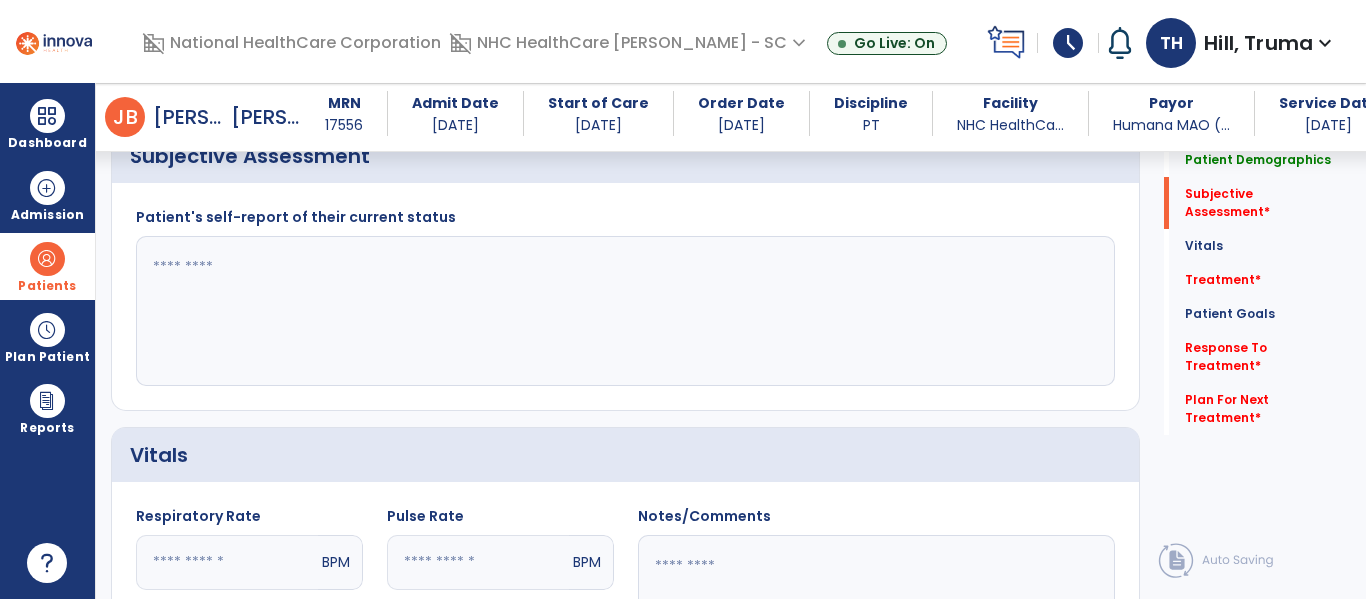 click 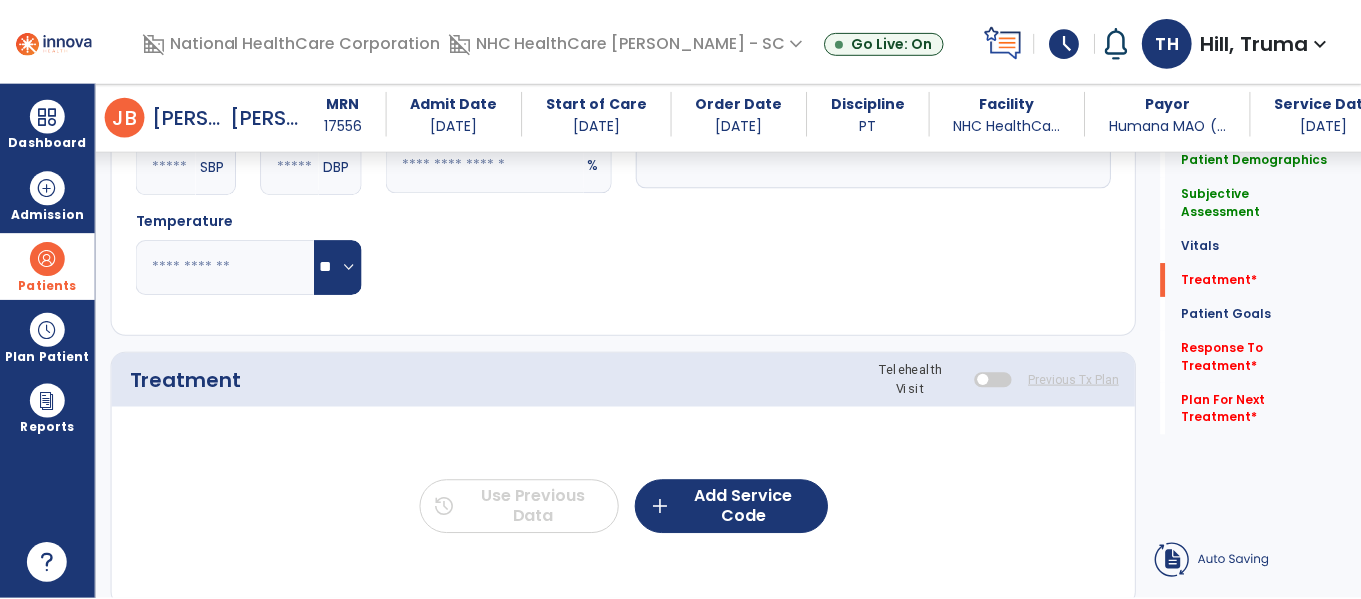 scroll, scrollTop: 1100, scrollLeft: 0, axis: vertical 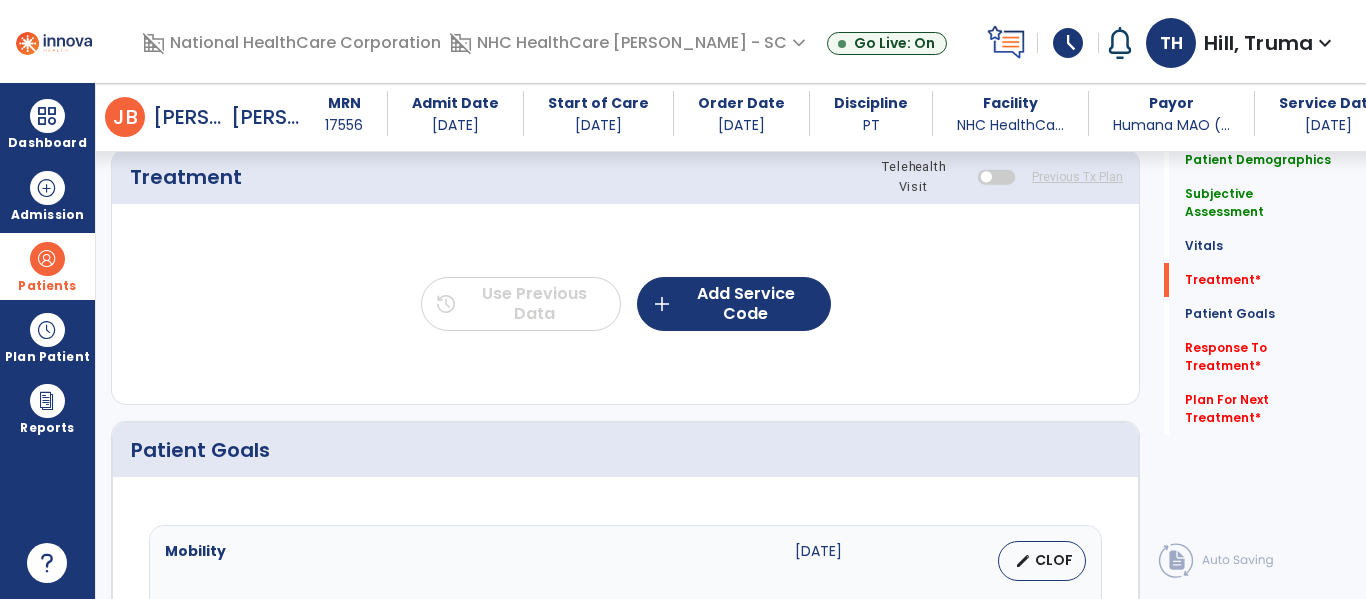 type on "**********" 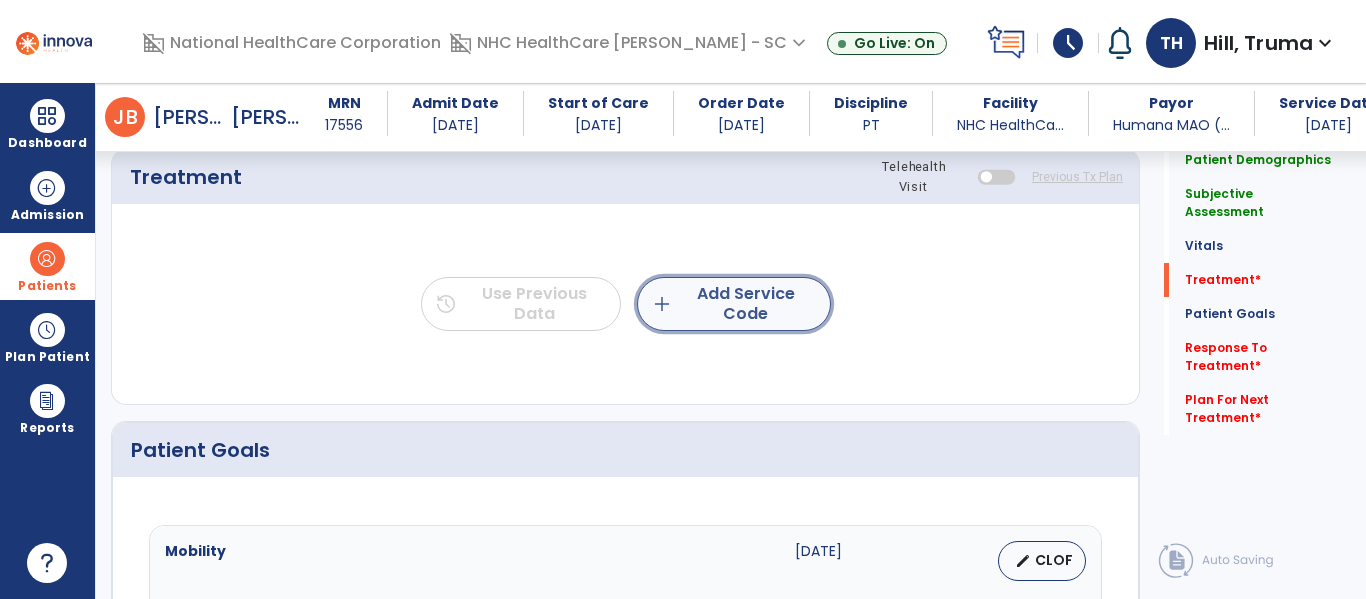 click on "add  Add Service Code" 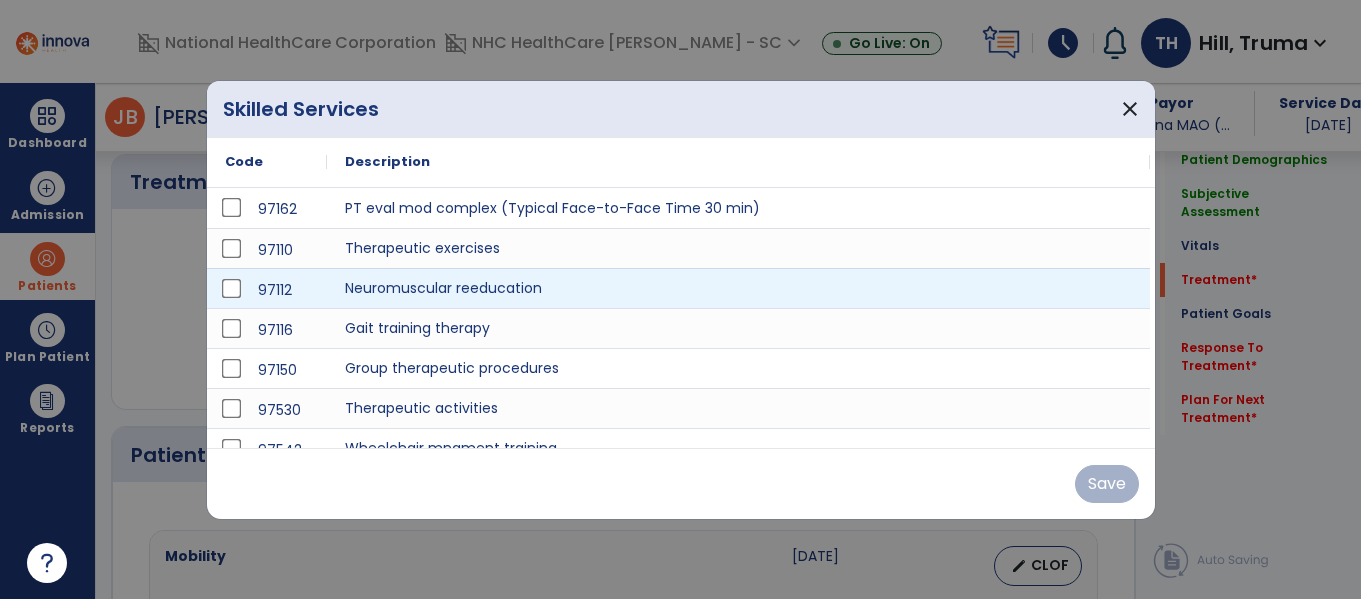 scroll, scrollTop: 1100, scrollLeft: 0, axis: vertical 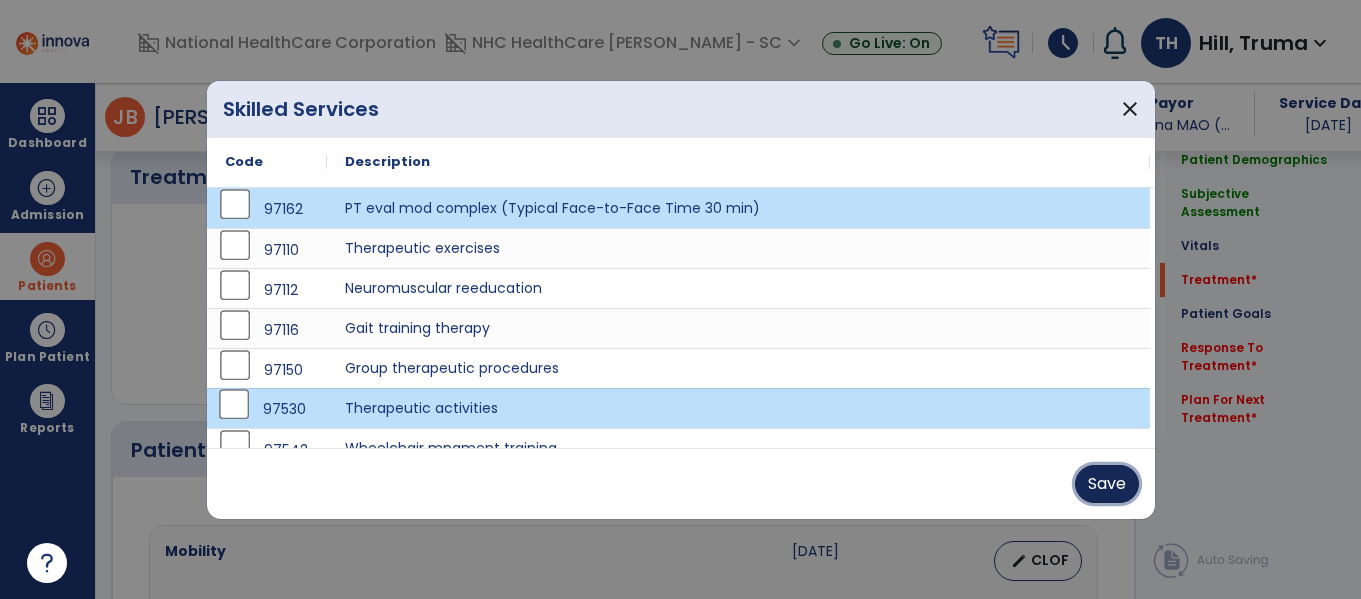 click on "Save" at bounding box center (1107, 484) 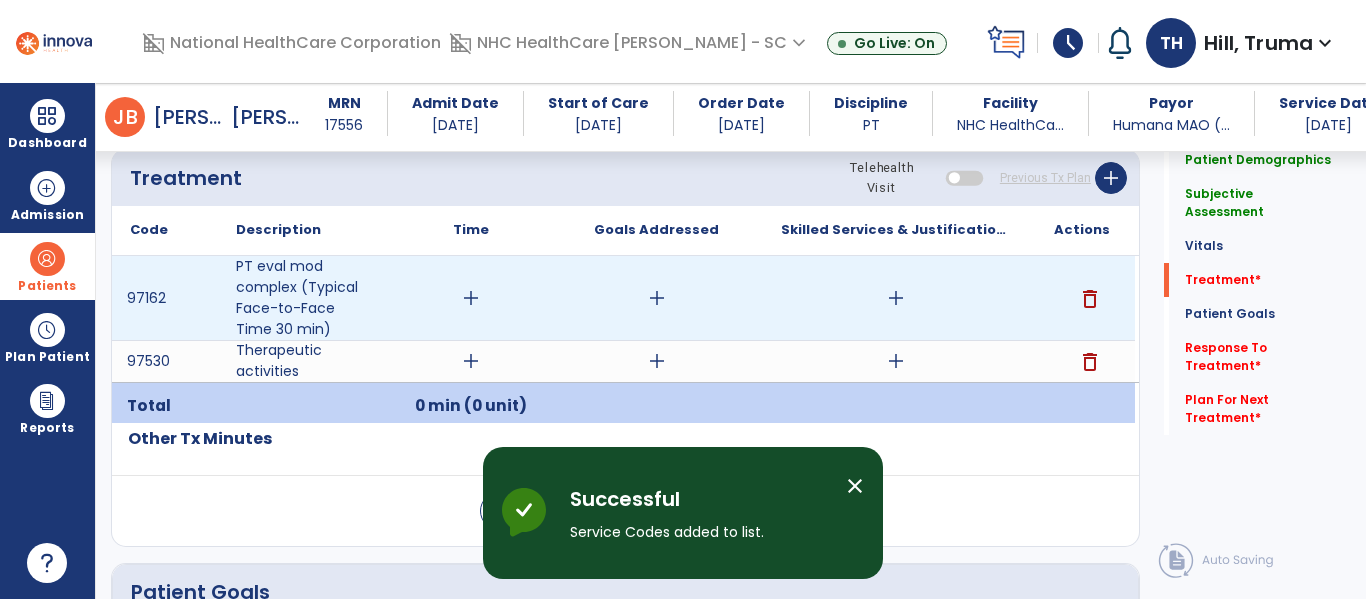 click on "add" at bounding box center (471, 298) 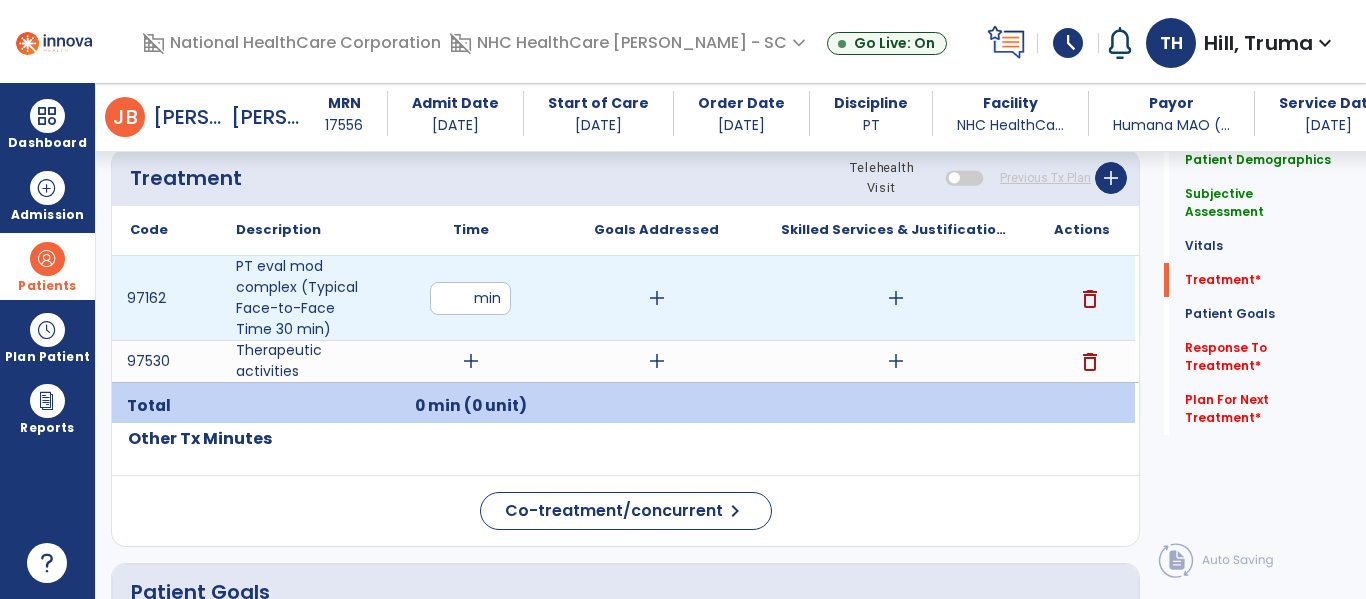 type on "**" 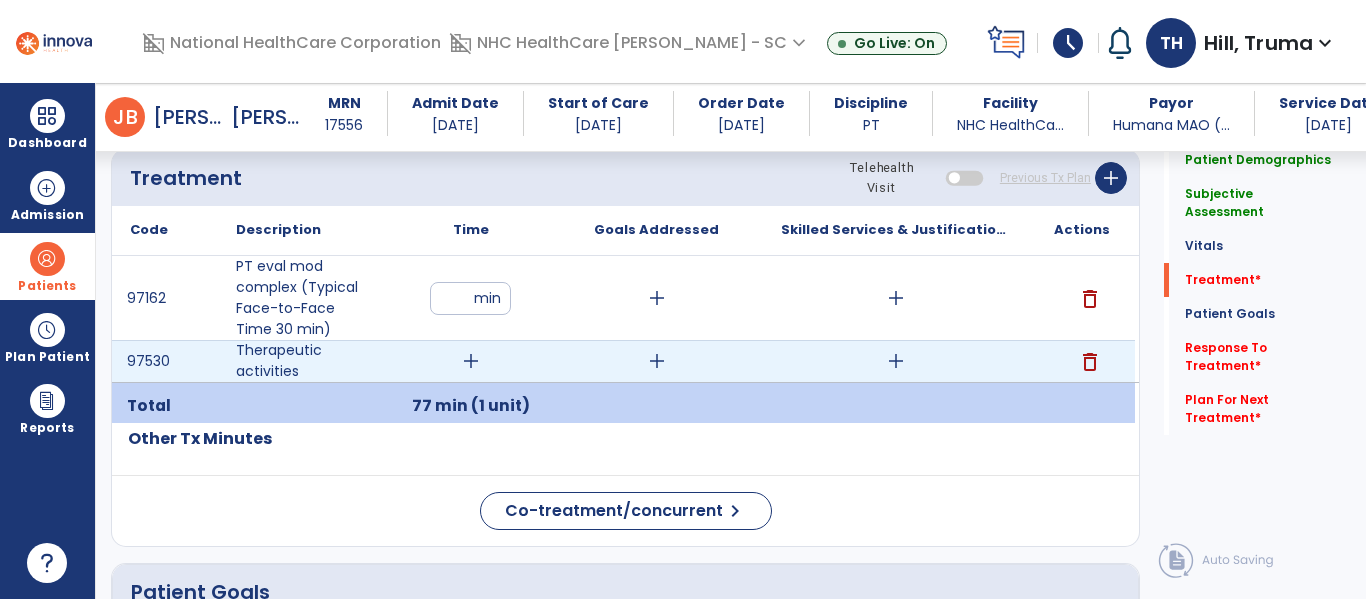 click on "add" at bounding box center (471, 361) 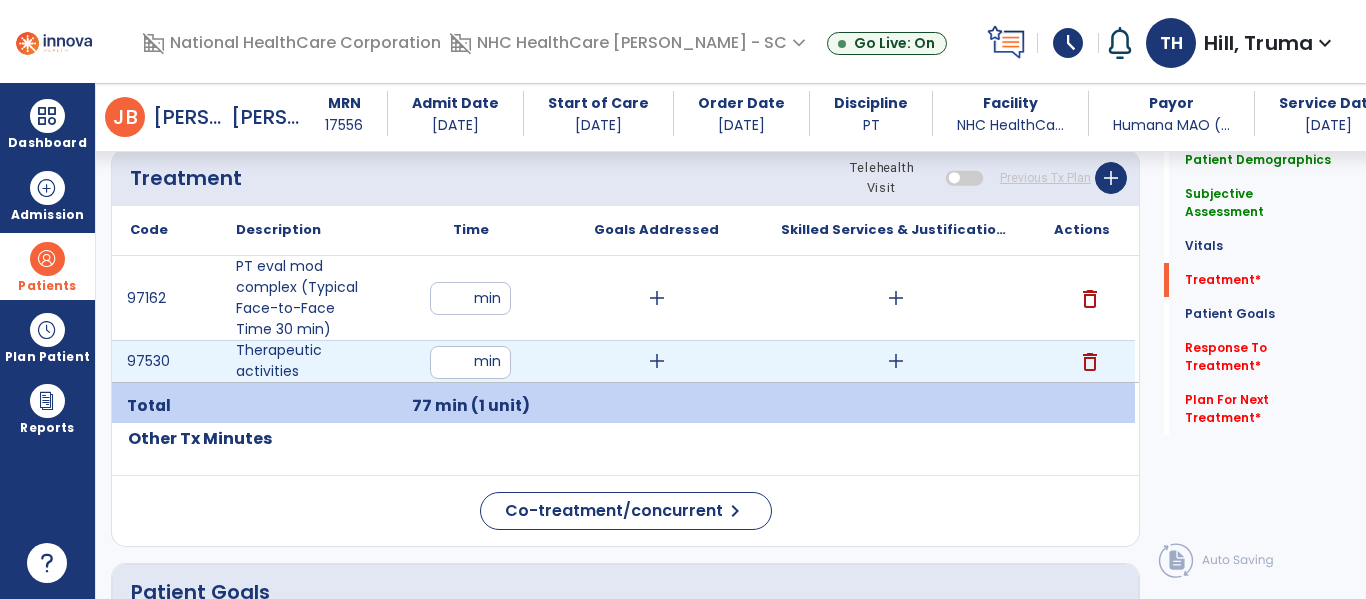 type on "**" 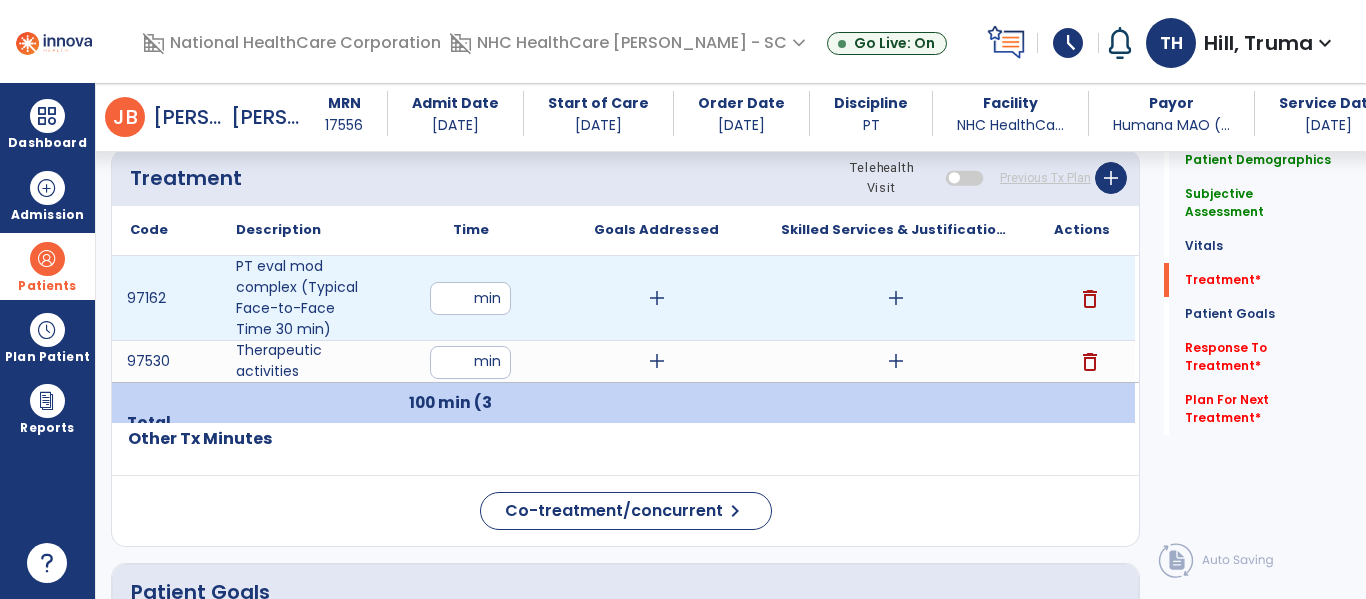 click on "add" at bounding box center [657, 298] 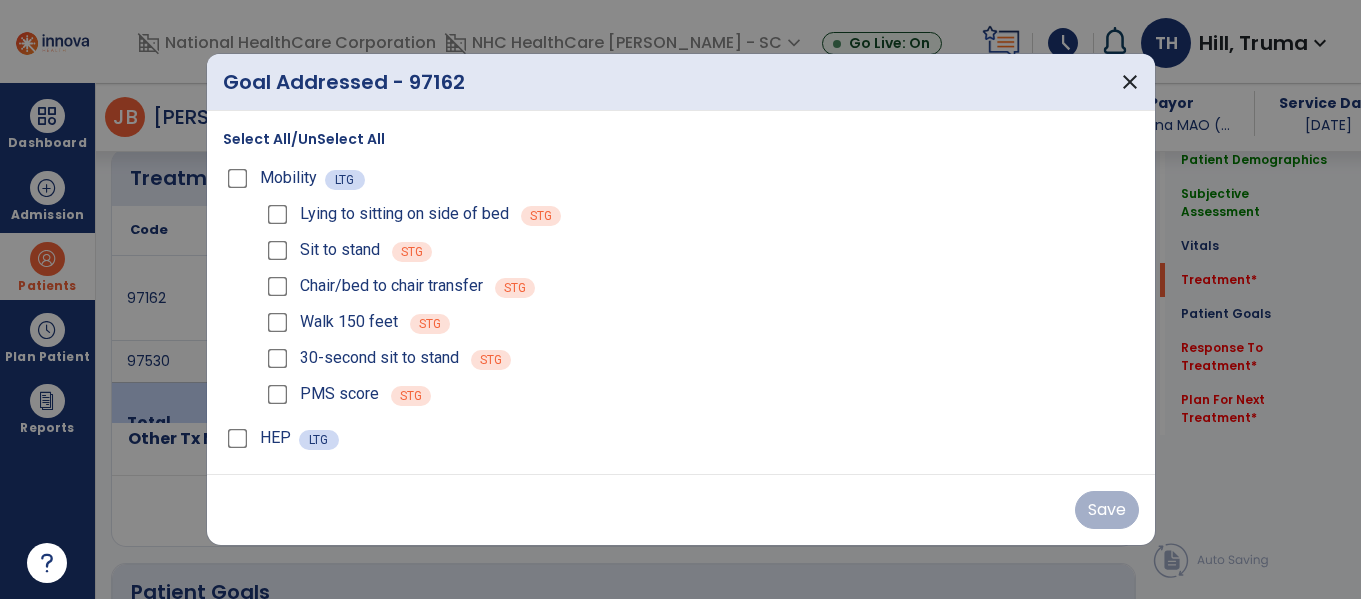 scroll, scrollTop: 1100, scrollLeft: 0, axis: vertical 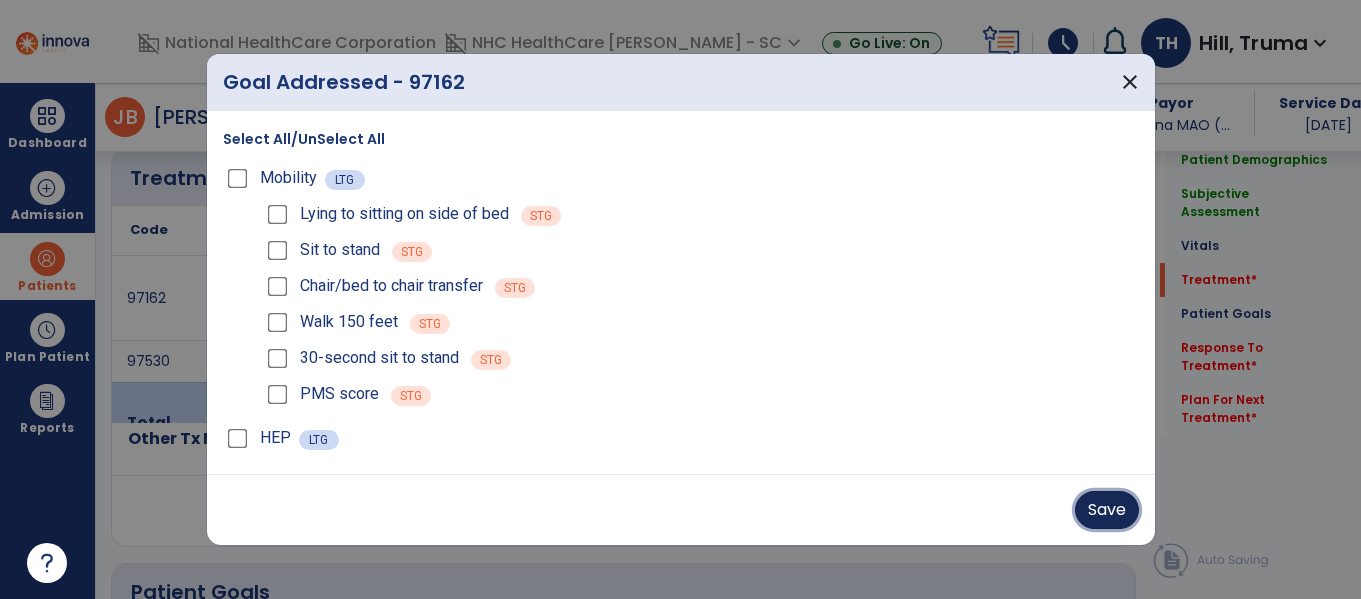 click on "Save" at bounding box center [1107, 510] 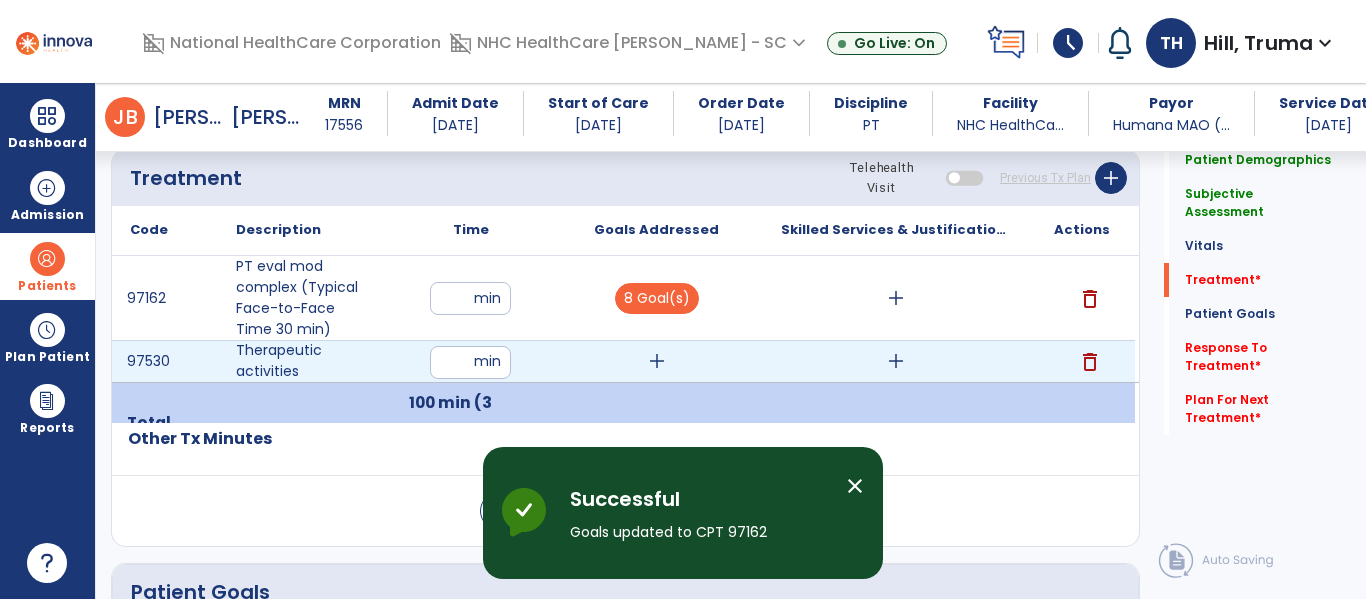 click on "add" at bounding box center (657, 361) 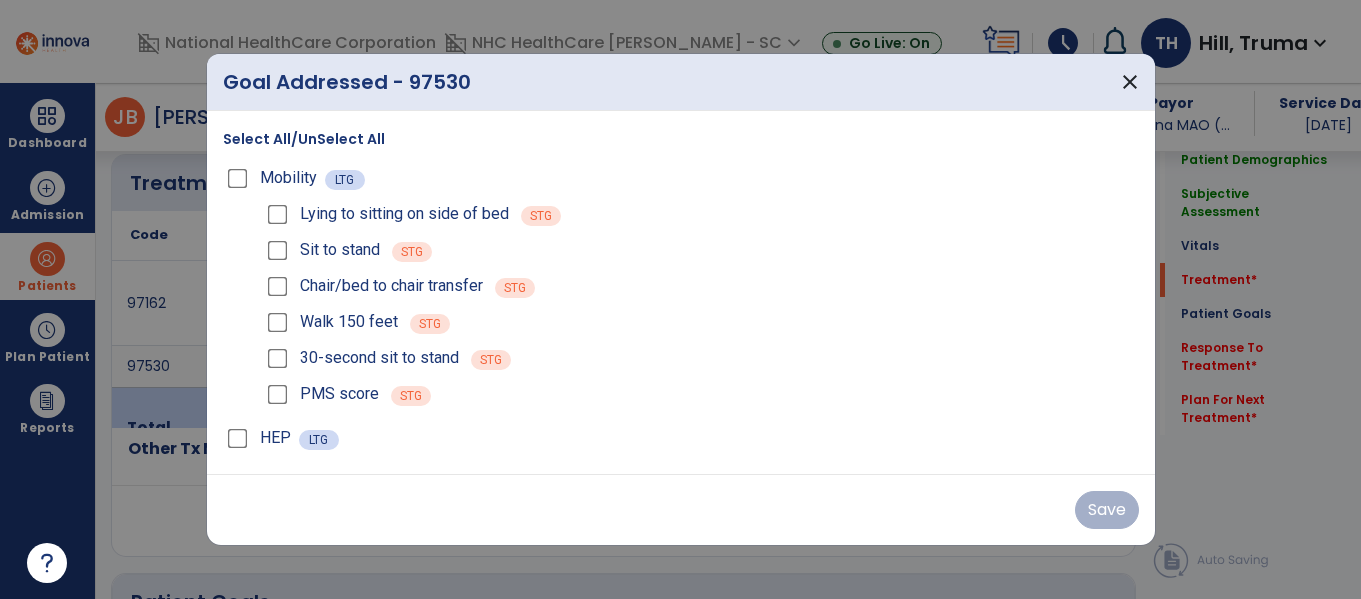scroll, scrollTop: 1100, scrollLeft: 0, axis: vertical 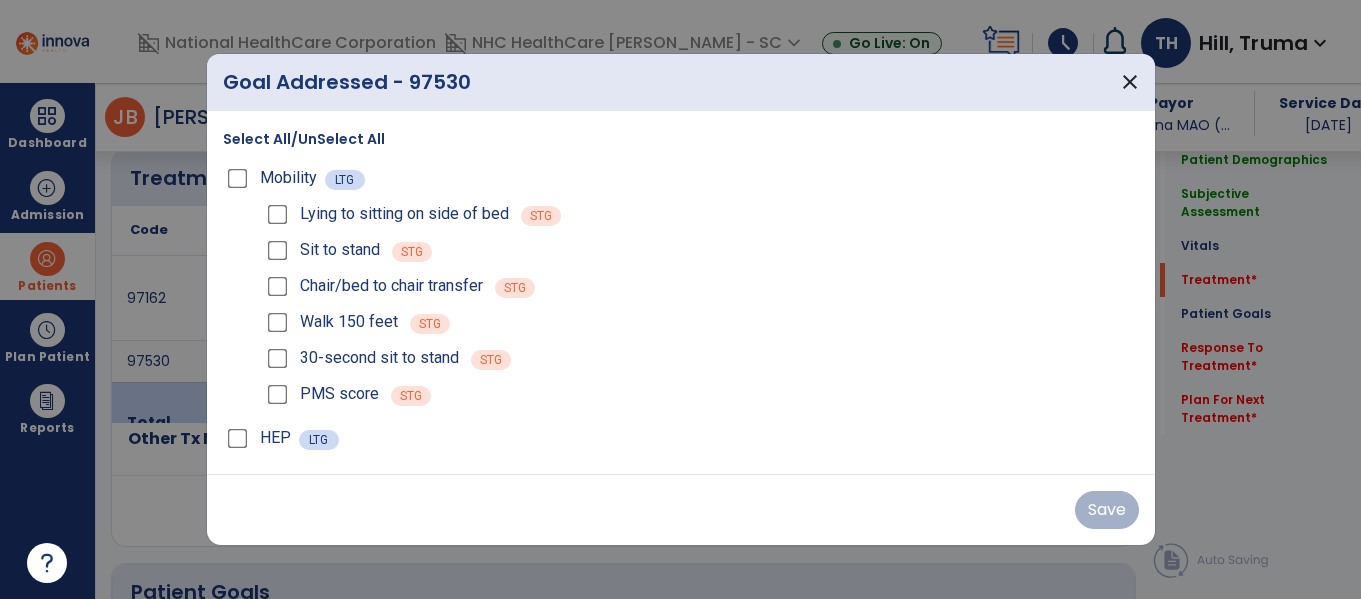 click on "Select All/UnSelect All" at bounding box center (304, 139) 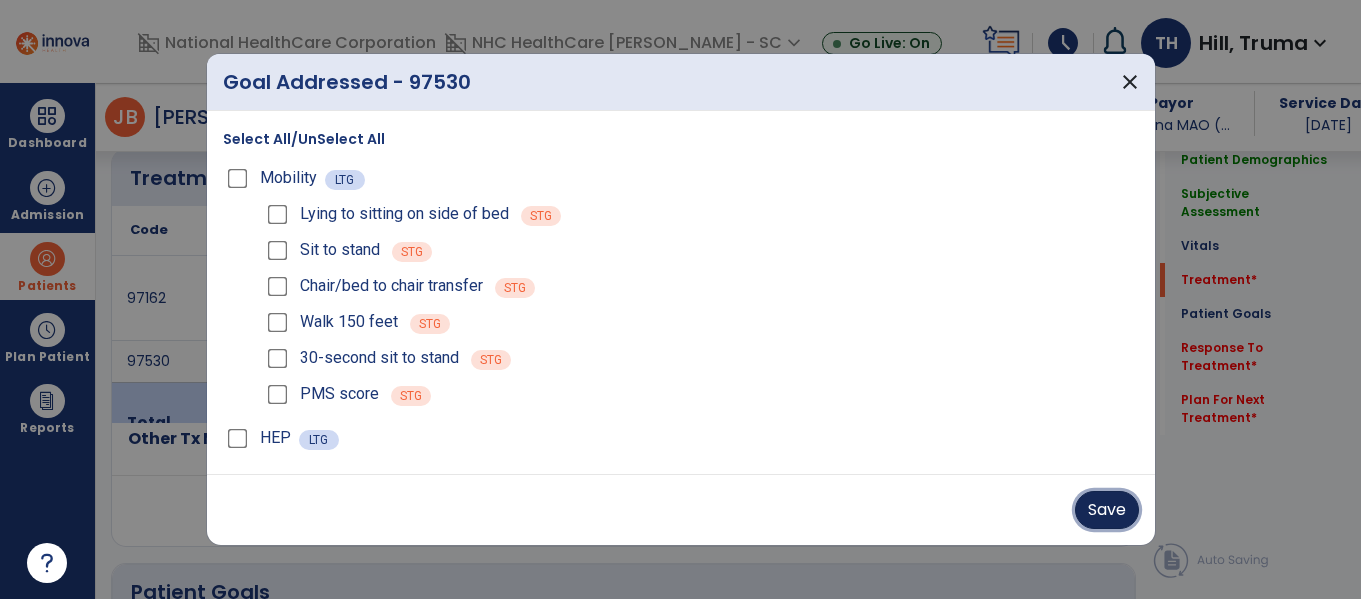 click on "Save" at bounding box center [1107, 510] 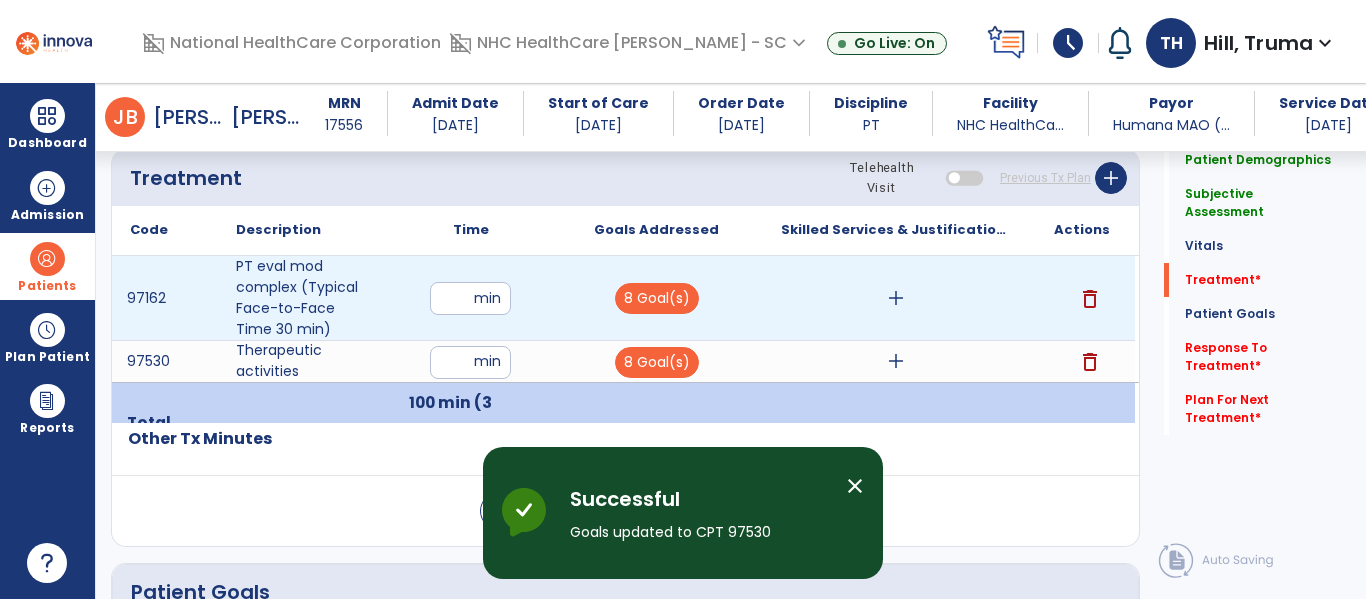 click on "add" at bounding box center [896, 298] 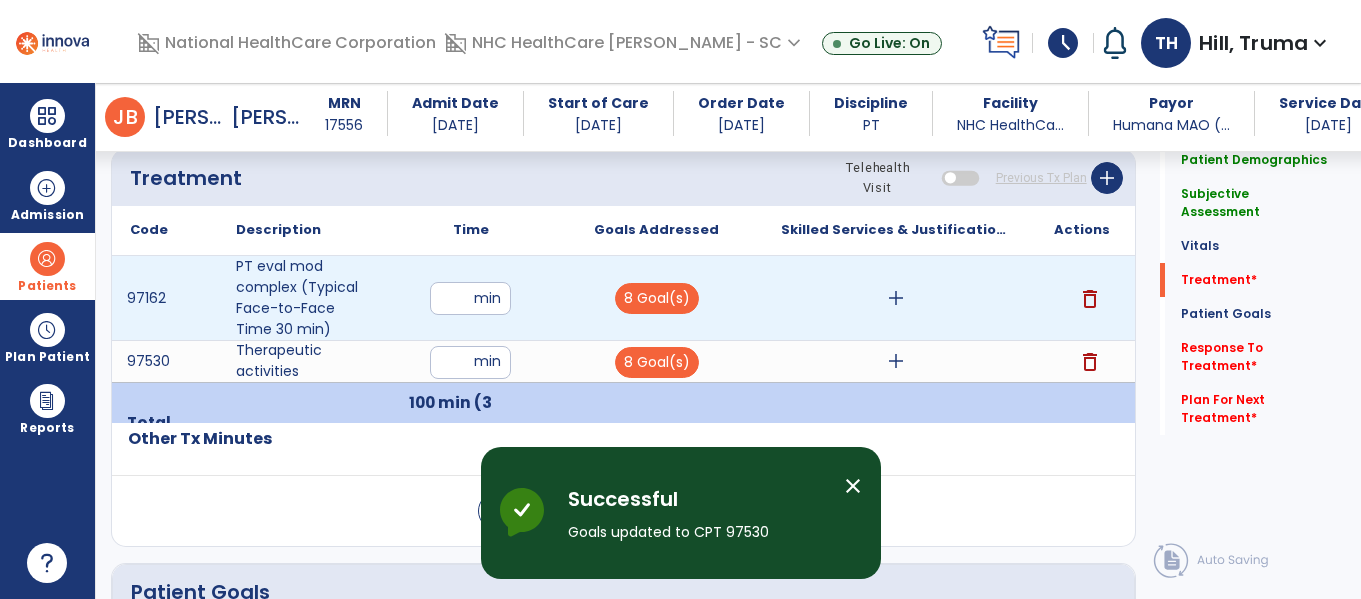 scroll, scrollTop: 1100, scrollLeft: 0, axis: vertical 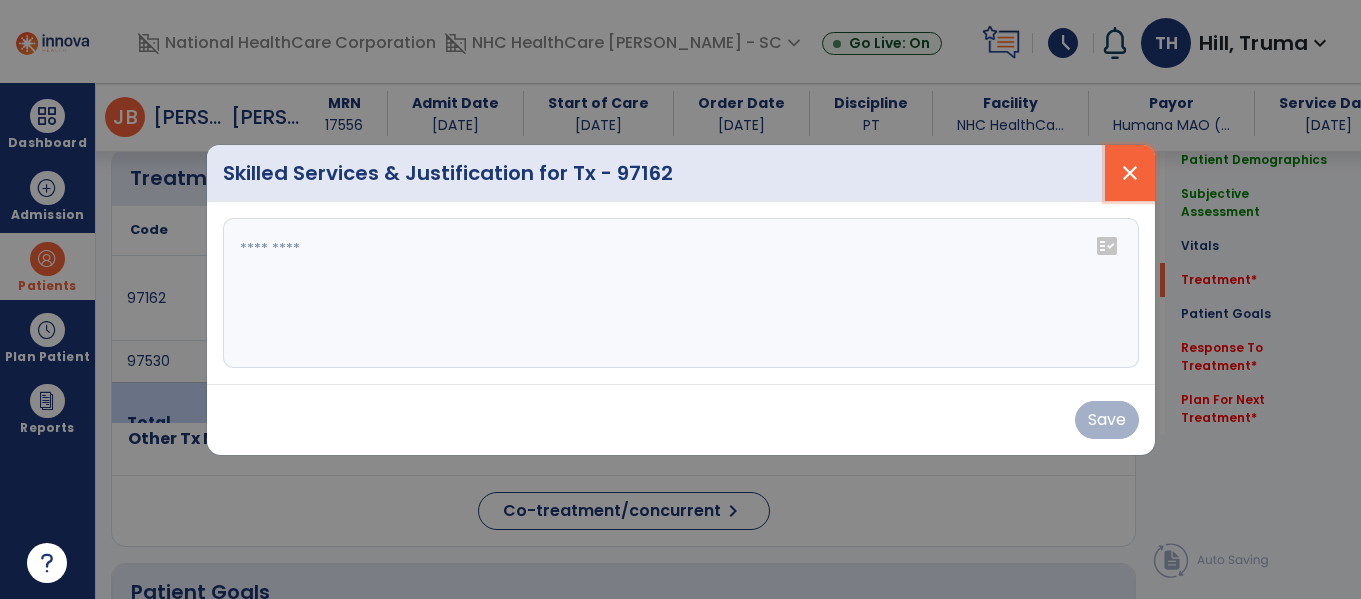 click on "close" at bounding box center [1130, 173] 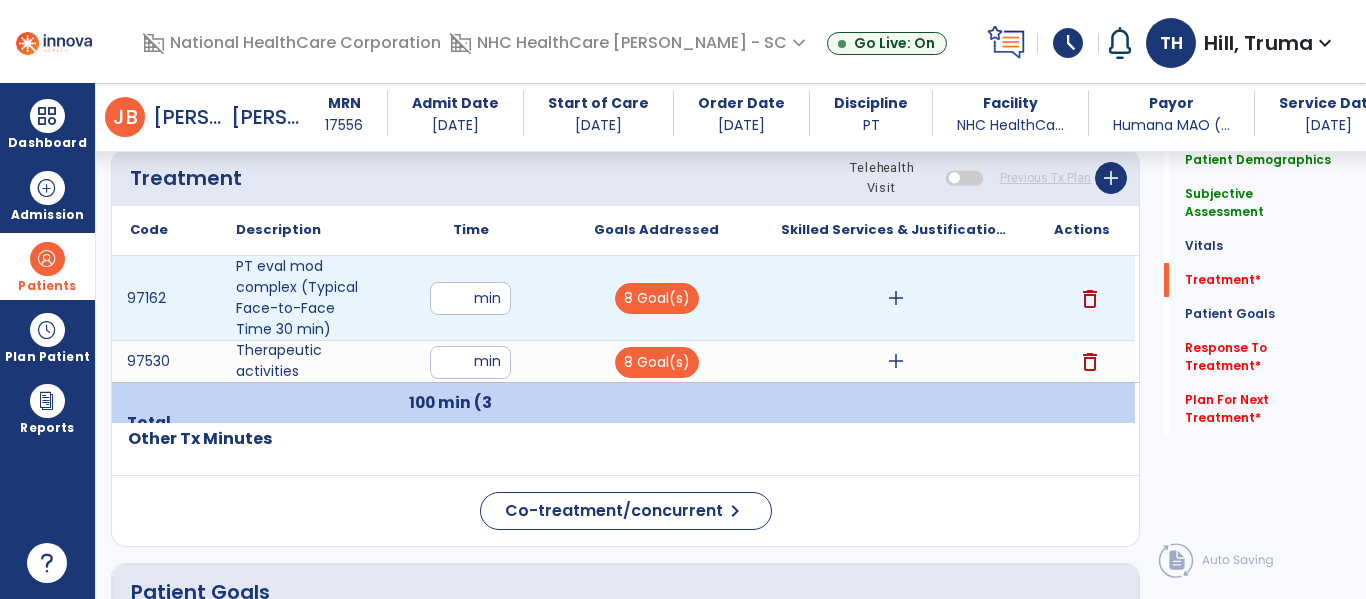 click on "add" at bounding box center [896, 298] 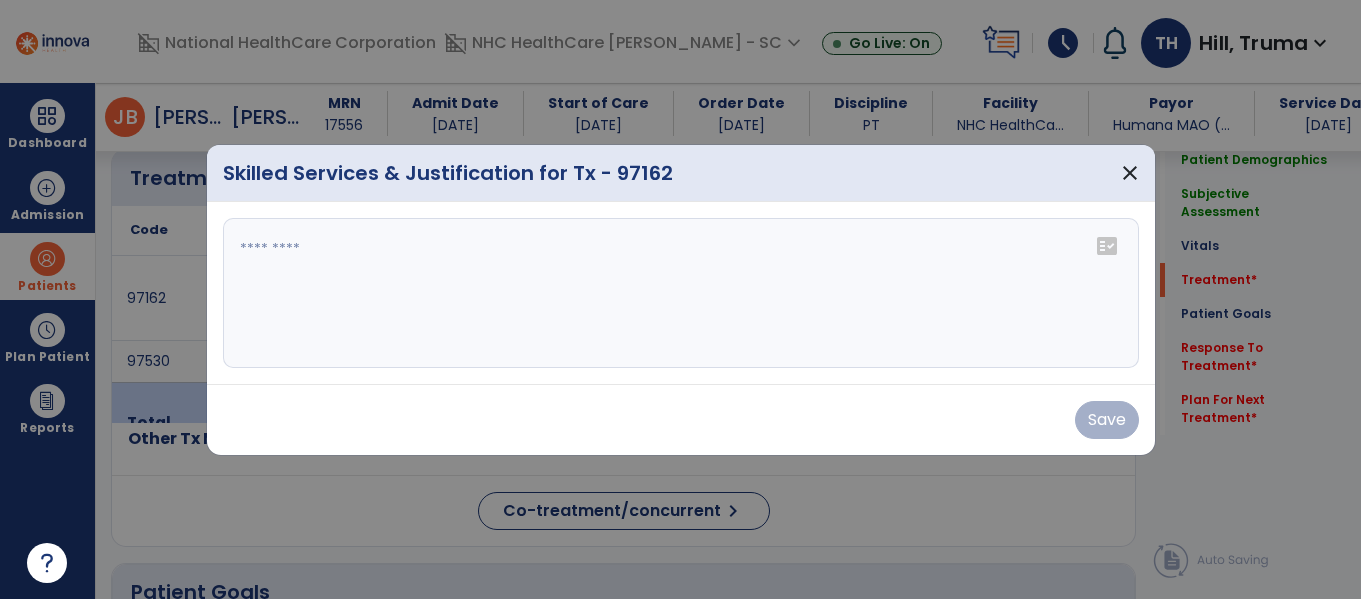 scroll, scrollTop: 1100, scrollLeft: 0, axis: vertical 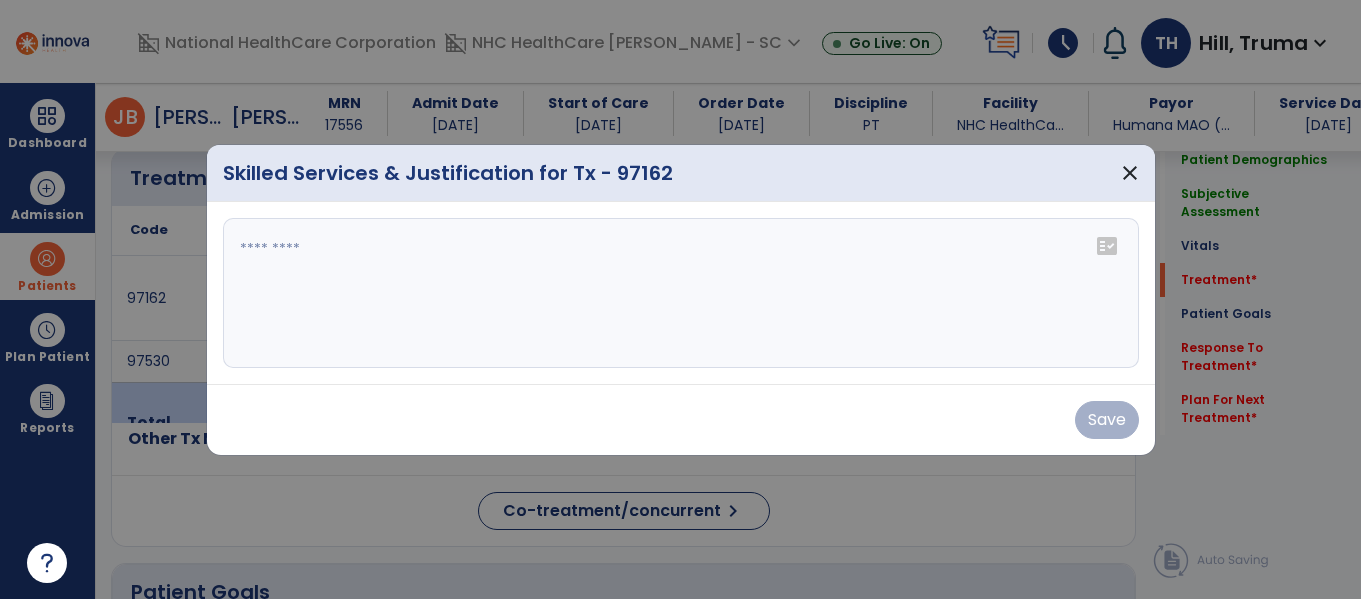 click at bounding box center [681, 293] 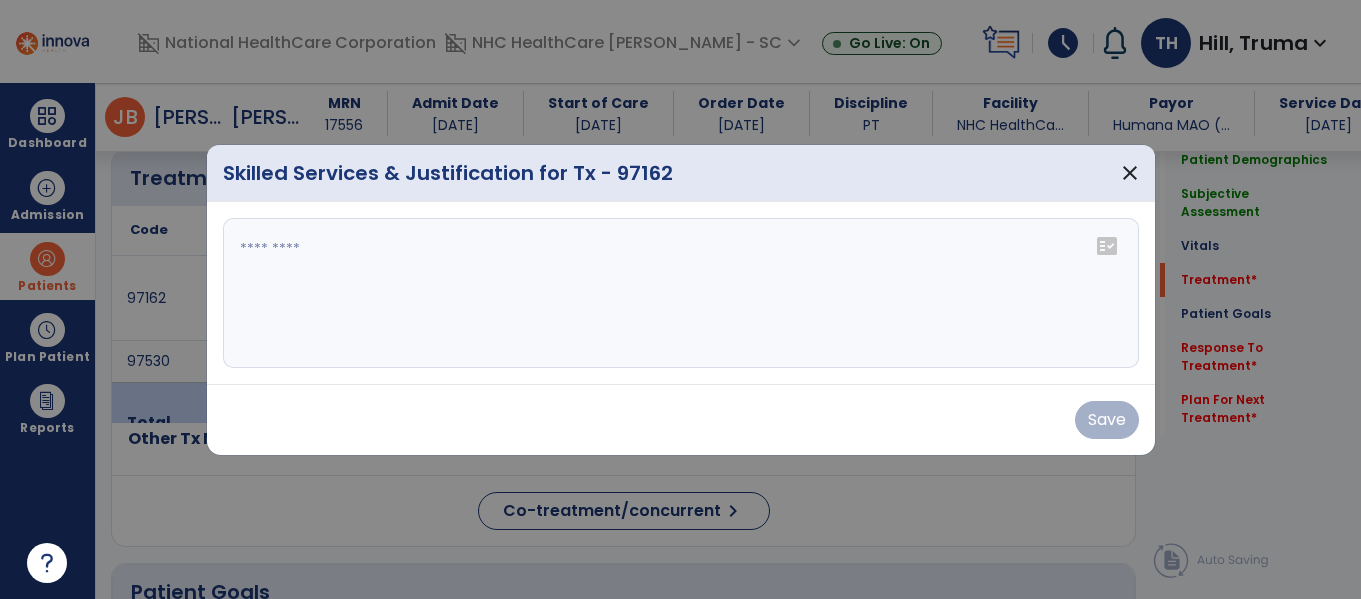 click at bounding box center (681, 293) 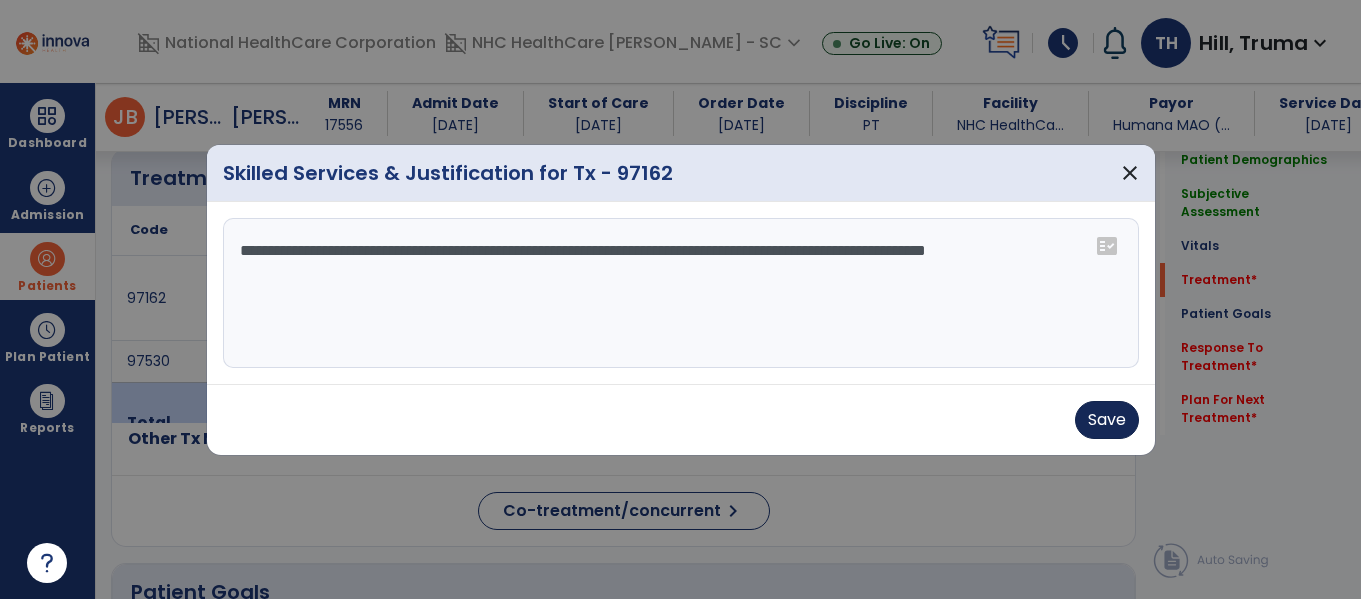 type on "**********" 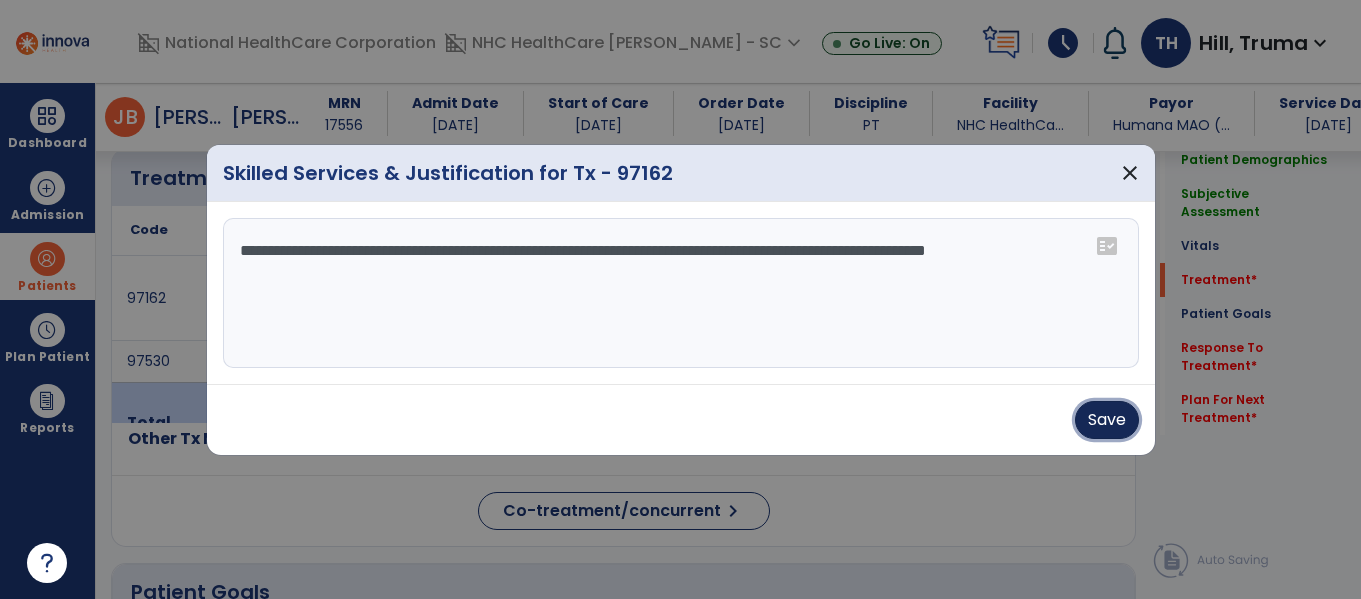 click on "Save" at bounding box center (1107, 420) 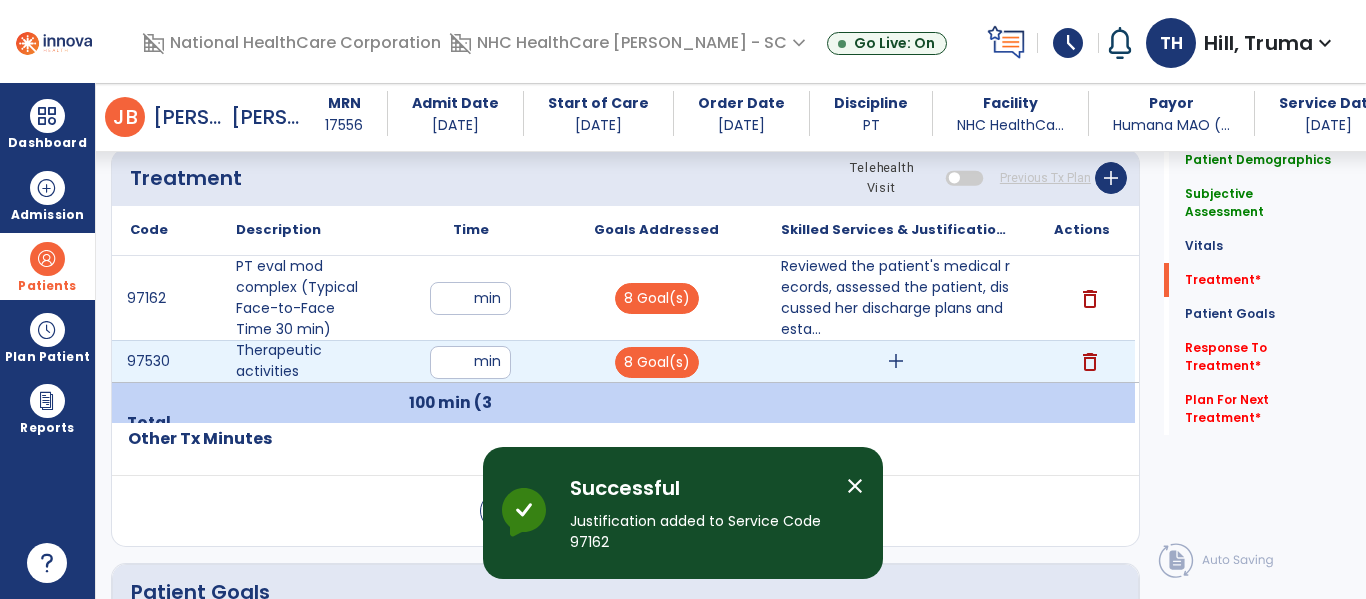 click on "add" at bounding box center (896, 361) 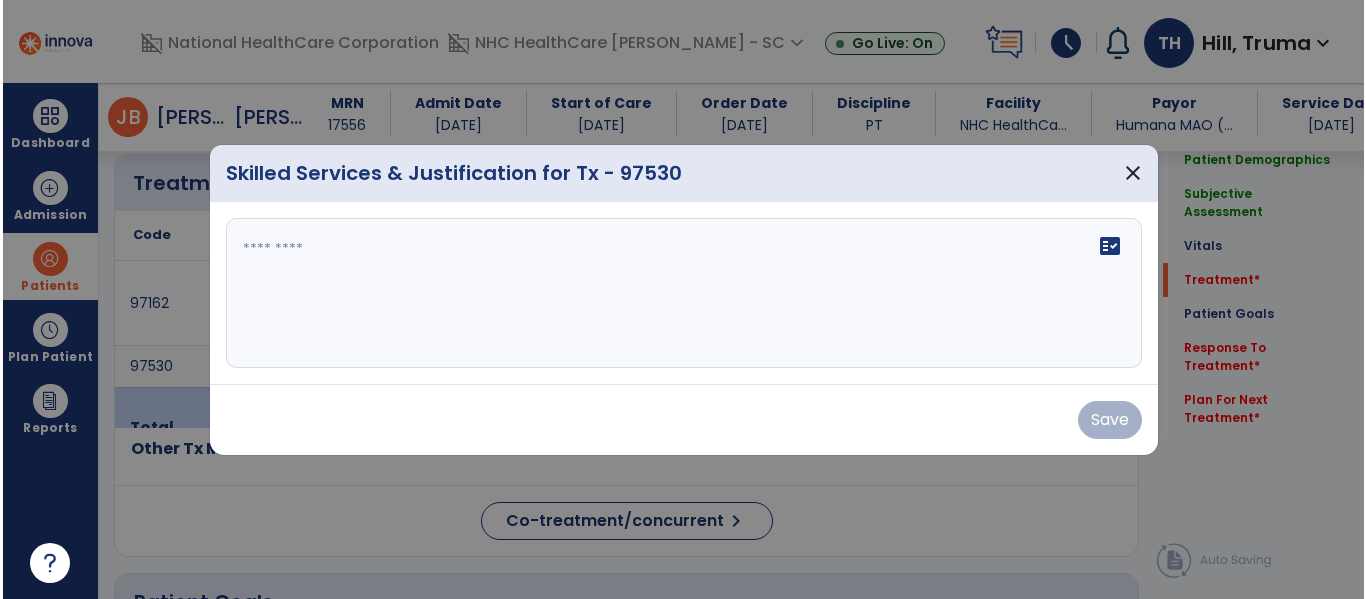 scroll, scrollTop: 1100, scrollLeft: 0, axis: vertical 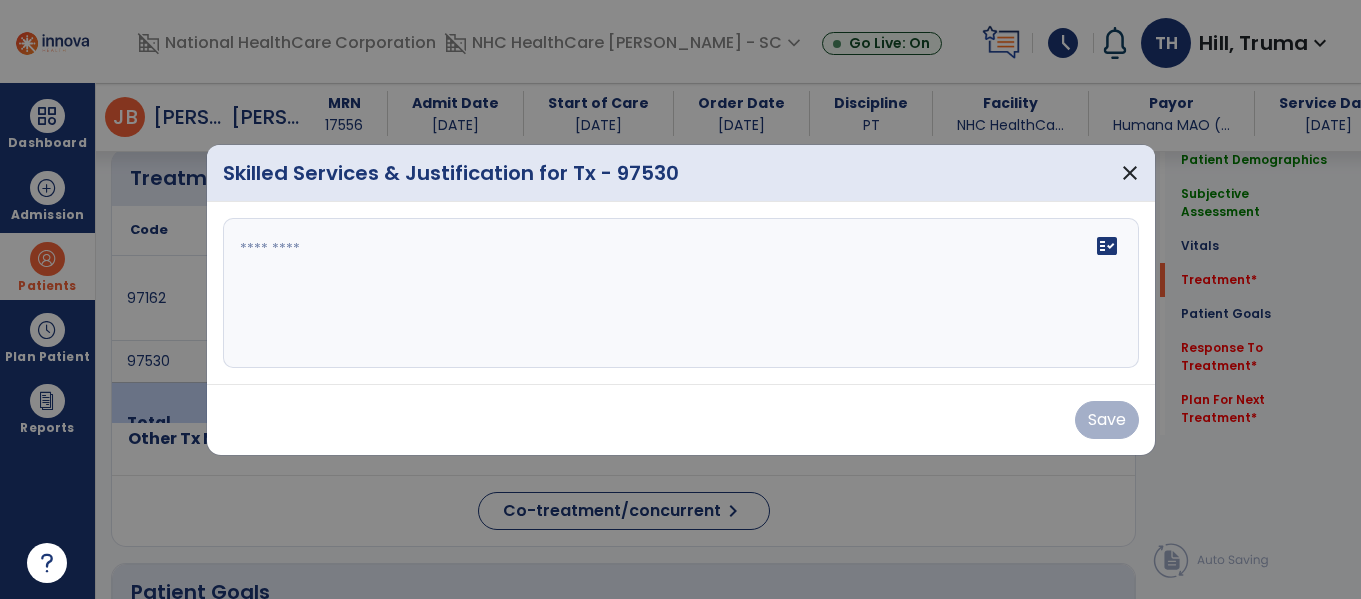 click on "fact_check" at bounding box center (681, 293) 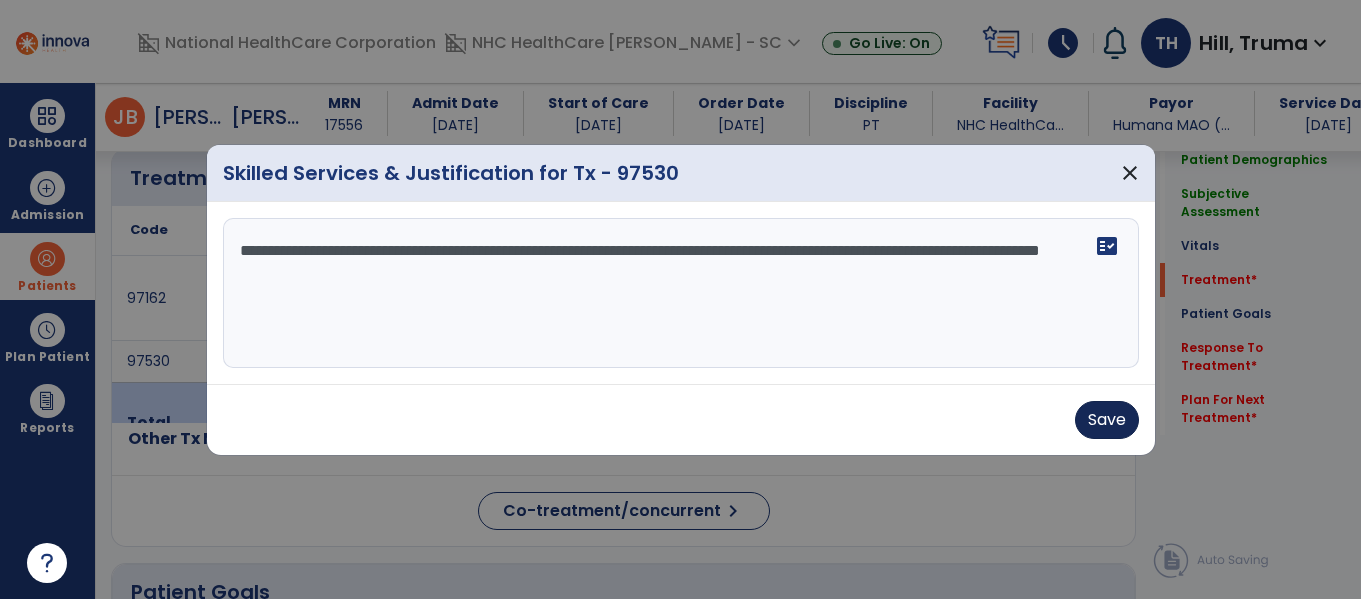 type on "**********" 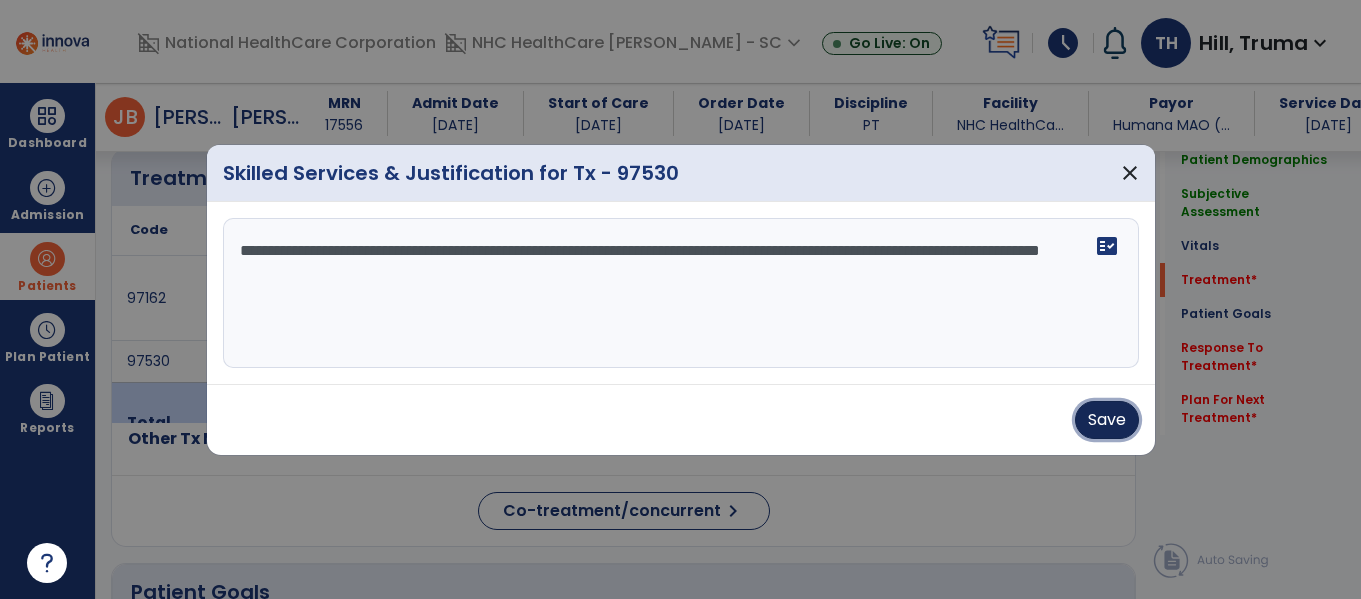 click on "Save" at bounding box center (1107, 420) 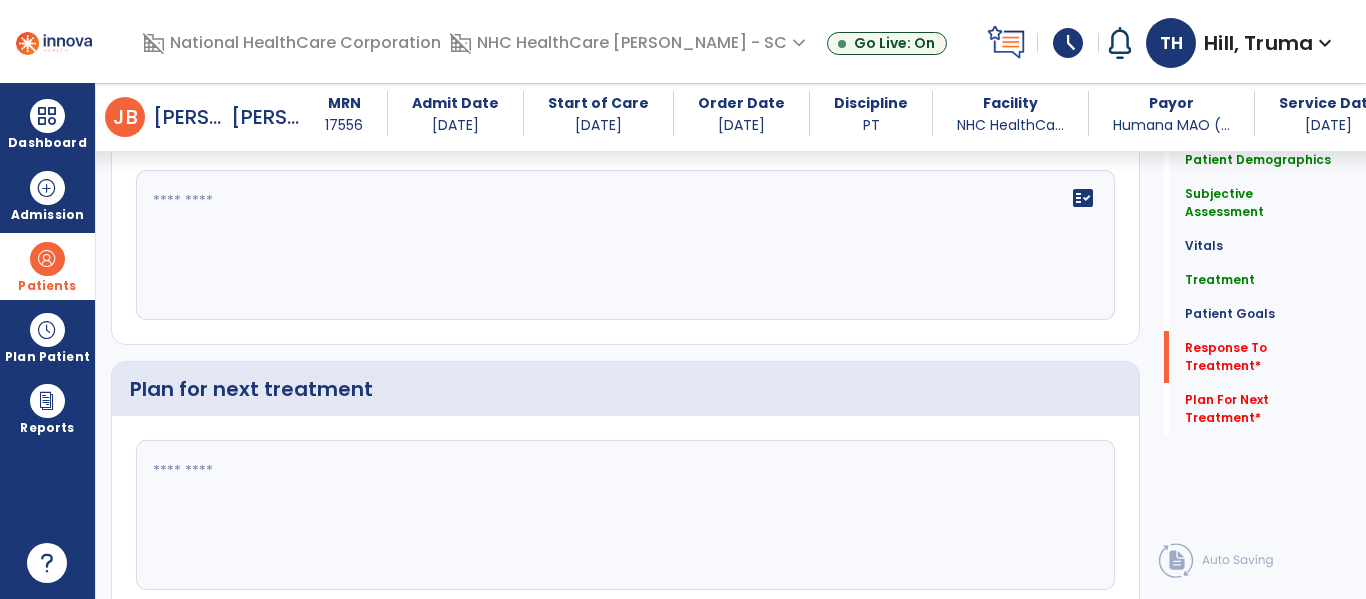 scroll, scrollTop: 2700, scrollLeft: 0, axis: vertical 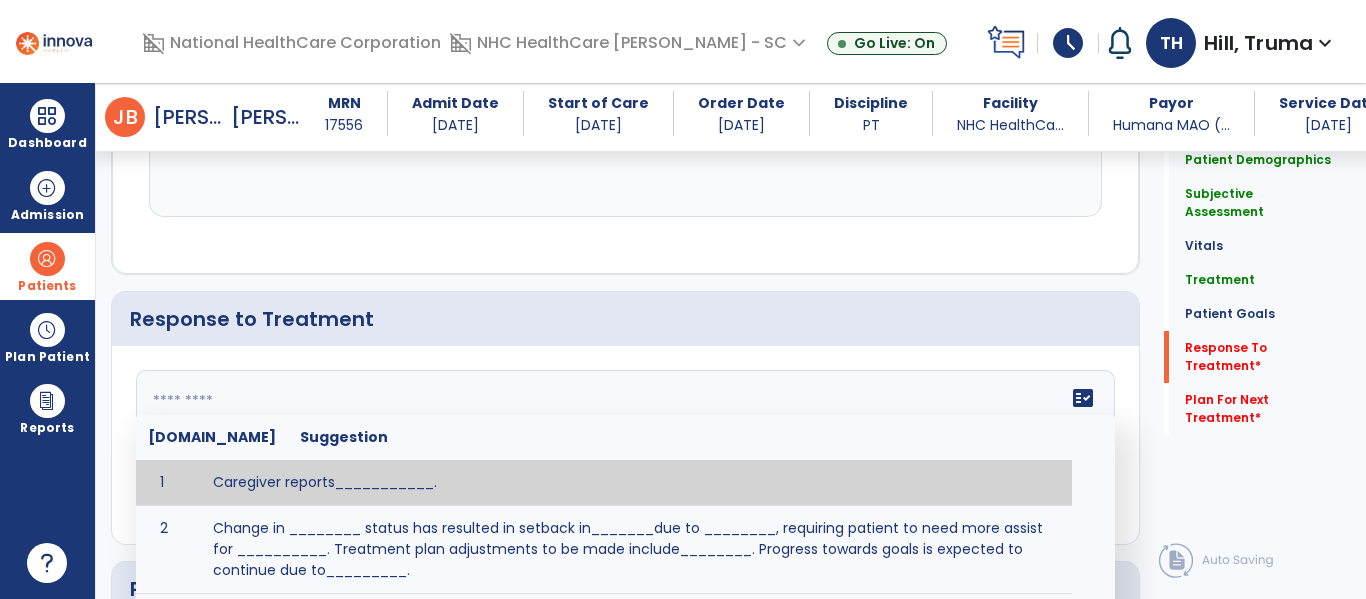 click 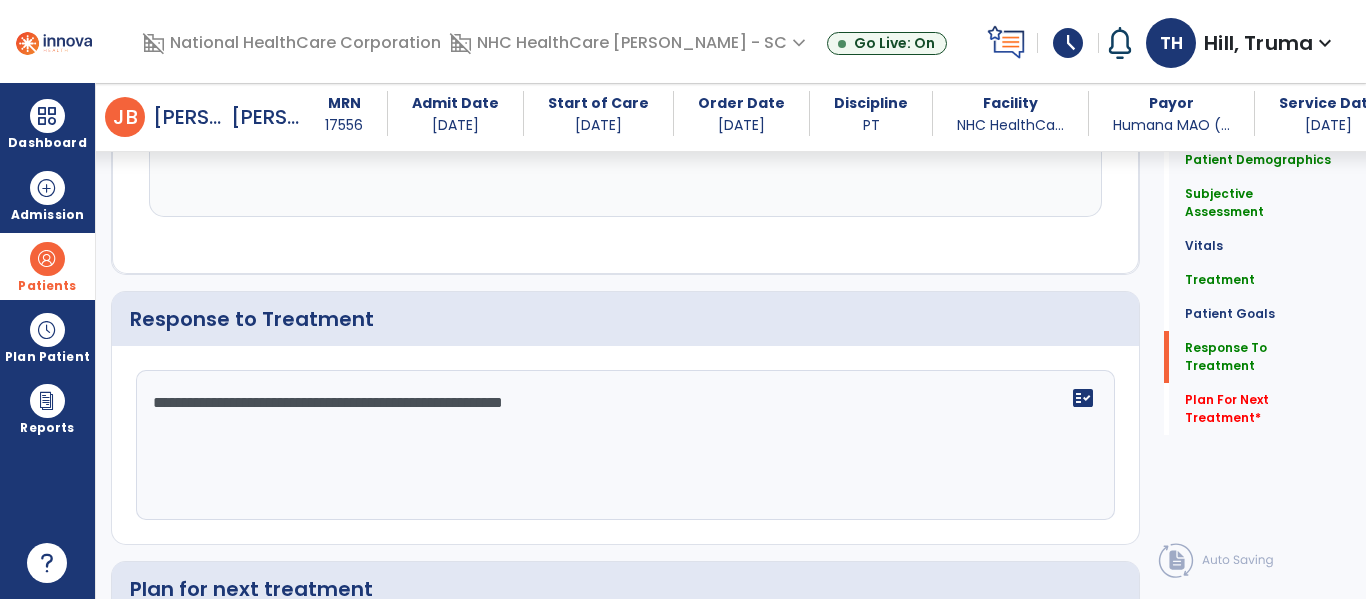 scroll, scrollTop: 2700, scrollLeft: 0, axis: vertical 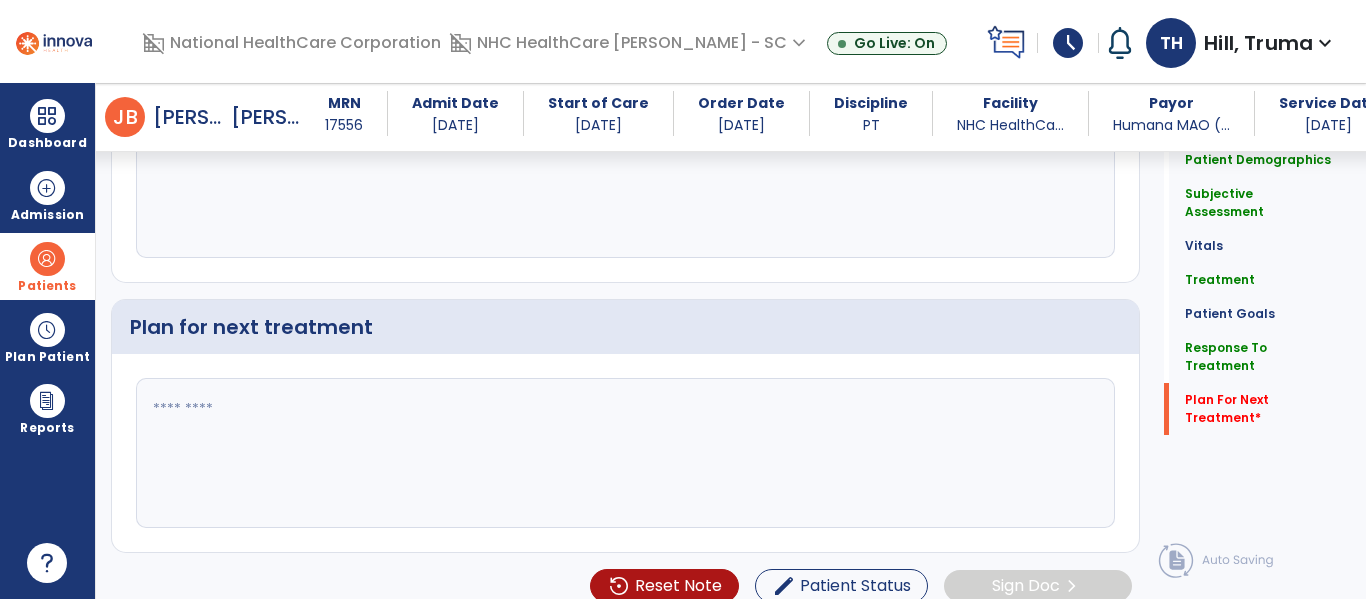 type on "**********" 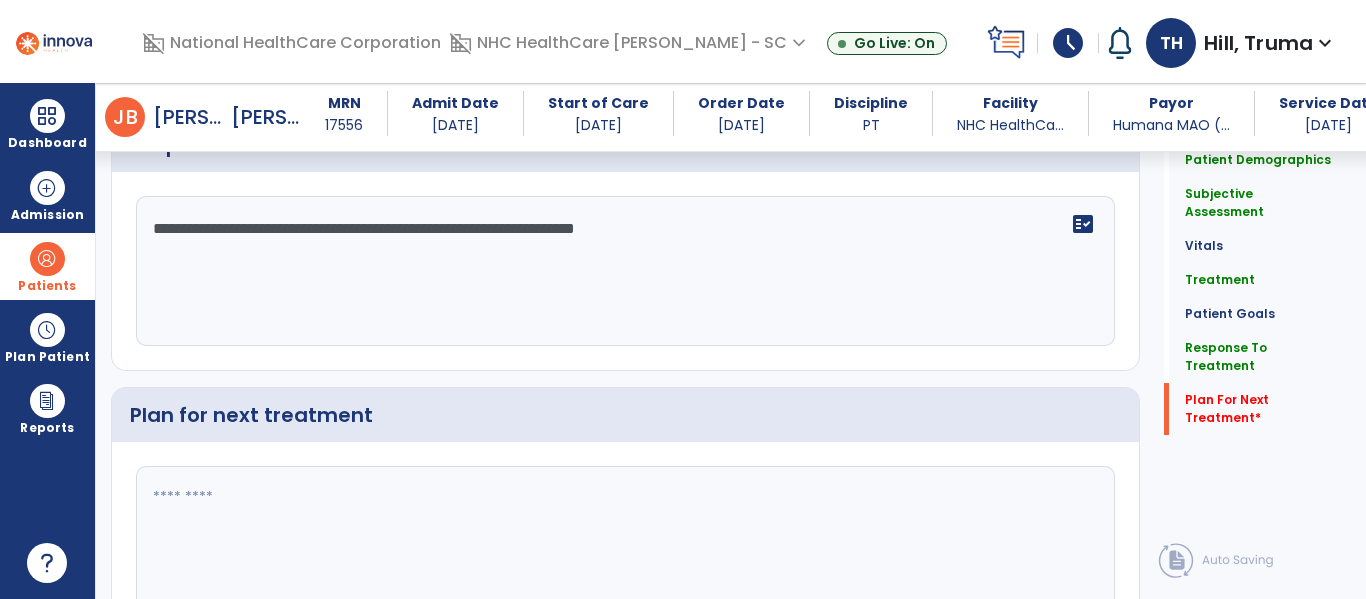 click 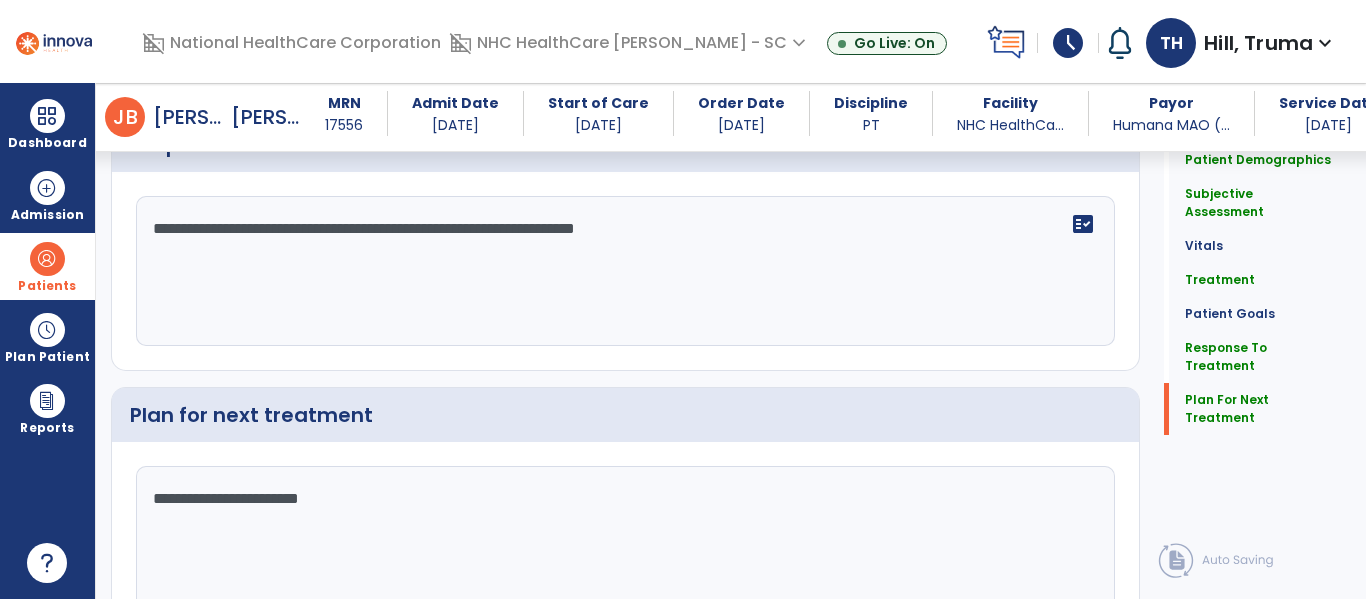 scroll, scrollTop: 2962, scrollLeft: 0, axis: vertical 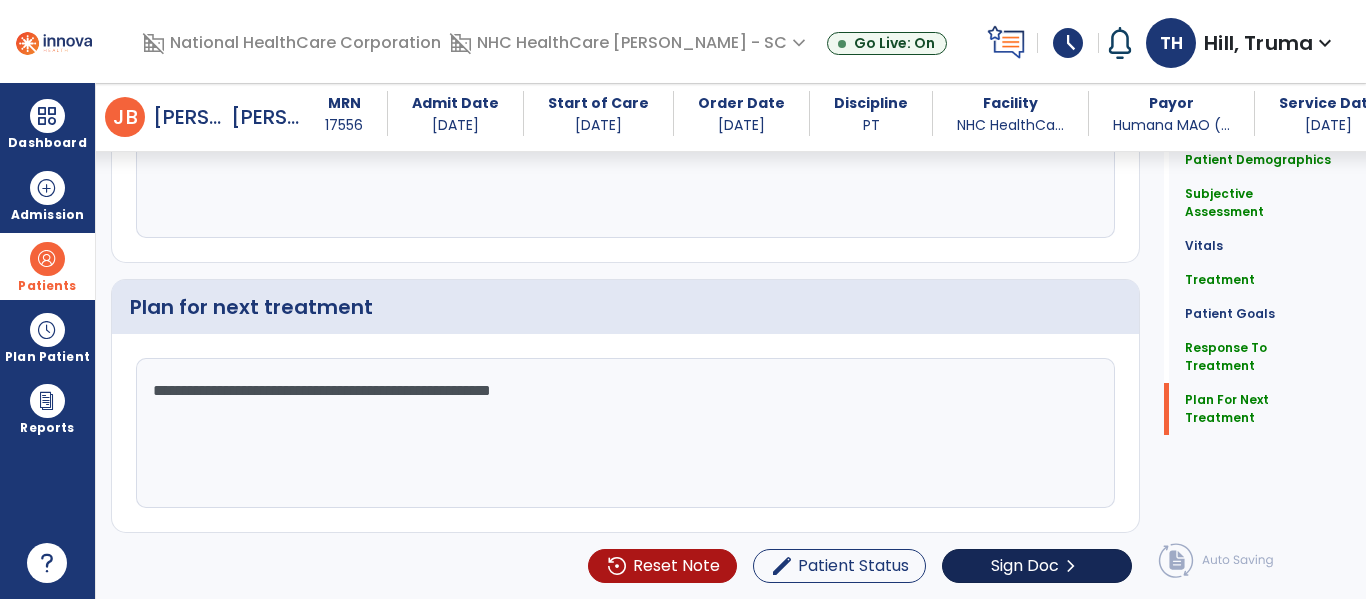 type on "**********" 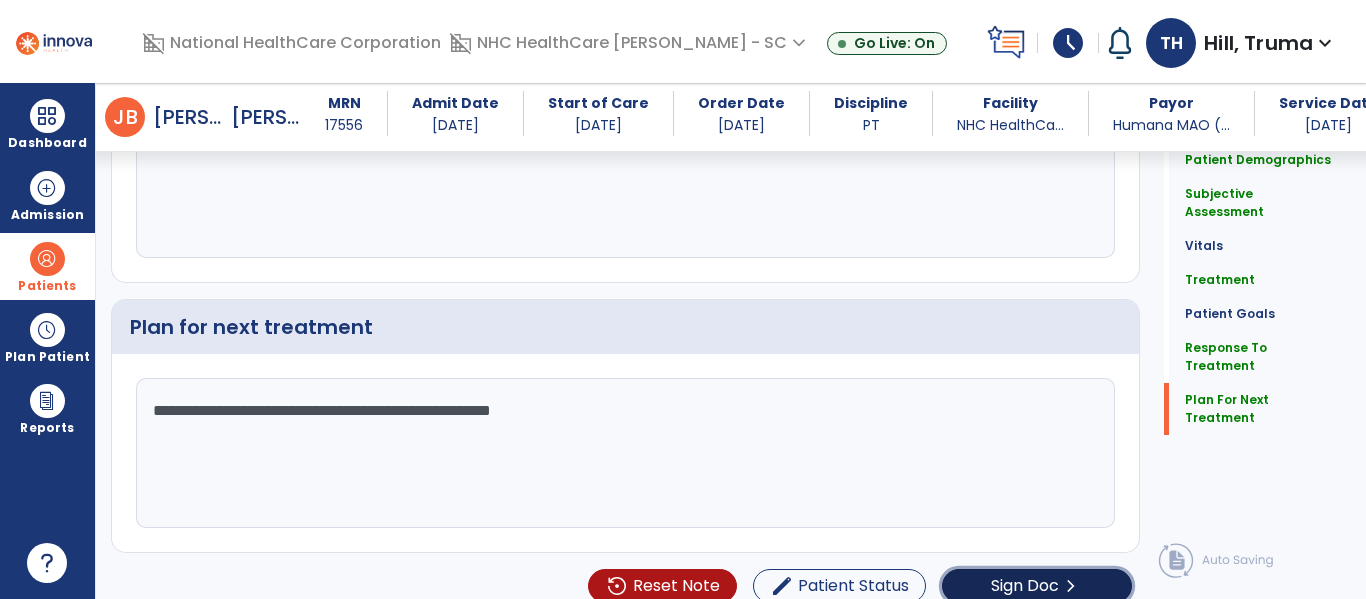 click on "chevron_right" 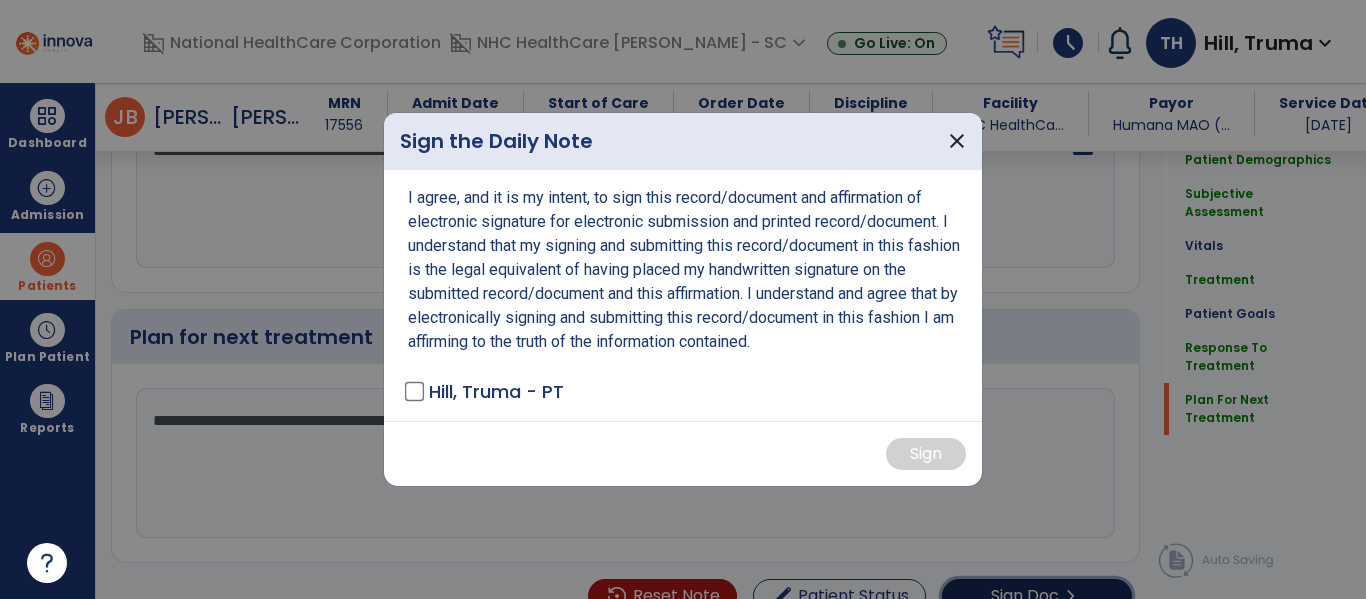 scroll, scrollTop: 2983, scrollLeft: 0, axis: vertical 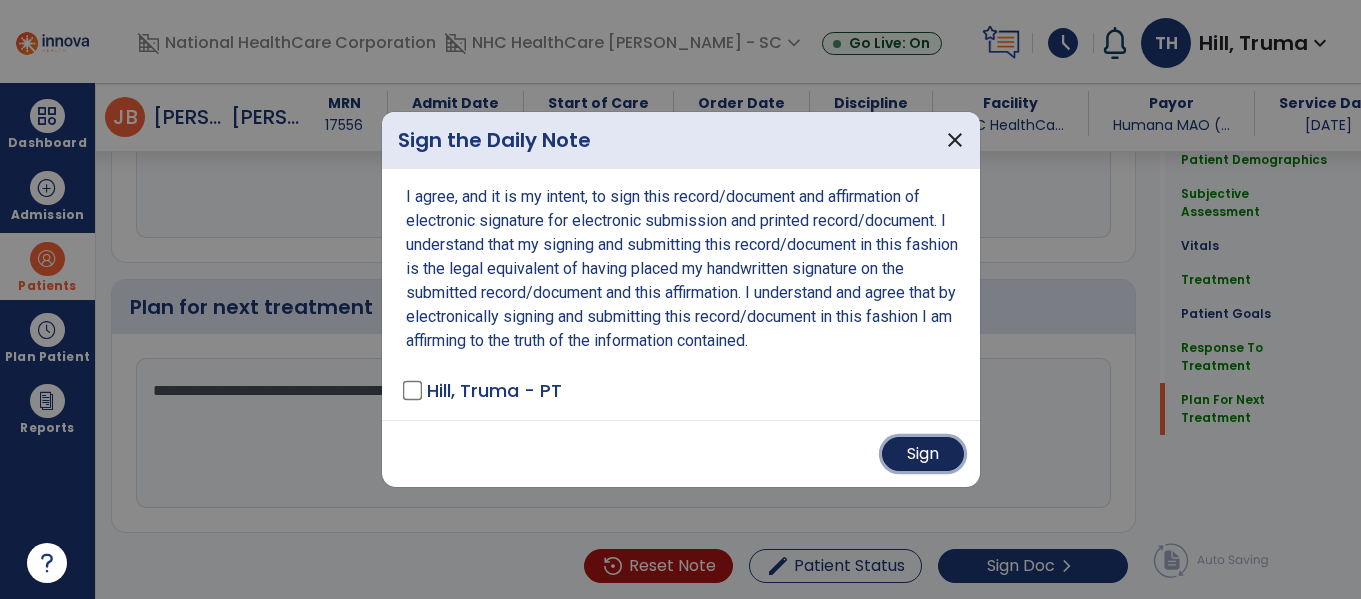 drag, startPoint x: 922, startPoint y: 457, endPoint x: 920, endPoint y: 440, distance: 17.117243 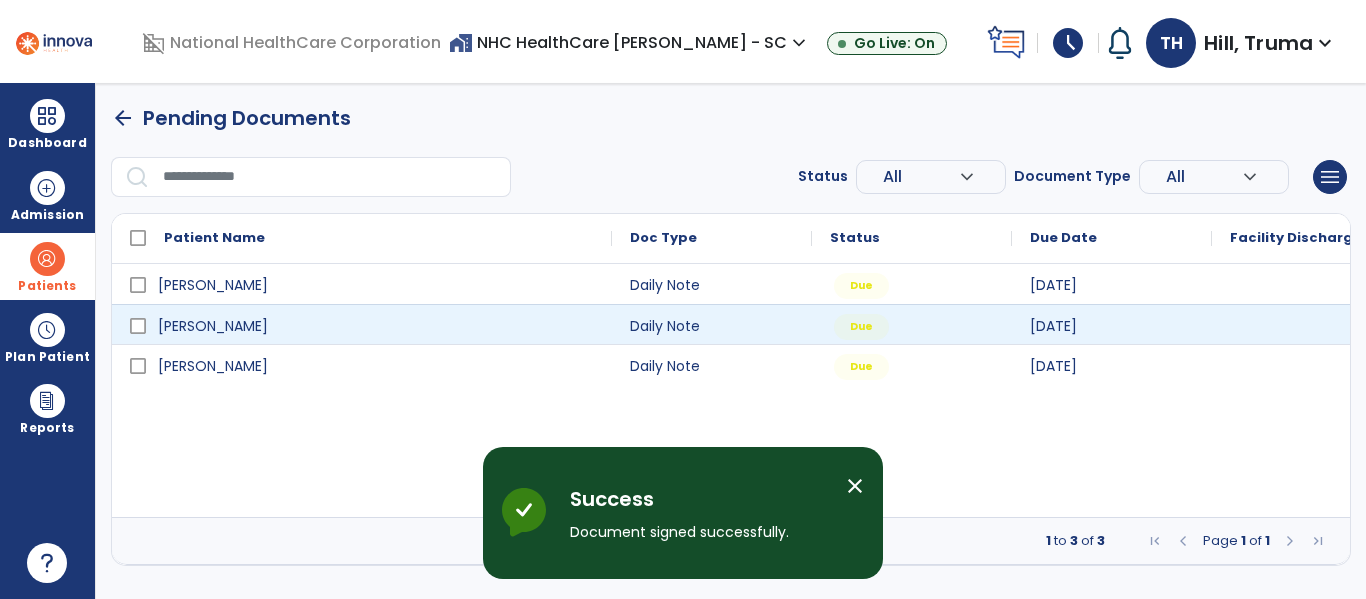 scroll, scrollTop: 0, scrollLeft: 0, axis: both 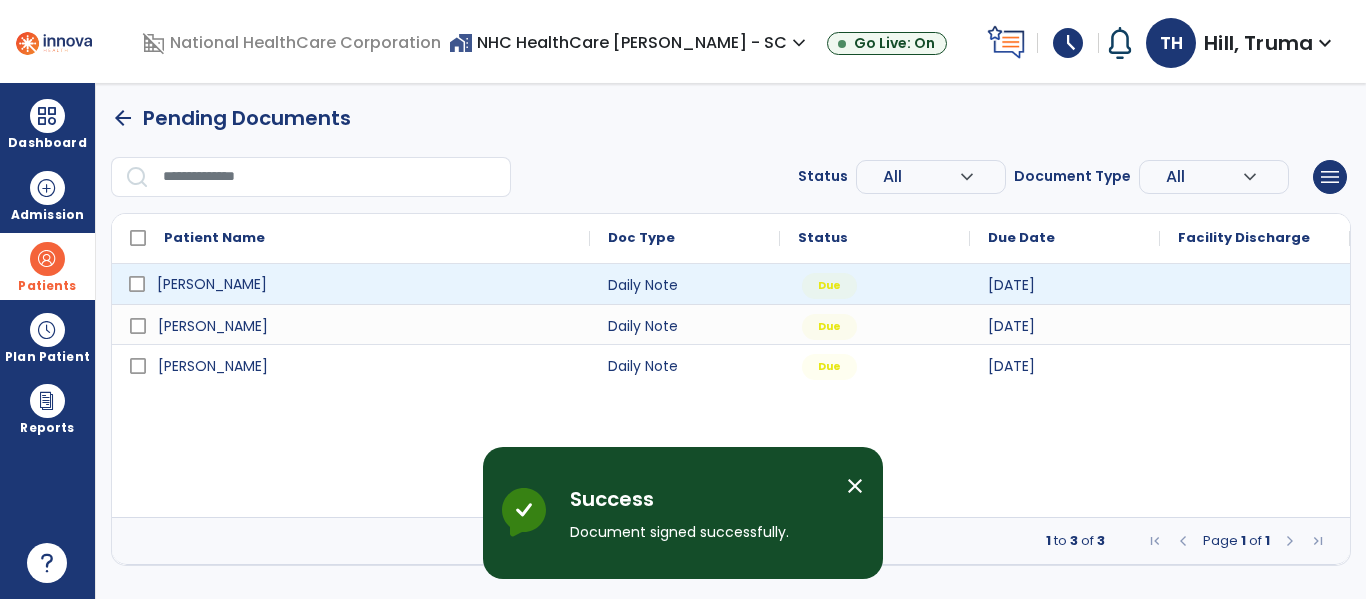 click on "[PERSON_NAME]" at bounding box center [212, 284] 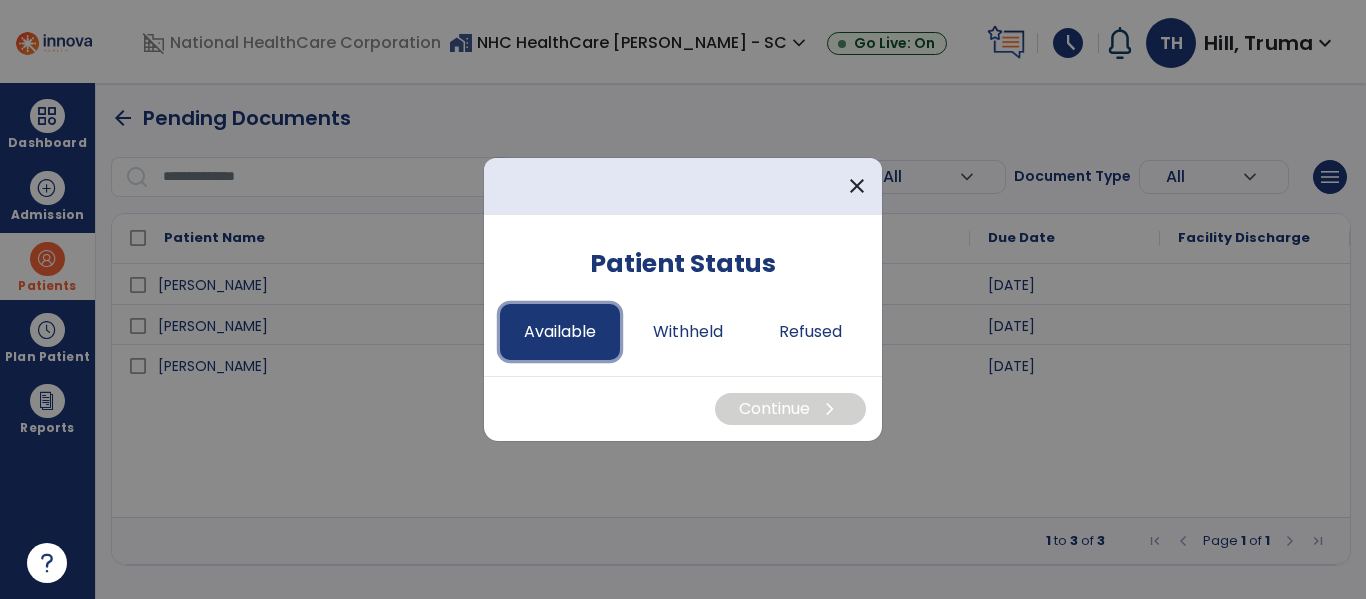 click on "Available" at bounding box center (560, 332) 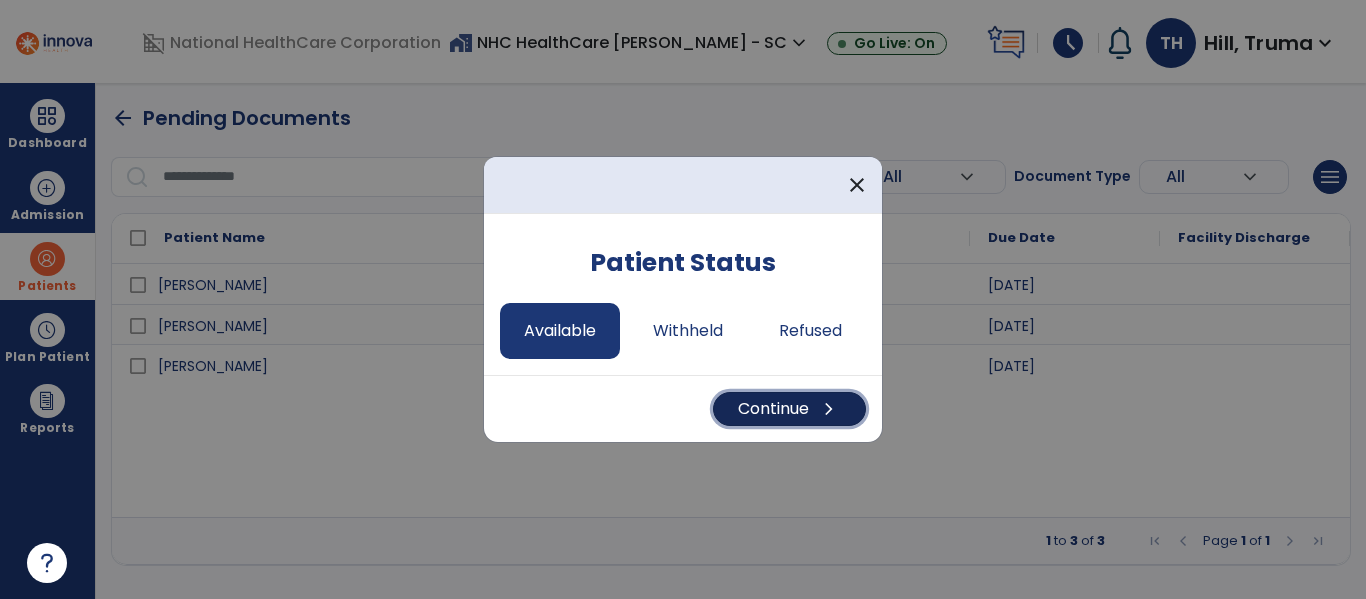 click on "Continue   chevron_right" at bounding box center [789, 409] 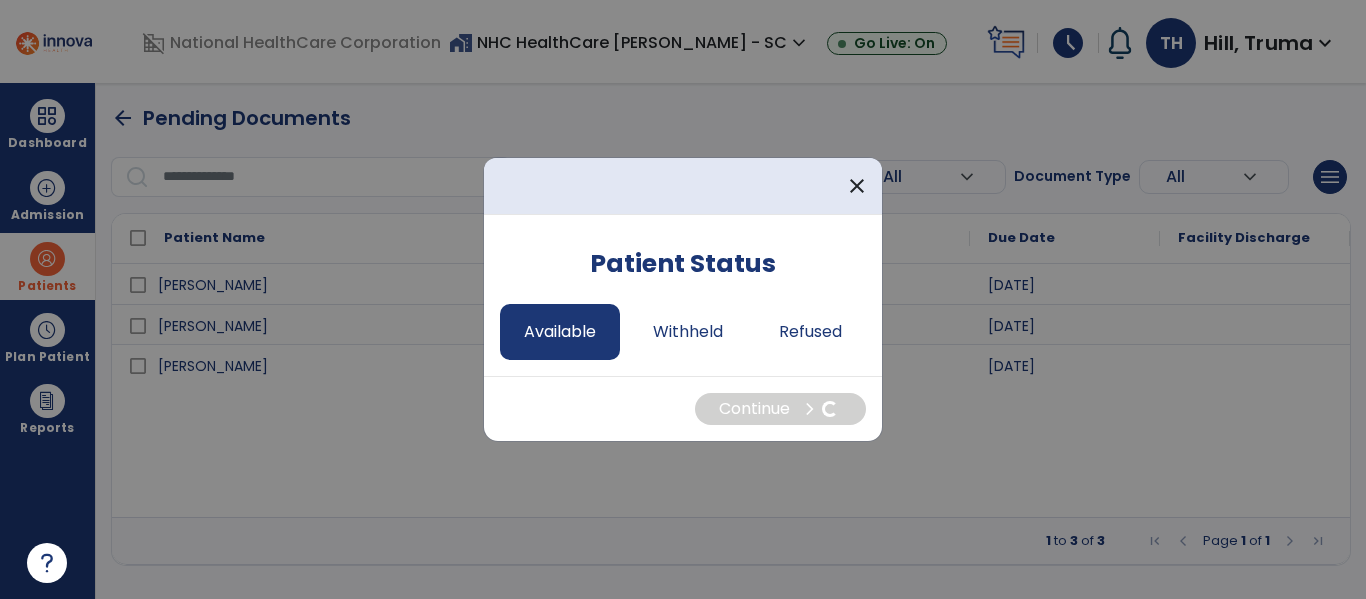 select on "*" 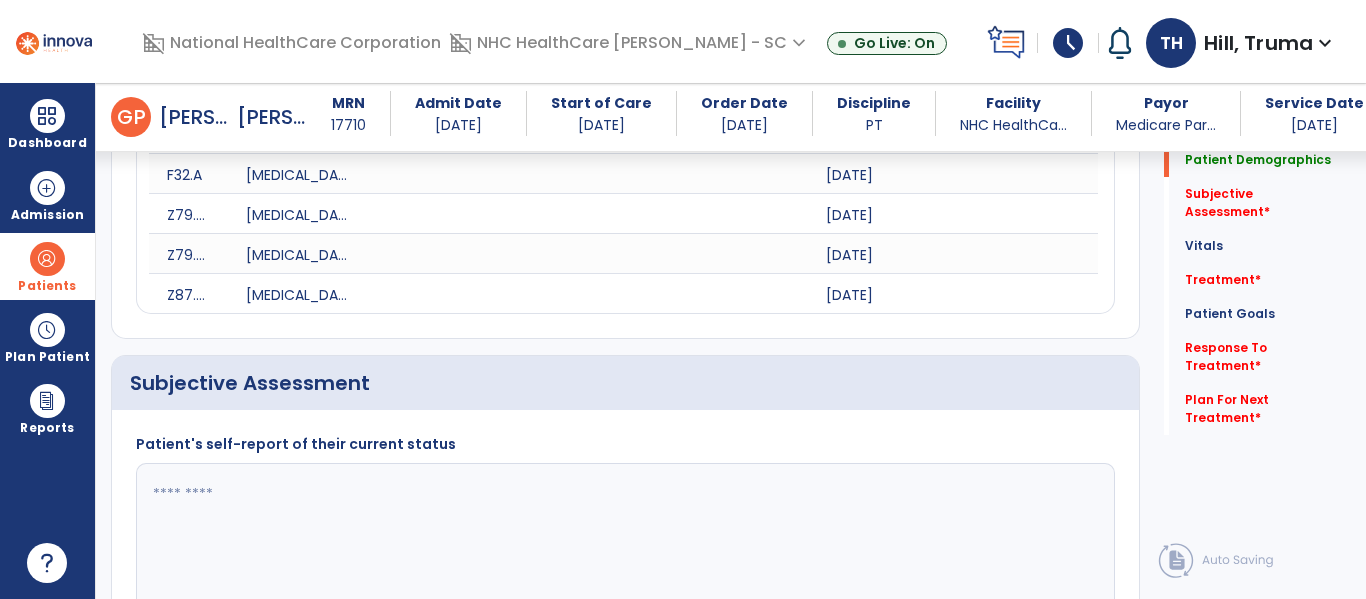 scroll, scrollTop: 1000, scrollLeft: 0, axis: vertical 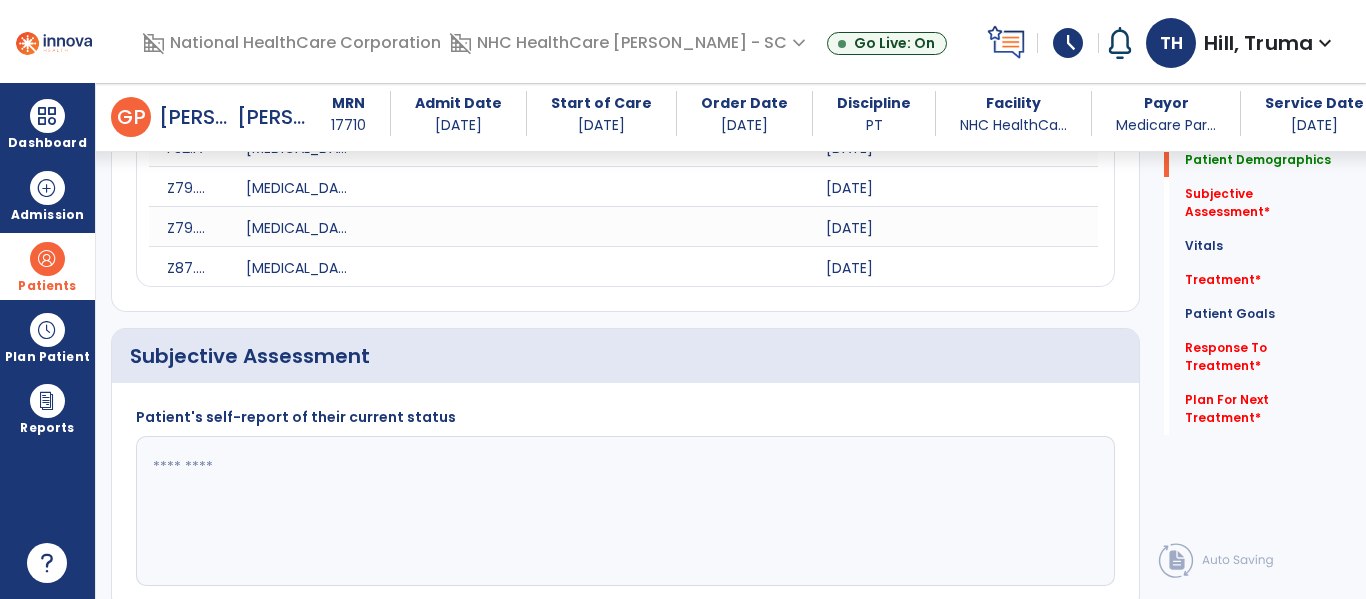 click 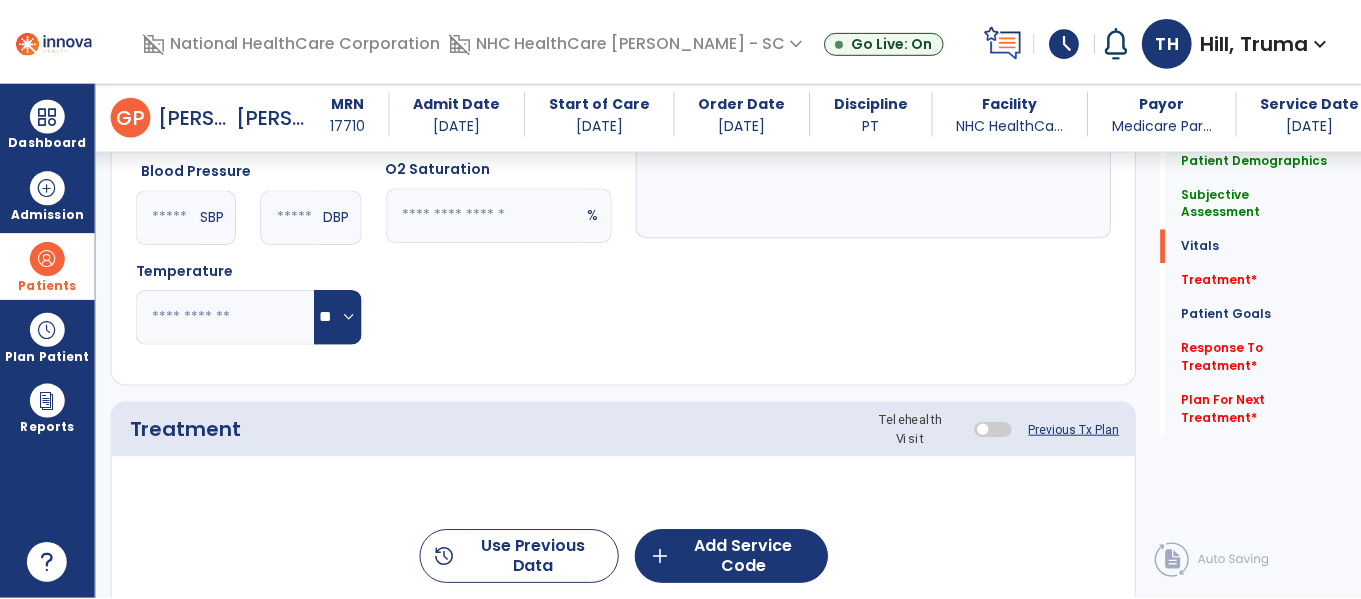 scroll, scrollTop: 1700, scrollLeft: 0, axis: vertical 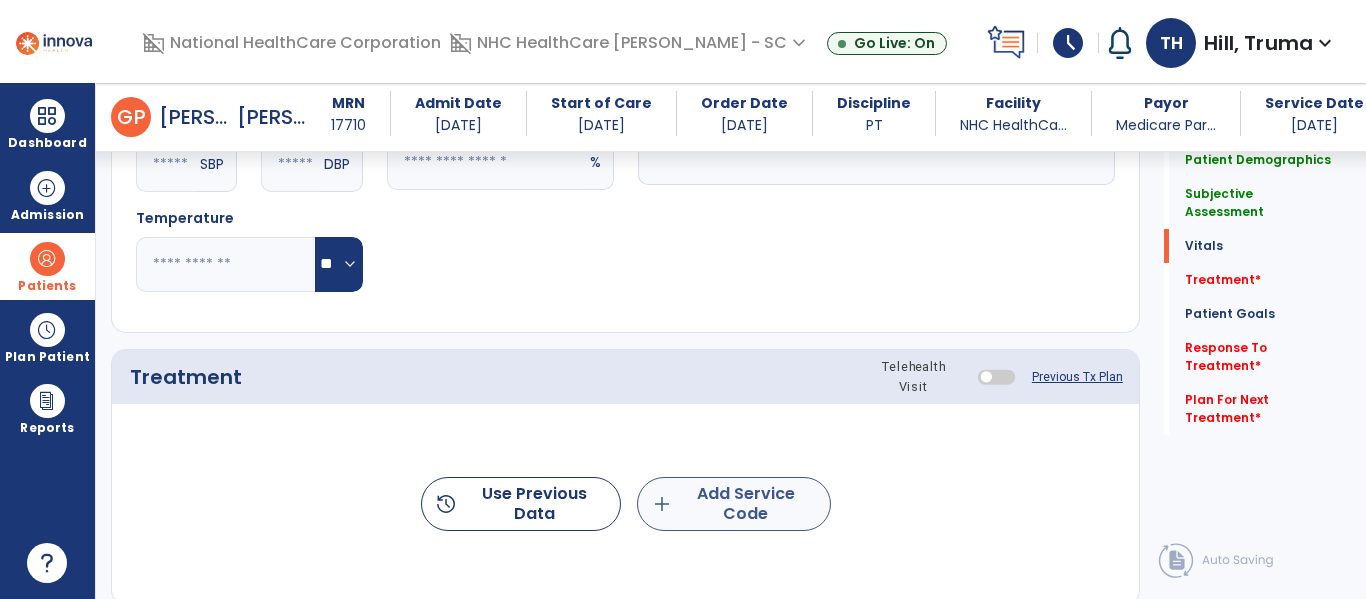 type on "**********" 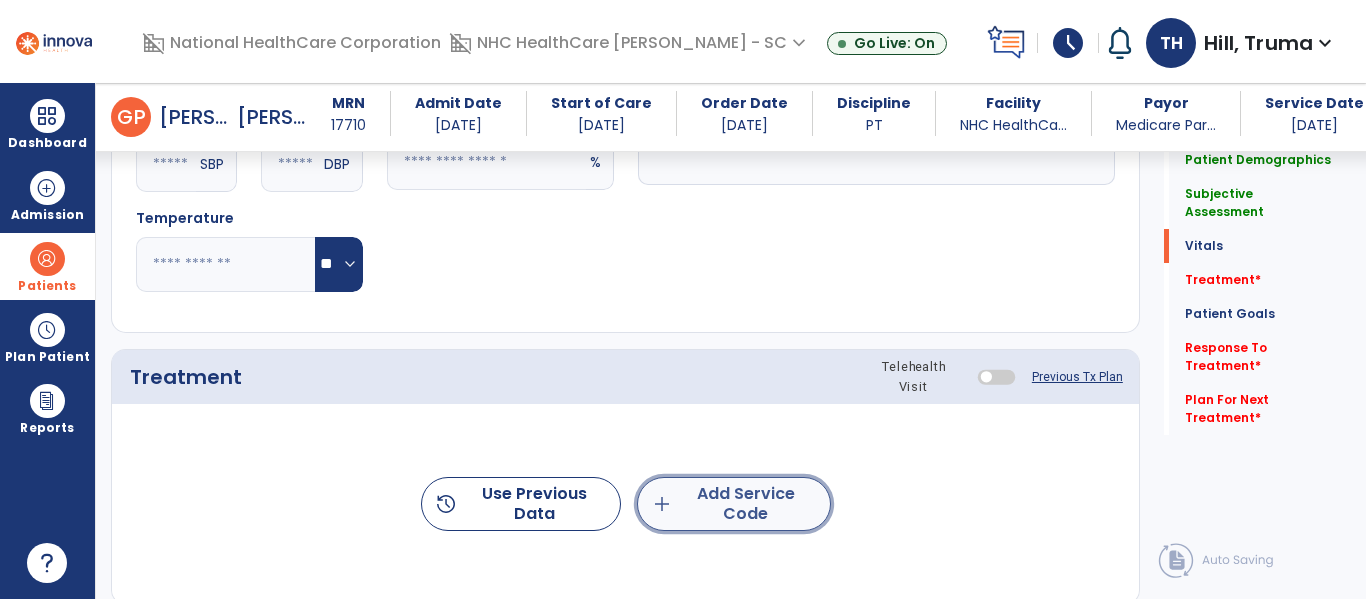 click on "add  Add Service Code" 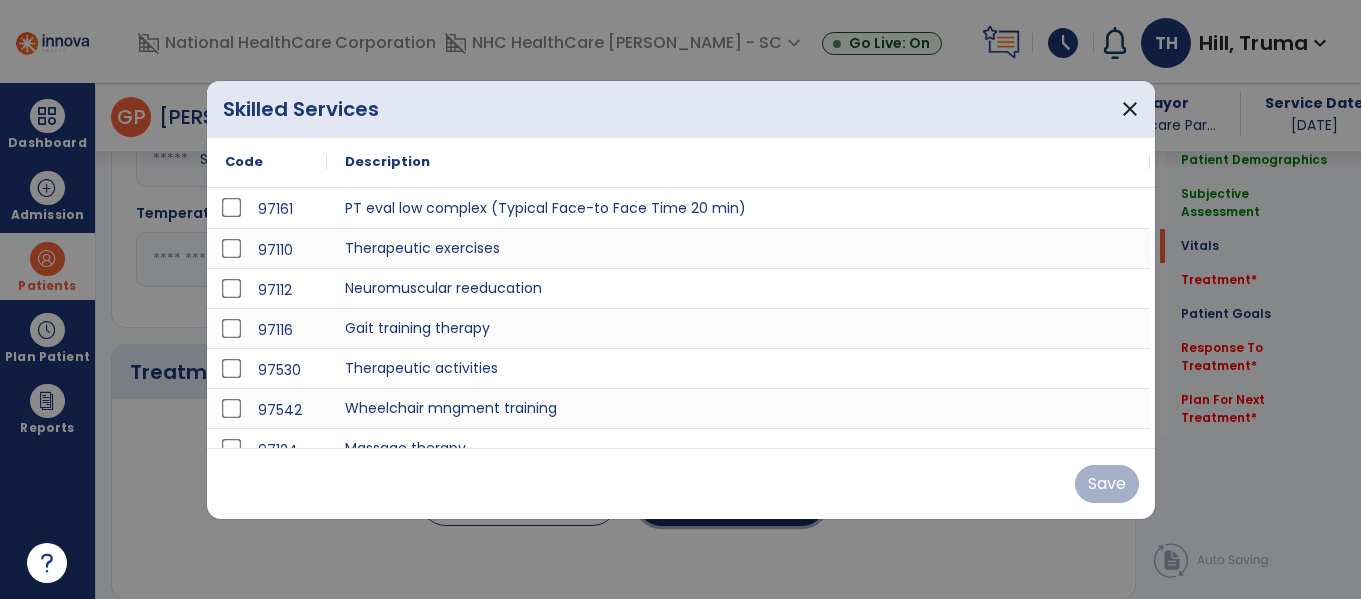 scroll, scrollTop: 1700, scrollLeft: 0, axis: vertical 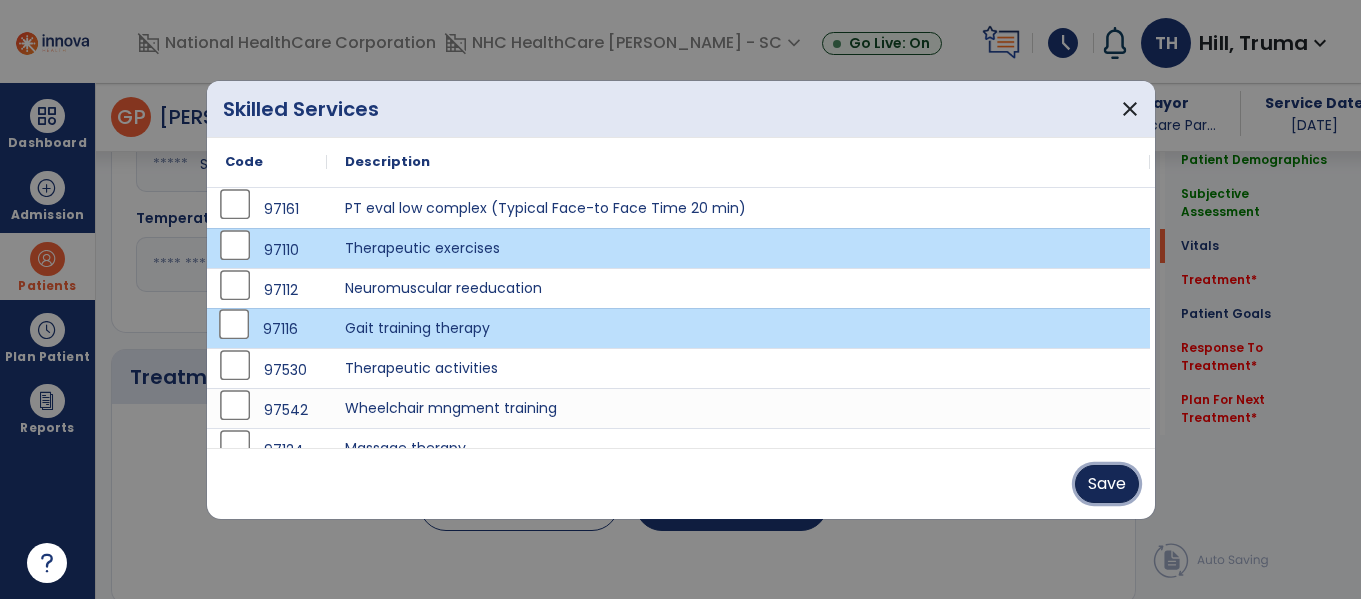 click on "Save" at bounding box center [1107, 484] 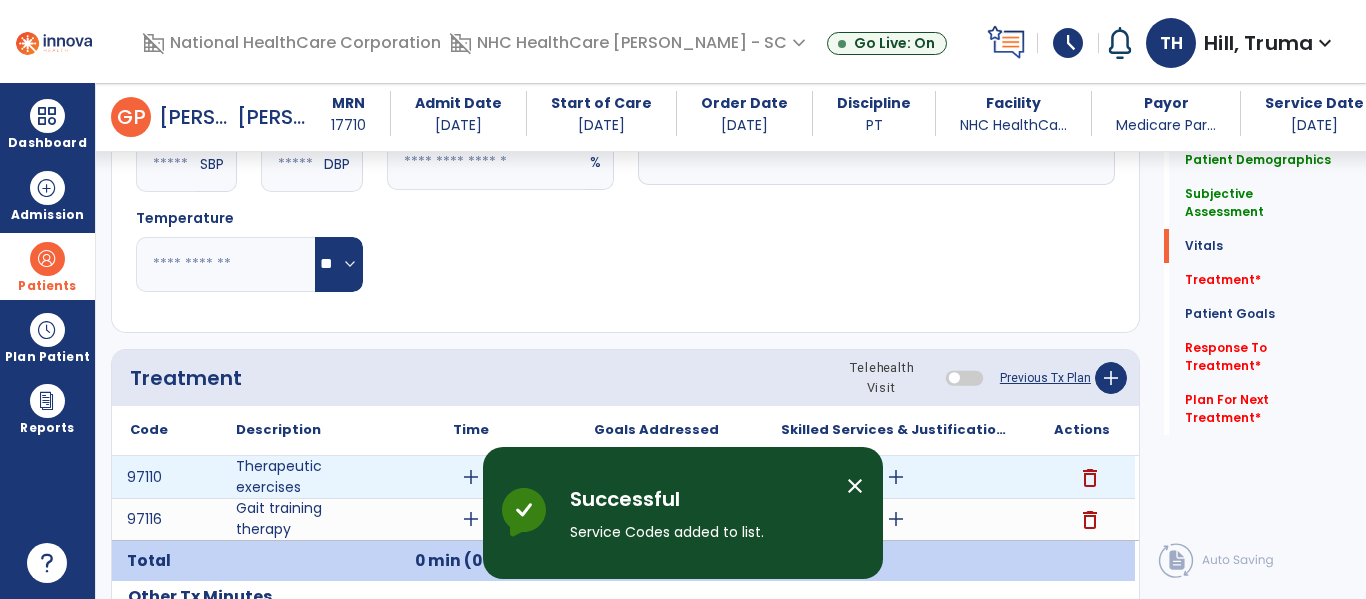 click on "add" at bounding box center [471, 477] 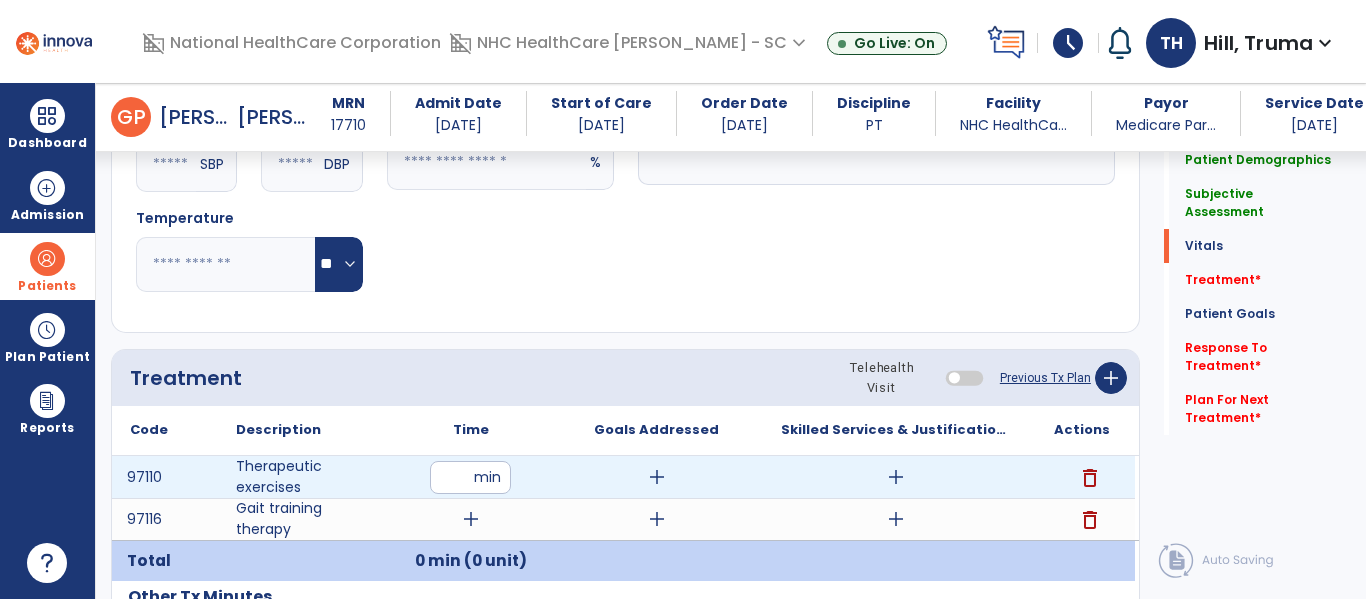 type on "**" 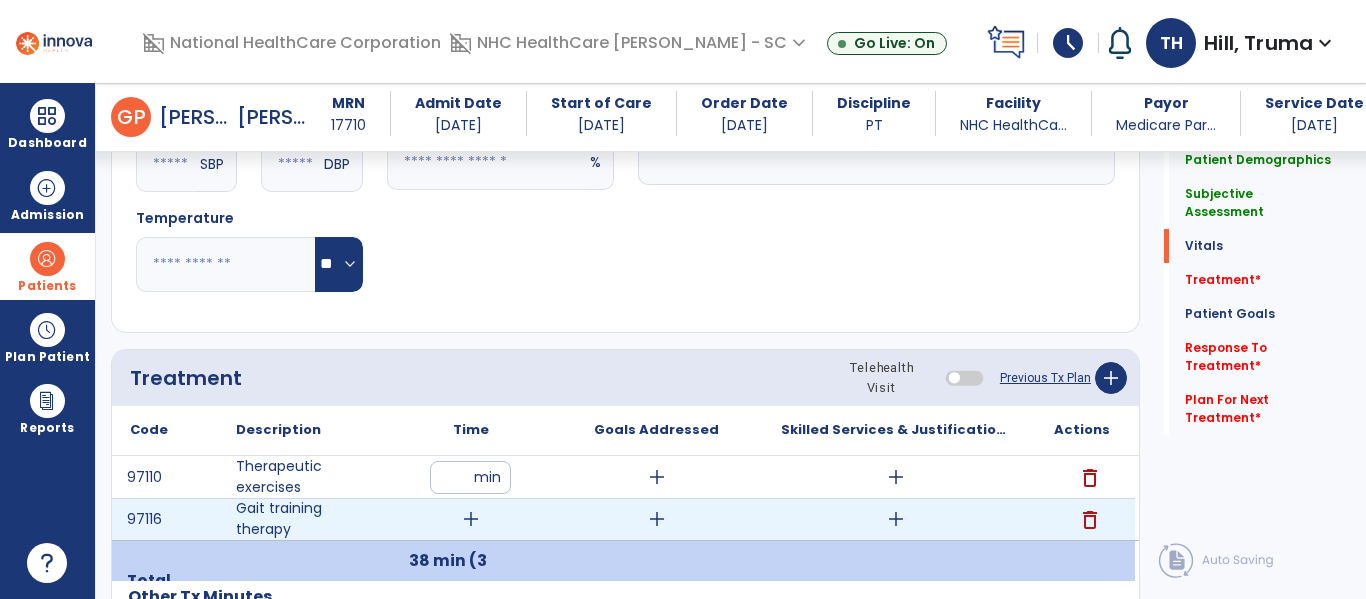 click on "add" at bounding box center [471, 519] 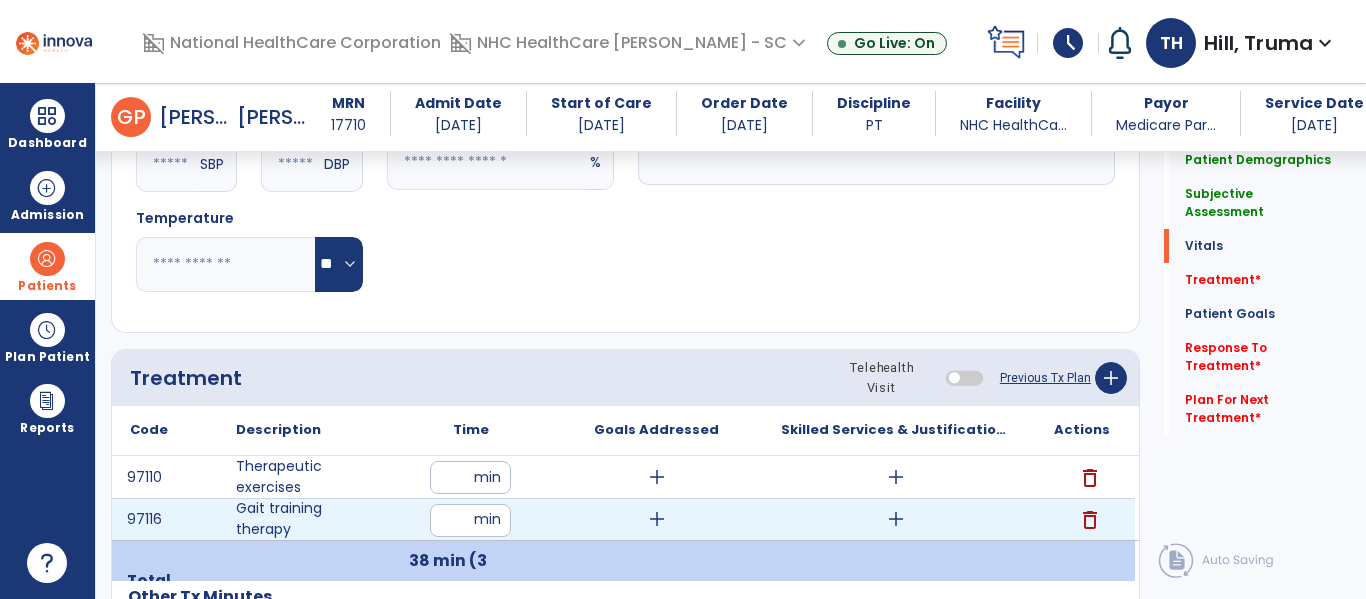 type on "**" 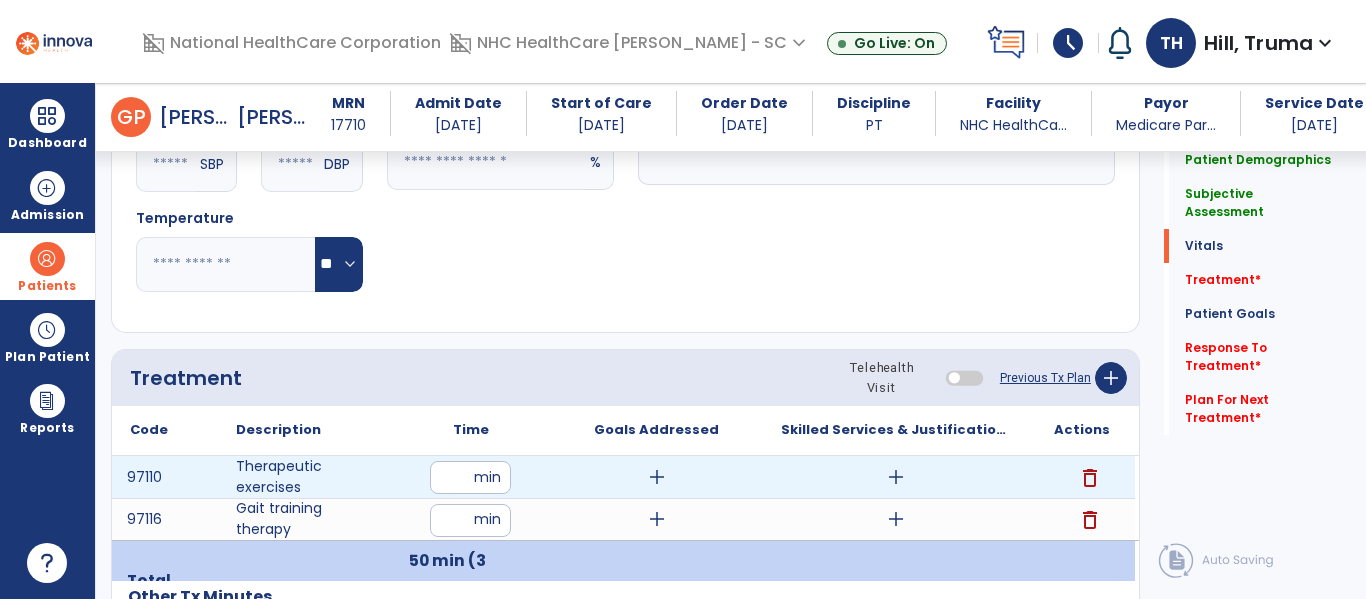 click on "add" at bounding box center [896, 477] 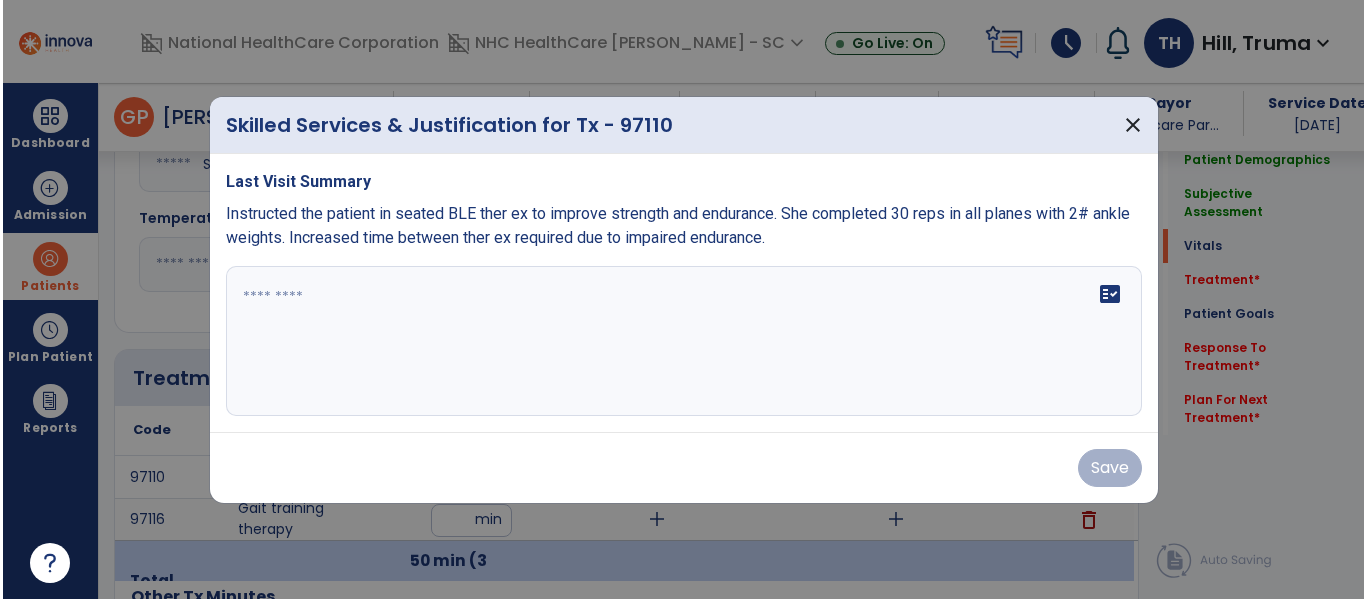 scroll, scrollTop: 1700, scrollLeft: 0, axis: vertical 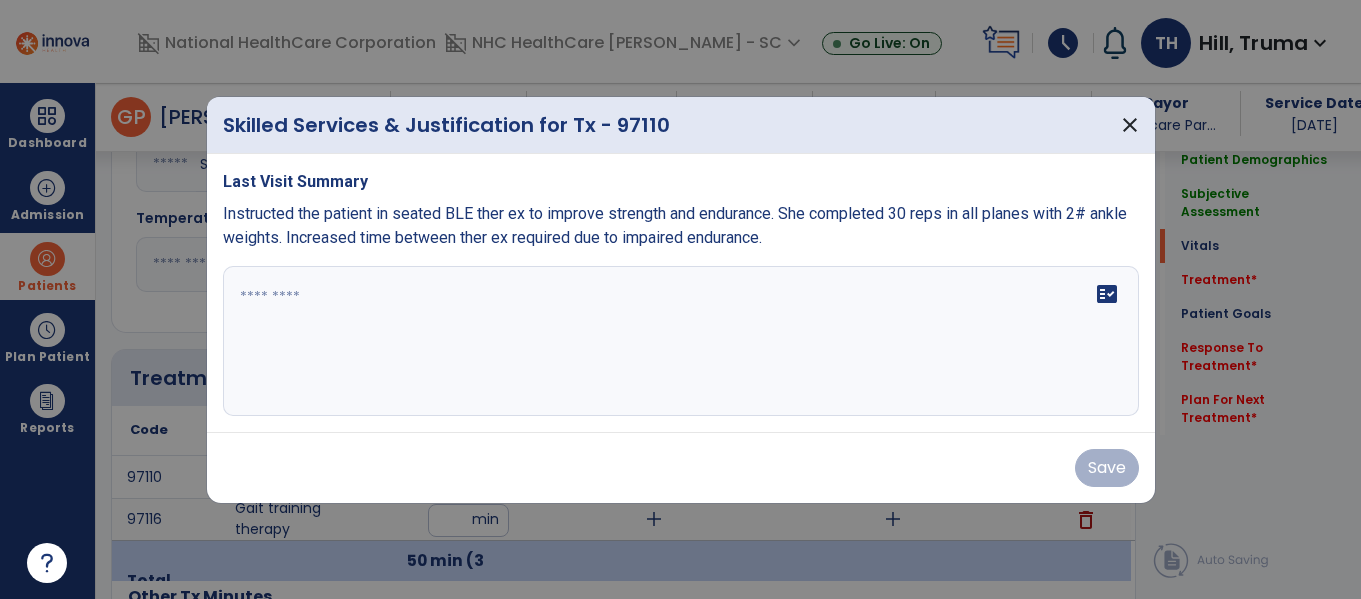 click on "fact_check" at bounding box center [681, 341] 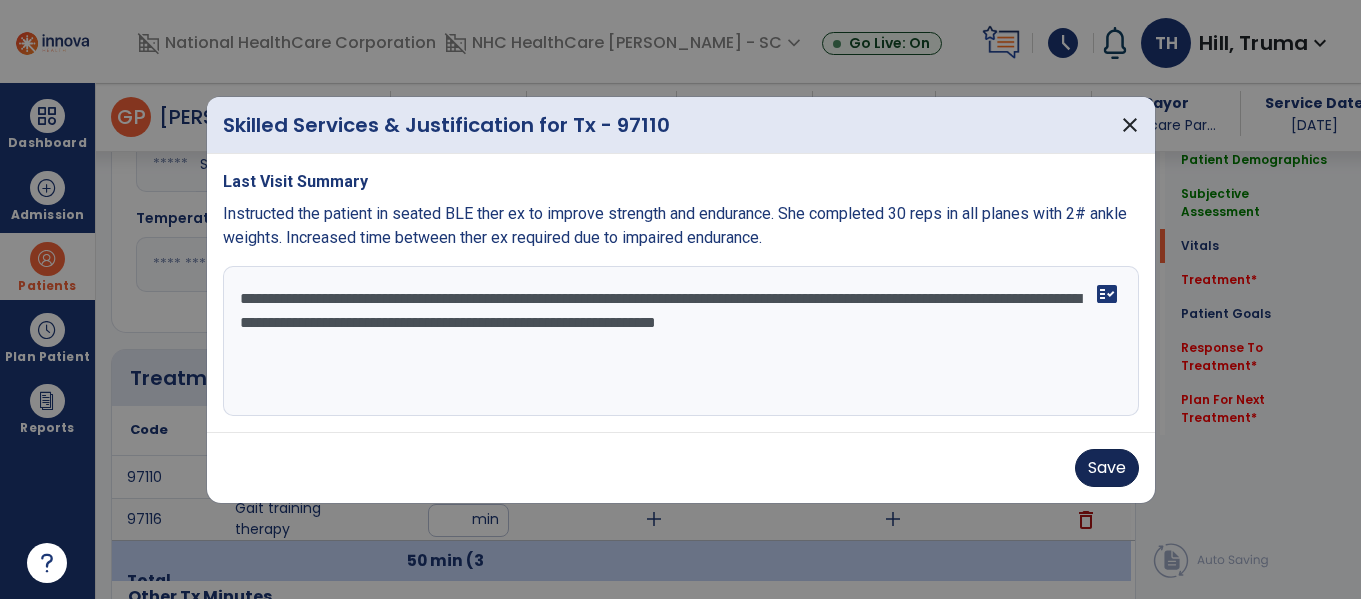 type on "**********" 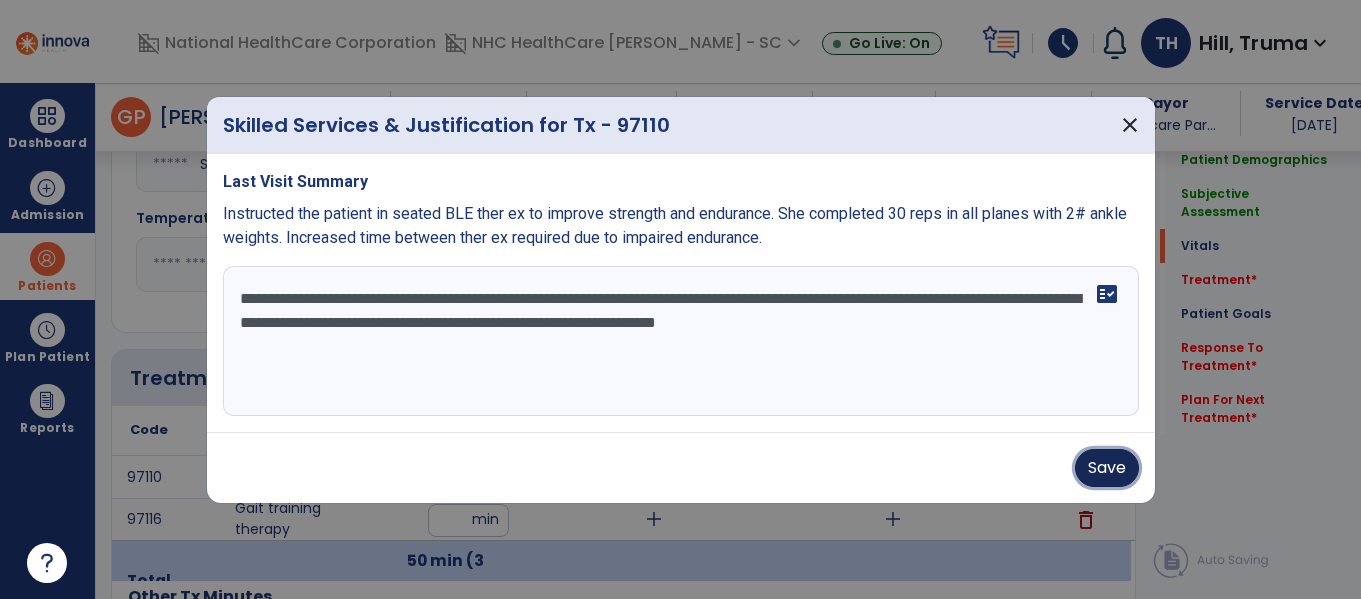 click on "Save" at bounding box center (1107, 468) 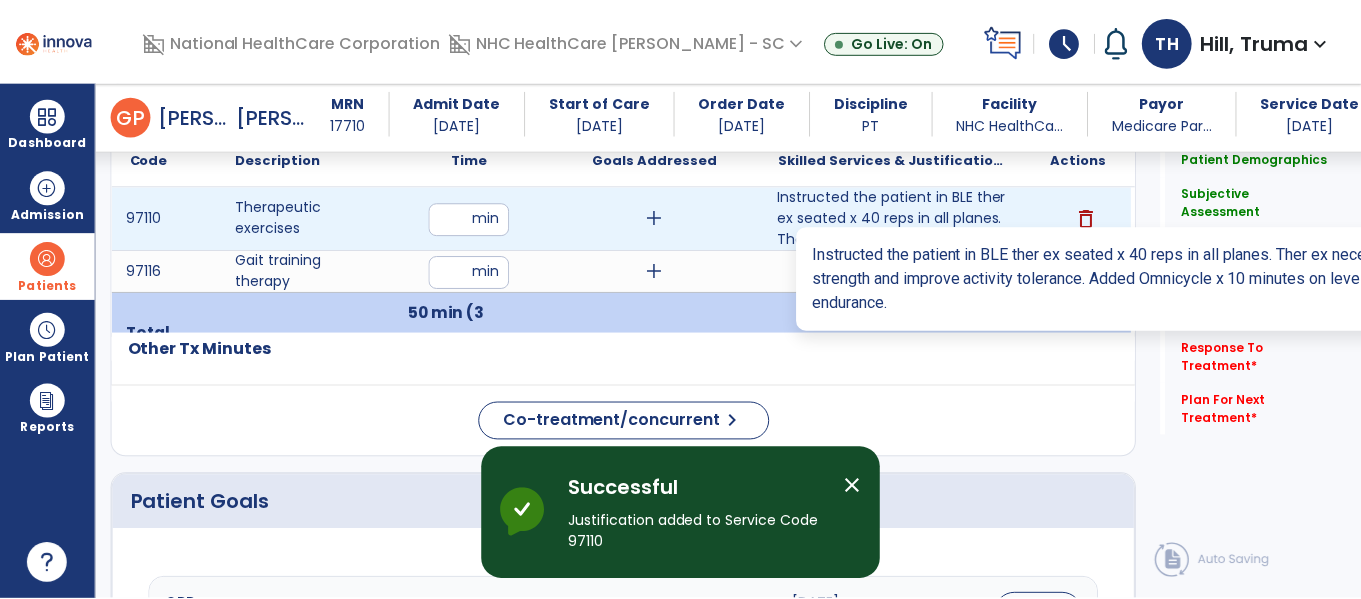 scroll, scrollTop: 1900, scrollLeft: 0, axis: vertical 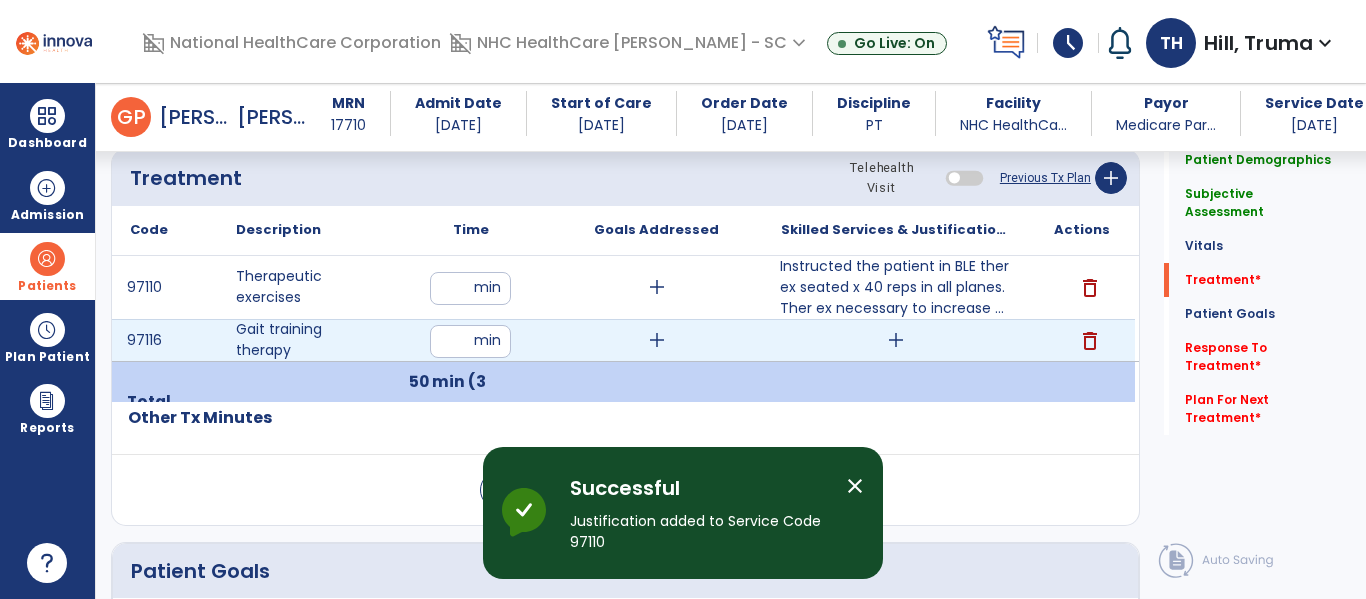 click on "add" at bounding box center (896, 340) 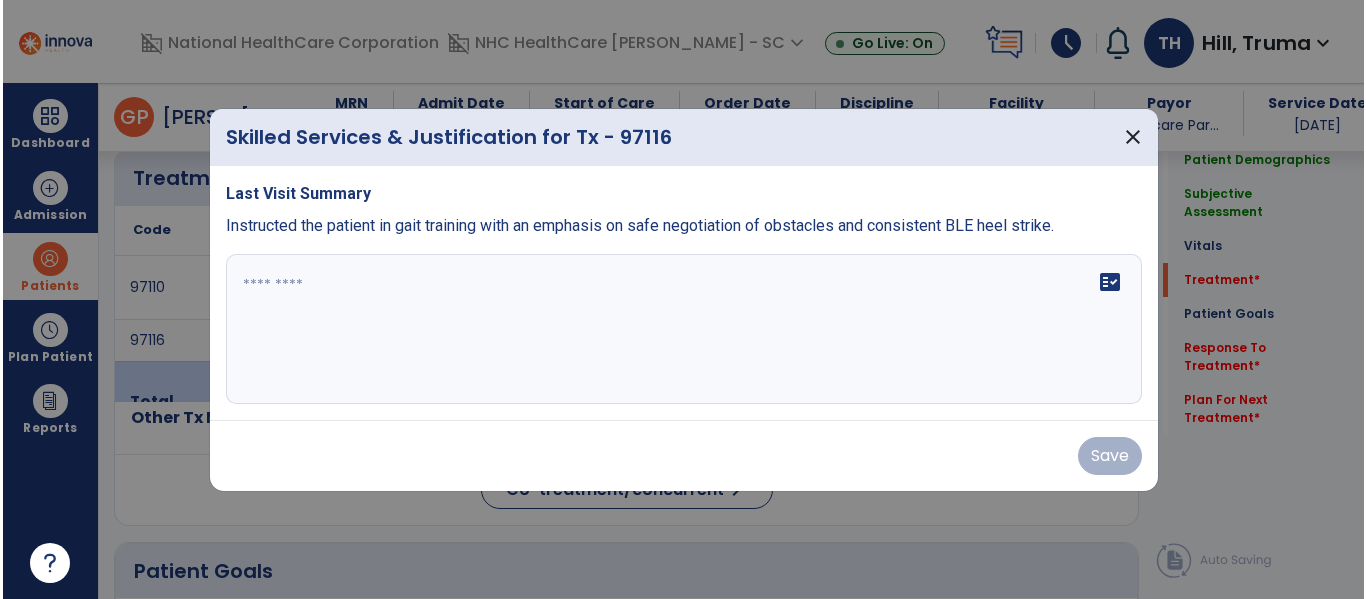 scroll, scrollTop: 1900, scrollLeft: 0, axis: vertical 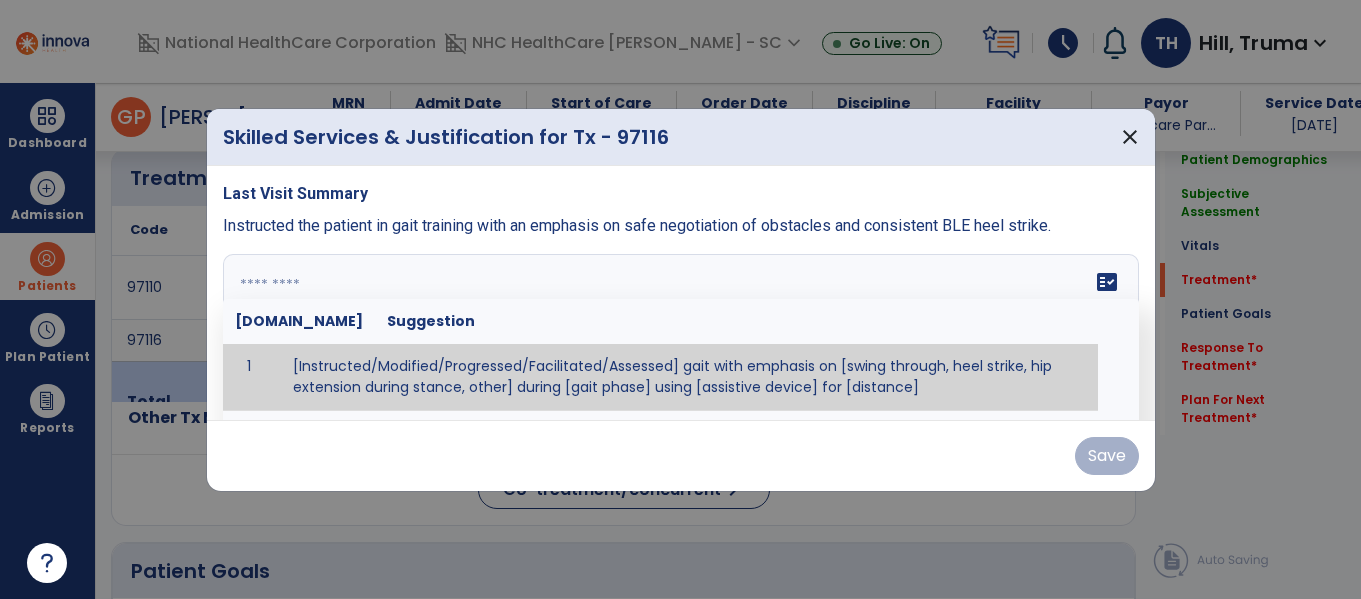 click on "fact_check  [DOMAIN_NAME] Suggestion 1 [Instructed/Modified/Progressed/Facilitated/Assessed] gait with emphasis on [swing through, heel strike, hip extension during stance, other] during [gait phase] using [assistive device] for [distance] 2 [Instructed/Modified/Progressed/Facilitated/Assessed] use of [assistive device] and [NWB, PWB, step-to gait pattern, step through gait pattern] 3 [Instructed/Modified/Progressed/Facilitated/Assessed] patient's ability to [ascend/descend # of steps, perform directional changes, walk on even/uneven surfaces, pick-up objects off floor, velocity changes, other] using [assistive device]. 4 [Instructed/Modified/Progressed/Facilitated/Assessed] pre-gait activities including [identify exercise] in order to prepare for gait training. 5" at bounding box center (681, 329) 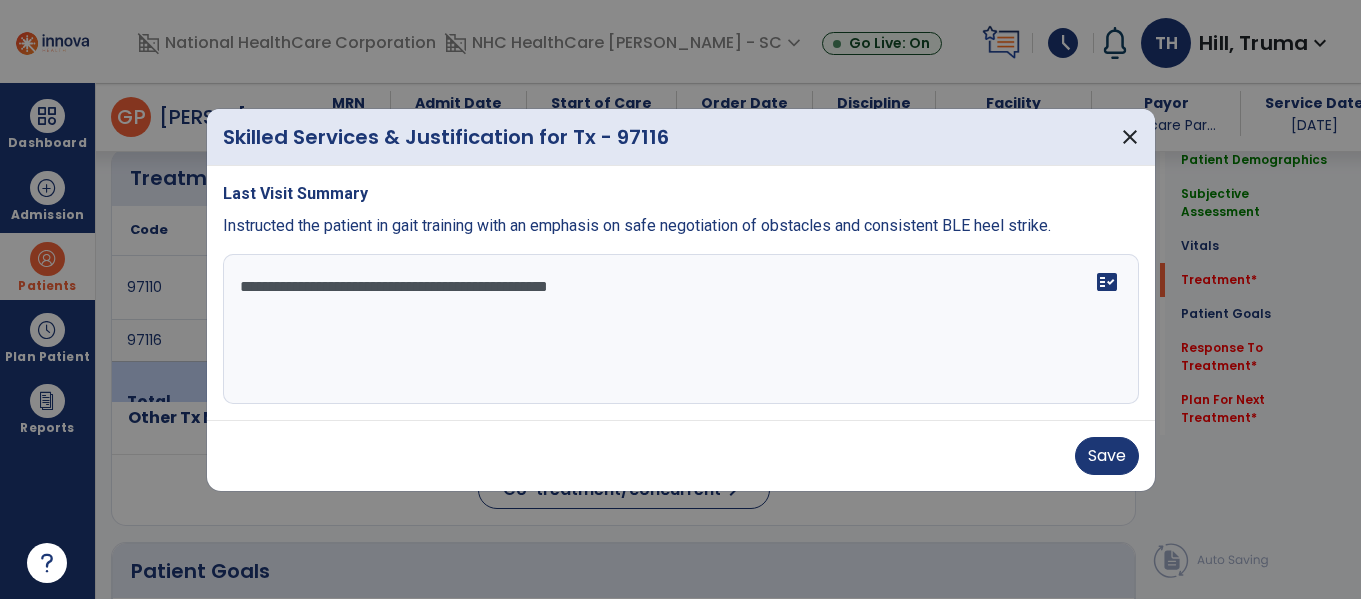 click on "**********" at bounding box center (681, 329) 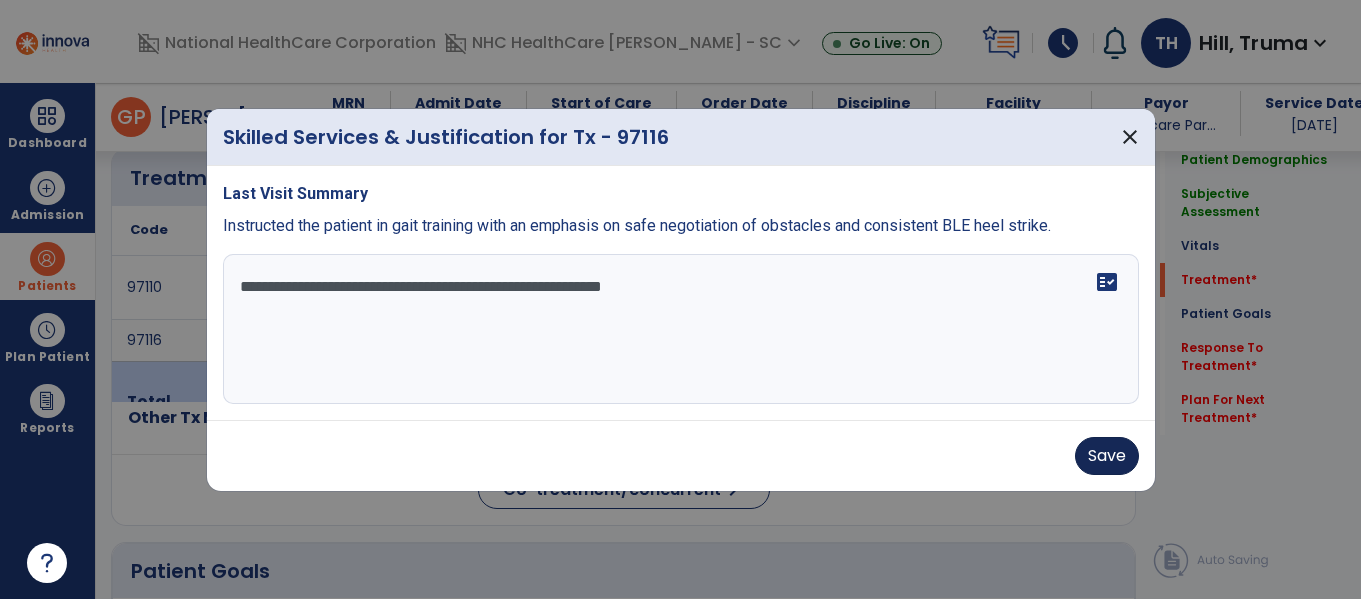 type on "**********" 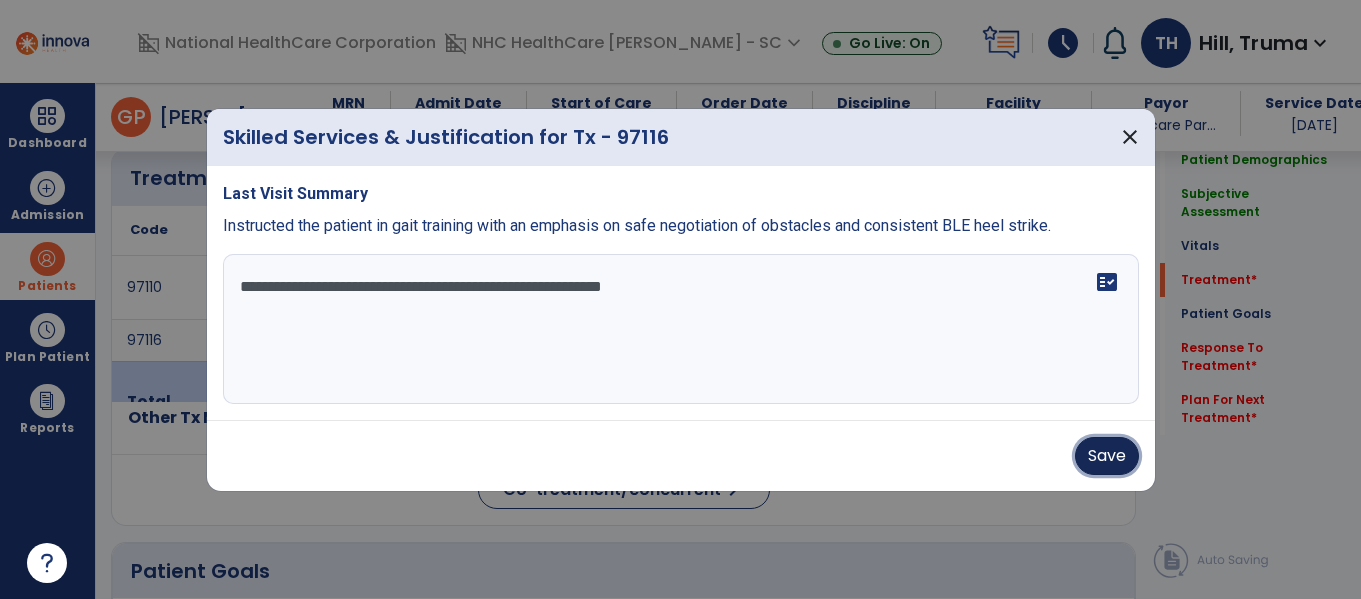 drag, startPoint x: 1118, startPoint y: 454, endPoint x: 850, endPoint y: 309, distance: 304.71133 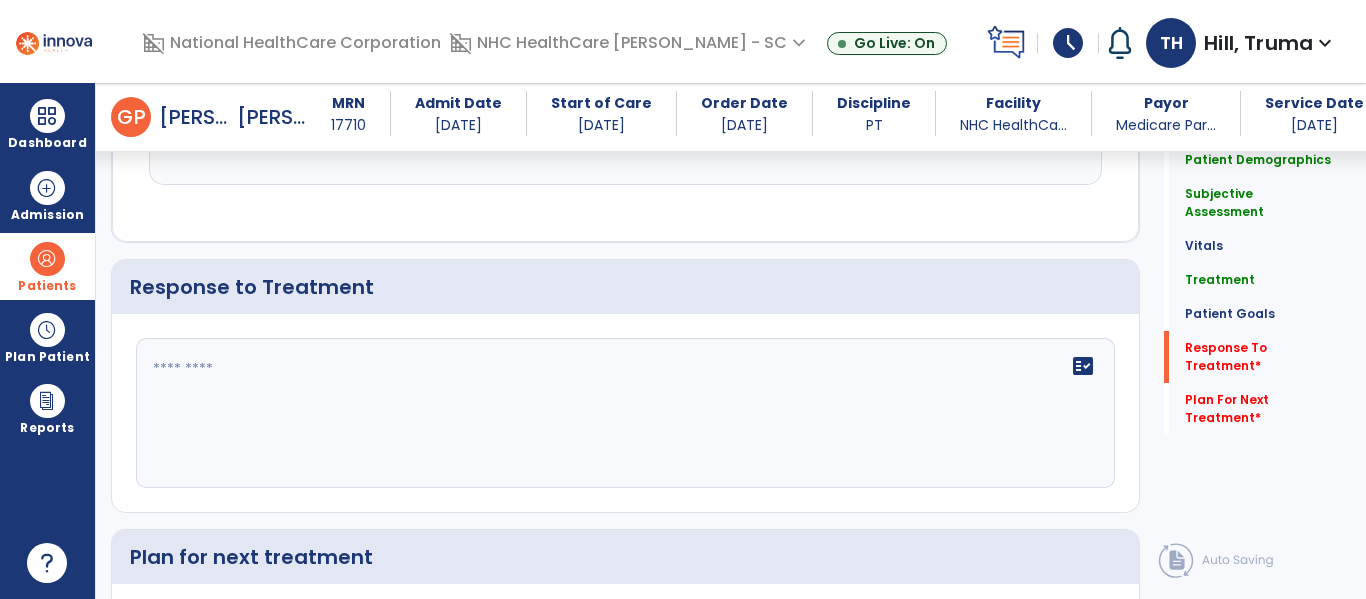 scroll, scrollTop: 3681, scrollLeft: 0, axis: vertical 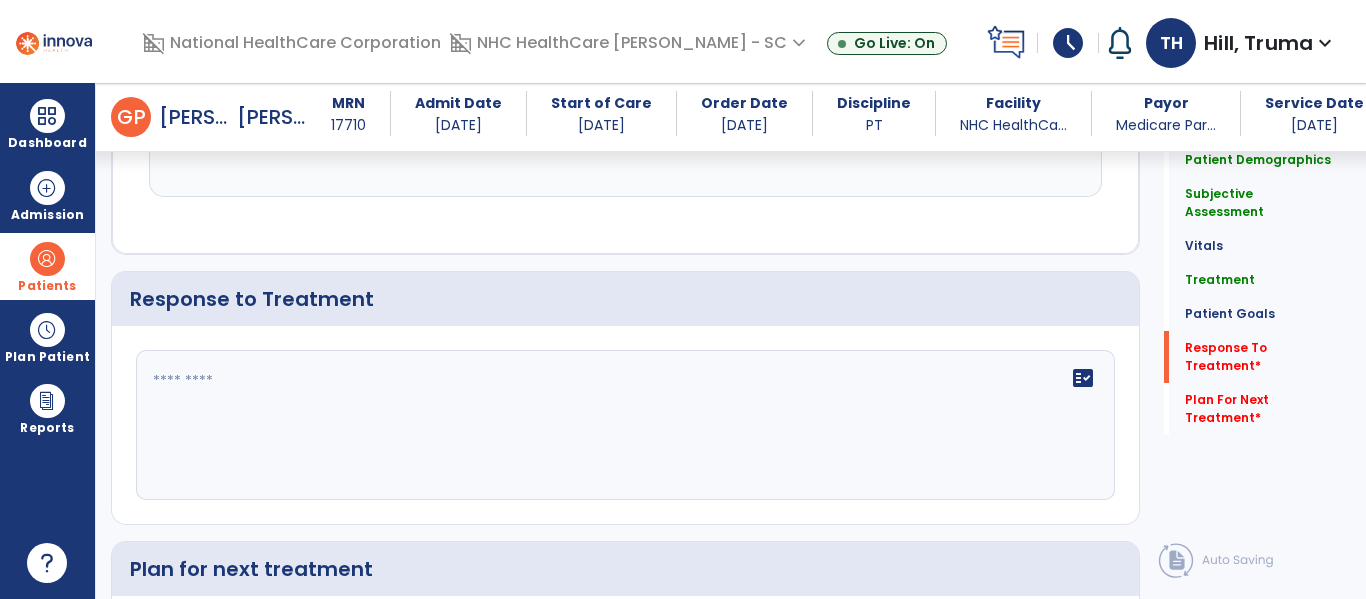 click on "fact_check" 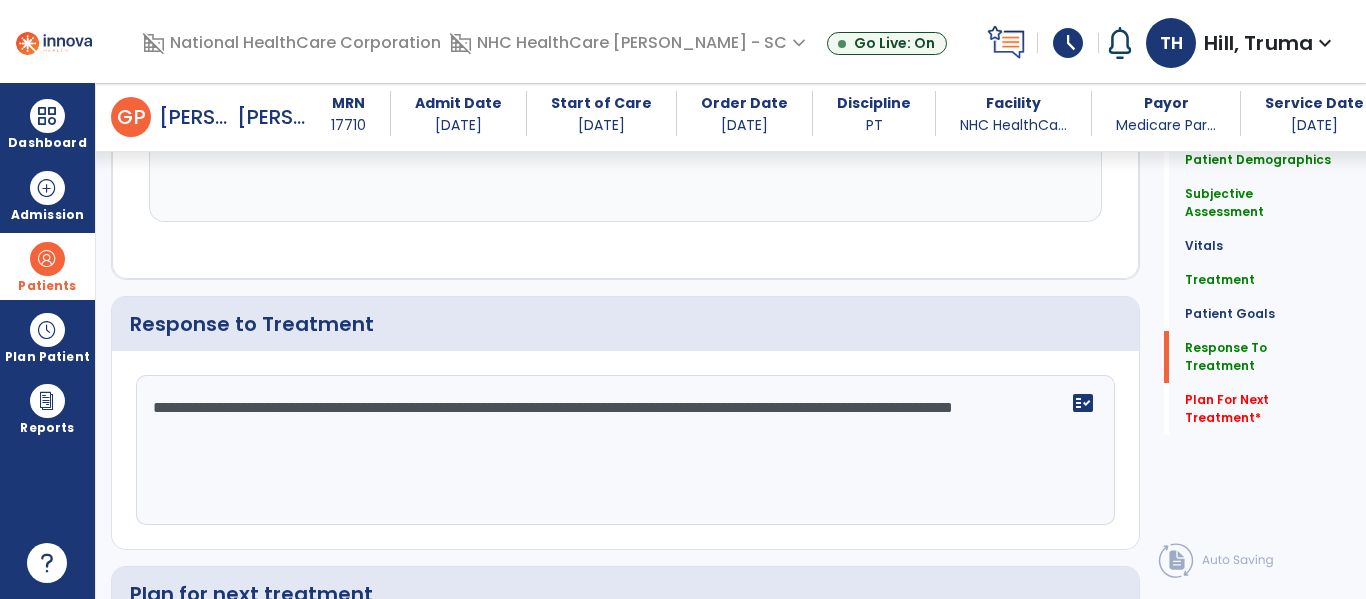 scroll, scrollTop: 3681, scrollLeft: 0, axis: vertical 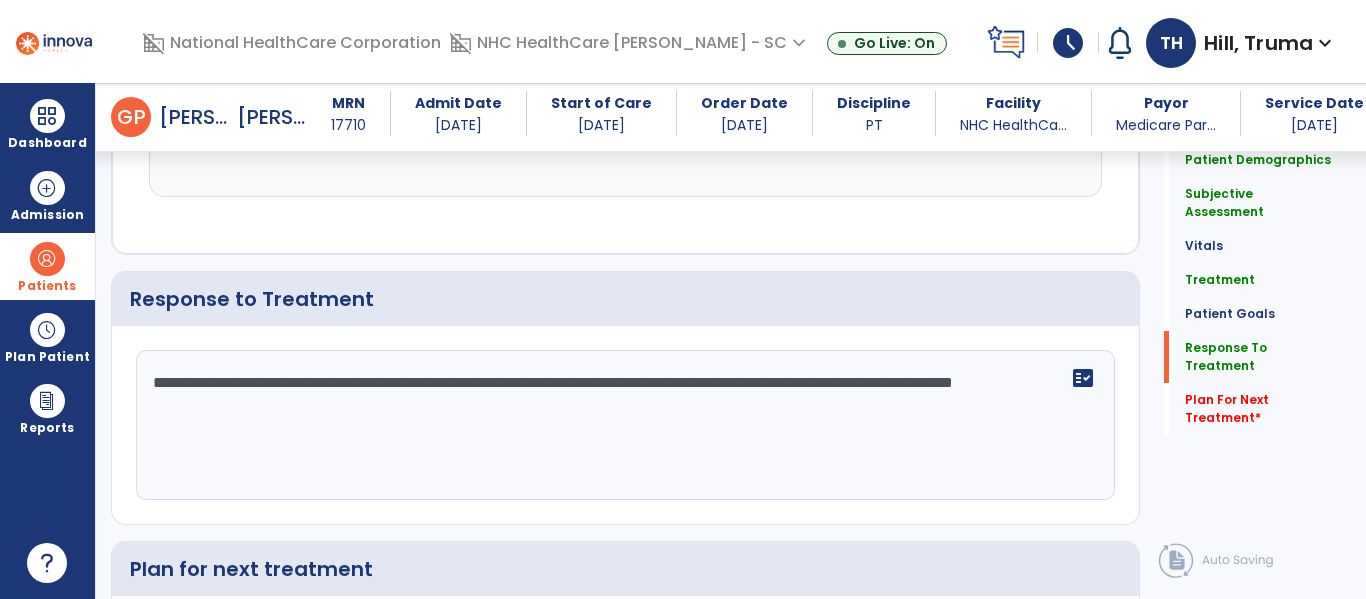 click on "**********" 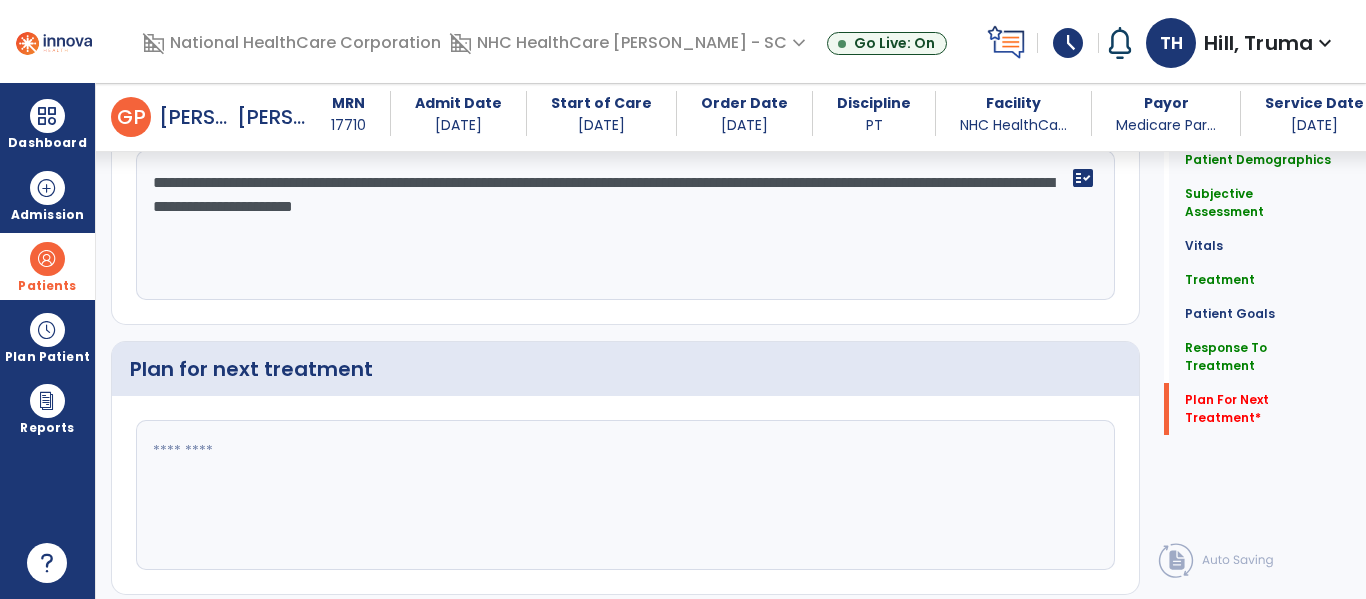 type on "**********" 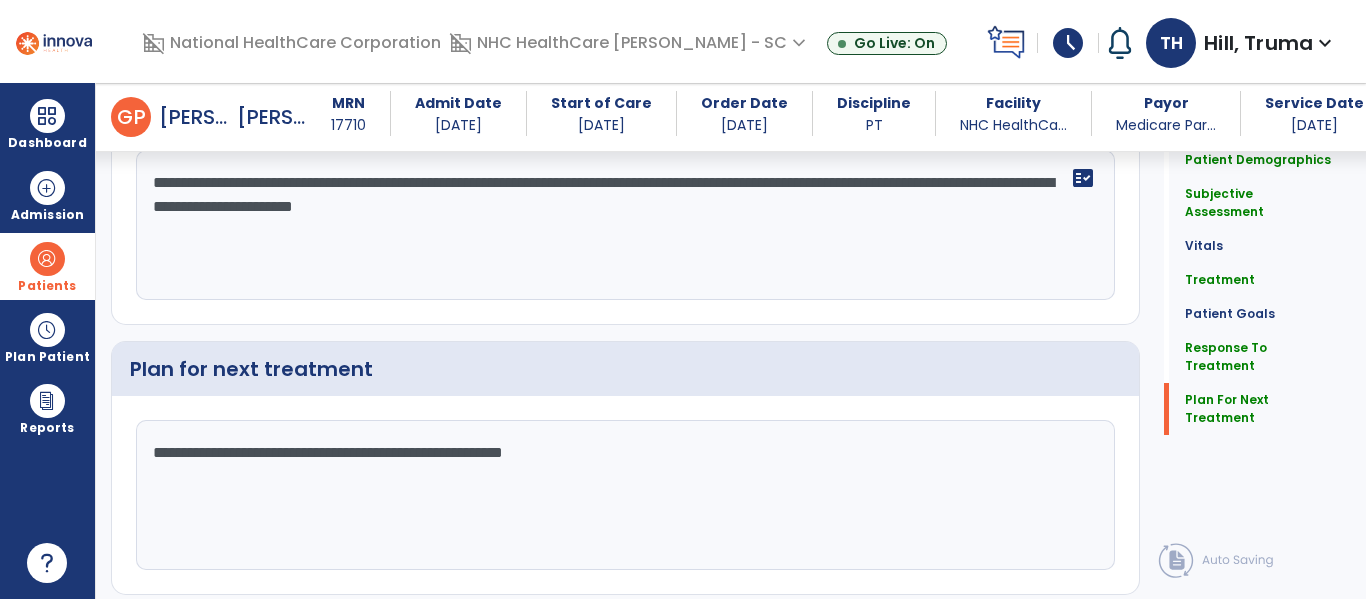 type on "**********" 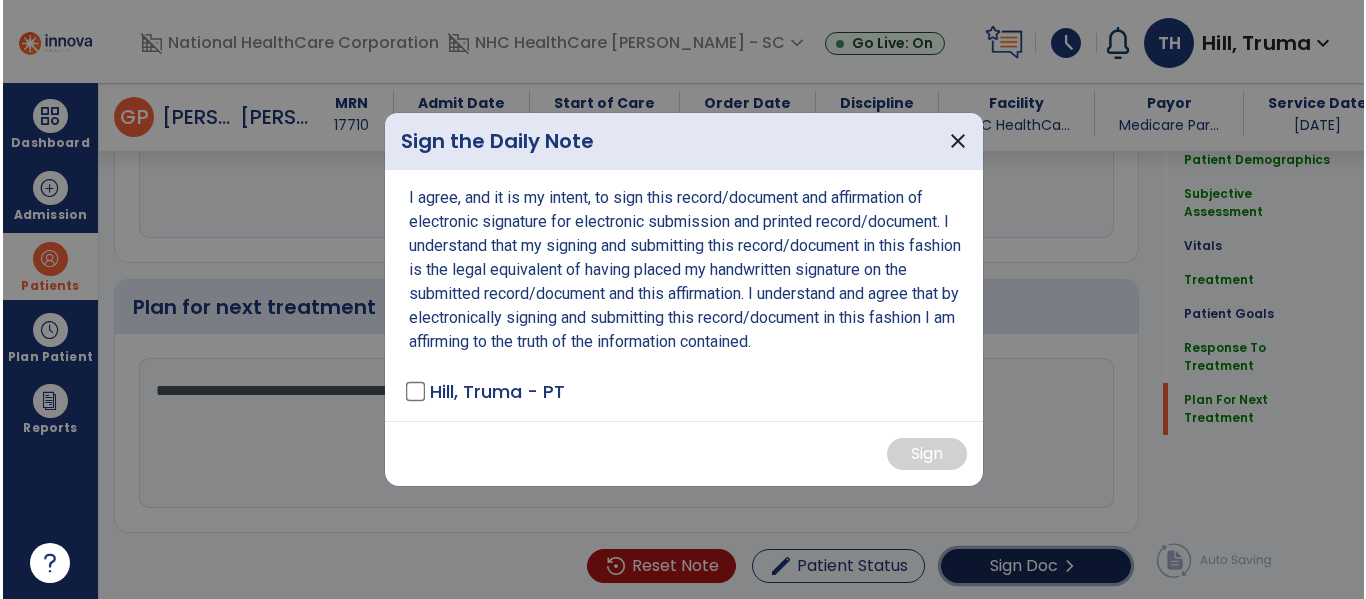 scroll, scrollTop: 3944, scrollLeft: 0, axis: vertical 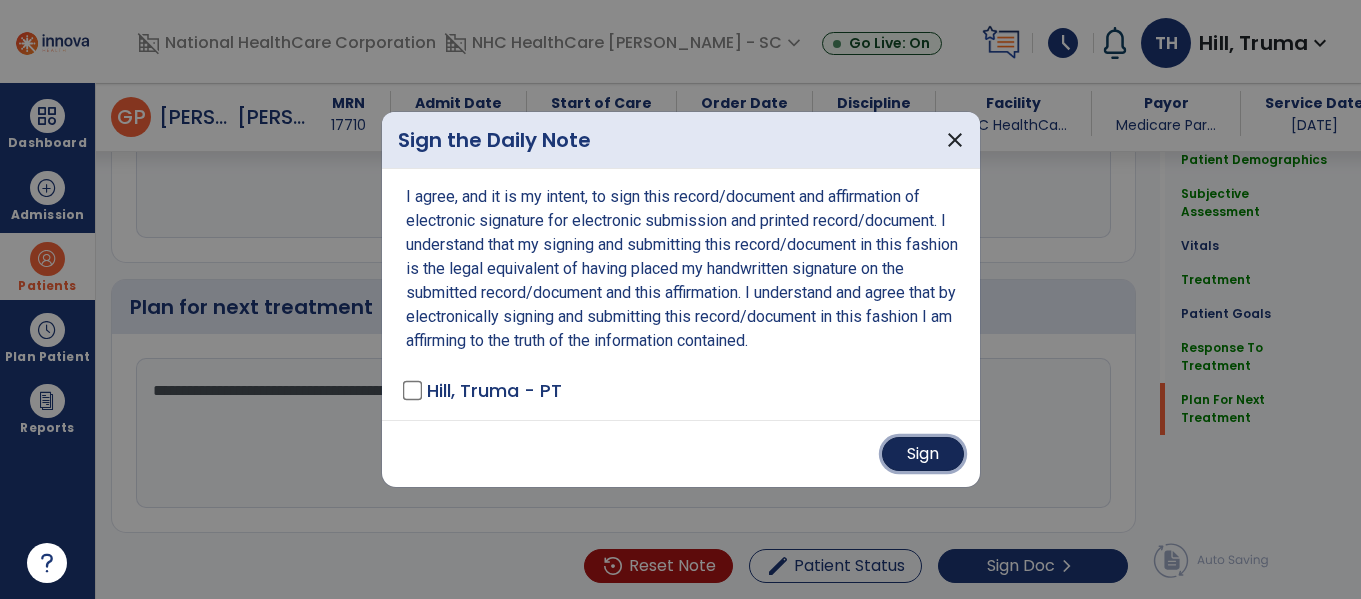 click on "Sign" at bounding box center (923, 454) 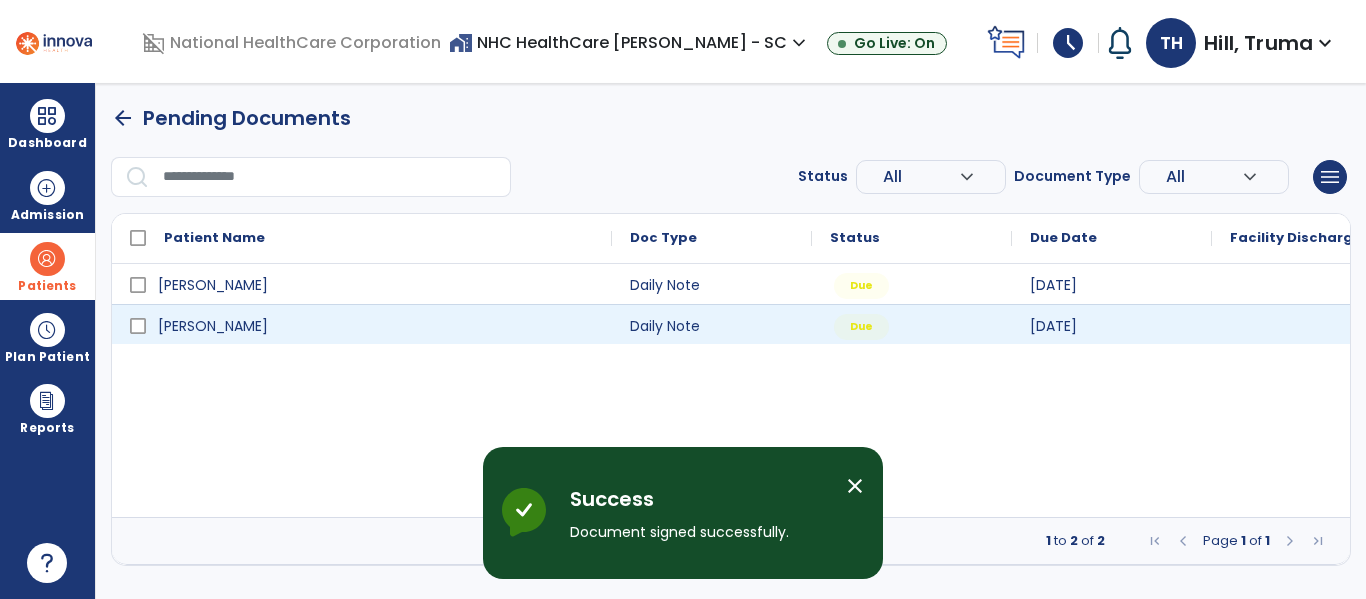 scroll, scrollTop: 0, scrollLeft: 0, axis: both 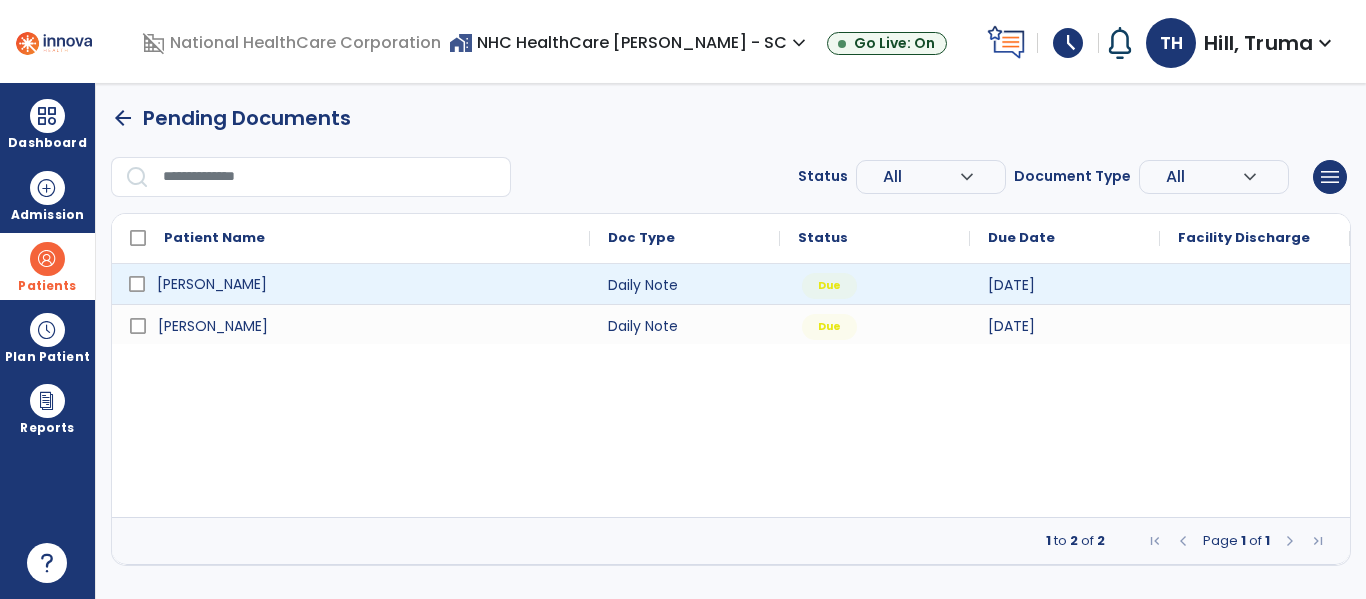 click on "[PERSON_NAME]" at bounding box center (365, 284) 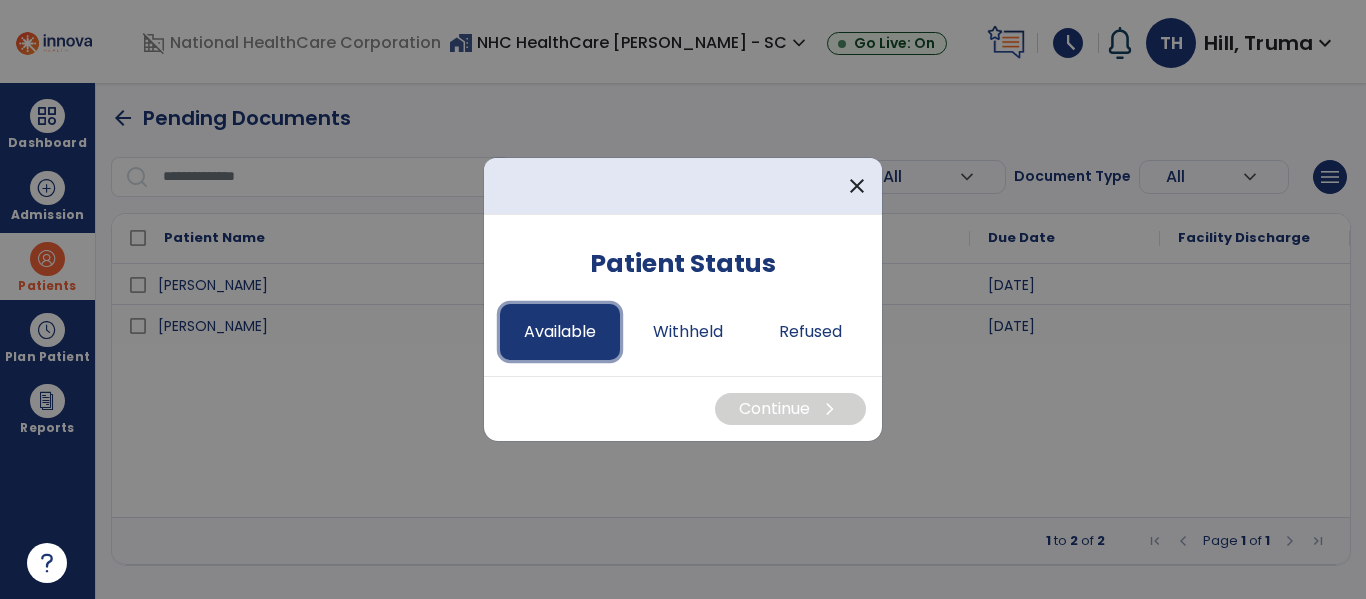 click on "Available" at bounding box center [560, 332] 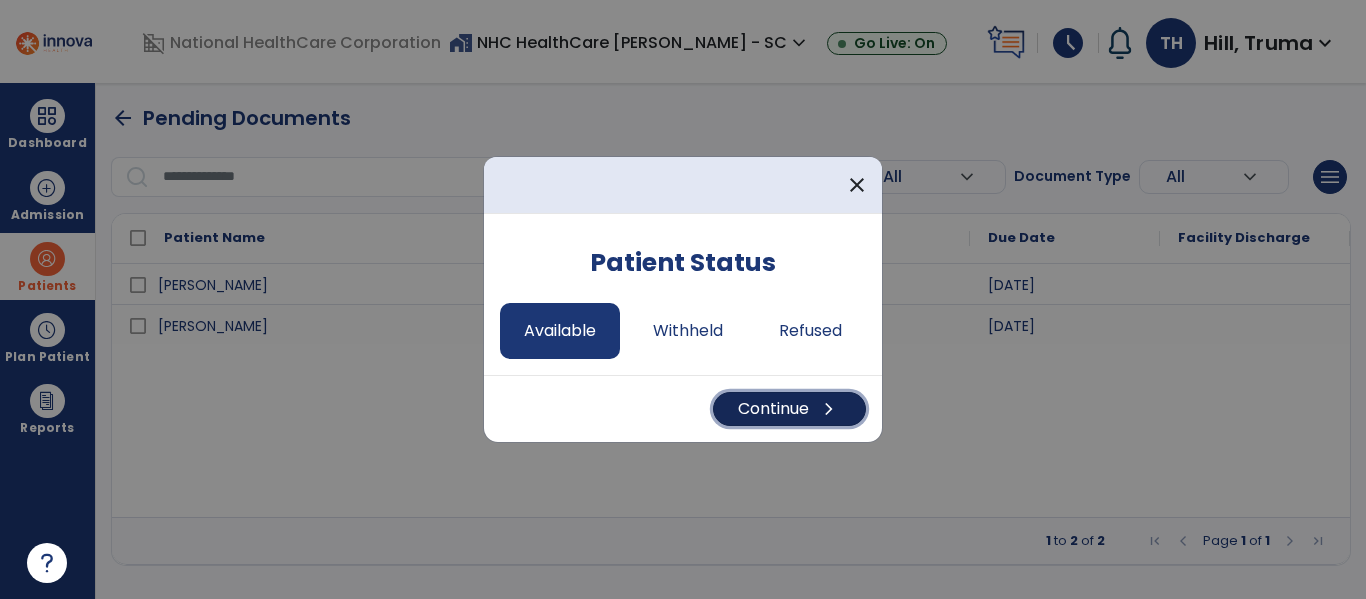 click on "Continue   chevron_right" at bounding box center [789, 409] 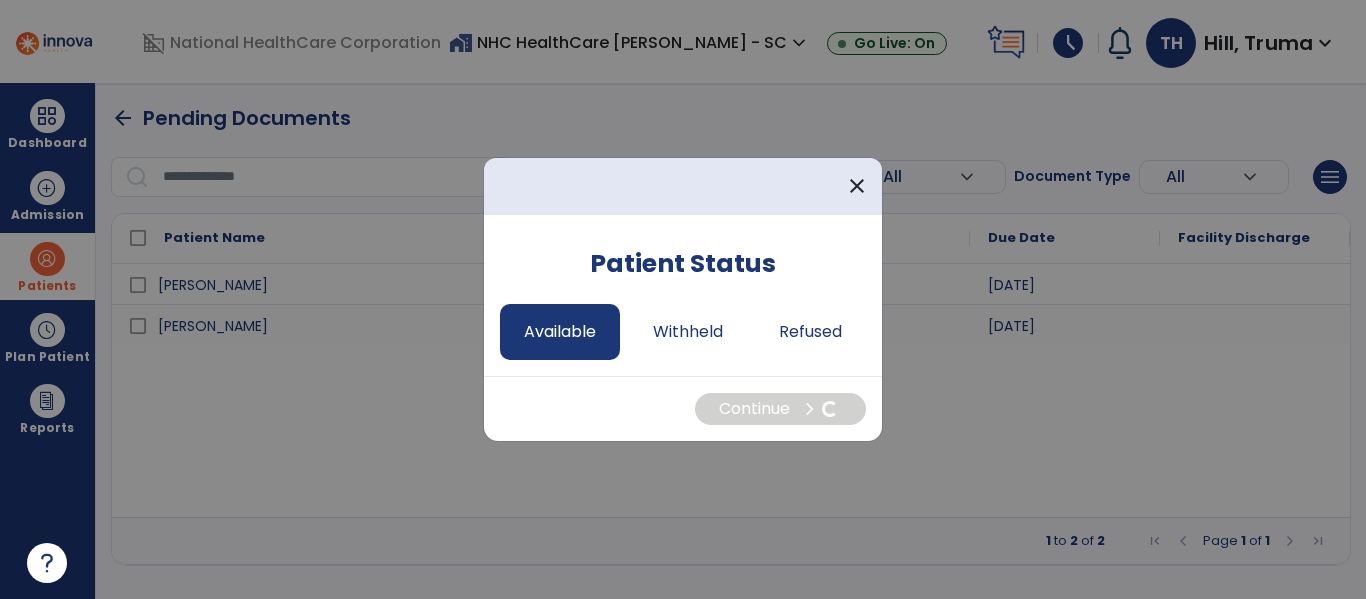 select on "*" 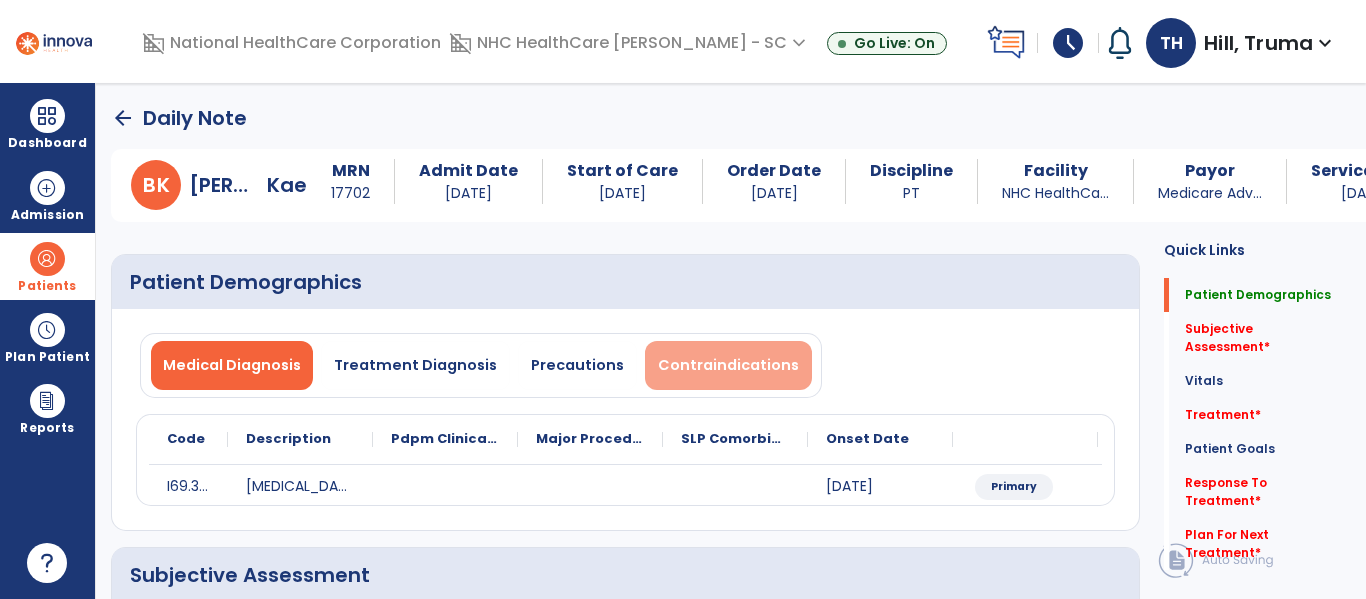scroll, scrollTop: 400, scrollLeft: 0, axis: vertical 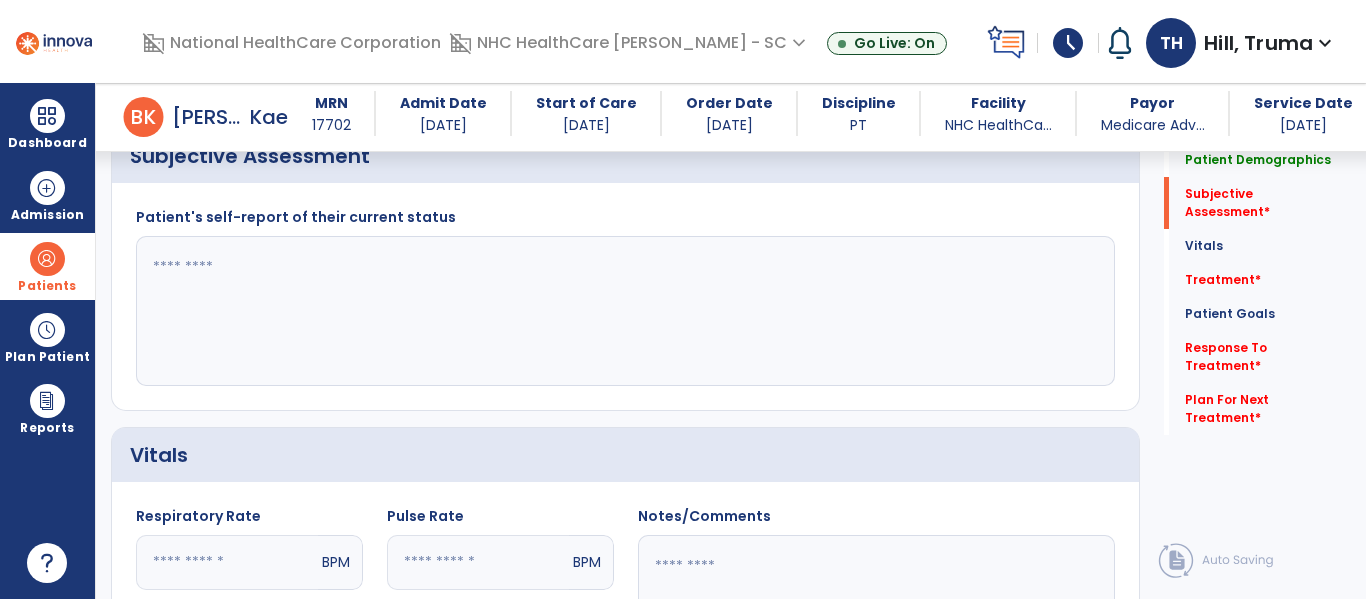 click 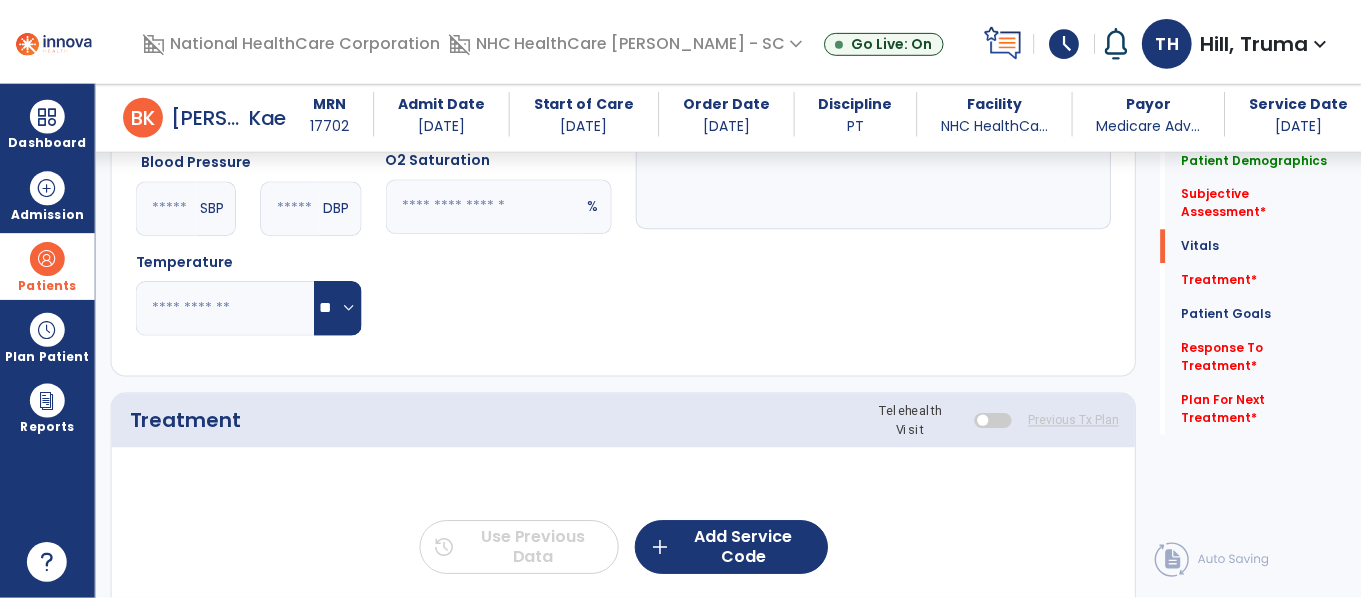 scroll, scrollTop: 900, scrollLeft: 0, axis: vertical 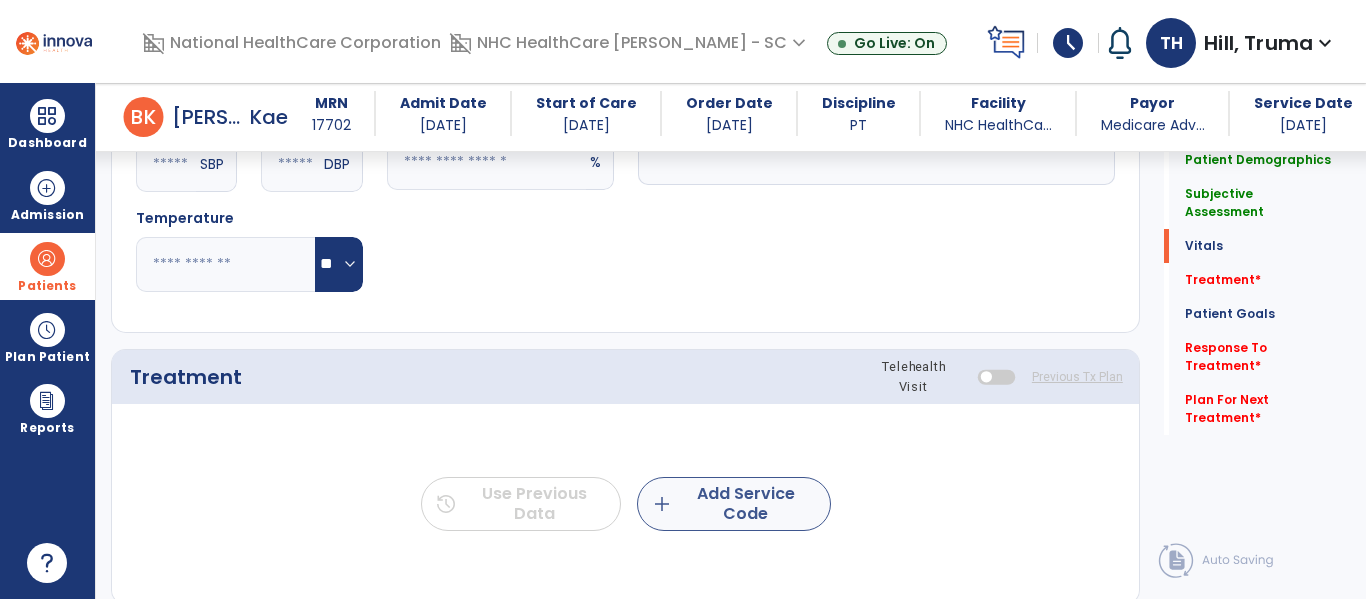 type on "**********" 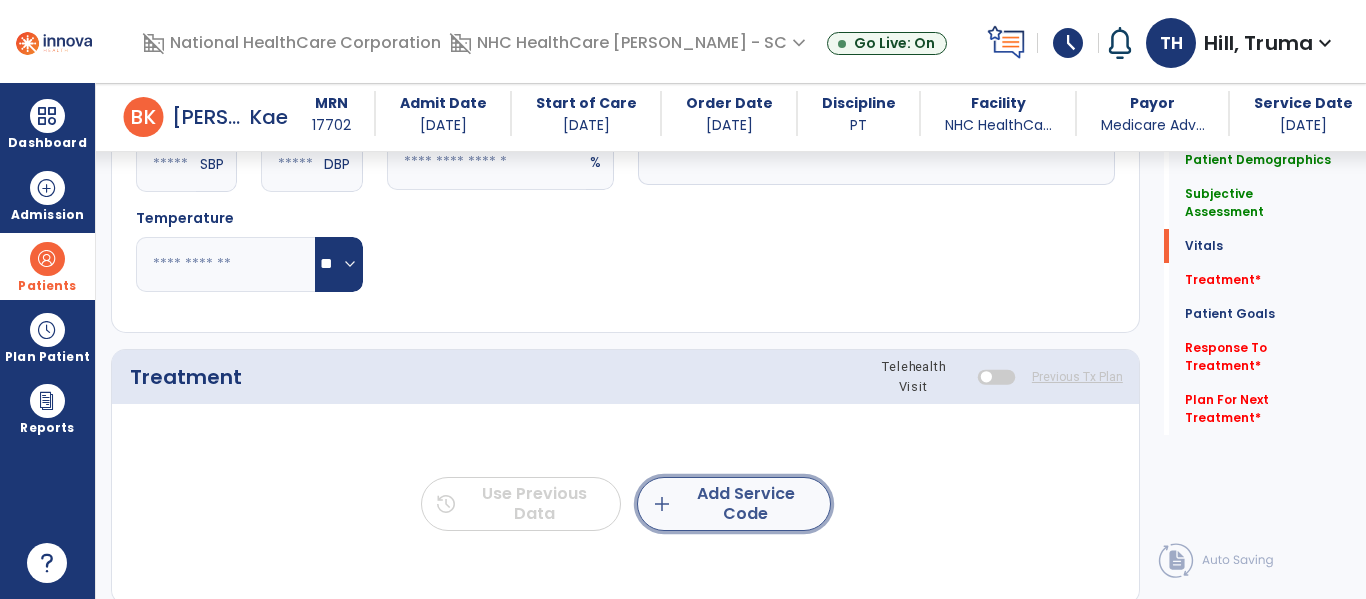 click on "add  Add Service Code" 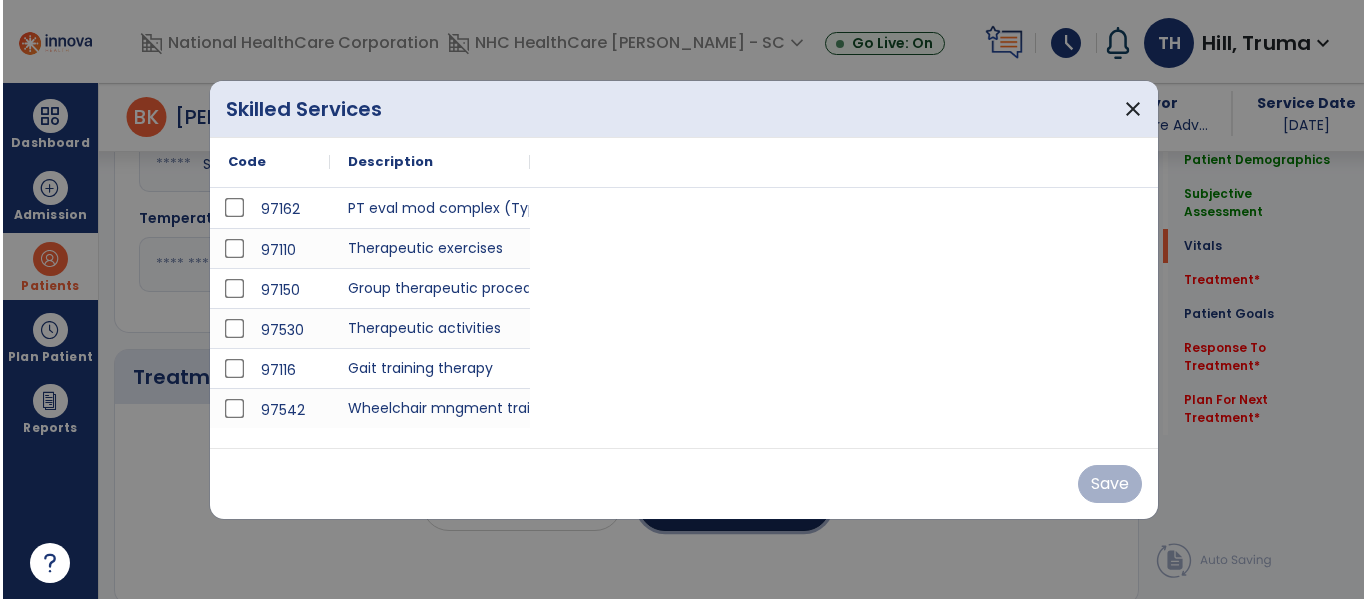 scroll, scrollTop: 900, scrollLeft: 0, axis: vertical 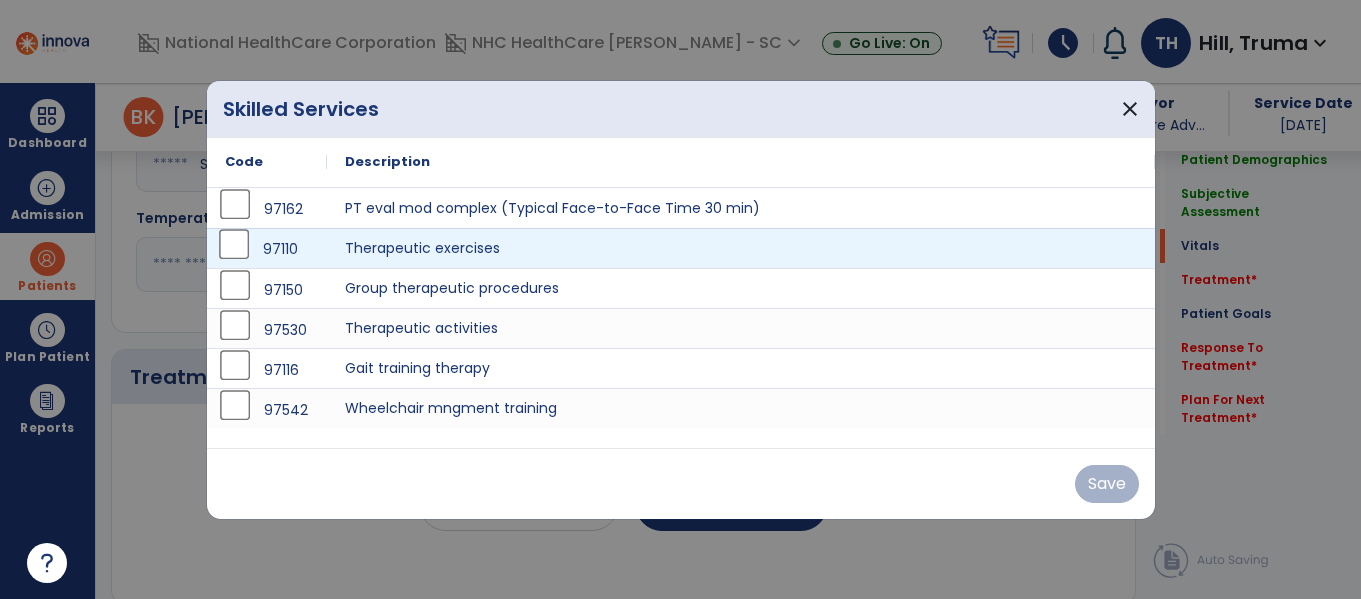 click on "97110" at bounding box center [267, 249] 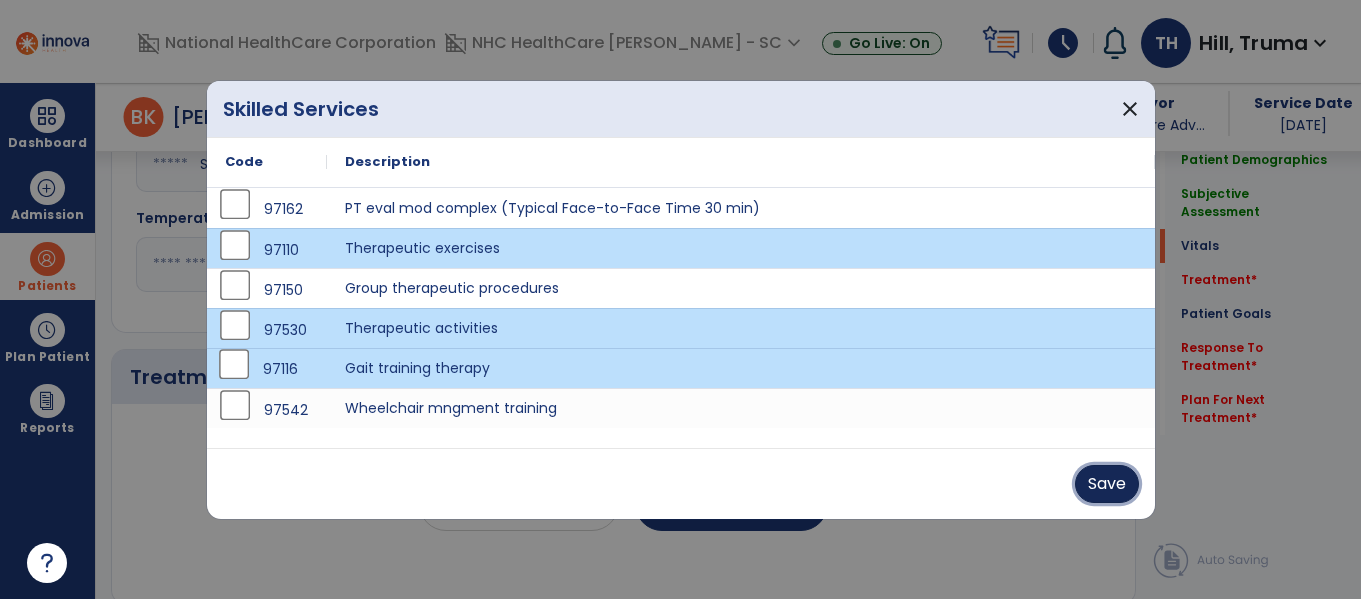 drag, startPoint x: 1124, startPoint y: 482, endPoint x: 1111, endPoint y: 485, distance: 13.341664 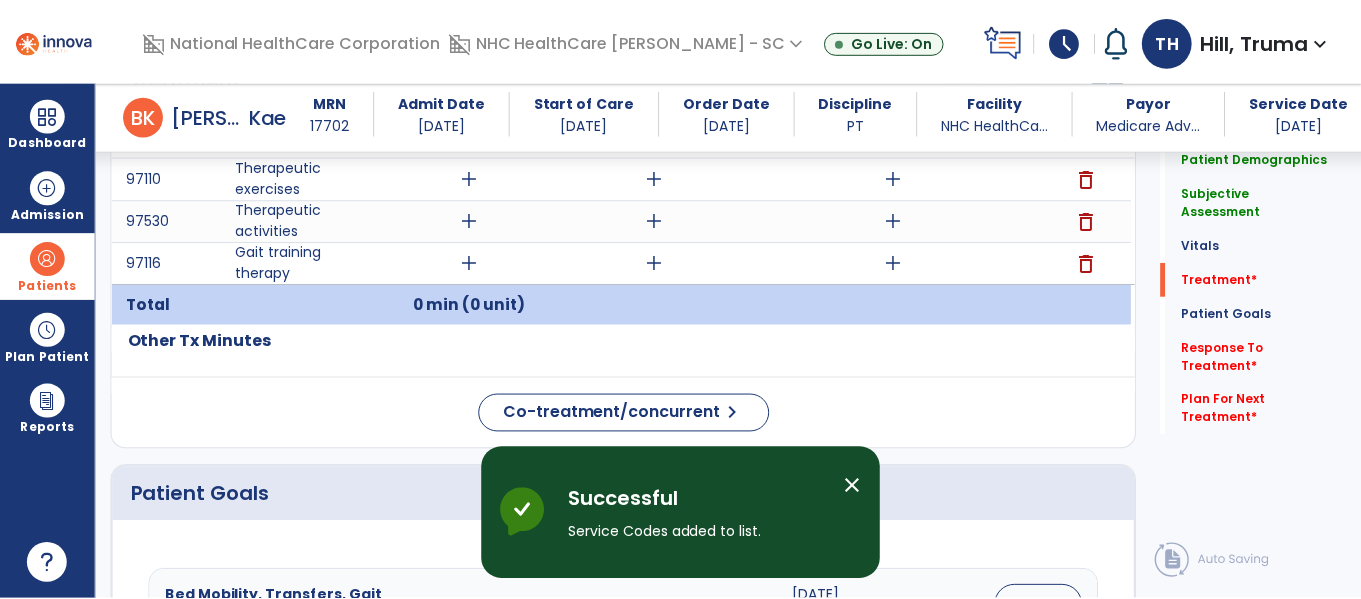 scroll, scrollTop: 1200, scrollLeft: 0, axis: vertical 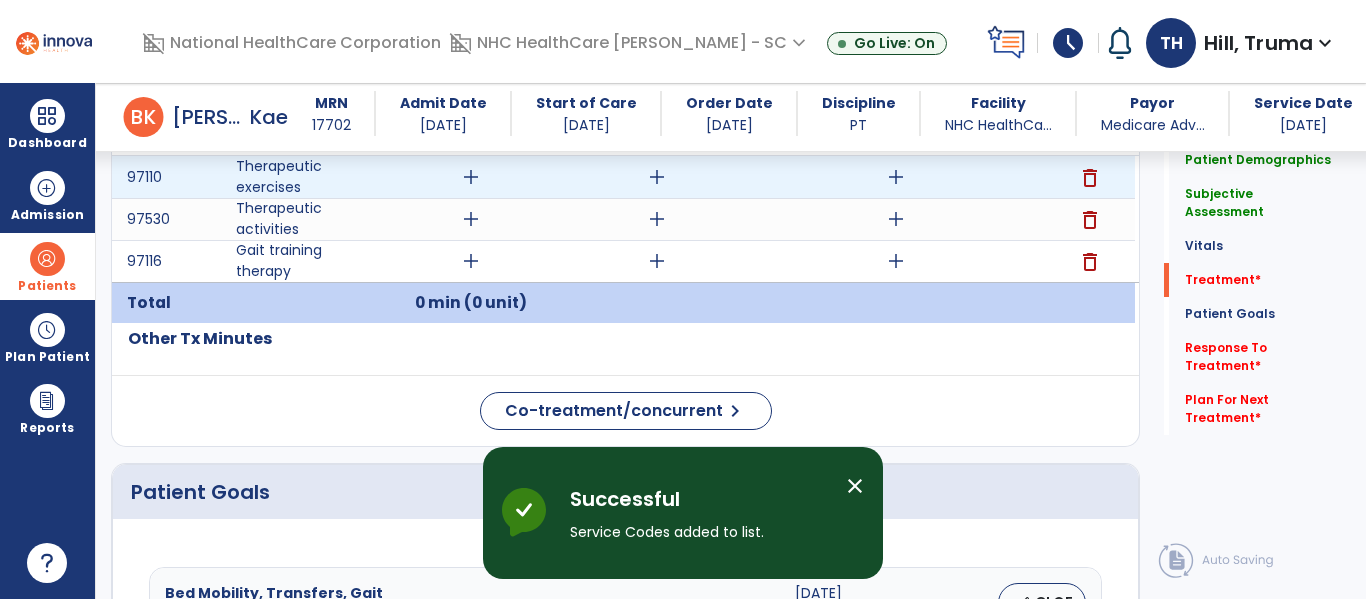 click on "add" at bounding box center [471, 177] 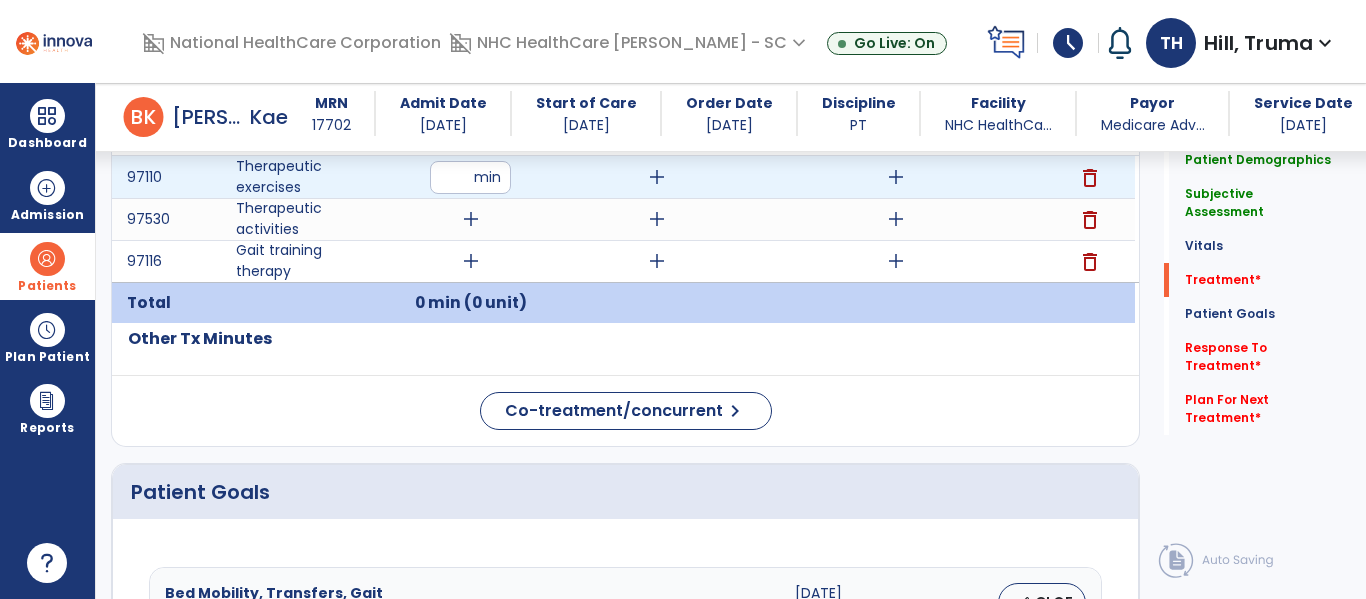 type on "**" 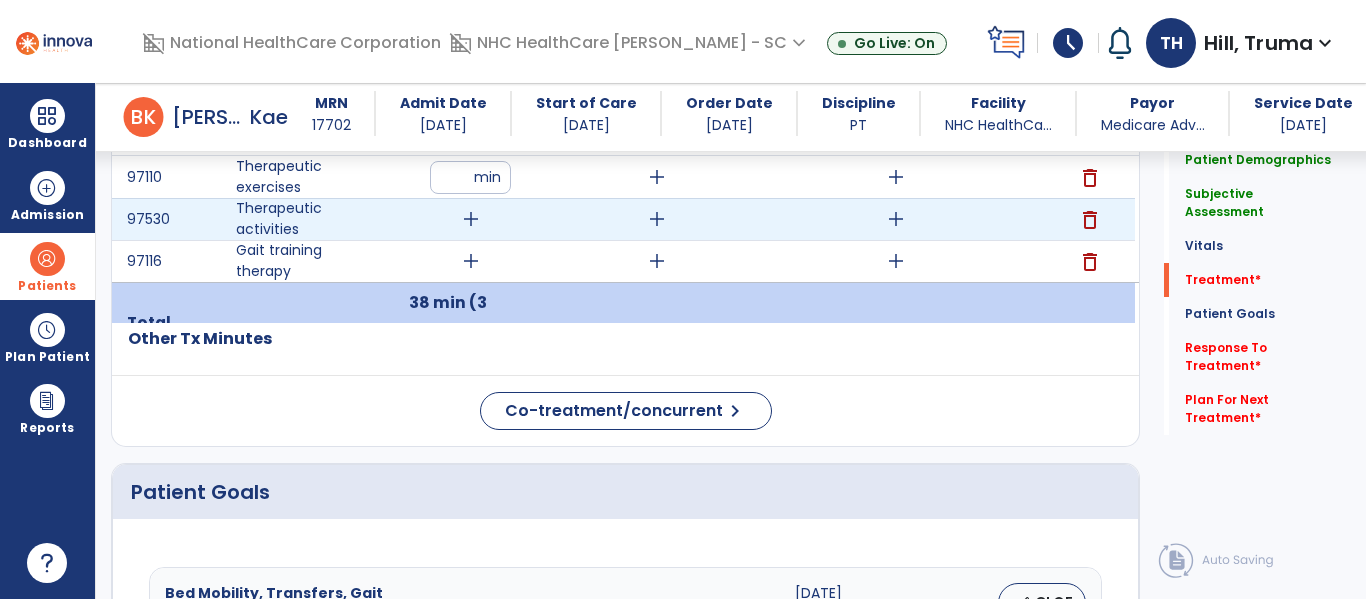 click on "add" at bounding box center (471, 219) 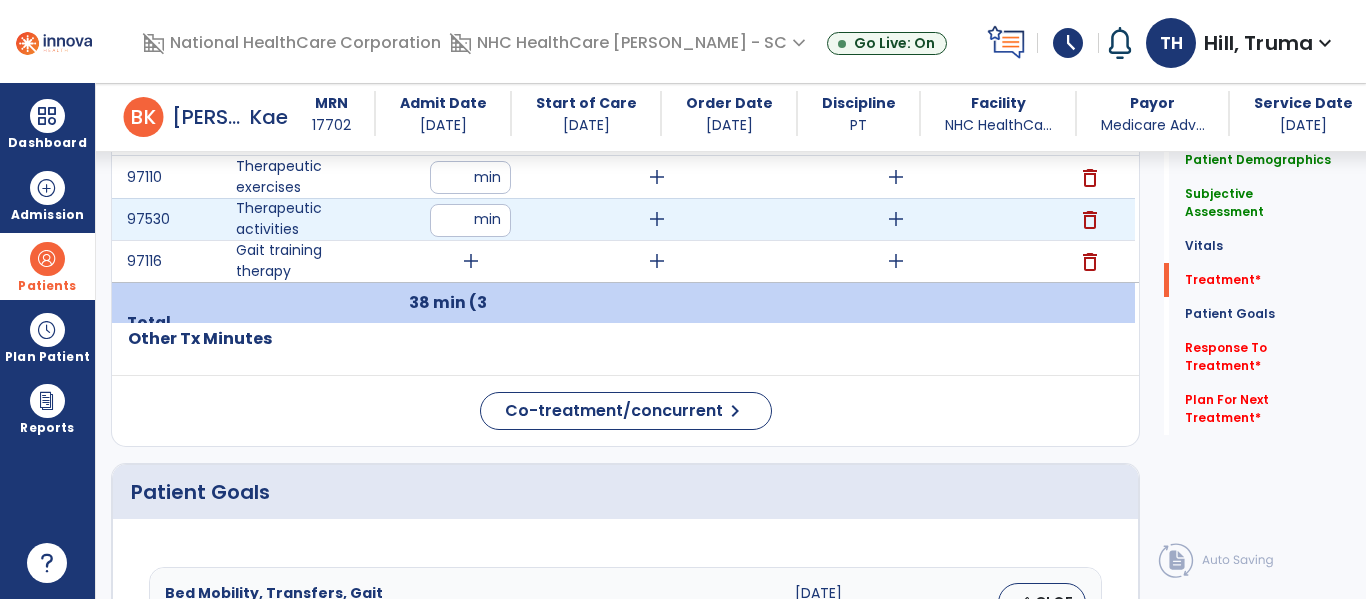 type on "**" 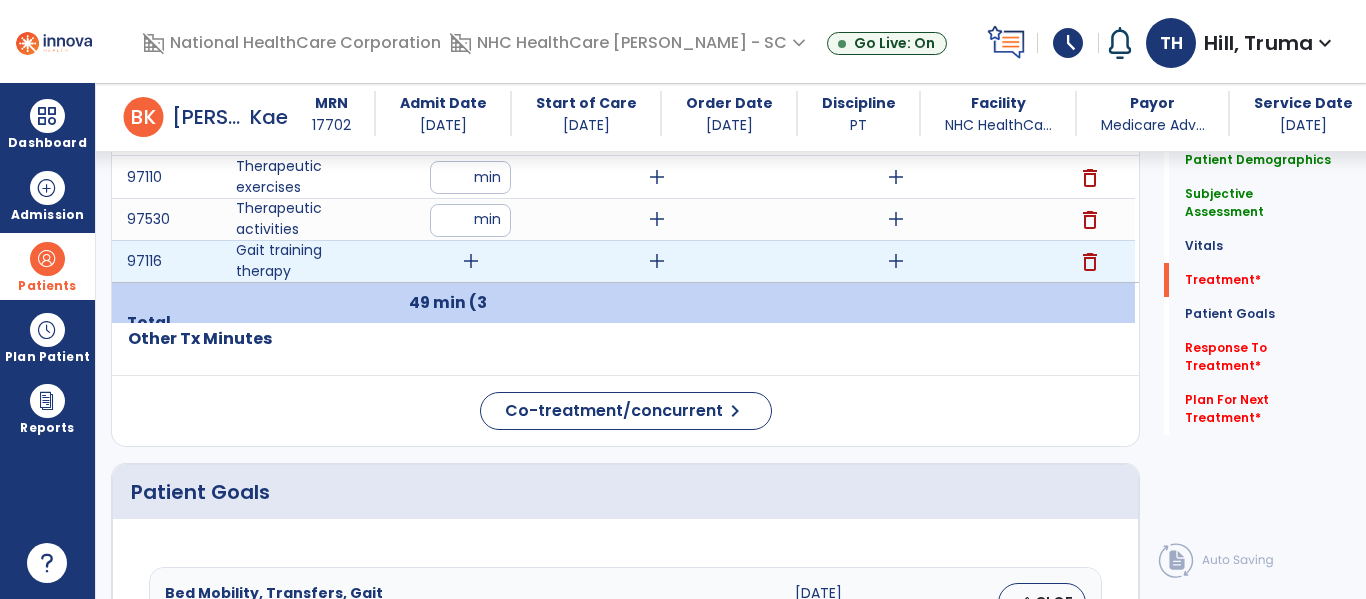 click on "add" at bounding box center [471, 261] 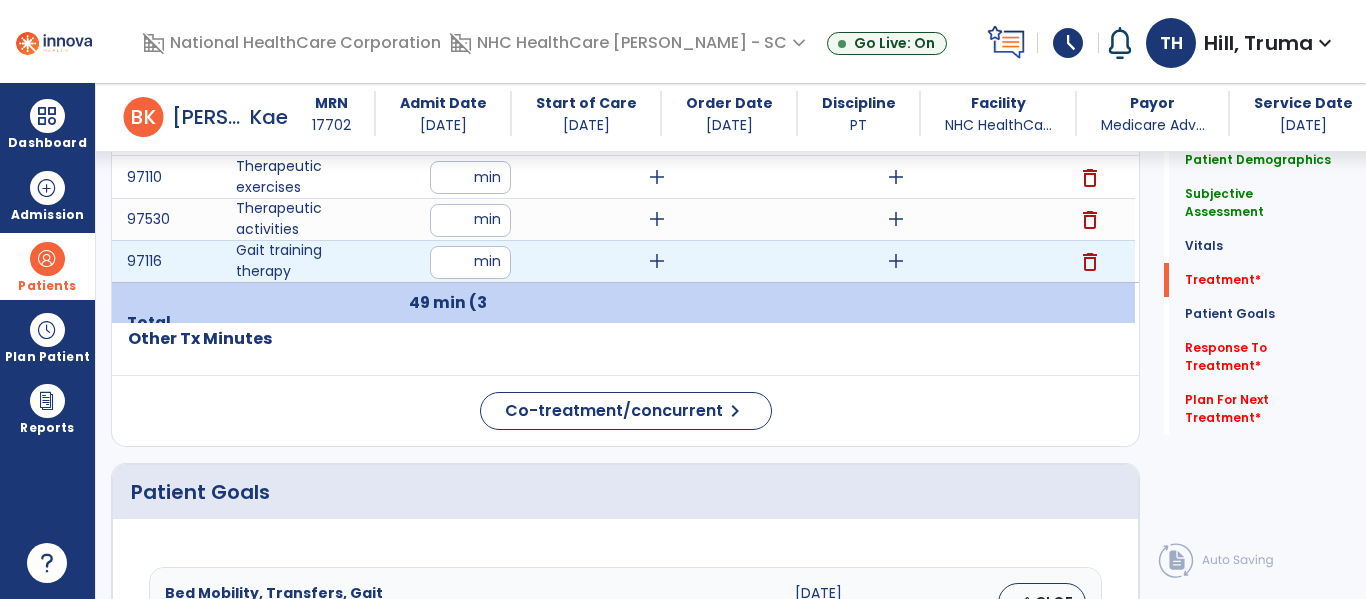 type on "**" 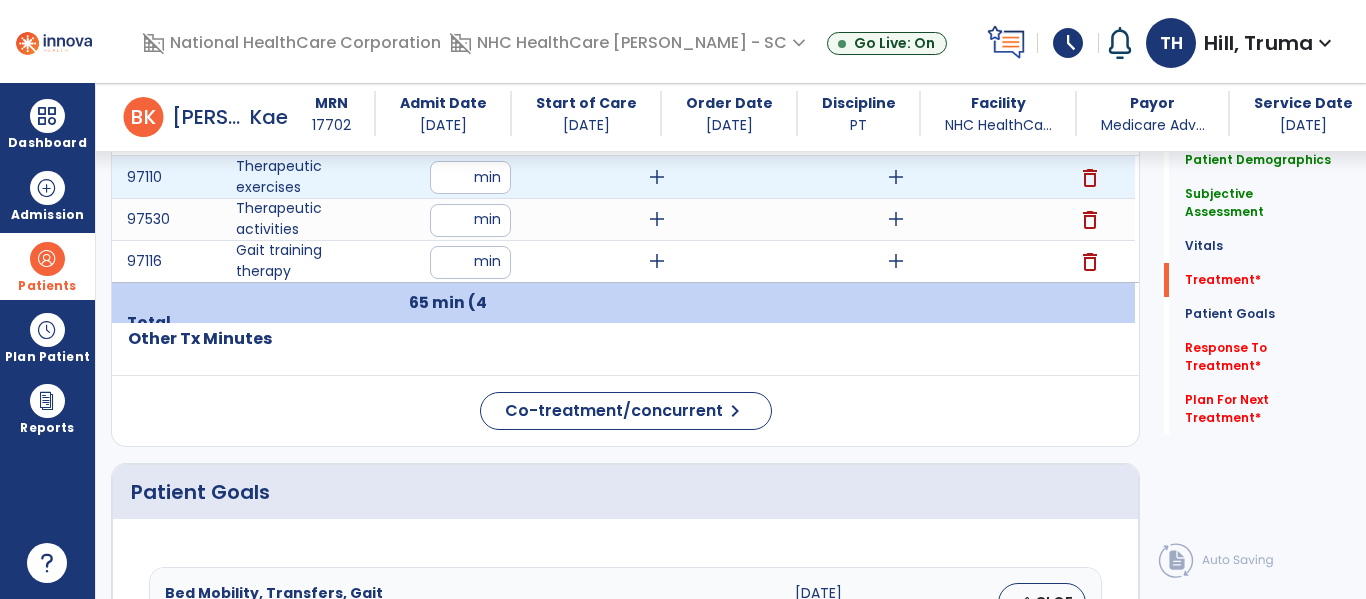 click on "add" at bounding box center [896, 177] 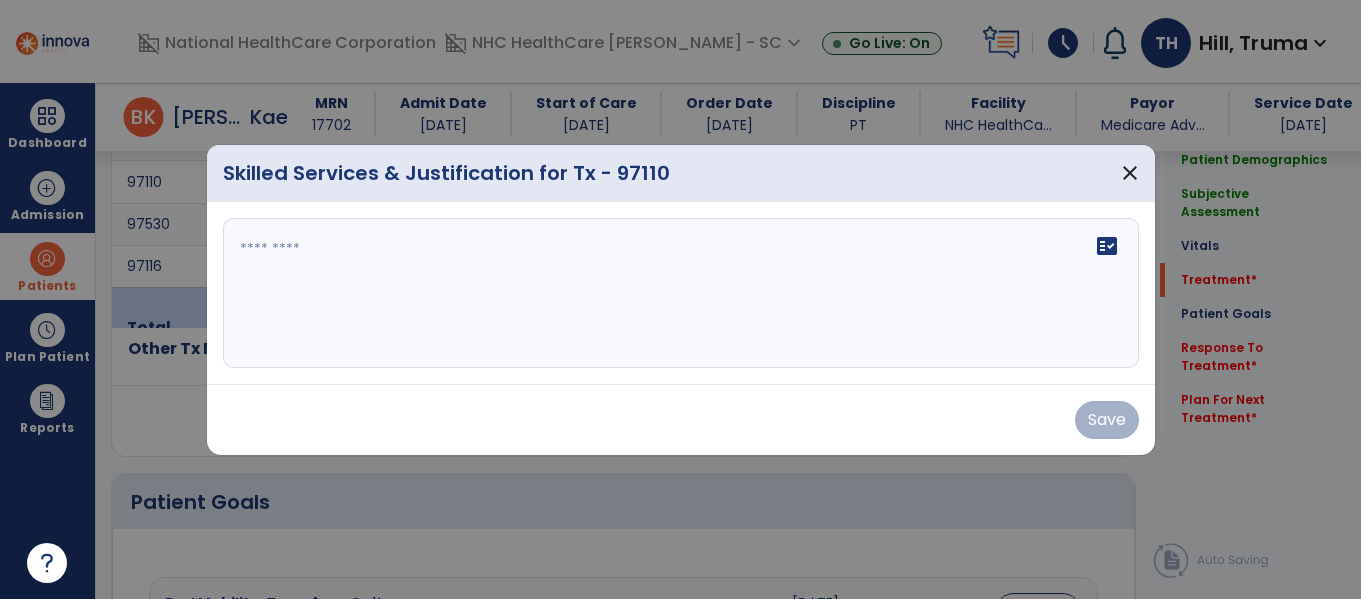 scroll, scrollTop: 1200, scrollLeft: 0, axis: vertical 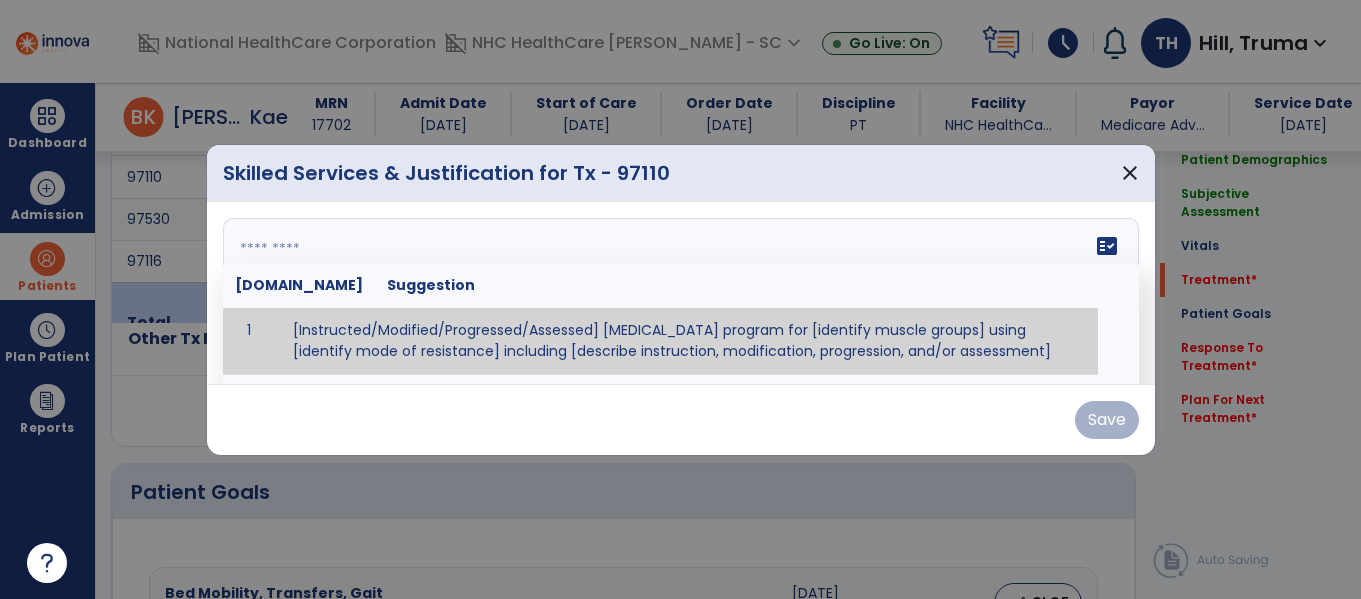 click on "fact_check  [DOMAIN_NAME] Suggestion 1 [Instructed/Modified/Progressed/Assessed] [MEDICAL_DATA] program for [identify muscle groups] using [identify mode of resistance] including [describe instruction, modification, progression, and/or assessment] 2 [Instructed/Modified/Progressed/Assessed] aerobic exercise program using [identify equipment/mode] including [describe instruction, modification,progression, and/or assessment] 3 [Instructed/Modified/Progressed/Assessed] [PROM/A/AROM/AROM] program for [identify joint movements] using [contract-relax, over-pressure, inhibitory techniques, other] 4 [Assessed/Tested] aerobic capacity with administration of [aerobic capacity test]" at bounding box center (681, 293) 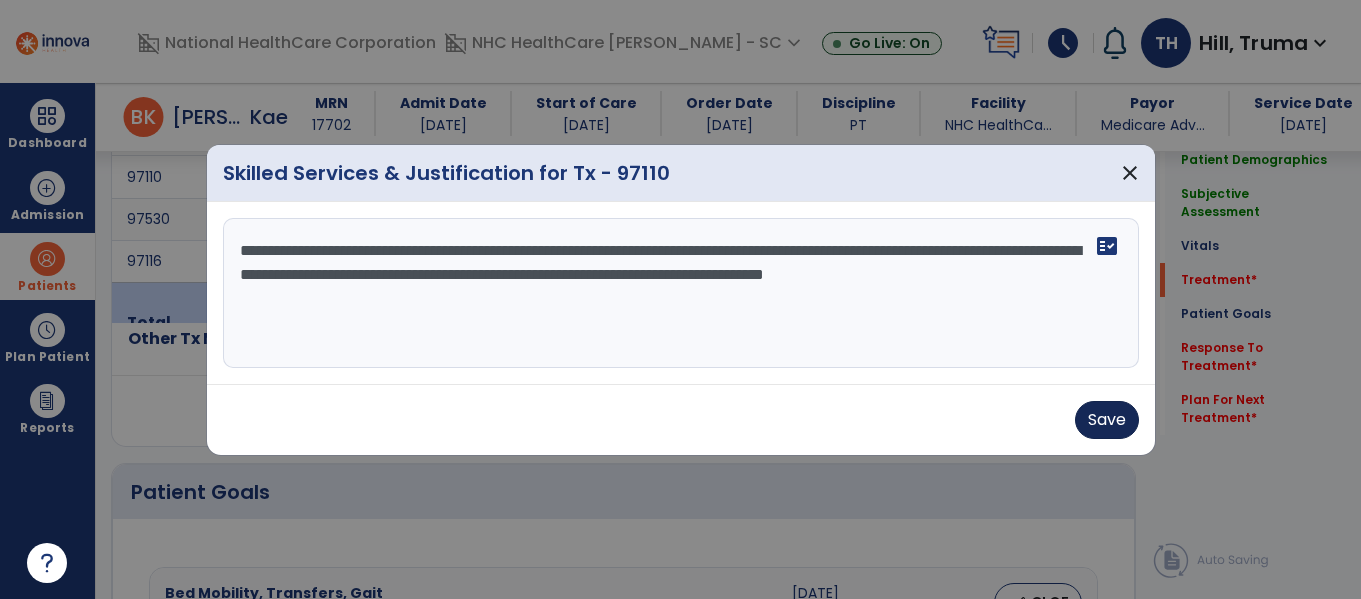 type on "**********" 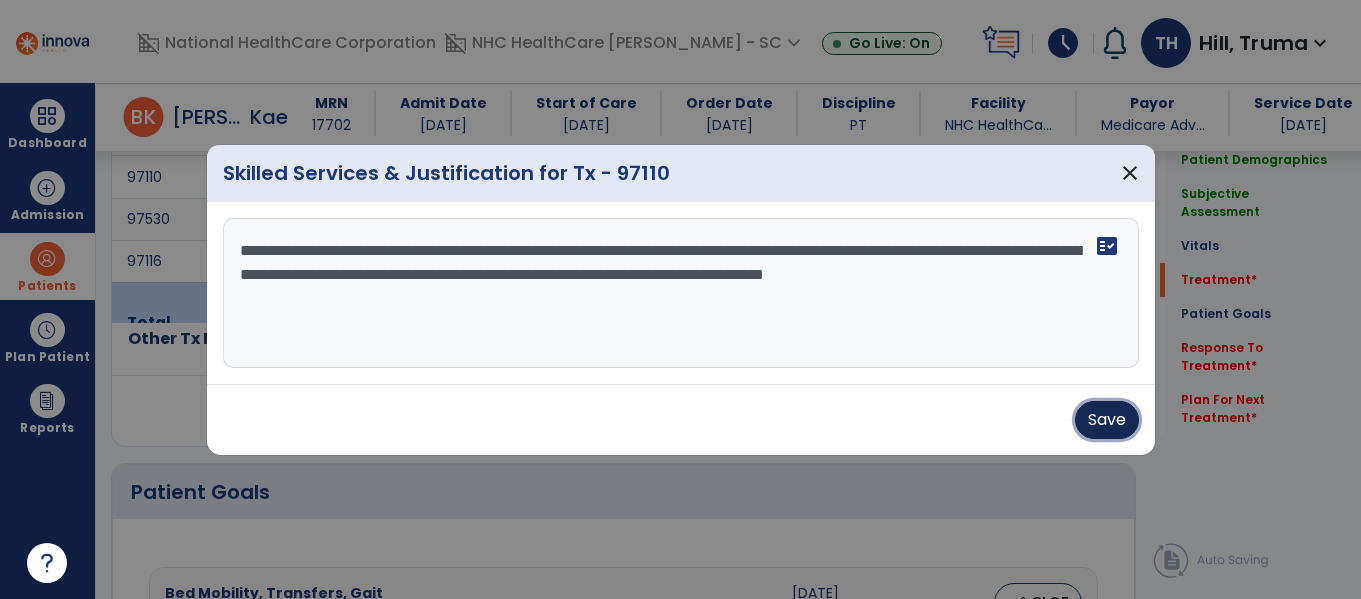 click on "Save" at bounding box center (1107, 420) 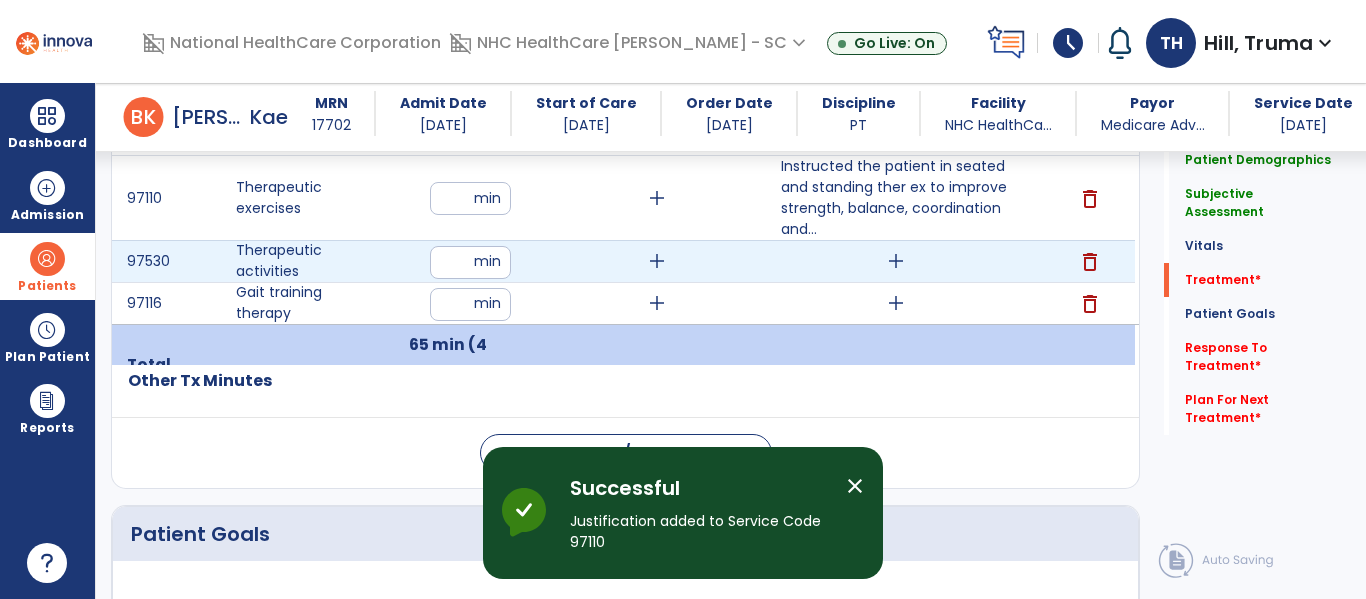 click on "add" at bounding box center (896, 261) 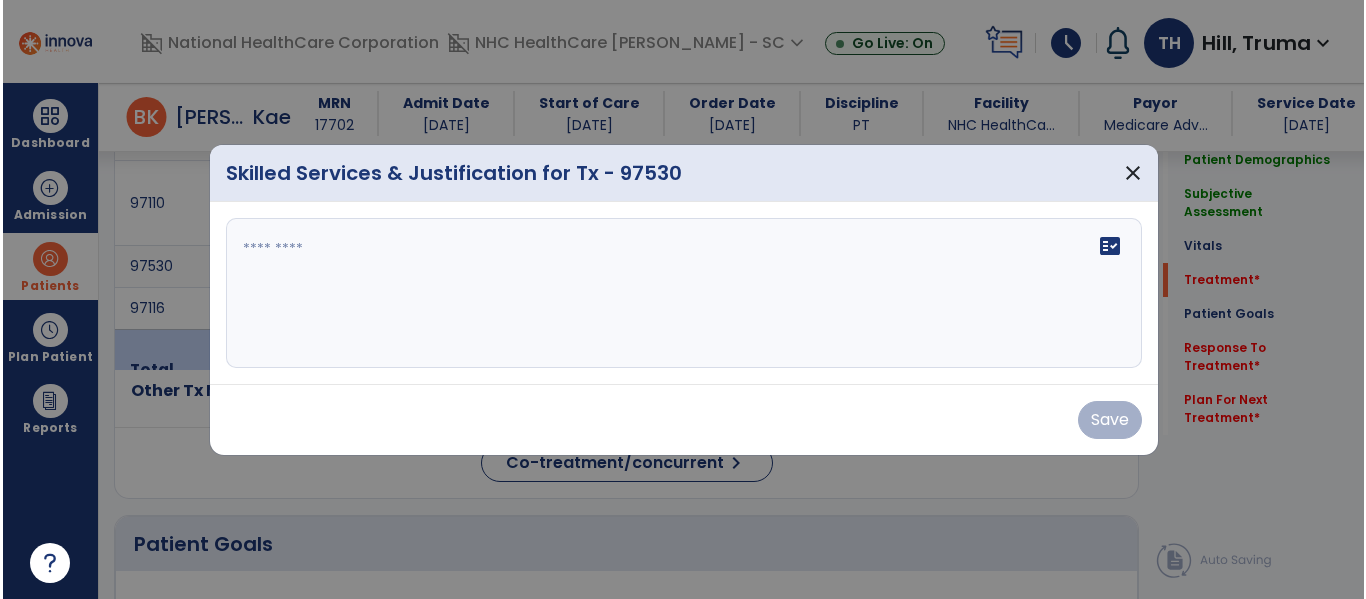 scroll, scrollTop: 1200, scrollLeft: 0, axis: vertical 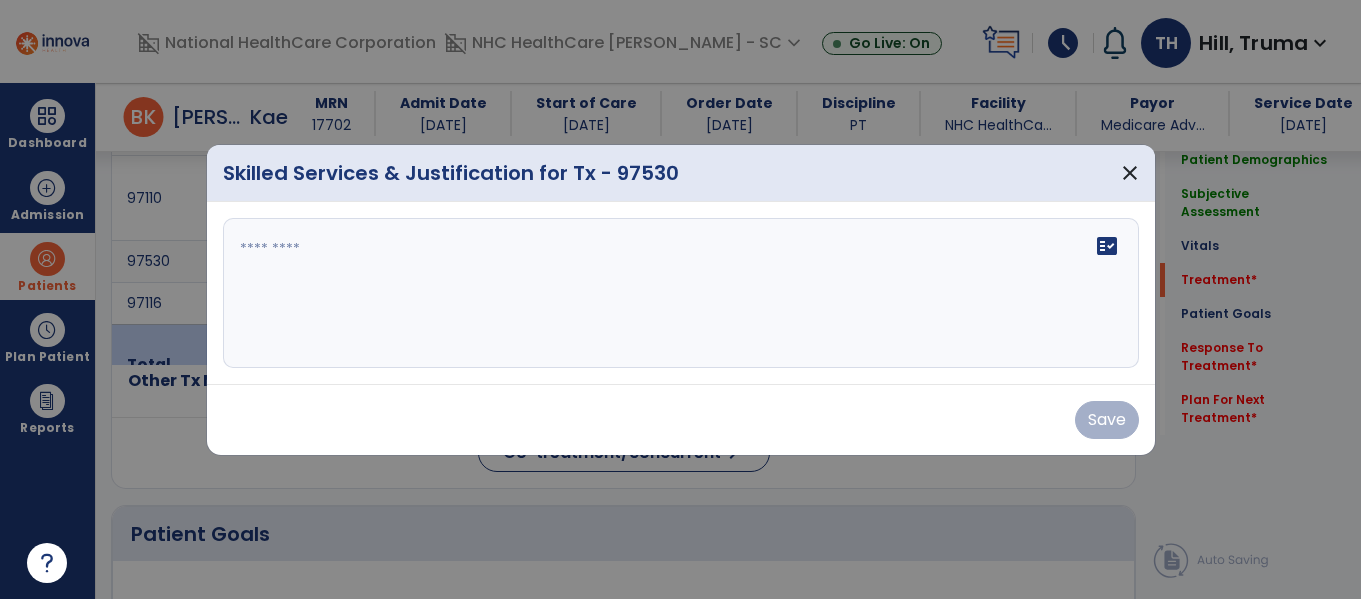 click on "fact_check" at bounding box center (681, 293) 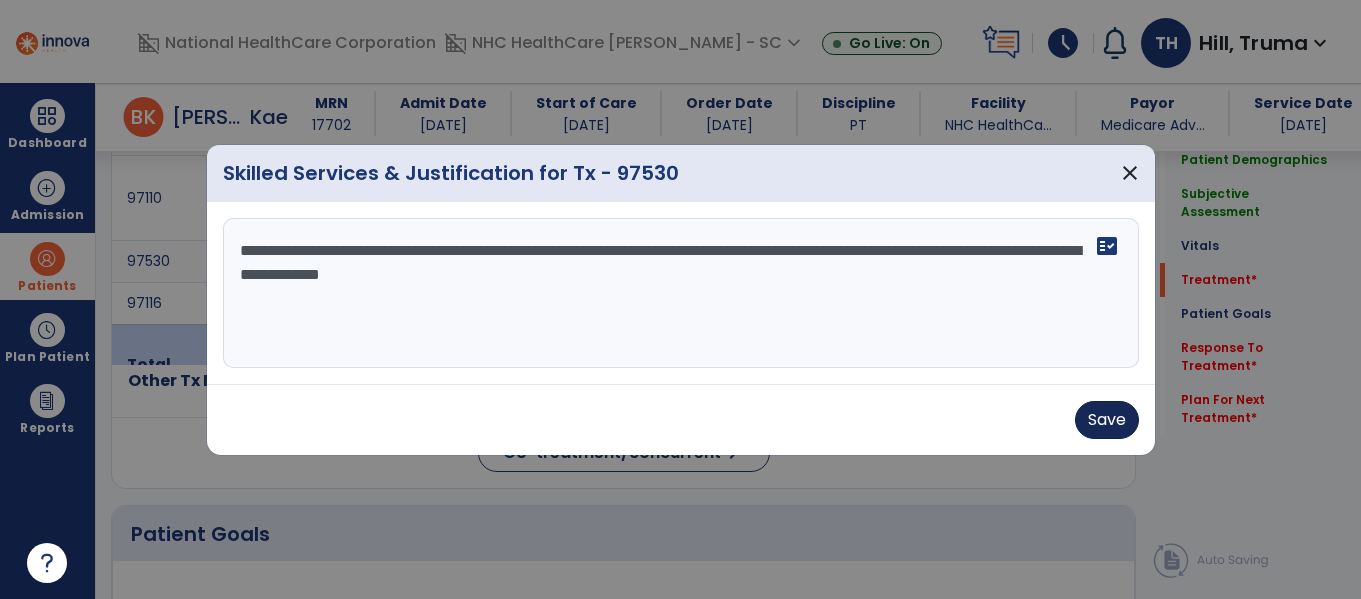 type on "**********" 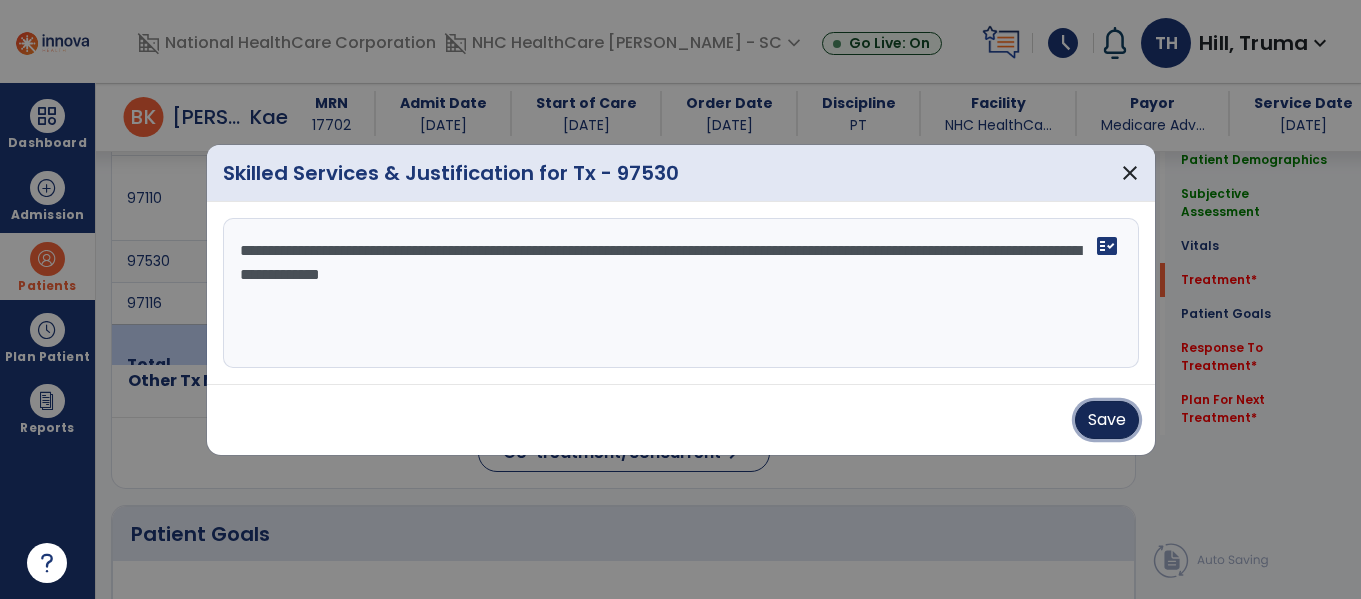 click on "Save" at bounding box center [1107, 420] 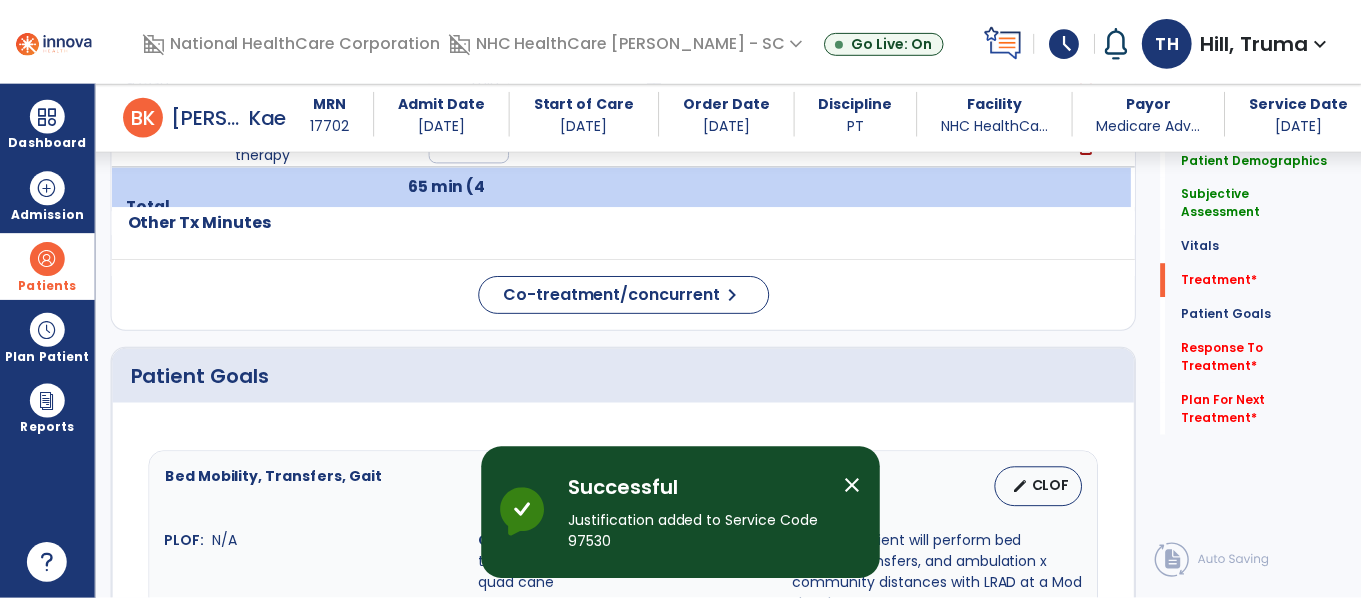 scroll, scrollTop: 1300, scrollLeft: 0, axis: vertical 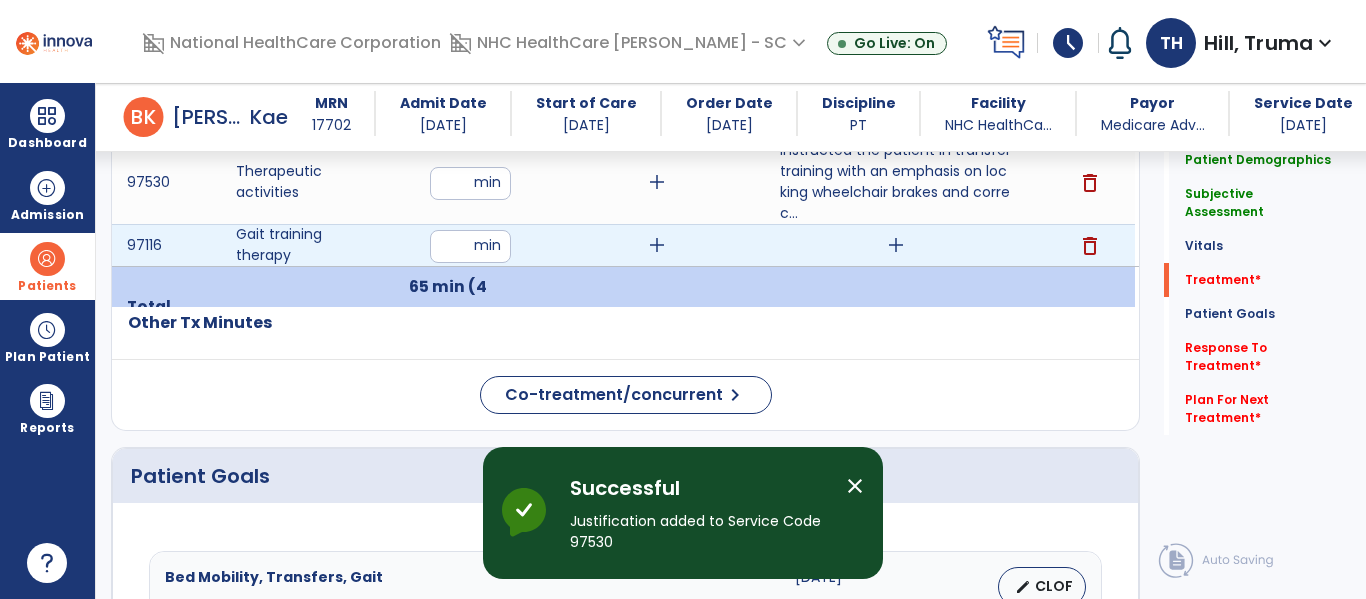 click on "add" at bounding box center [896, 245] 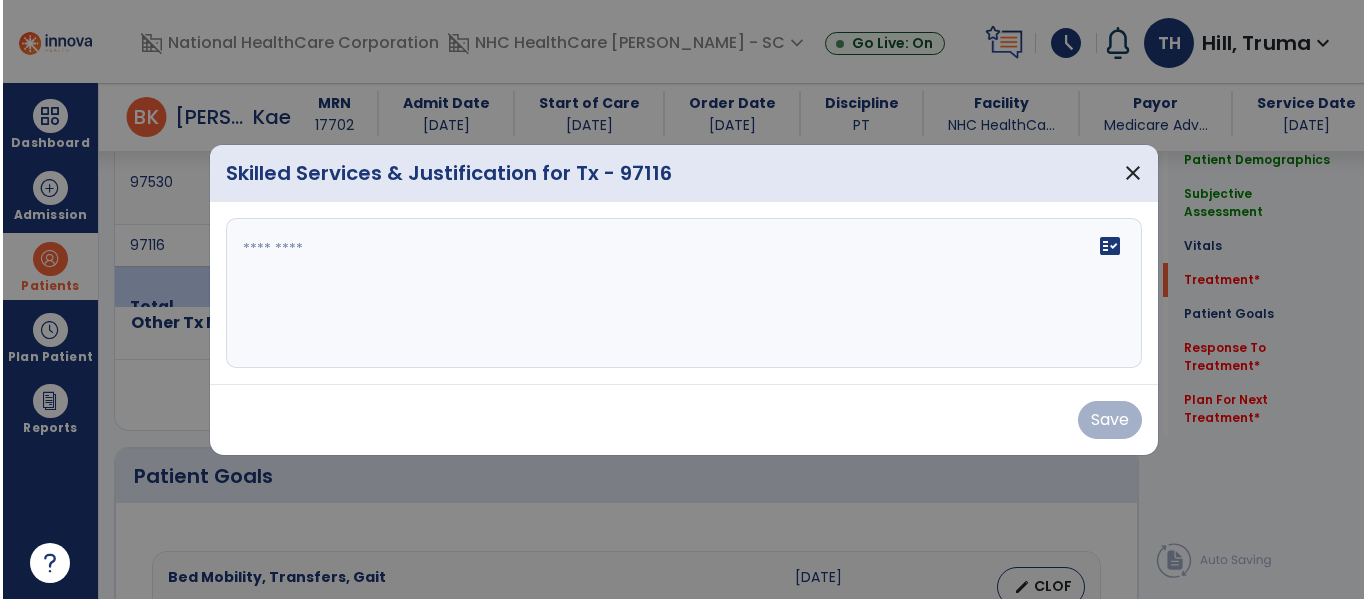 scroll, scrollTop: 1300, scrollLeft: 0, axis: vertical 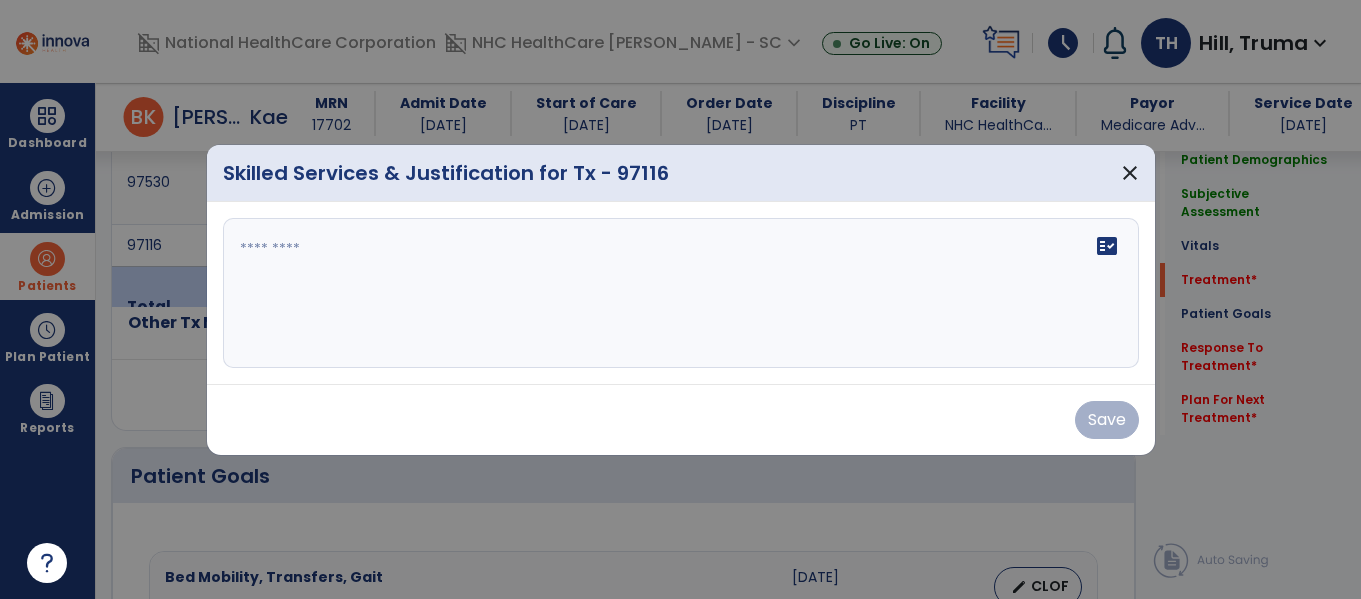 click at bounding box center [681, 293] 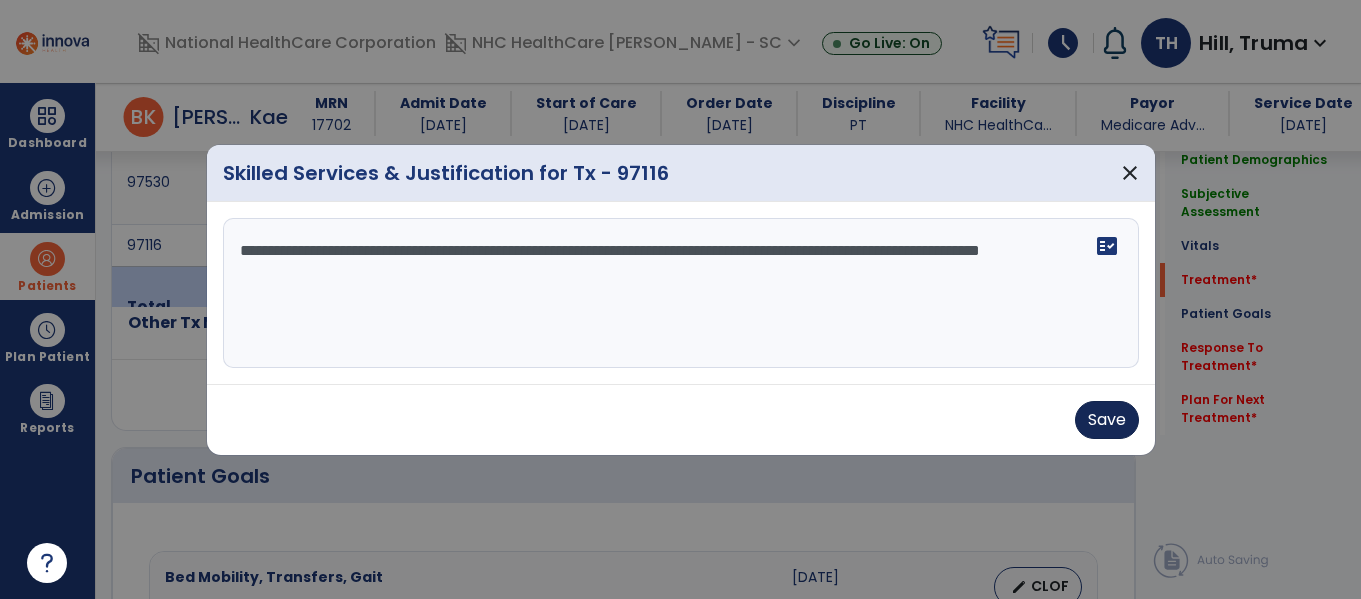 type on "**********" 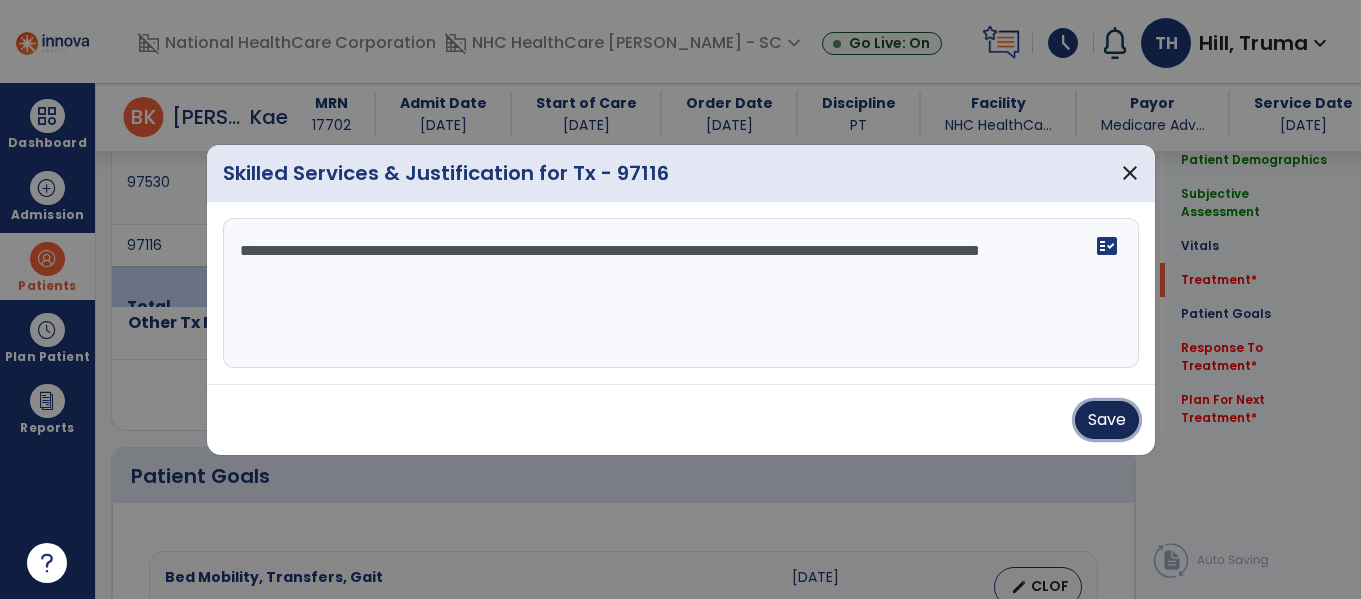 click on "Save" at bounding box center [1107, 420] 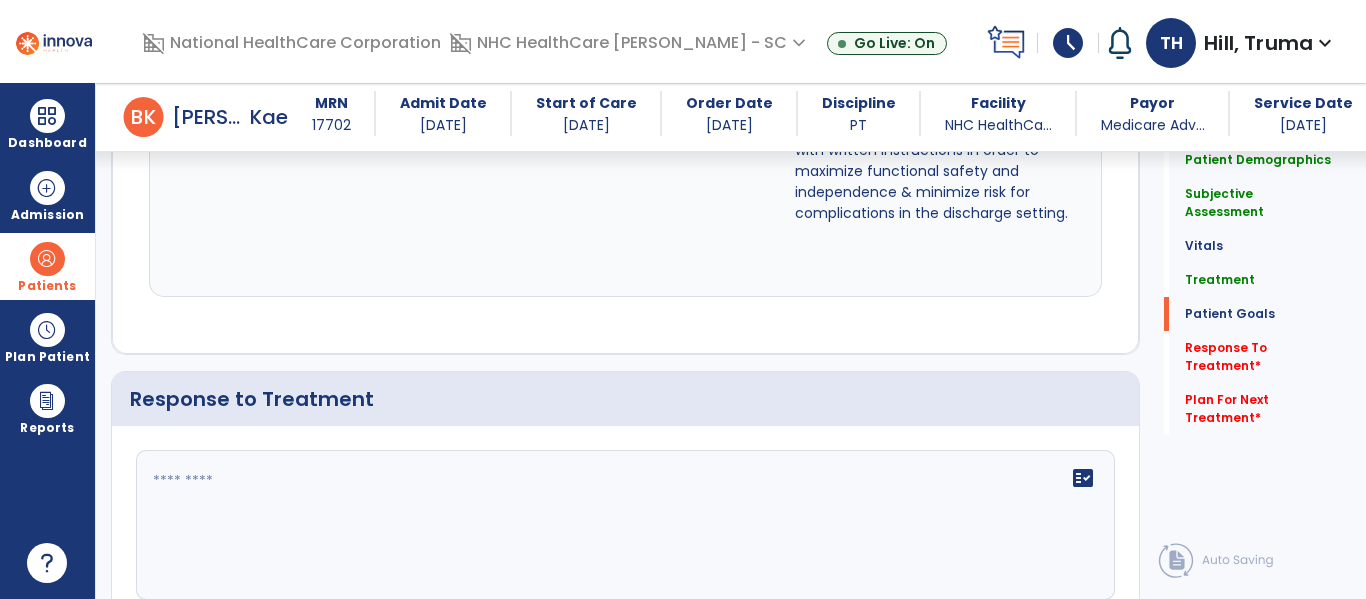 scroll, scrollTop: 3200, scrollLeft: 0, axis: vertical 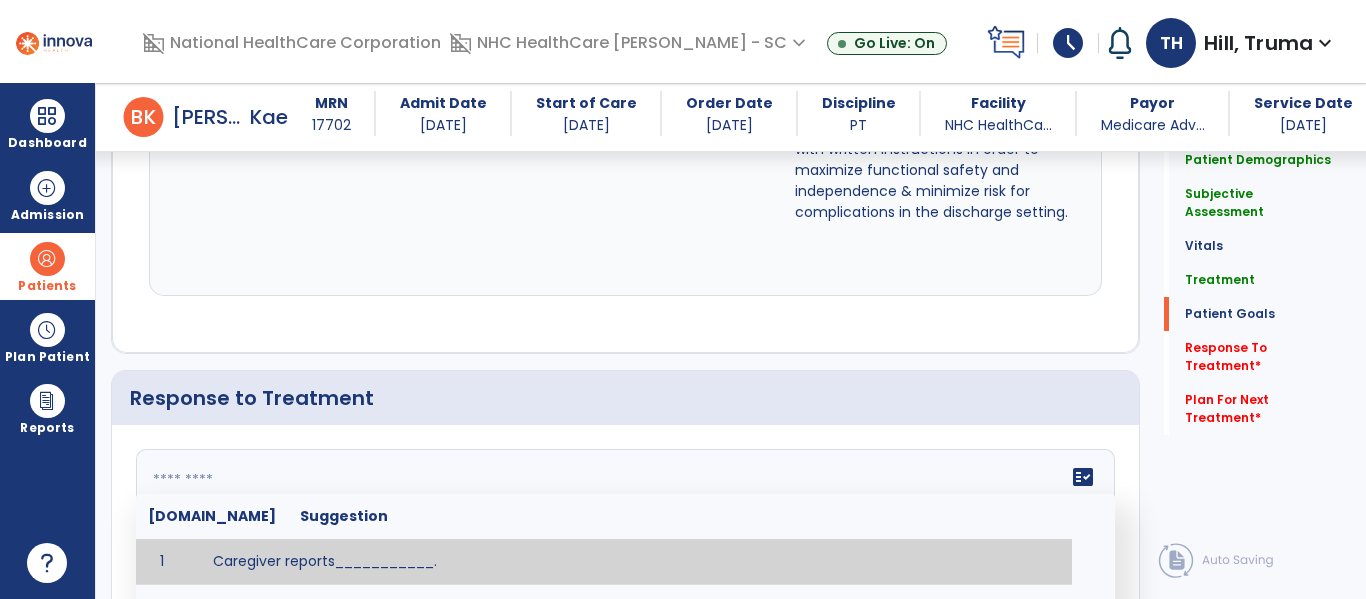 click on "fact_check  [DOMAIN_NAME] Suggestion 1 Caregiver reports___________. 2 Change in ________ status has resulted in setback in_______due to ________, requiring patient to need more assist for __________.   Treatment plan adjustments to be made include________.  Progress towards goals is expected to continue due to_________. 3 Decreased pain in __________ to [LEVEL] in response to [MODALITY/TREATMENT] allows for improvement in _________. 4 Functional gains in _______ have impacted the patient's ability to perform_________ with a reduction in assist levels to_________. 5 Functional progress this week has been significant due to__________. 6 Gains in ________ have improved the patient's ability to perform ______with decreased levels of assist to___________. 7 Improvement in ________allows patient to tolerate higher levels of challenges in_________. 8 Pain in [AREA] has decreased to [LEVEL] in response to [TREATMENT/MODALITY], allowing fore ease in completing__________. 9 10 11 12 13 14 15 16 17 18 19 20 21" 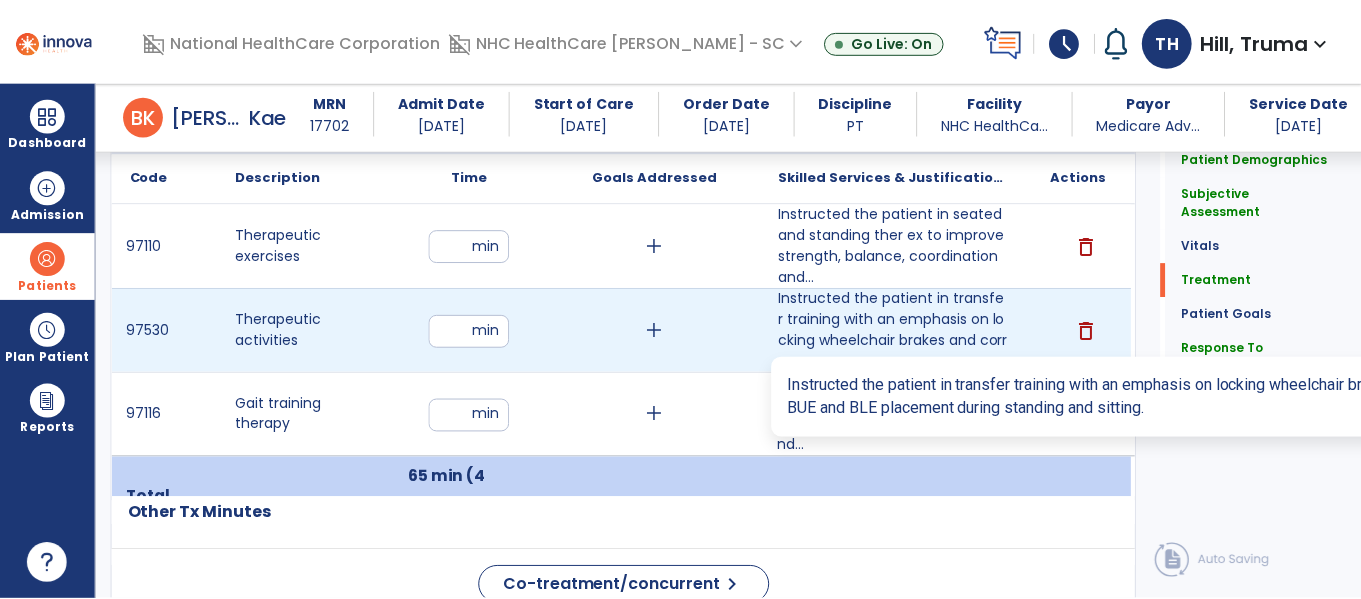 scroll, scrollTop: 1100, scrollLeft: 0, axis: vertical 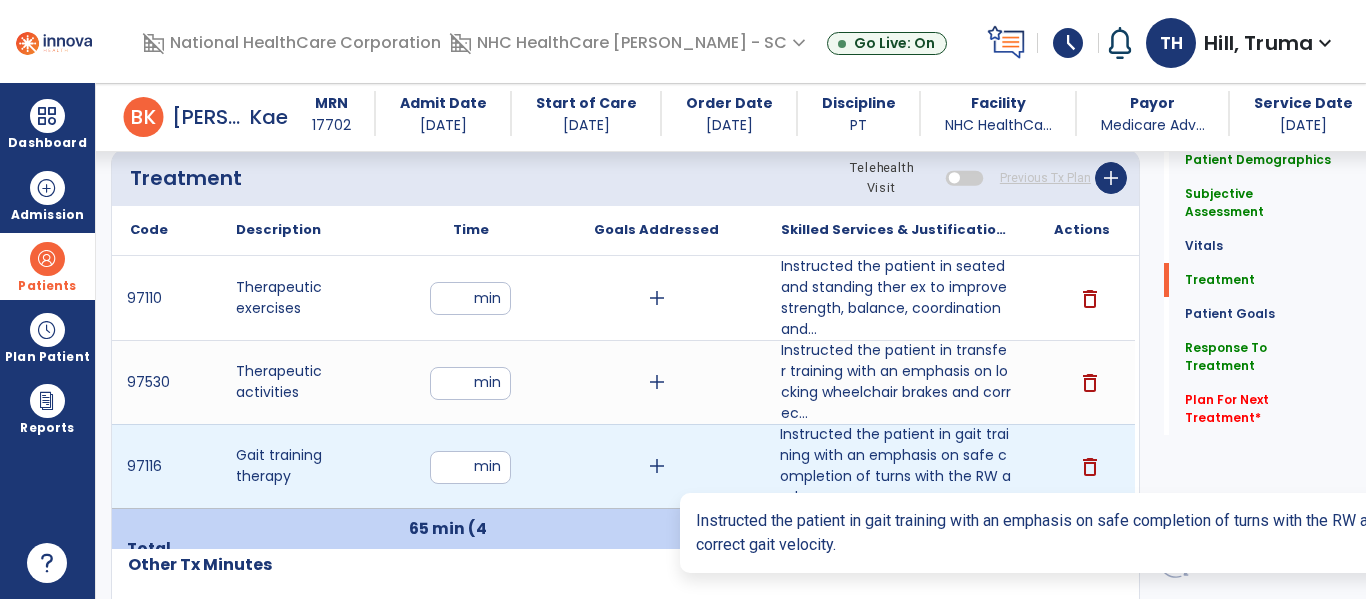 type on "**********" 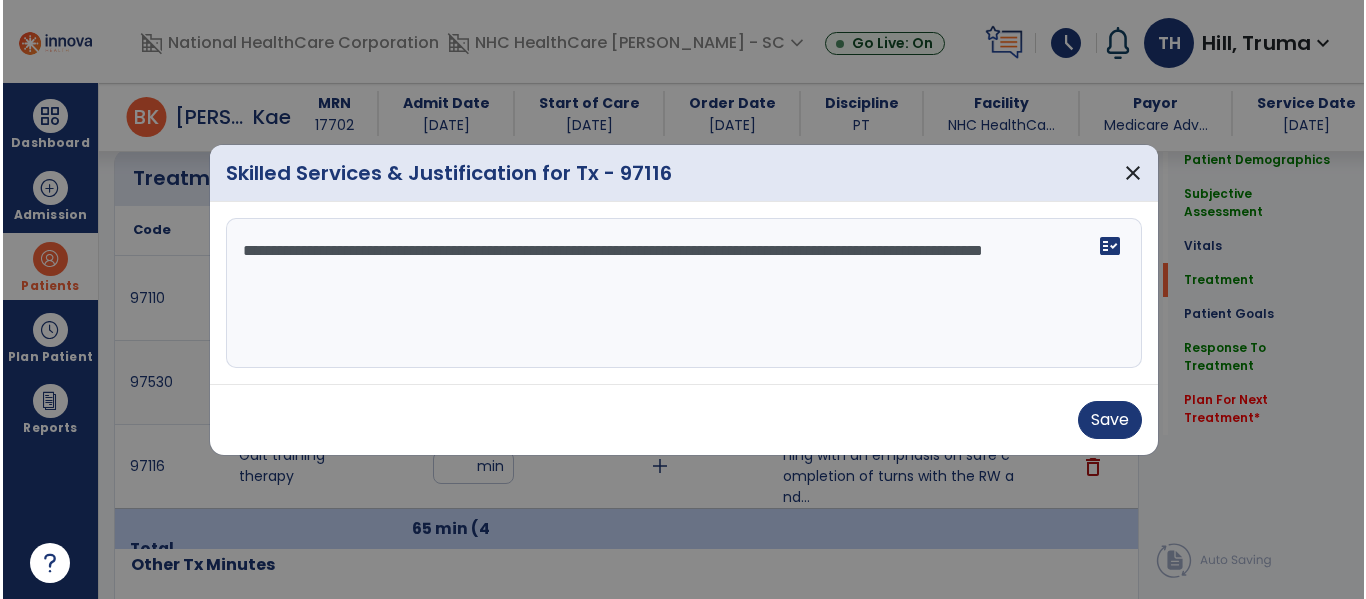 scroll, scrollTop: 1100, scrollLeft: 0, axis: vertical 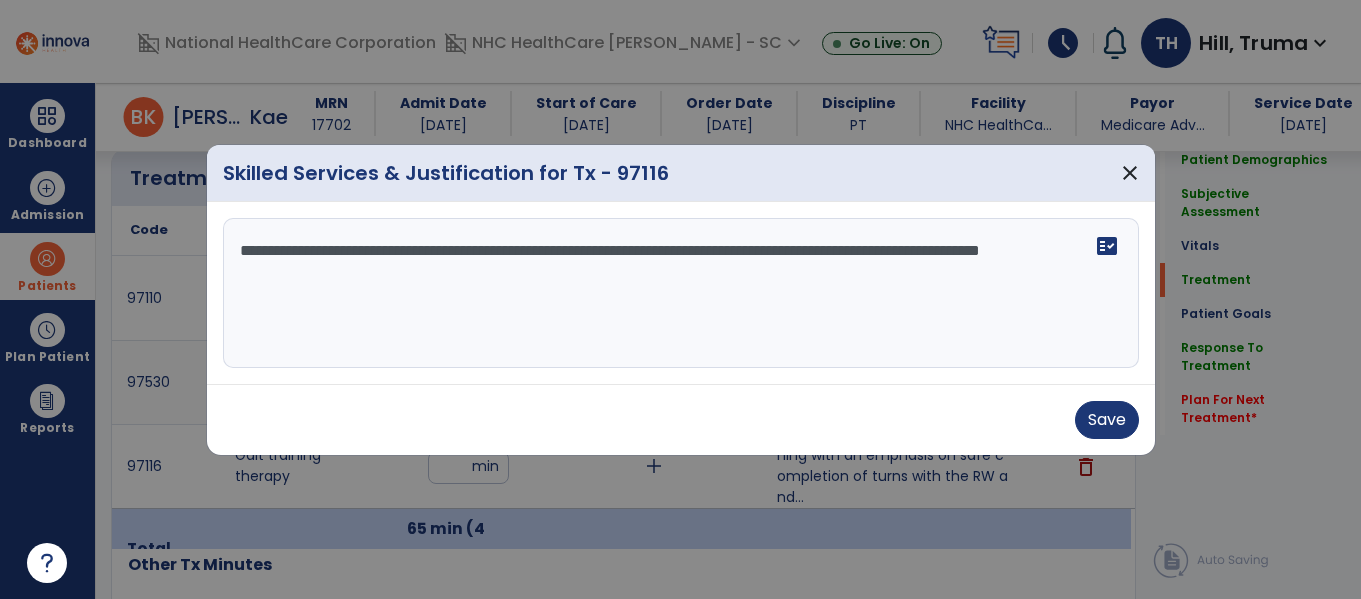 click on "**********" at bounding box center [681, 293] 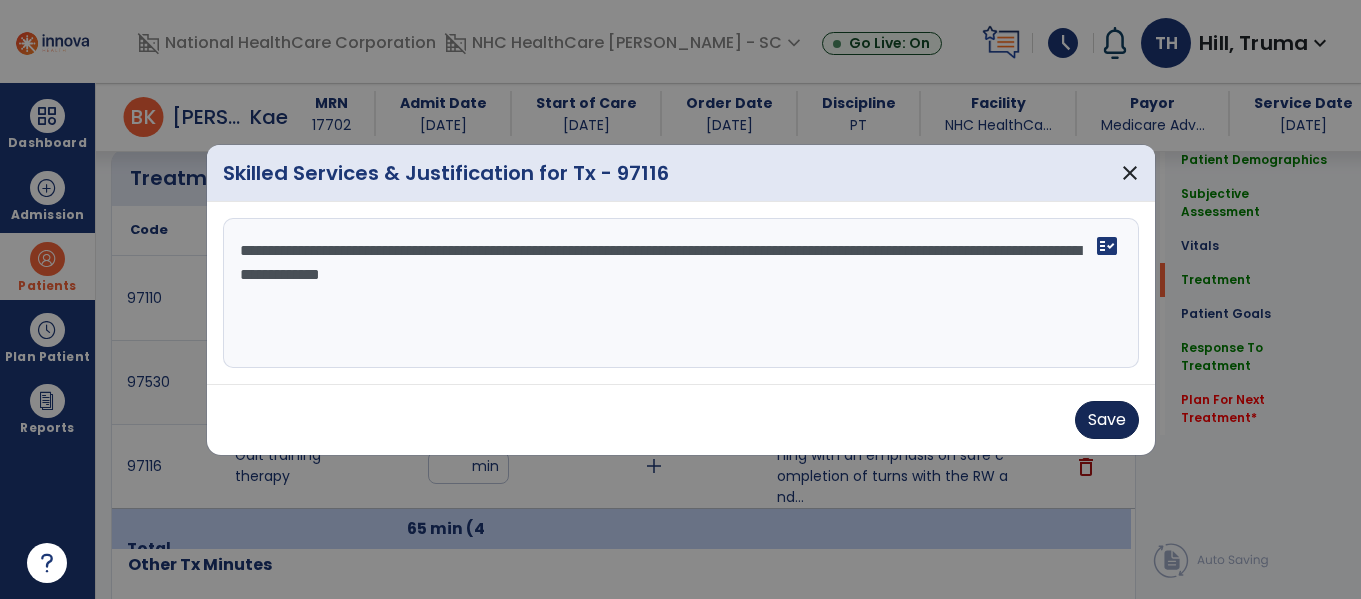 type on "**********" 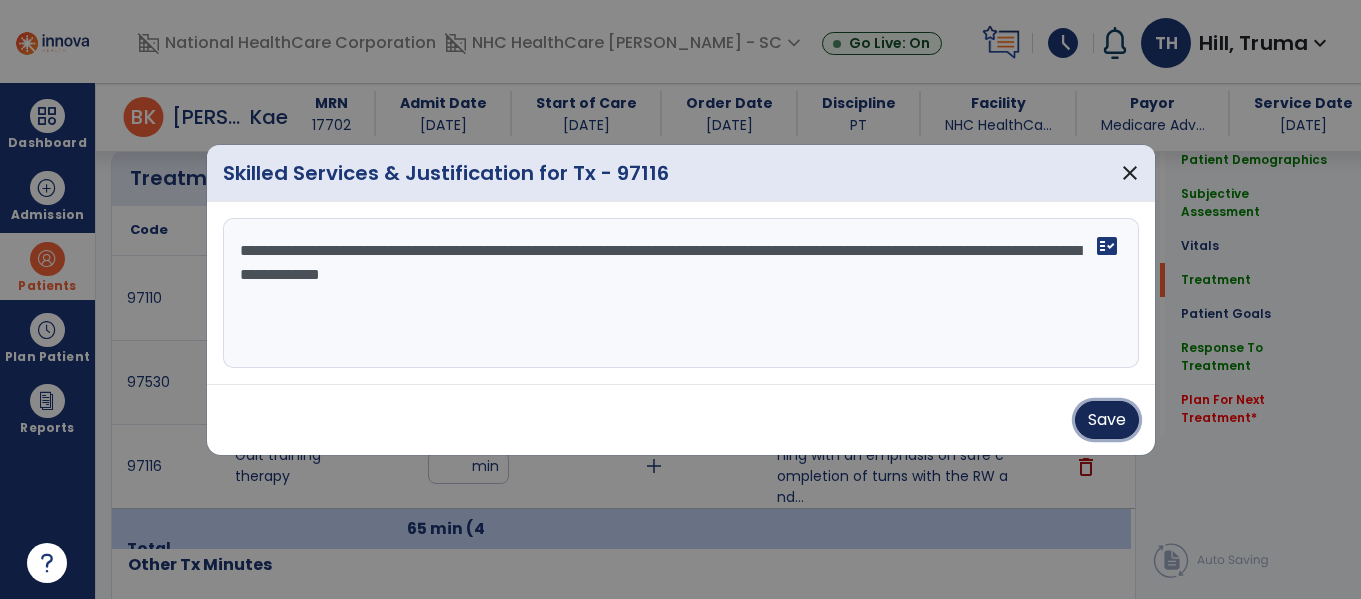 click on "Save" at bounding box center (1107, 420) 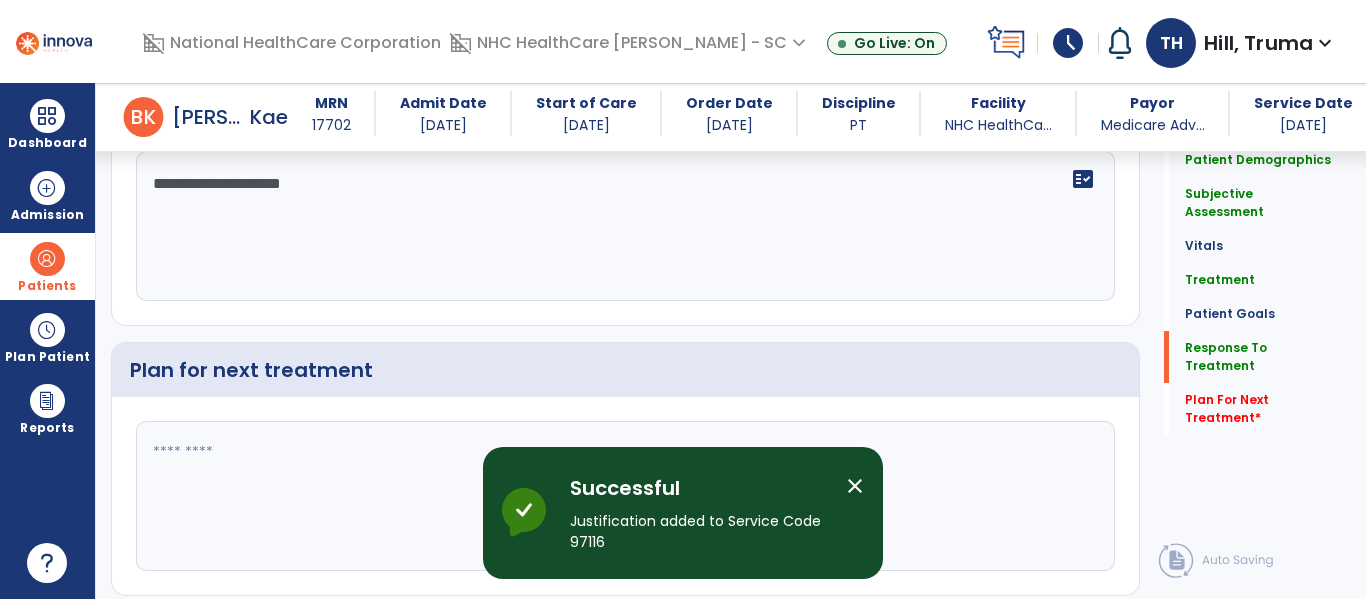 scroll, scrollTop: 3500, scrollLeft: 0, axis: vertical 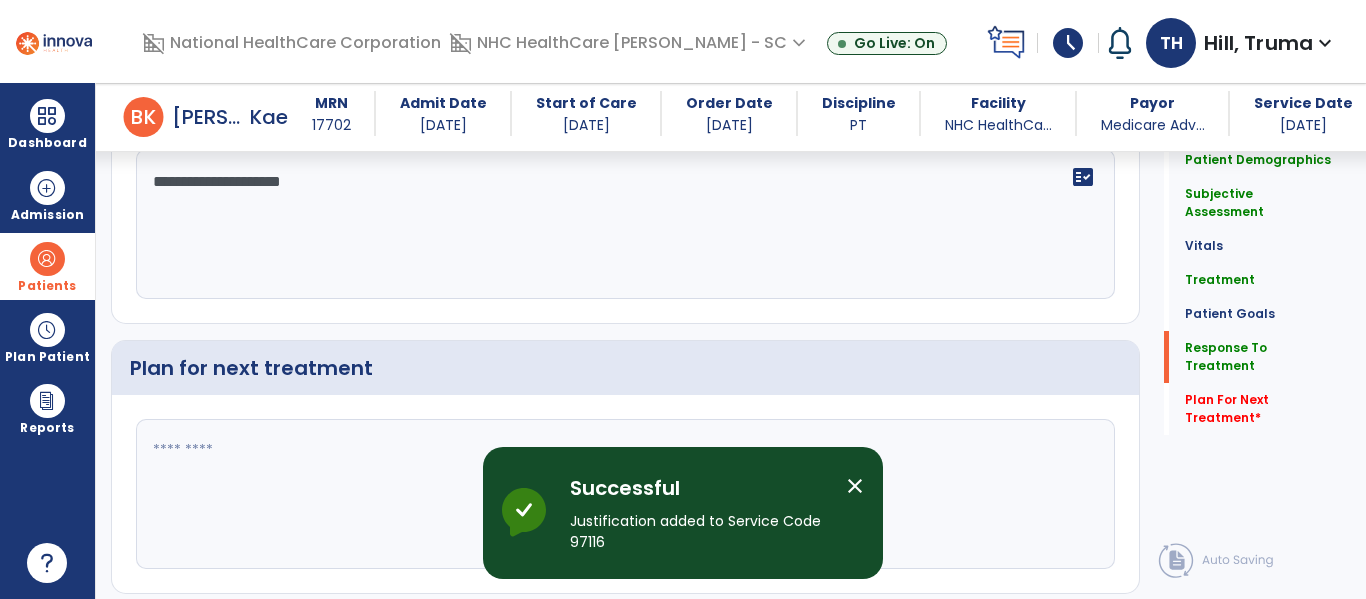 click on "**********" 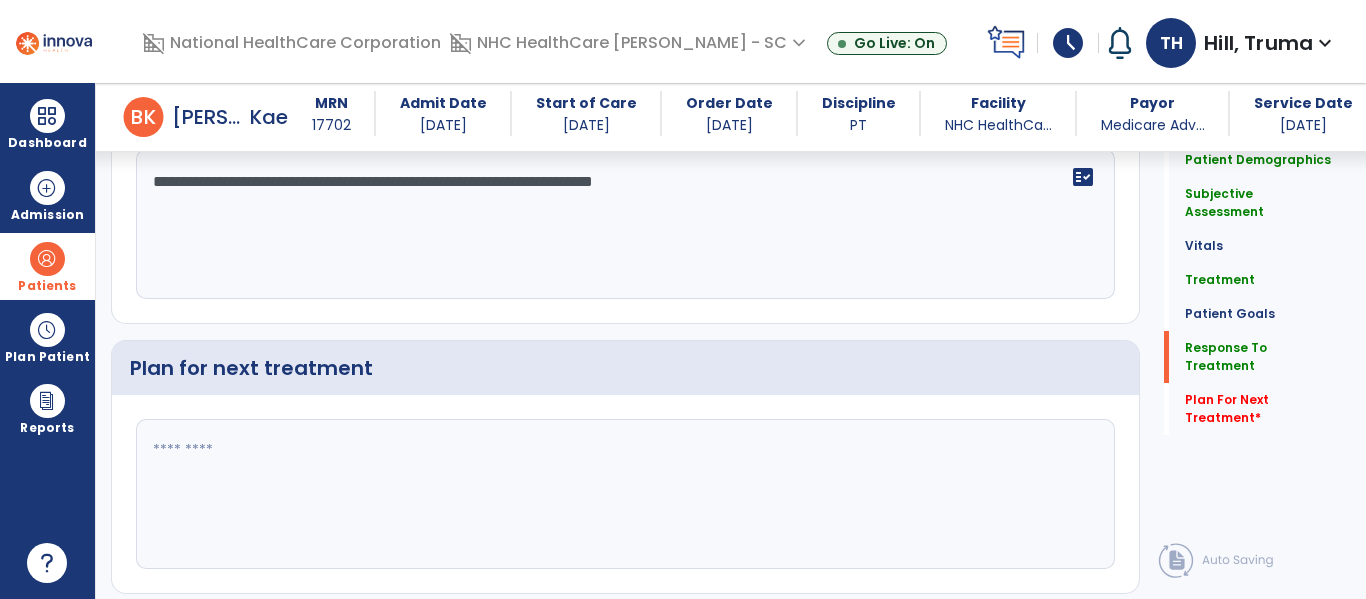 scroll, scrollTop: 3500, scrollLeft: 0, axis: vertical 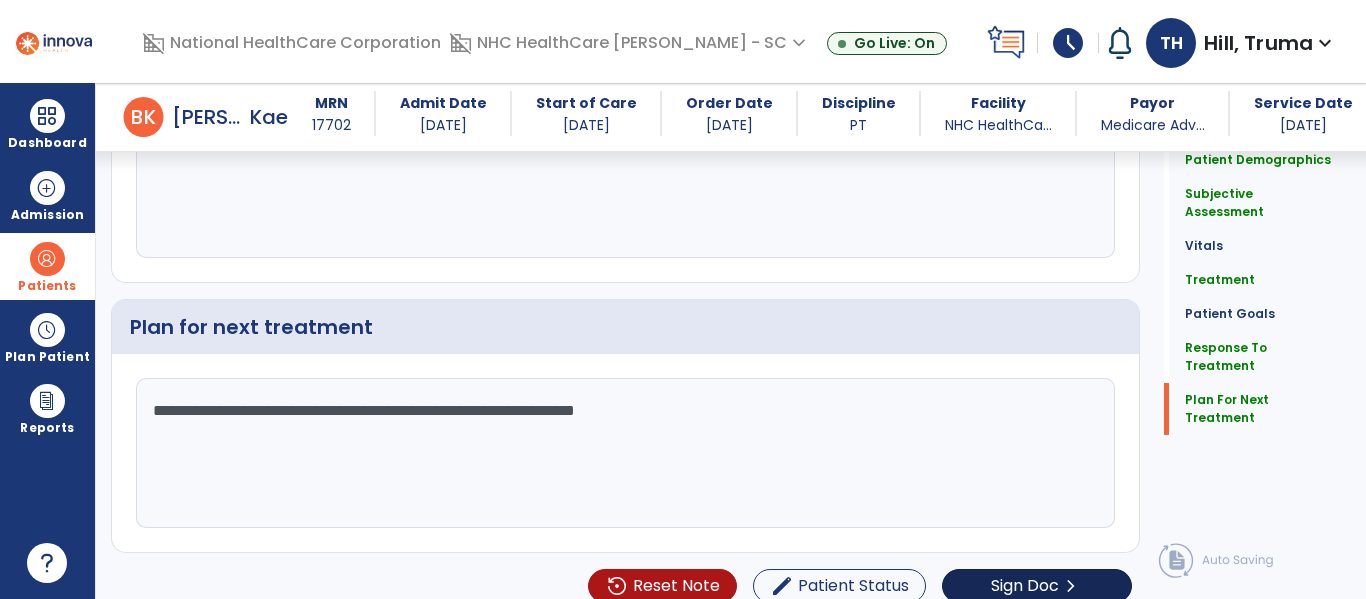 type on "**********" 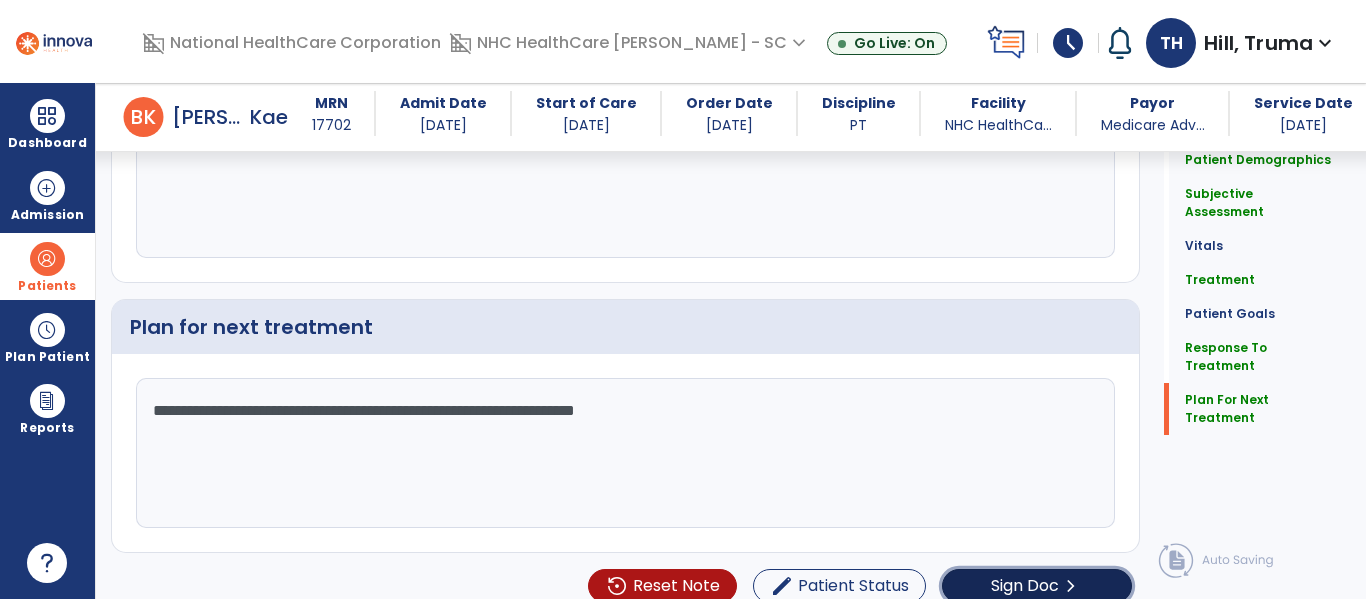 click on "Sign Doc" 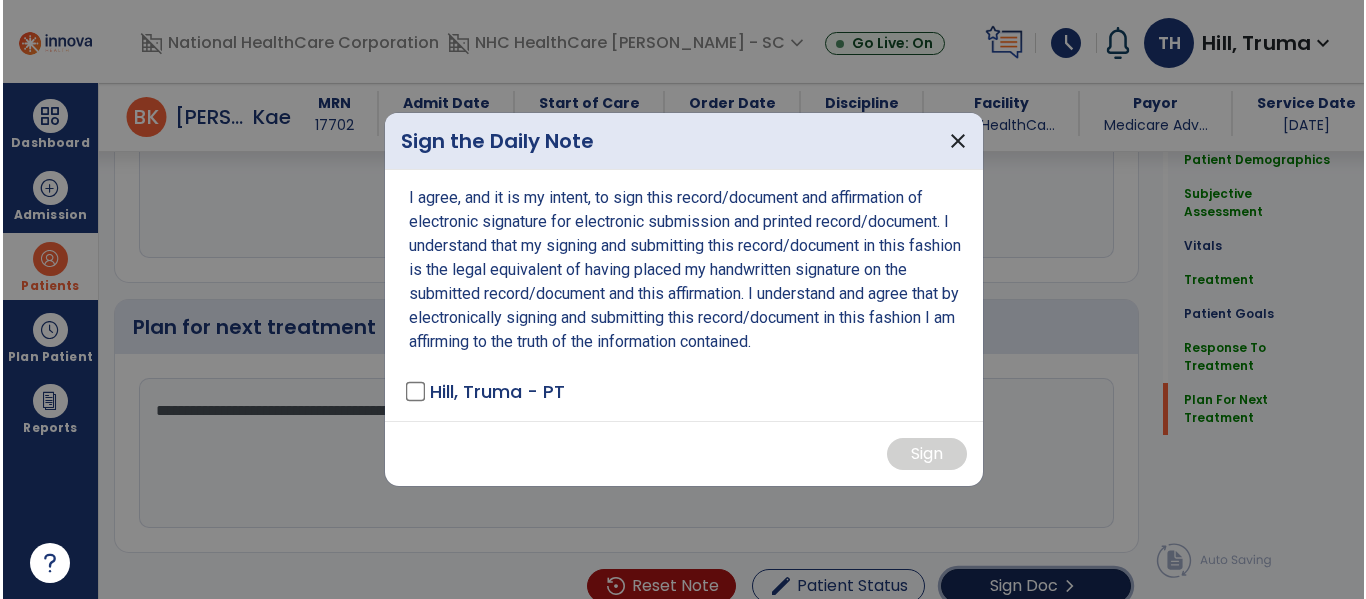 scroll, scrollTop: 3541, scrollLeft: 0, axis: vertical 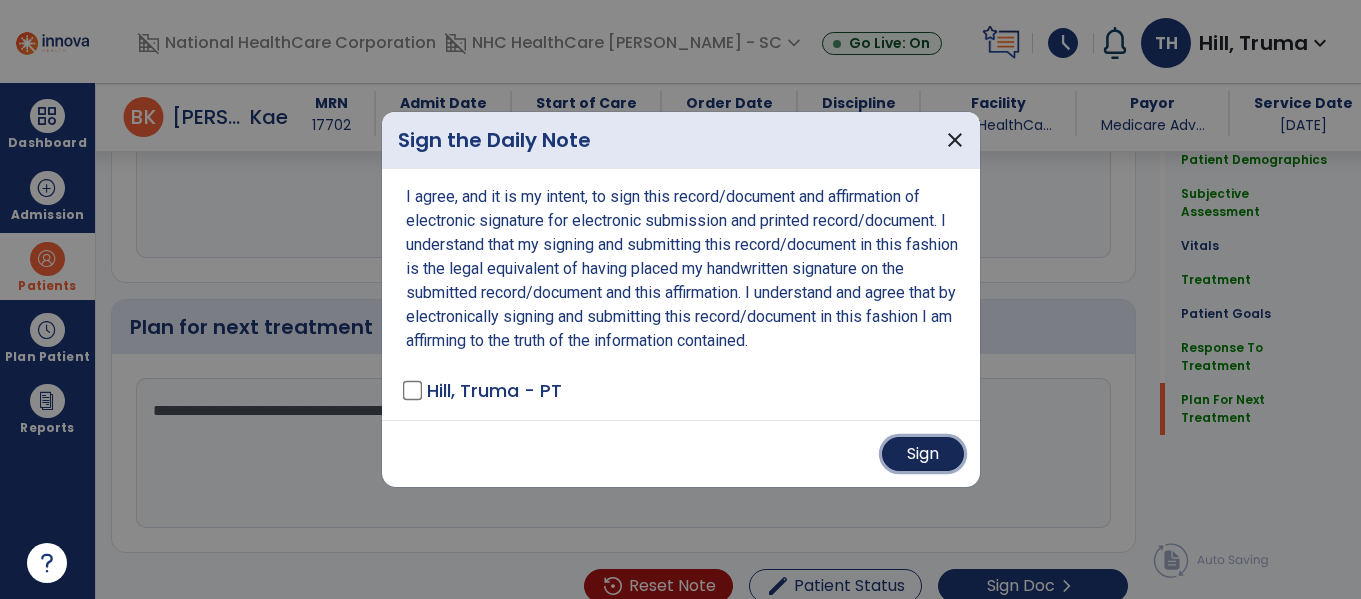 click on "Sign" at bounding box center (923, 454) 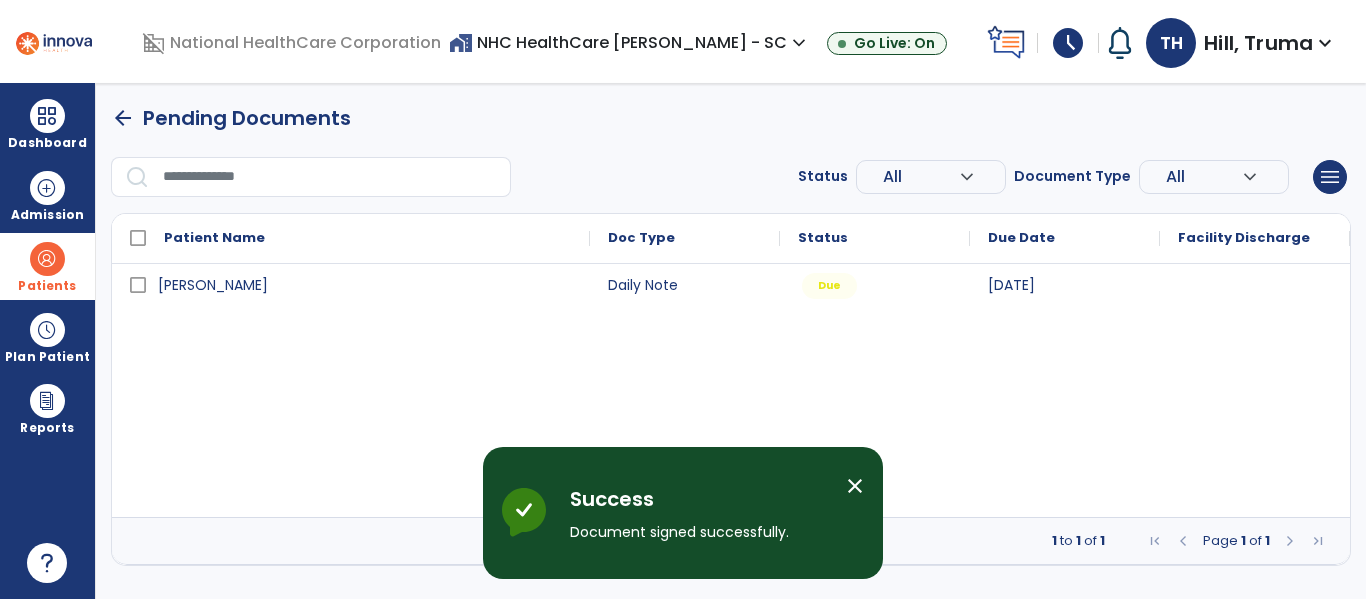scroll, scrollTop: 0, scrollLeft: 0, axis: both 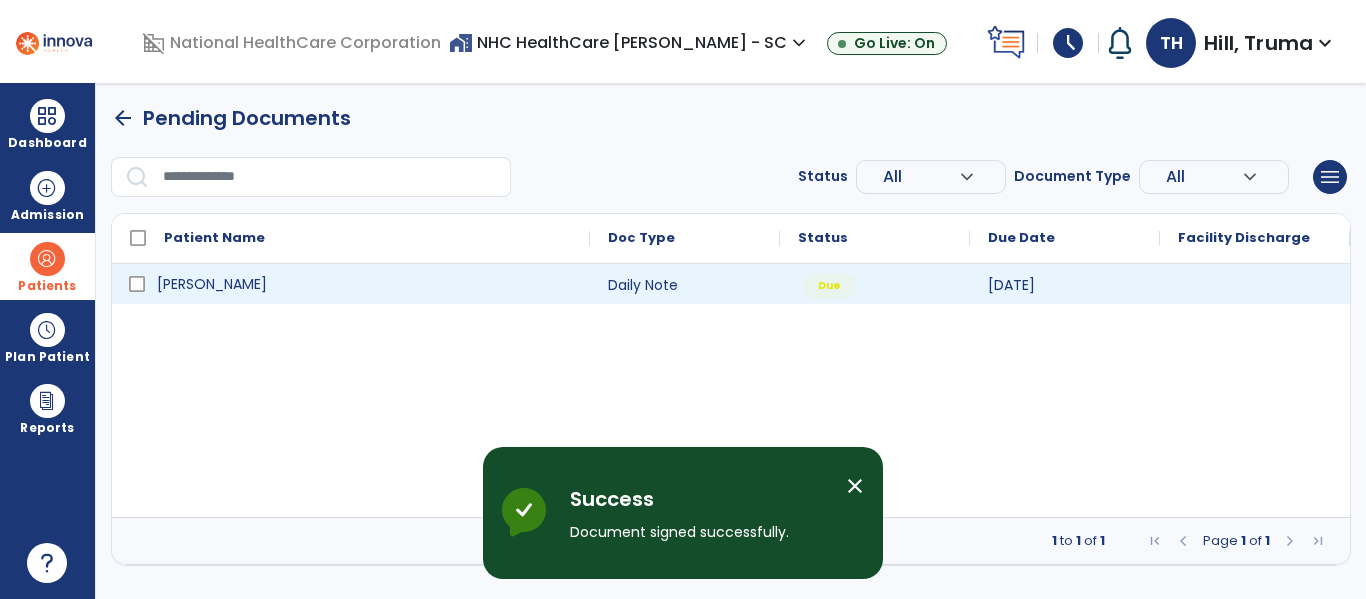 click on "[PERSON_NAME]" at bounding box center (212, 284) 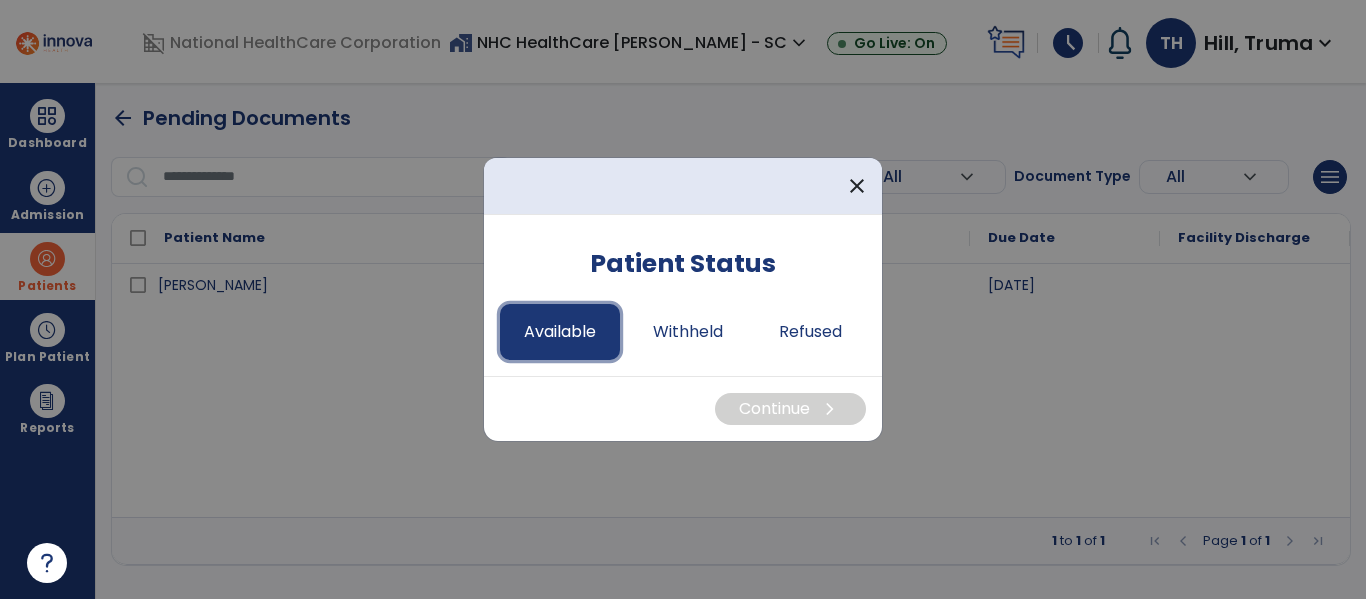 click on "Available" at bounding box center (560, 332) 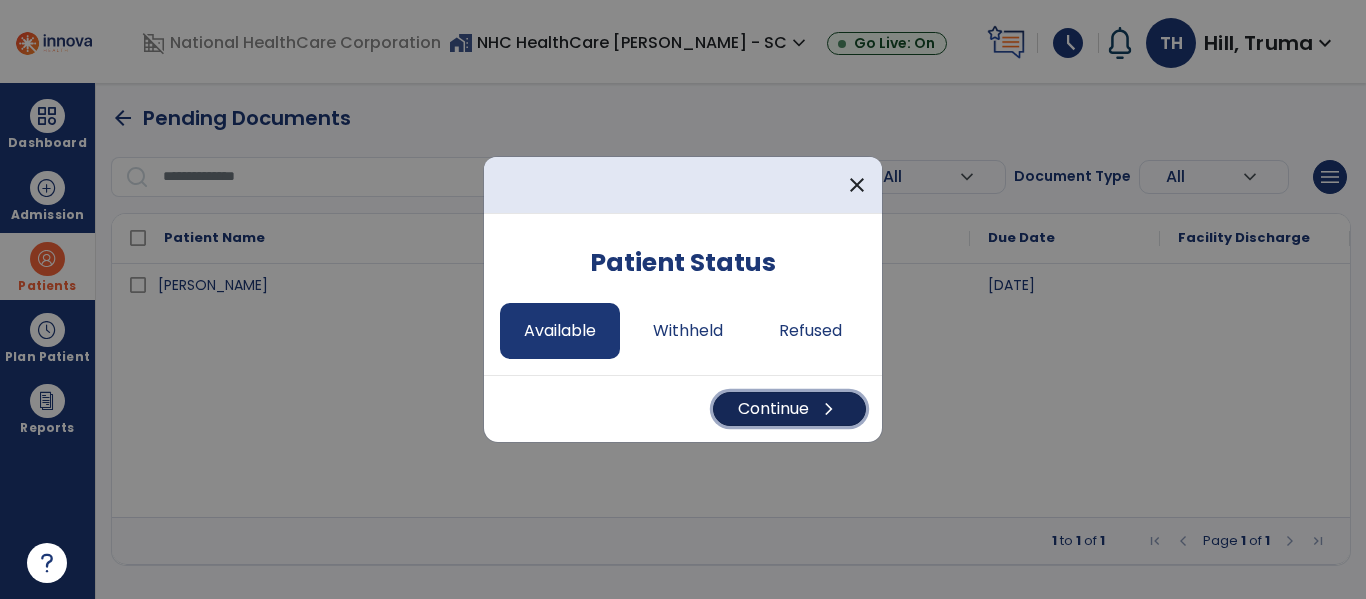 click on "Continue   chevron_right" at bounding box center [789, 409] 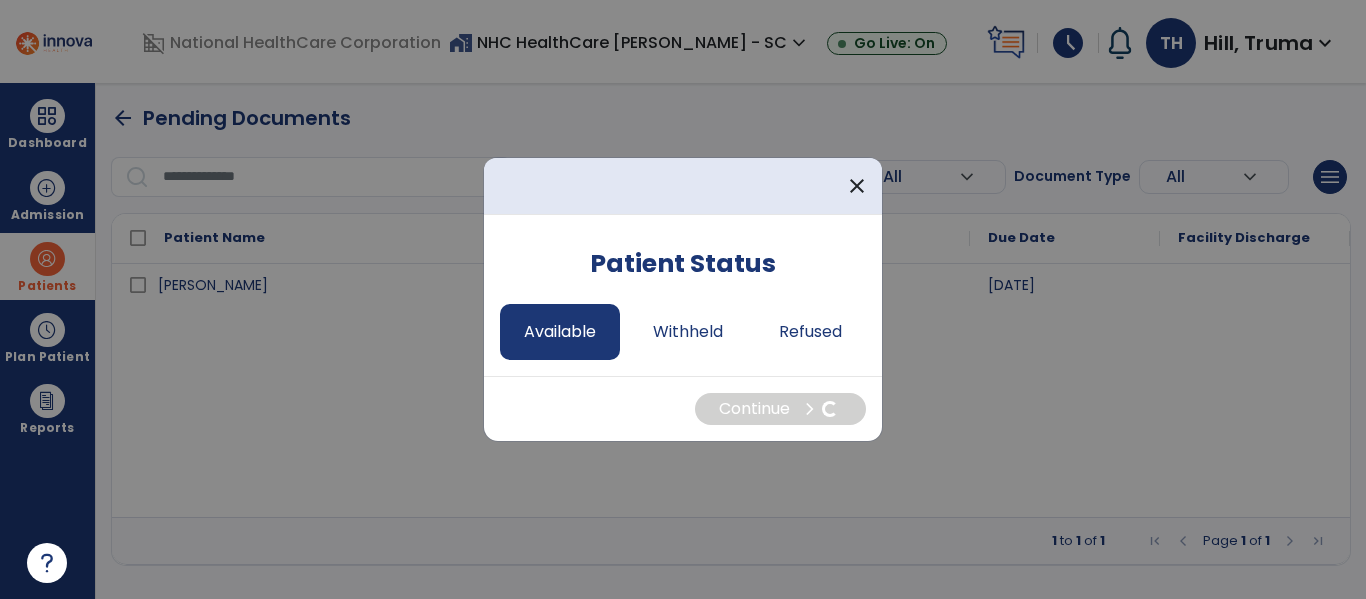 select on "*" 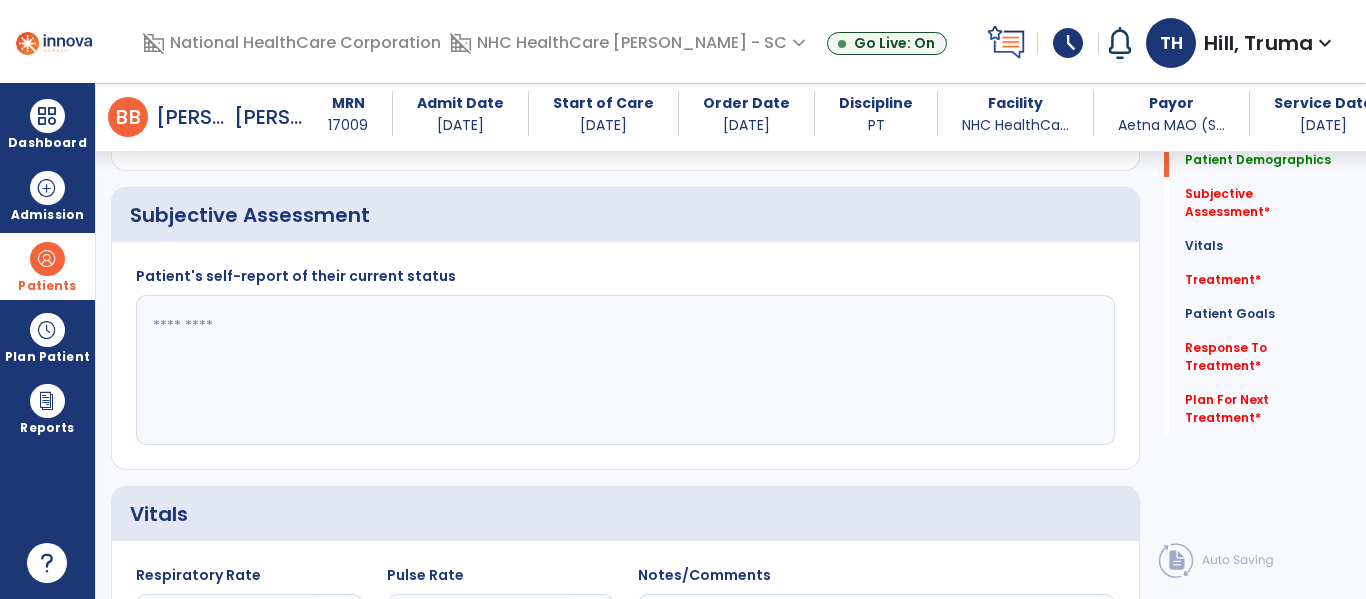 scroll, scrollTop: 400, scrollLeft: 0, axis: vertical 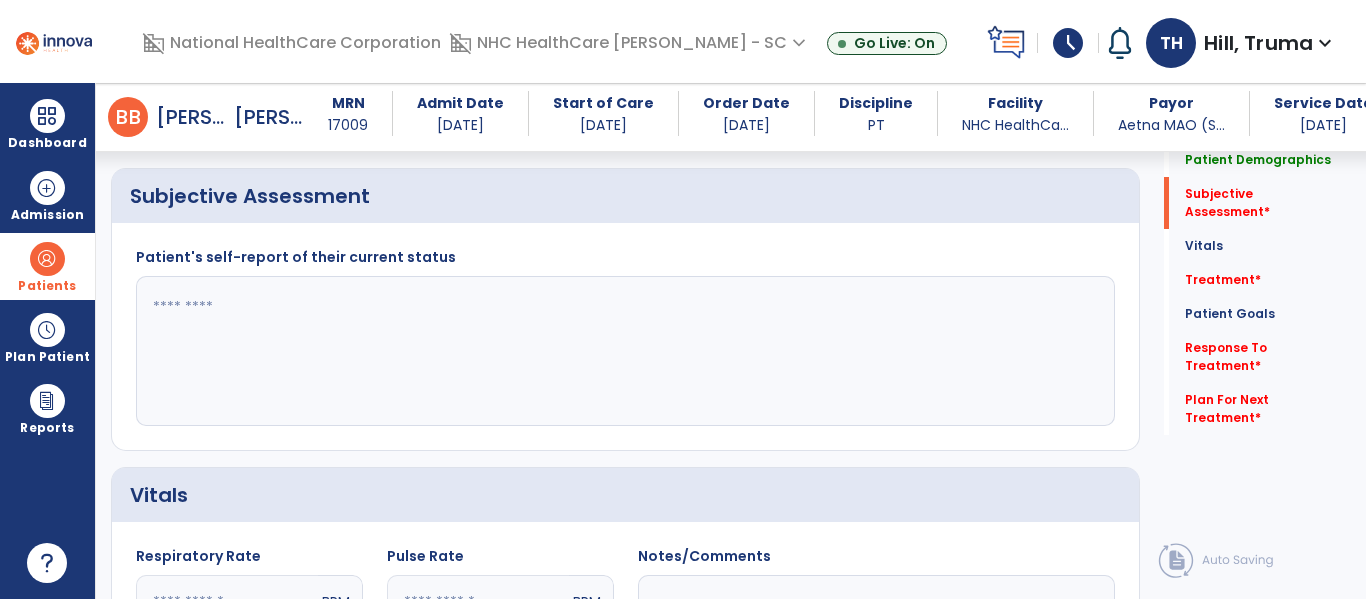 click 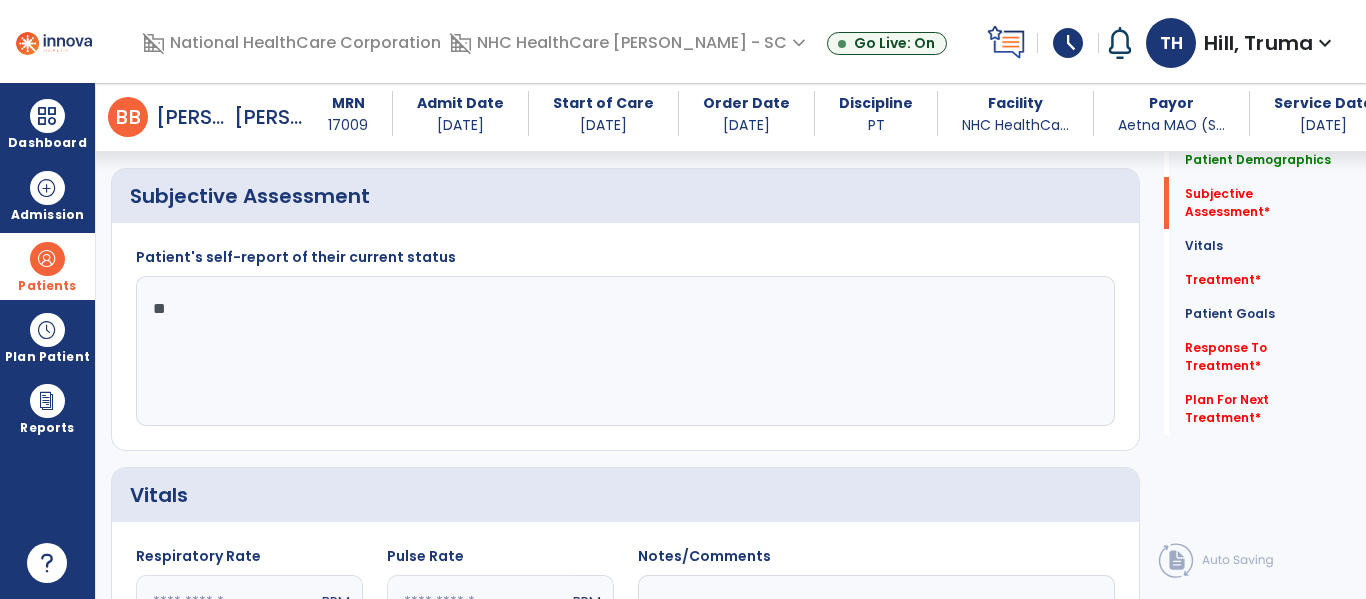 type on "*" 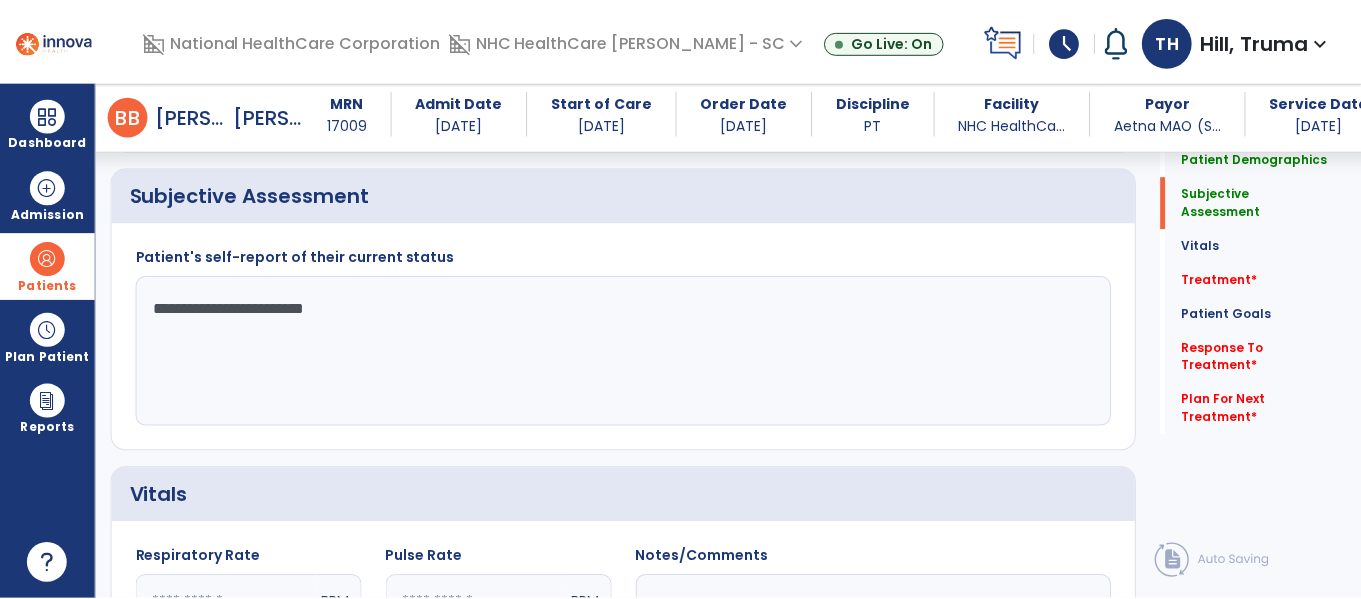 scroll, scrollTop: 1000, scrollLeft: 0, axis: vertical 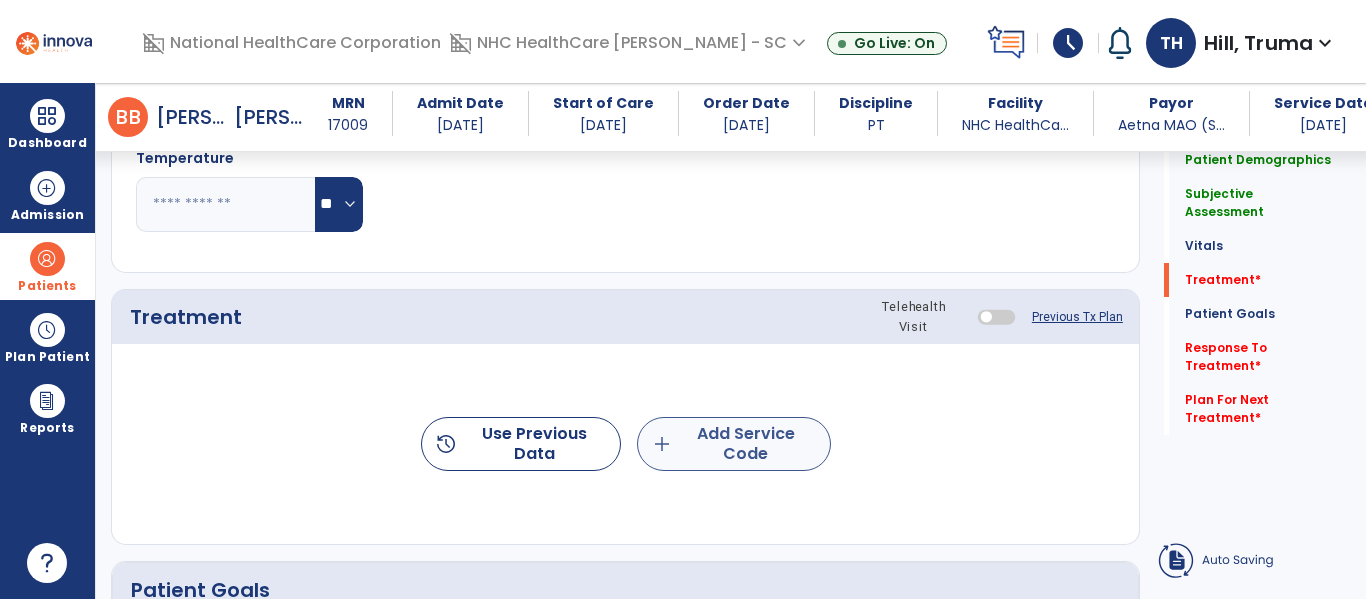 type on "**********" 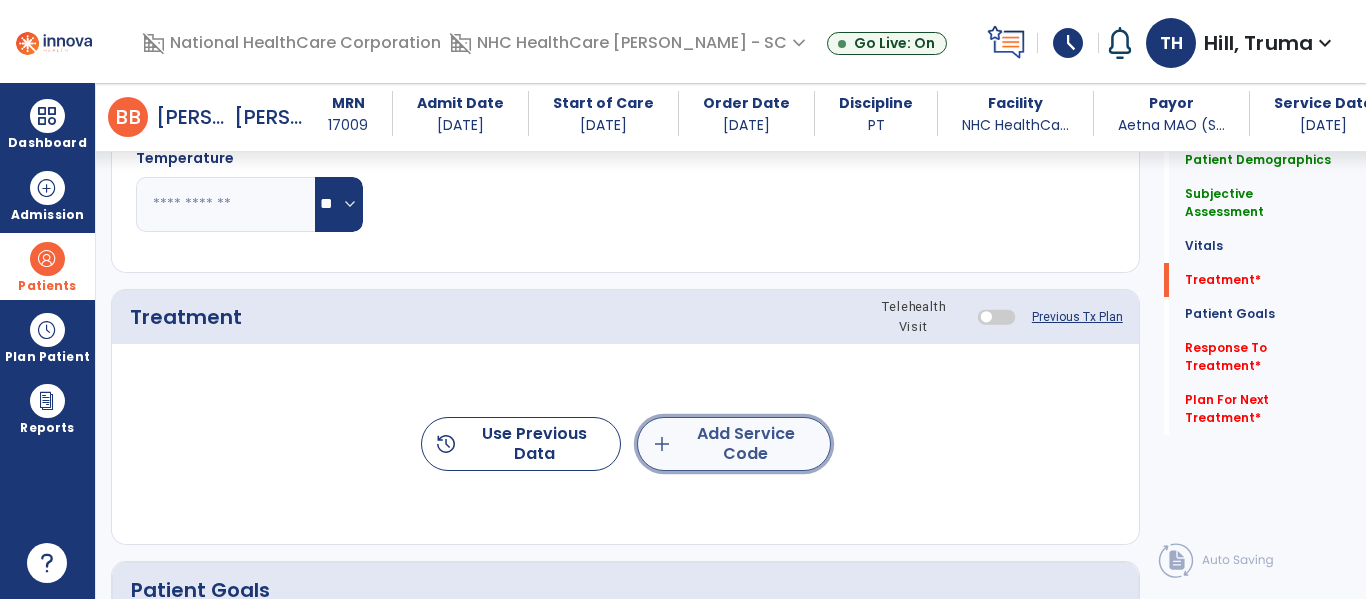 click on "add  Add Service Code" 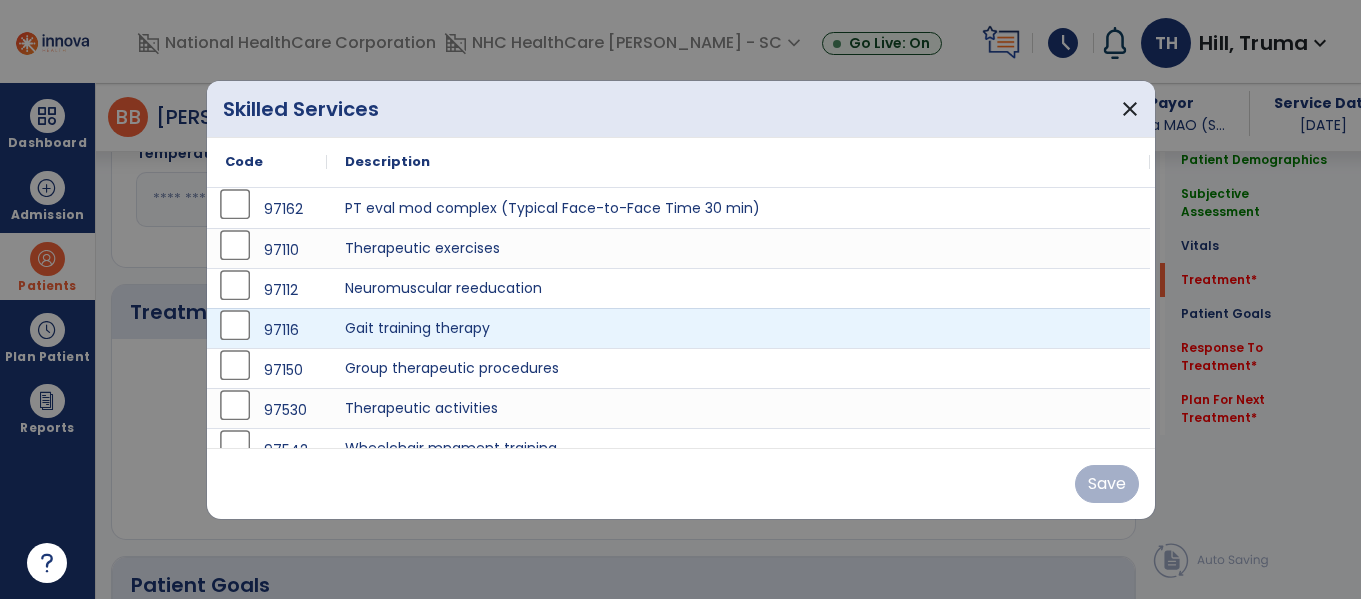 scroll, scrollTop: 1000, scrollLeft: 0, axis: vertical 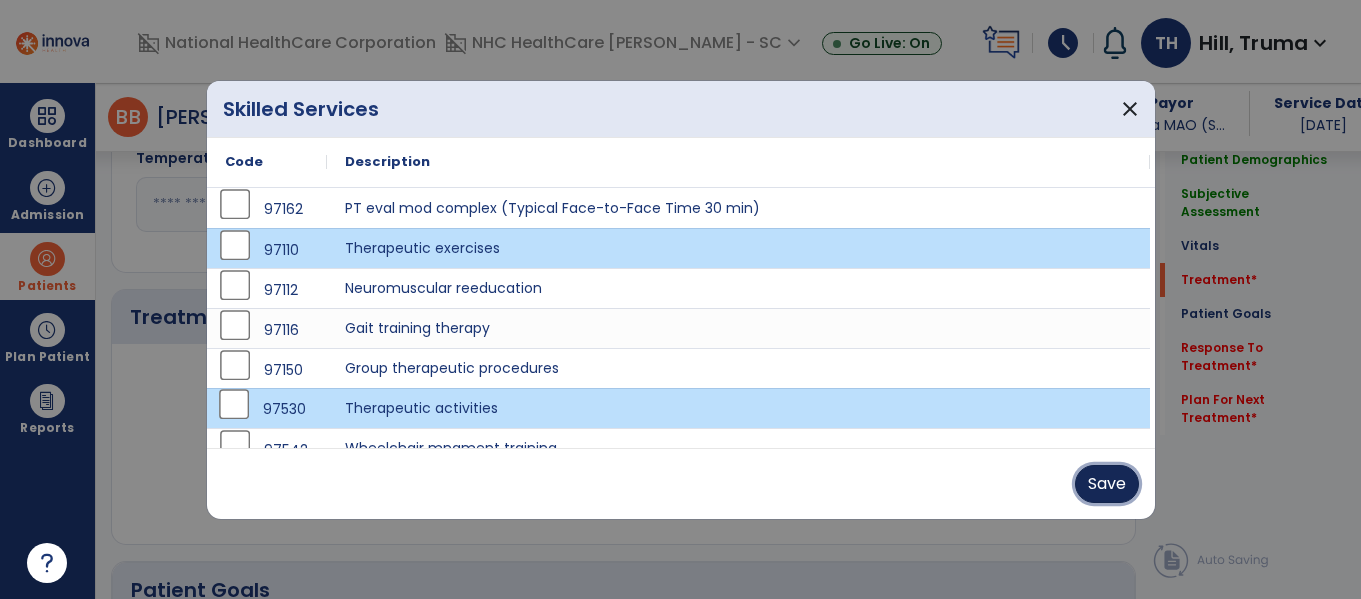 click on "Save" at bounding box center (1107, 484) 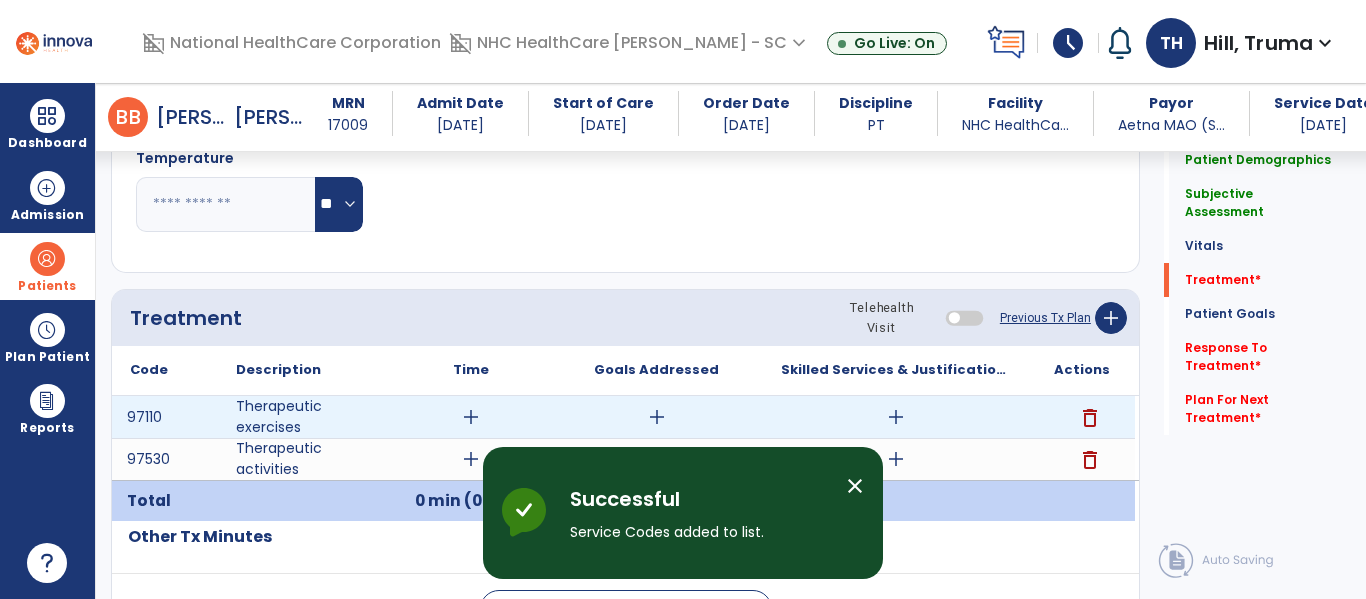 click on "add" at bounding box center (471, 417) 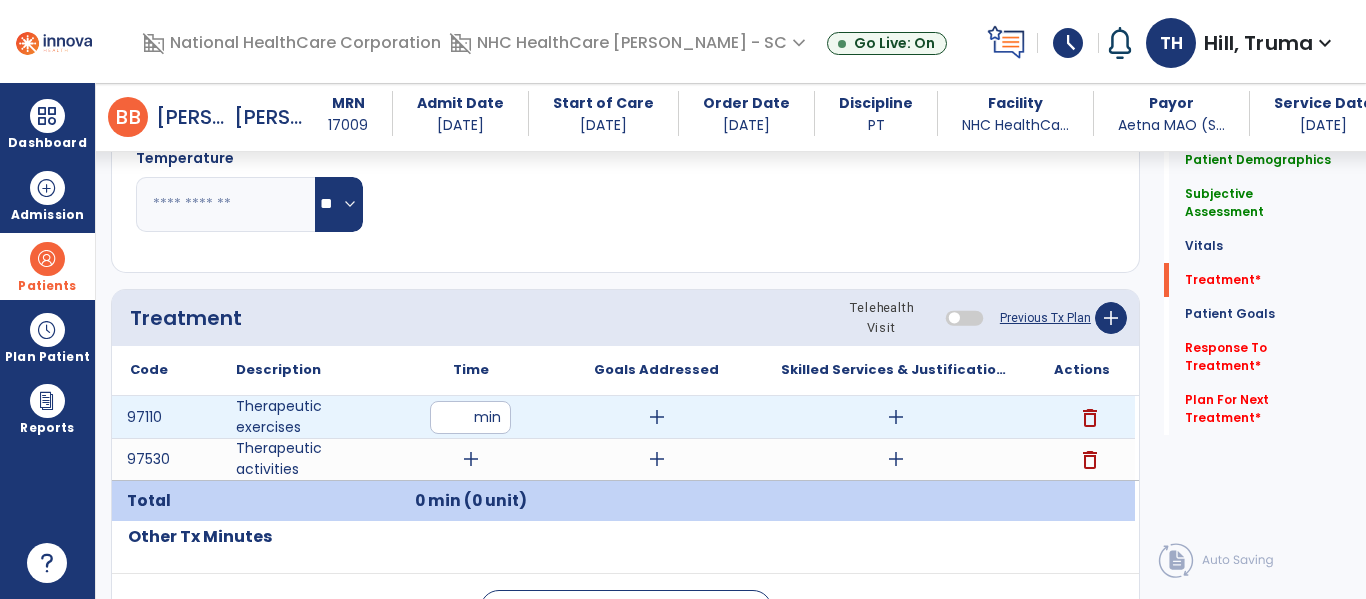 type on "**" 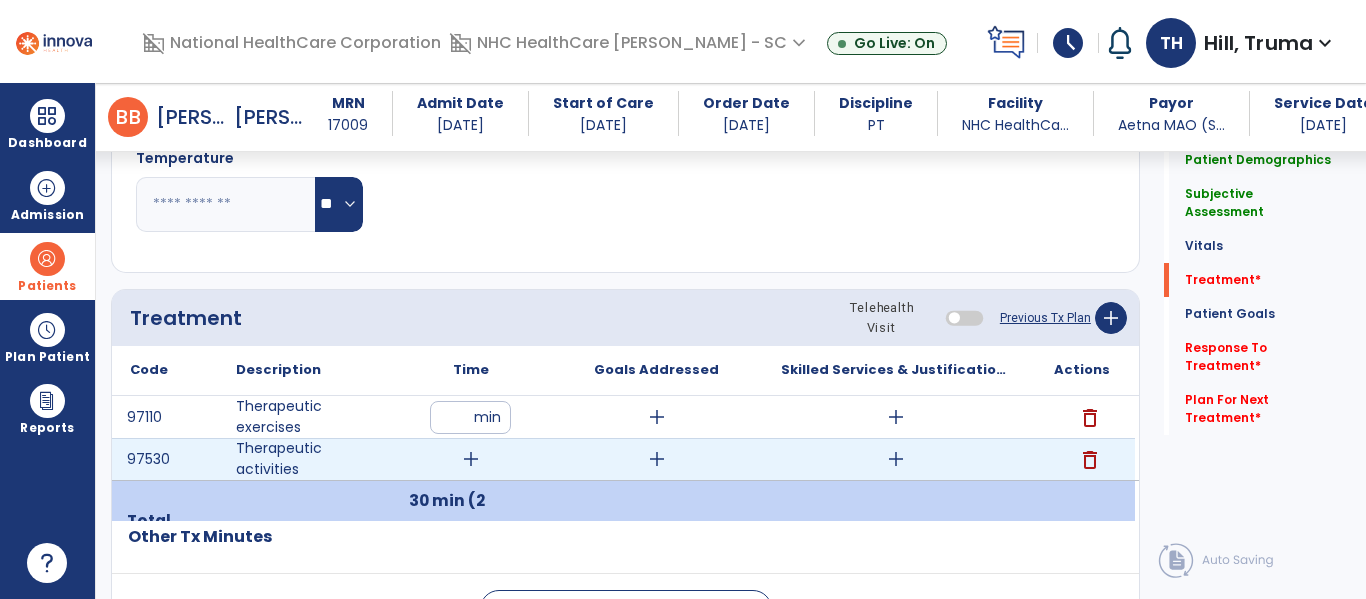 click on "add" at bounding box center [471, 459] 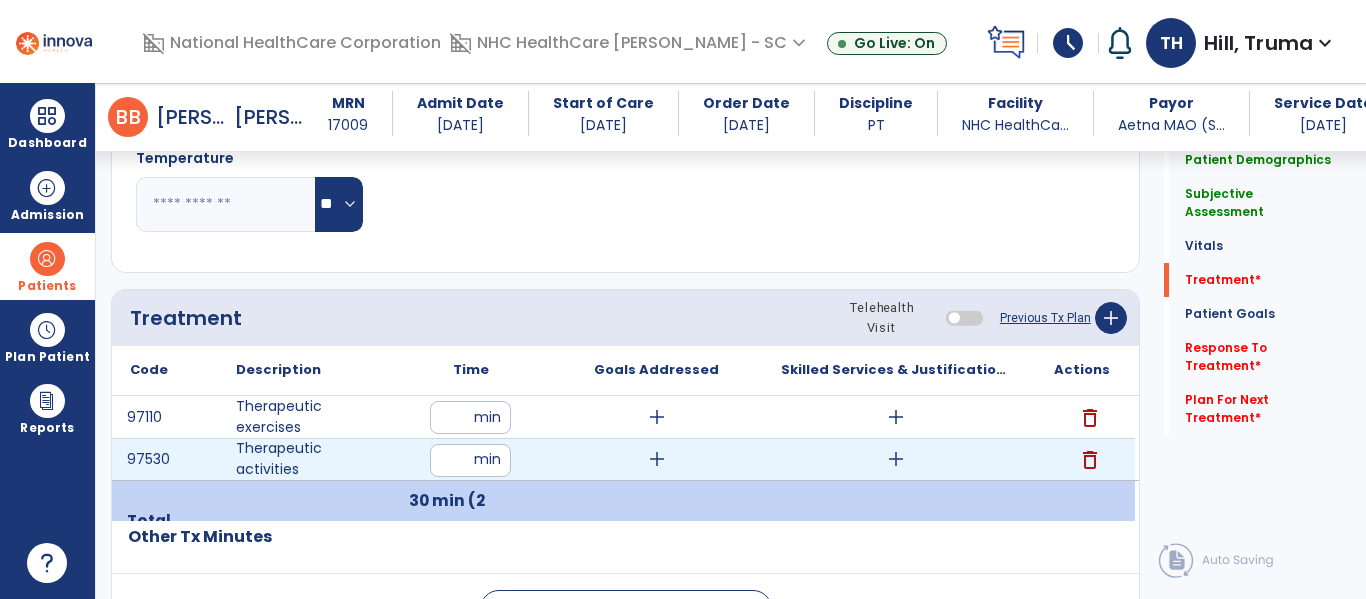 type on "**" 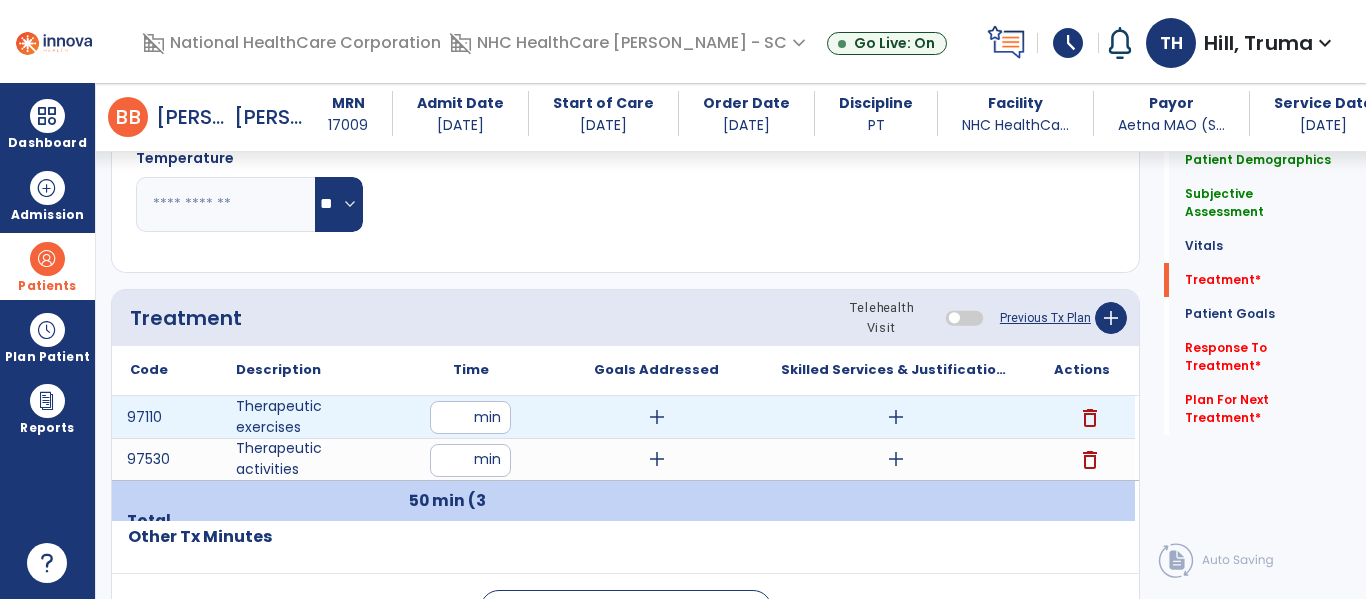 click on "add" at bounding box center [896, 417] 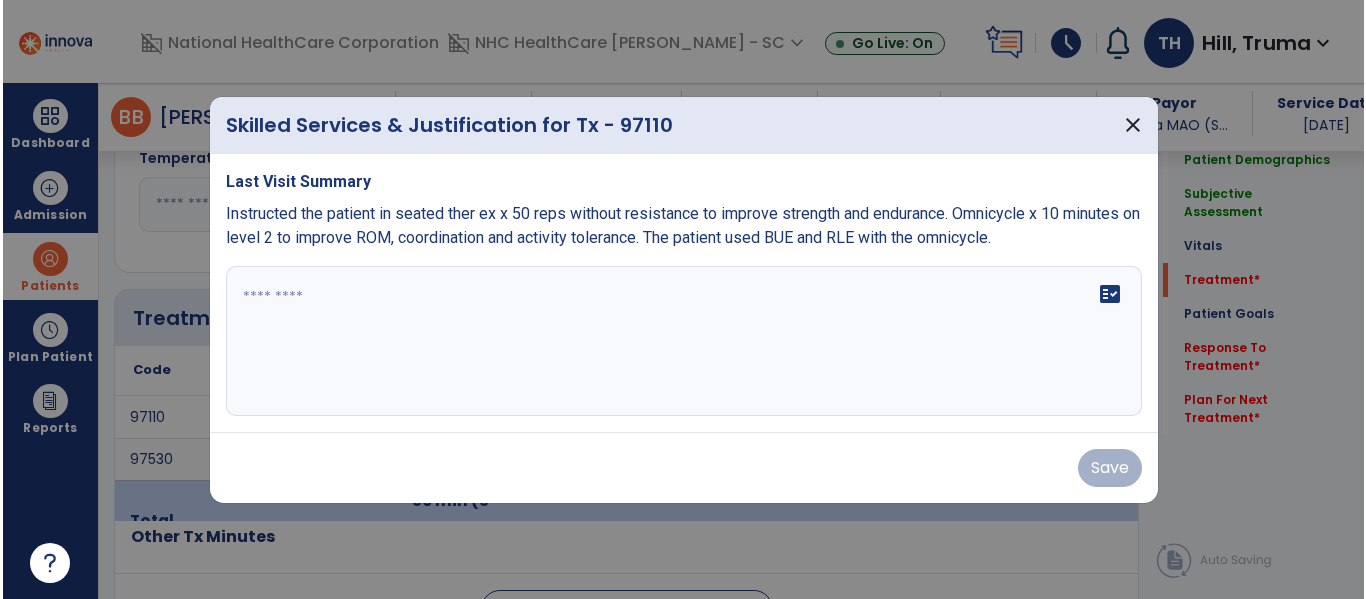 scroll, scrollTop: 1000, scrollLeft: 0, axis: vertical 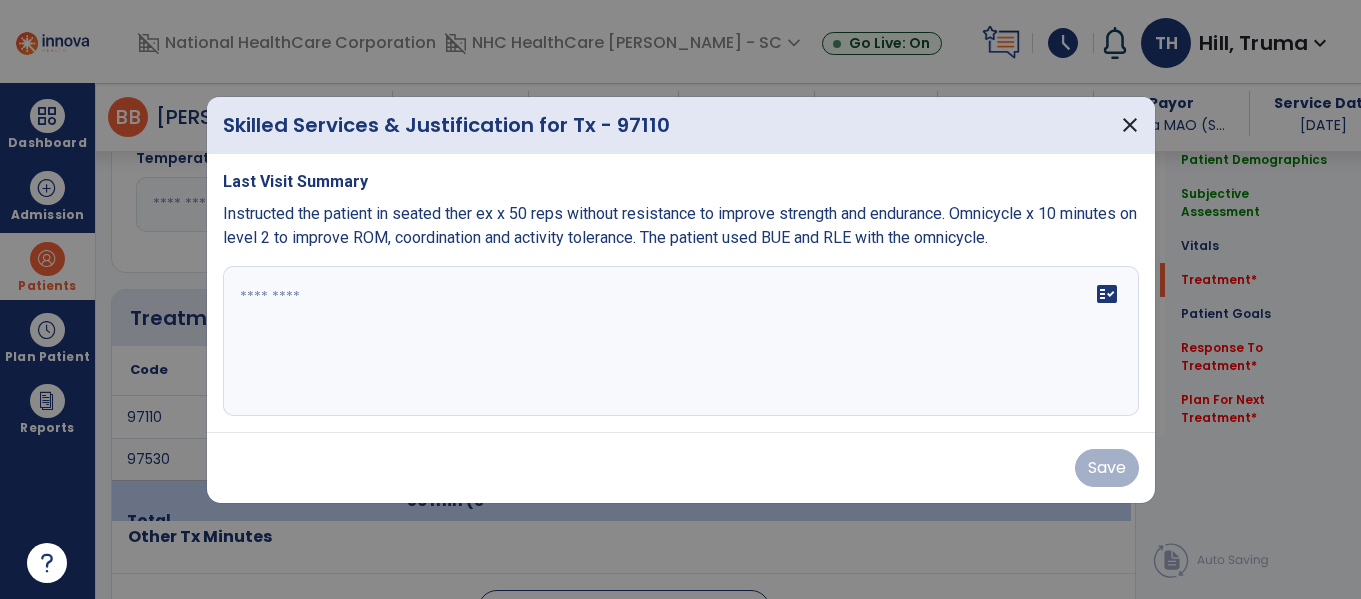 click on "fact_check" at bounding box center [681, 341] 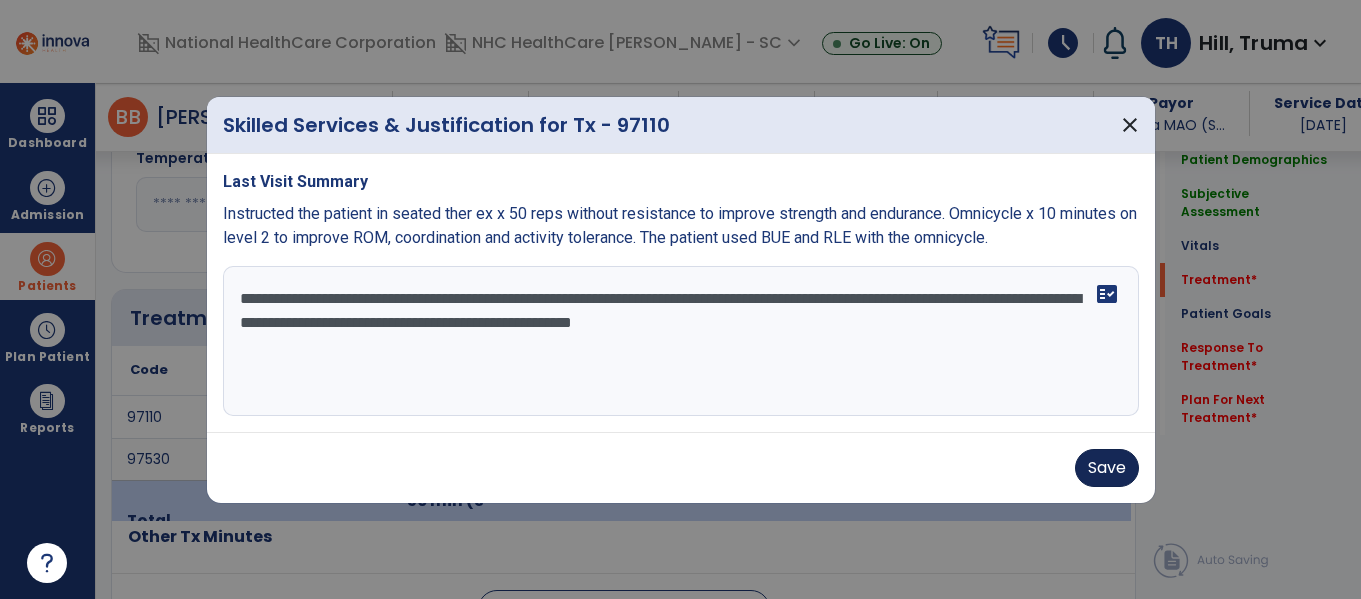 type on "**********" 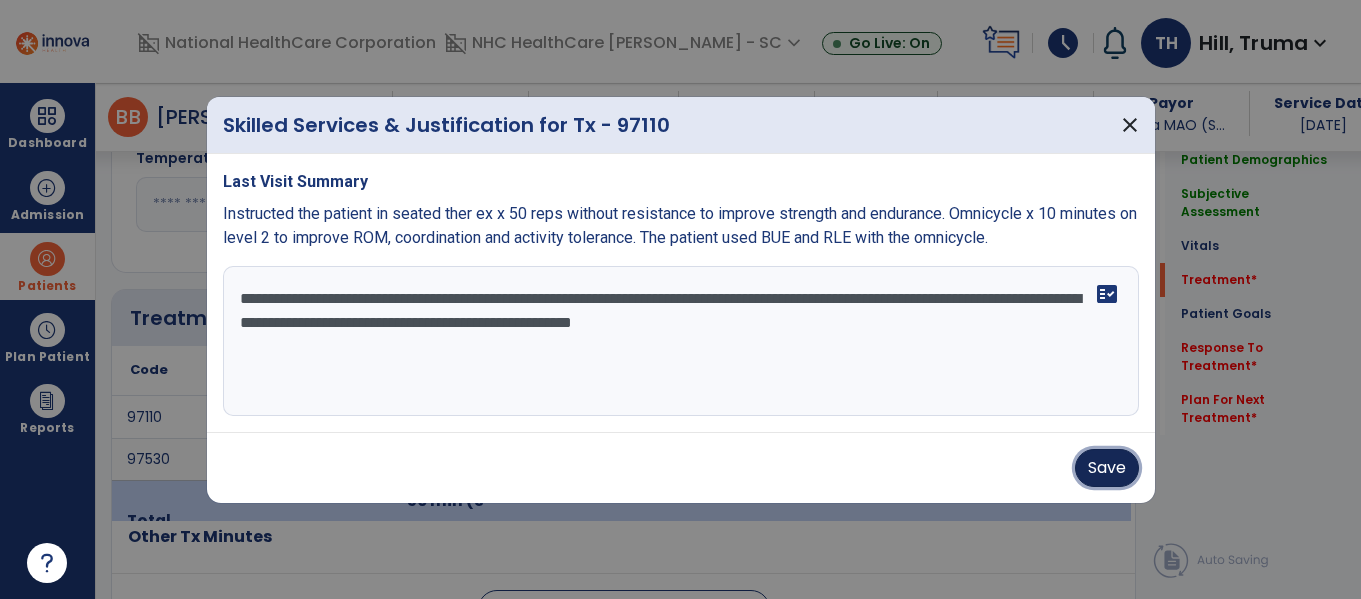 drag, startPoint x: 1105, startPoint y: 482, endPoint x: 1084, endPoint y: 462, distance: 29 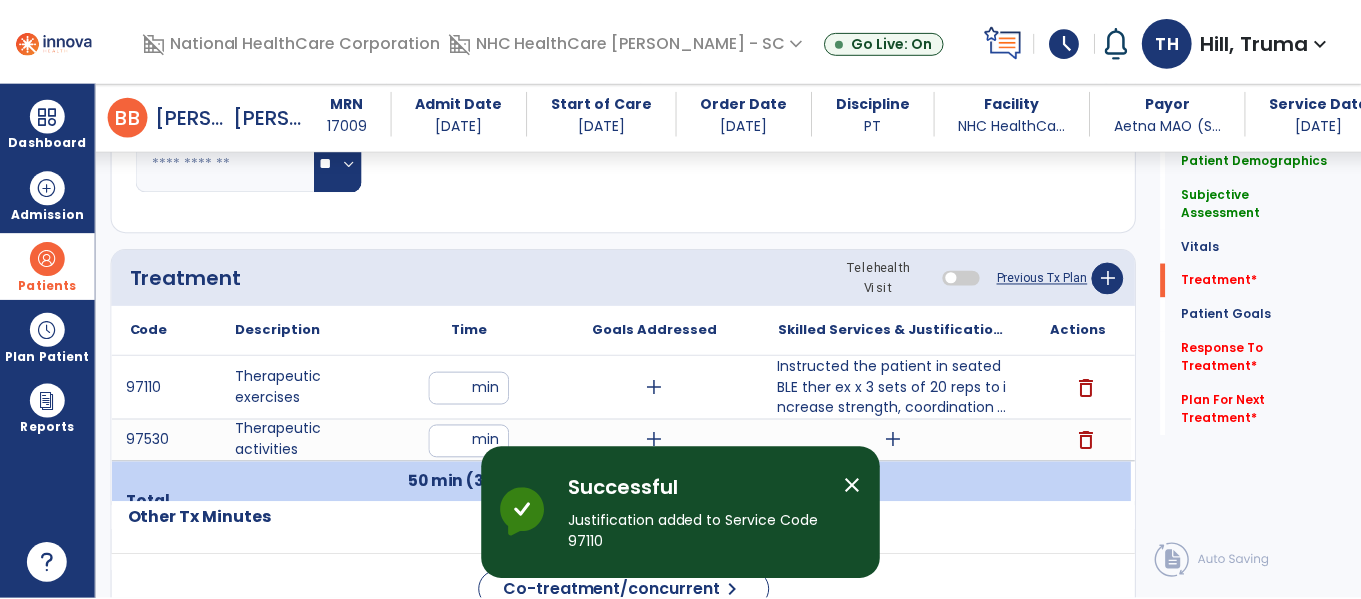 scroll, scrollTop: 1300, scrollLeft: 0, axis: vertical 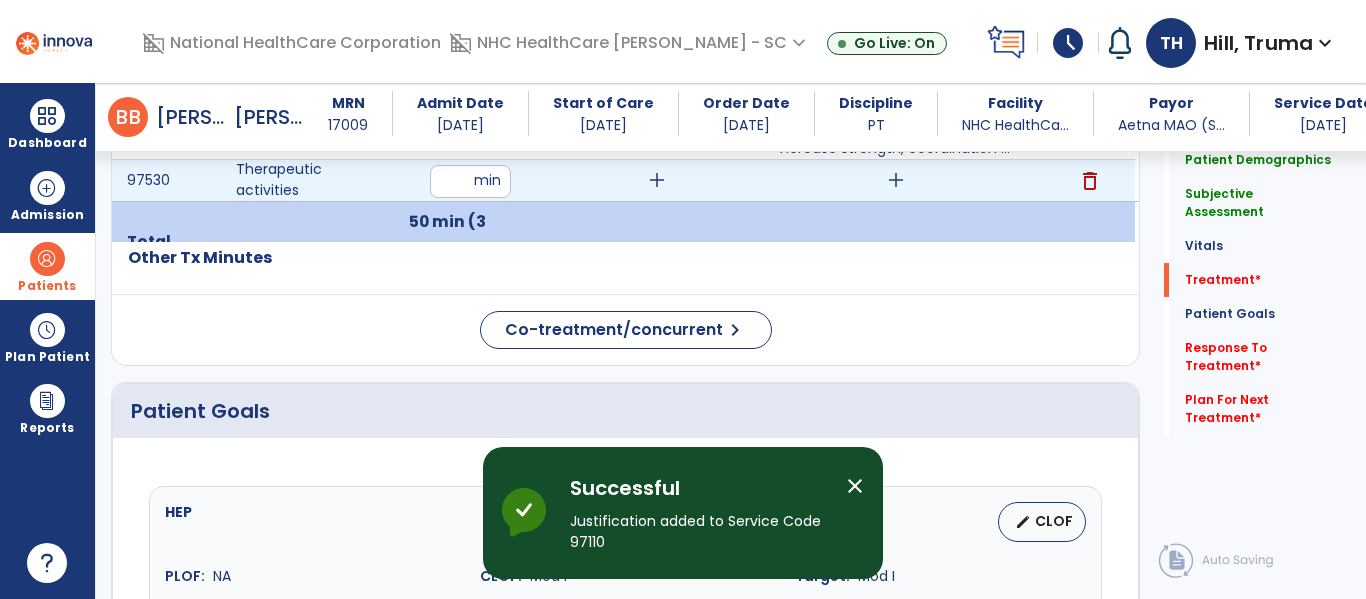 click on "add" at bounding box center [896, 180] 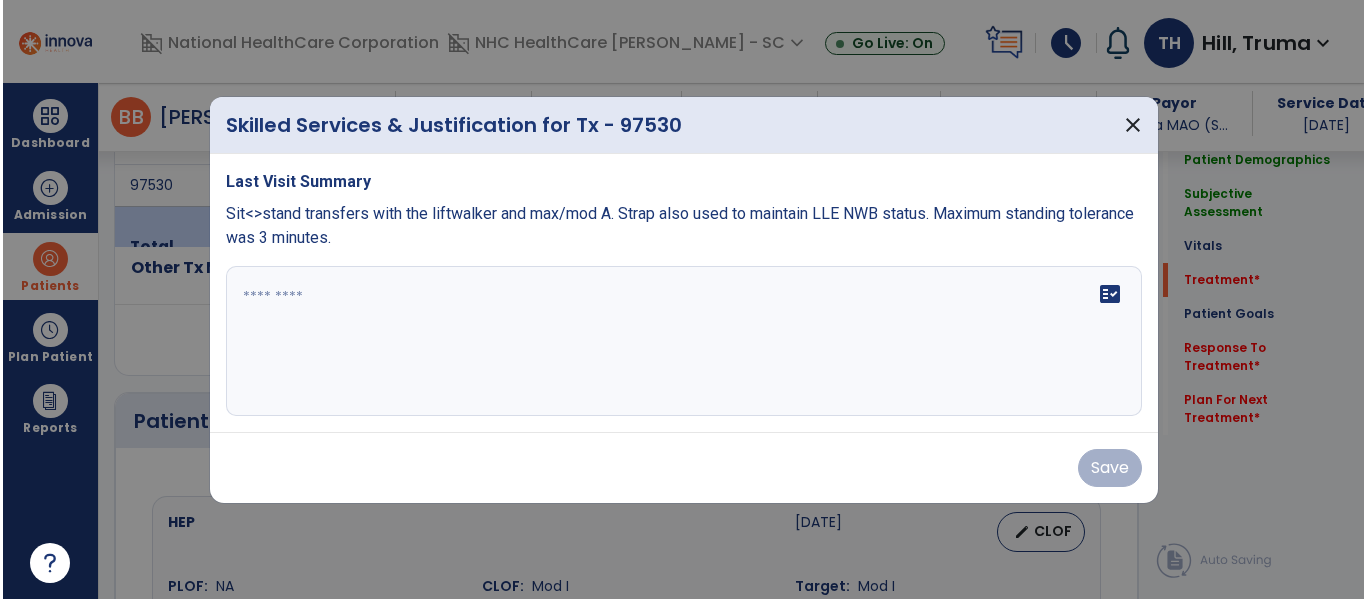 scroll, scrollTop: 1300, scrollLeft: 0, axis: vertical 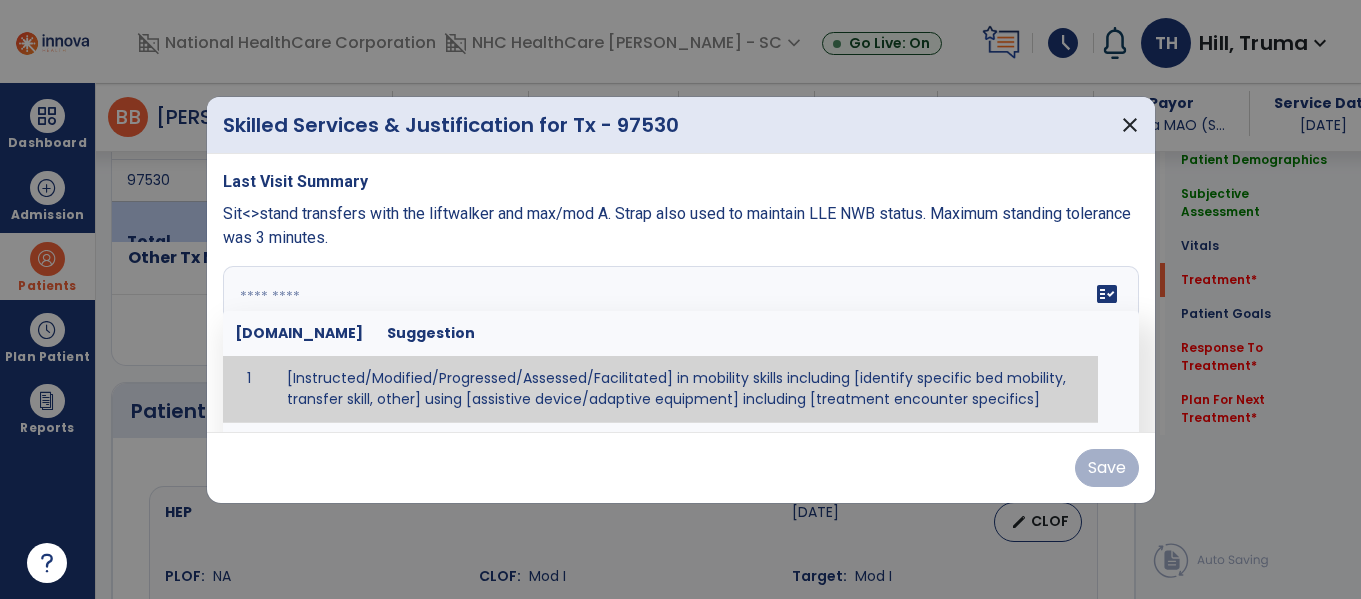 click at bounding box center (681, 341) 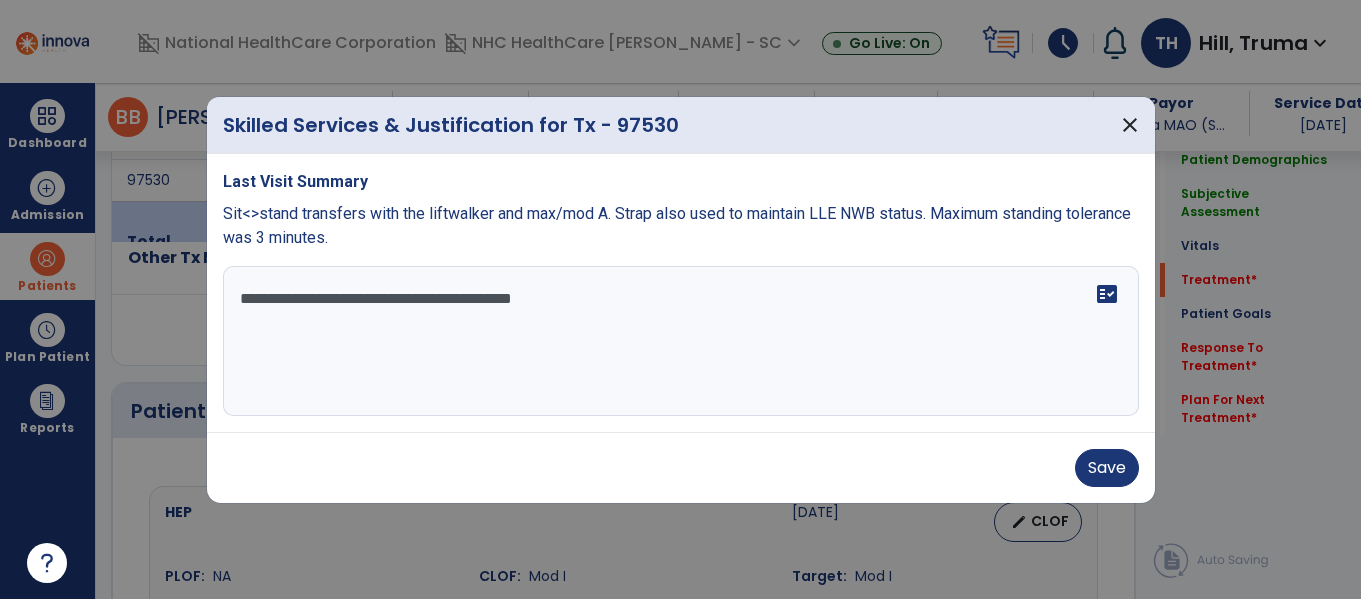 drag, startPoint x: 390, startPoint y: 298, endPoint x: 404, endPoint y: 294, distance: 14.56022 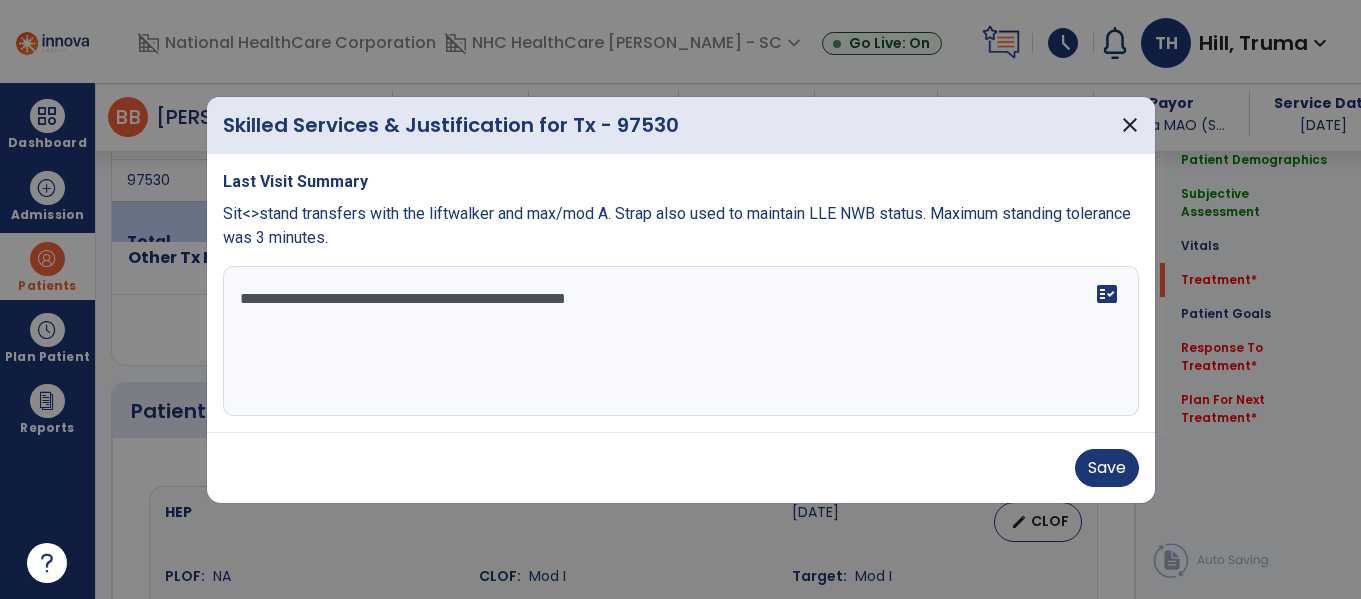 click on "**********" at bounding box center [681, 341] 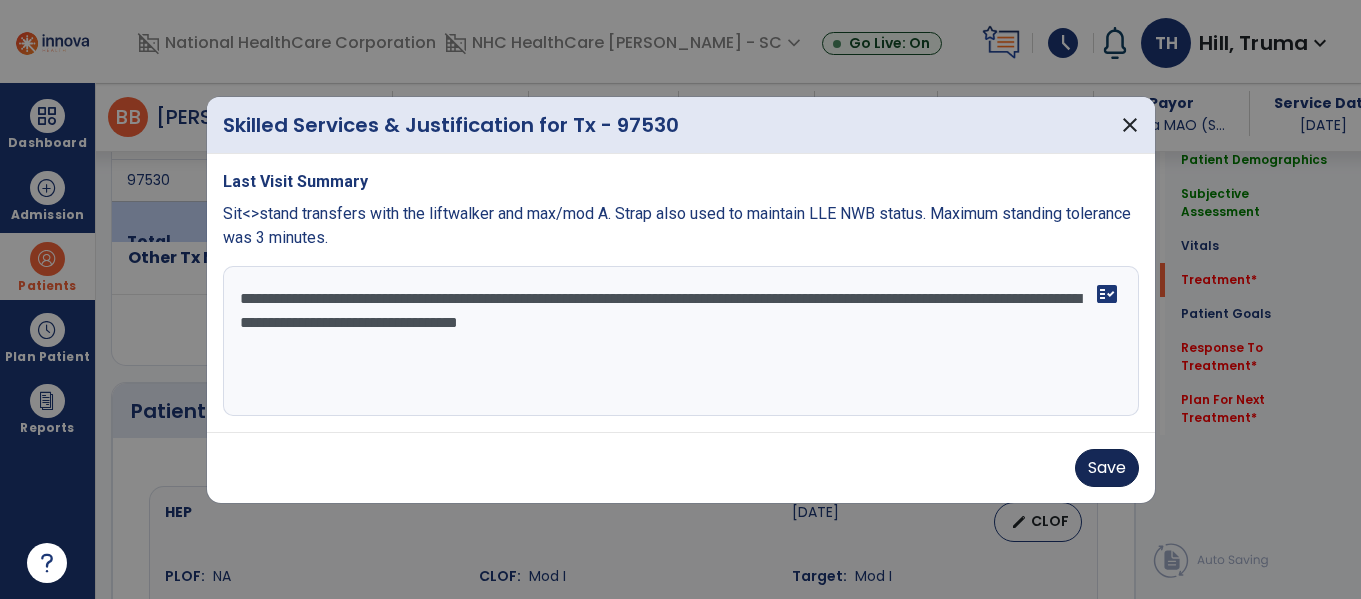 type on "**********" 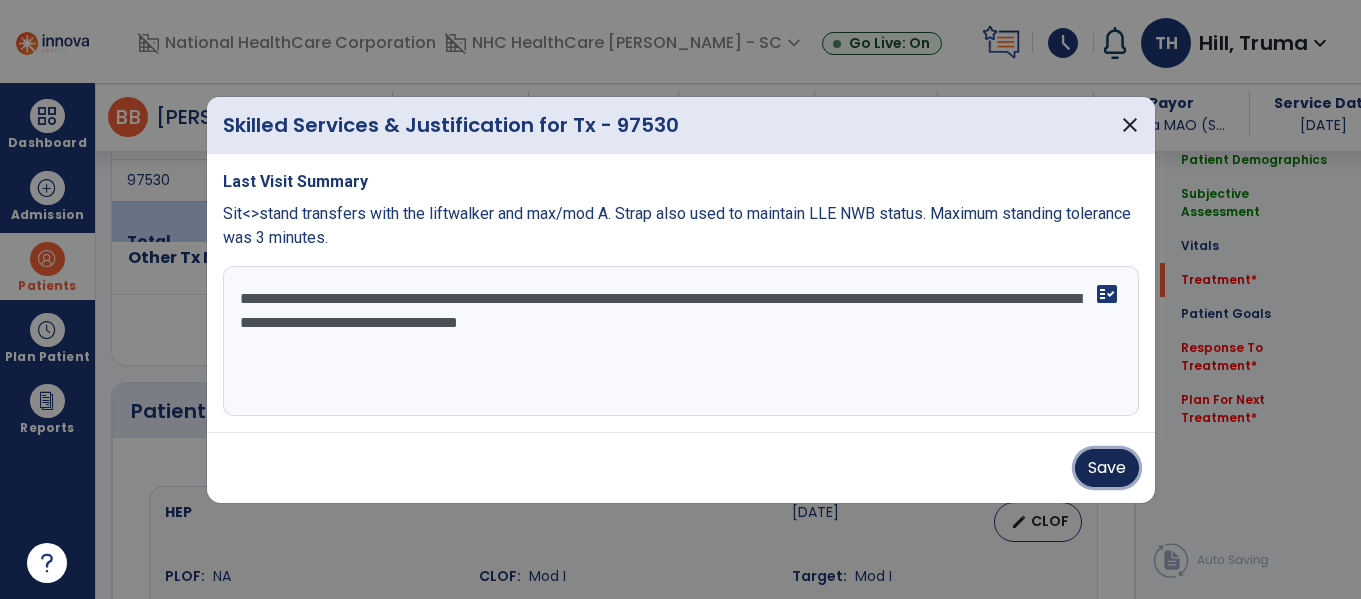 click on "Save" at bounding box center (1107, 468) 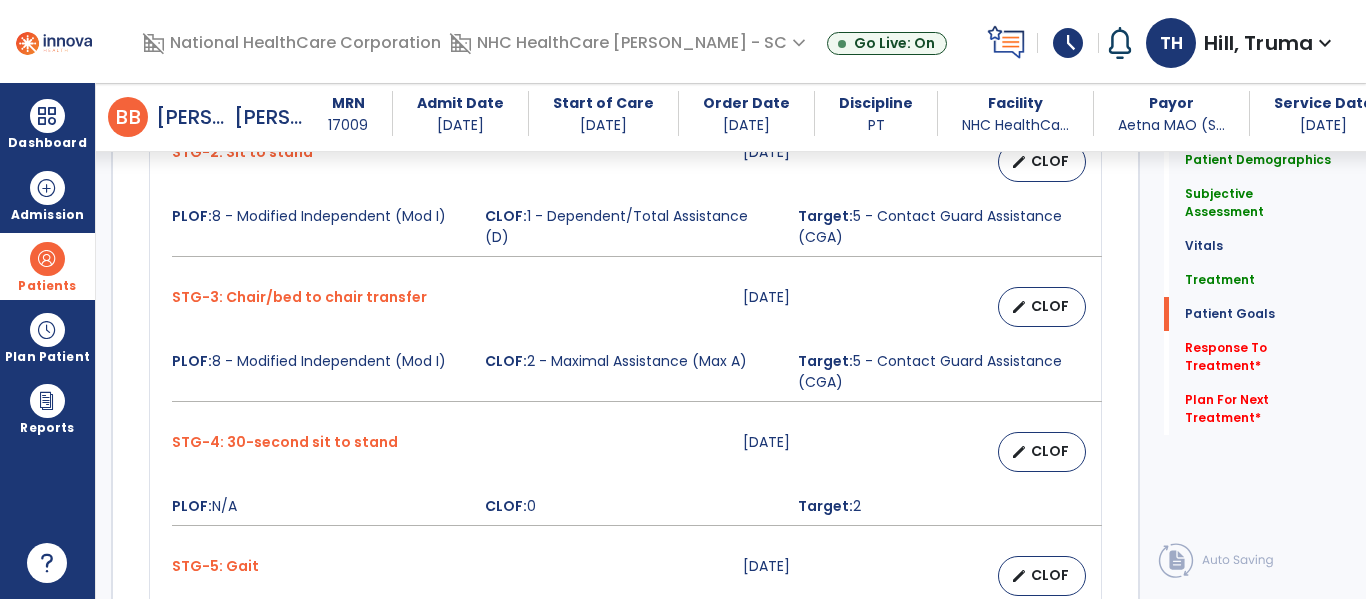 scroll, scrollTop: 2623, scrollLeft: 0, axis: vertical 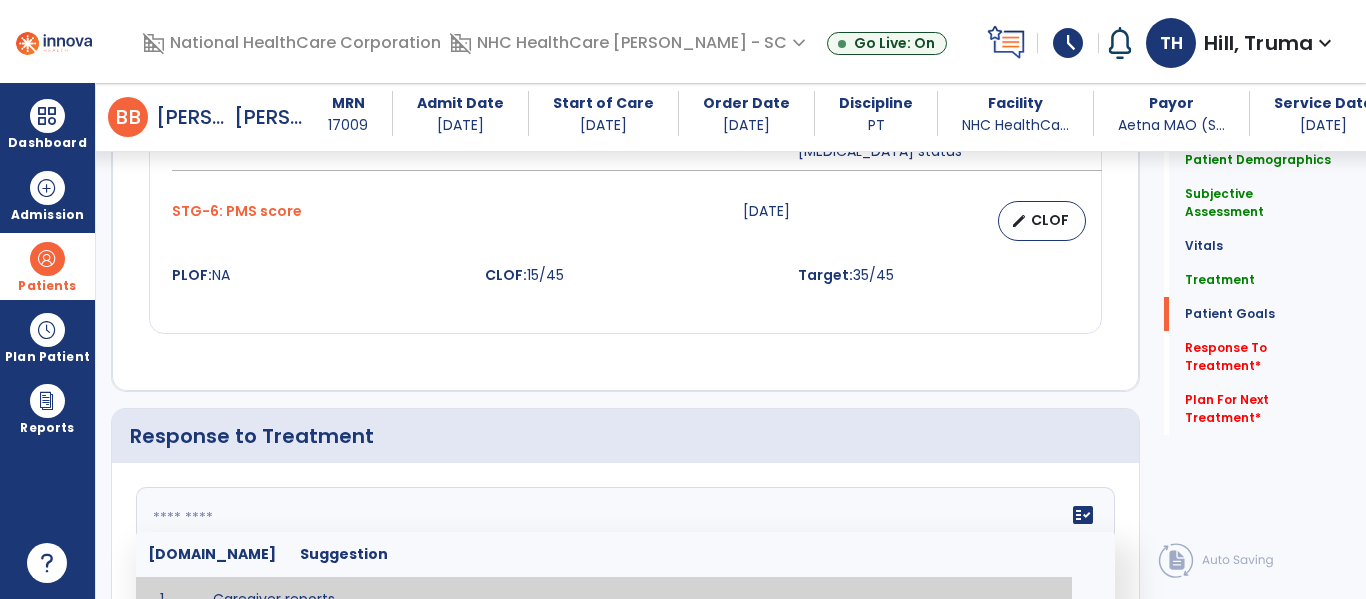click 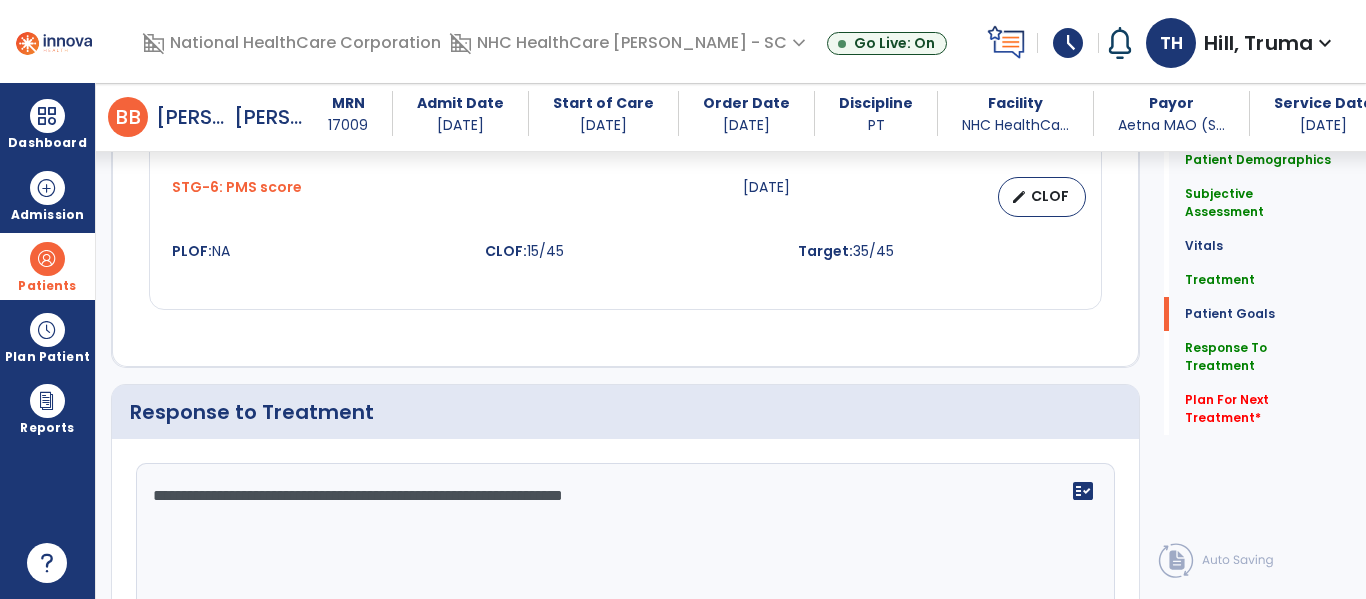 scroll, scrollTop: 2647, scrollLeft: 0, axis: vertical 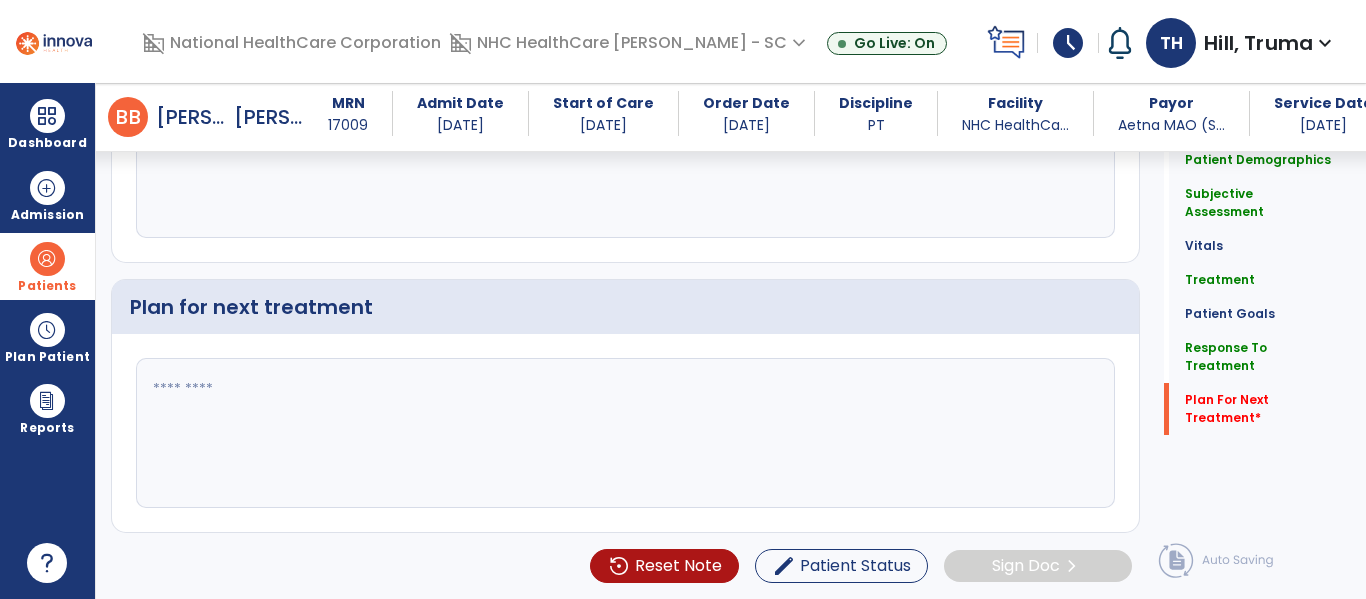 type on "**********" 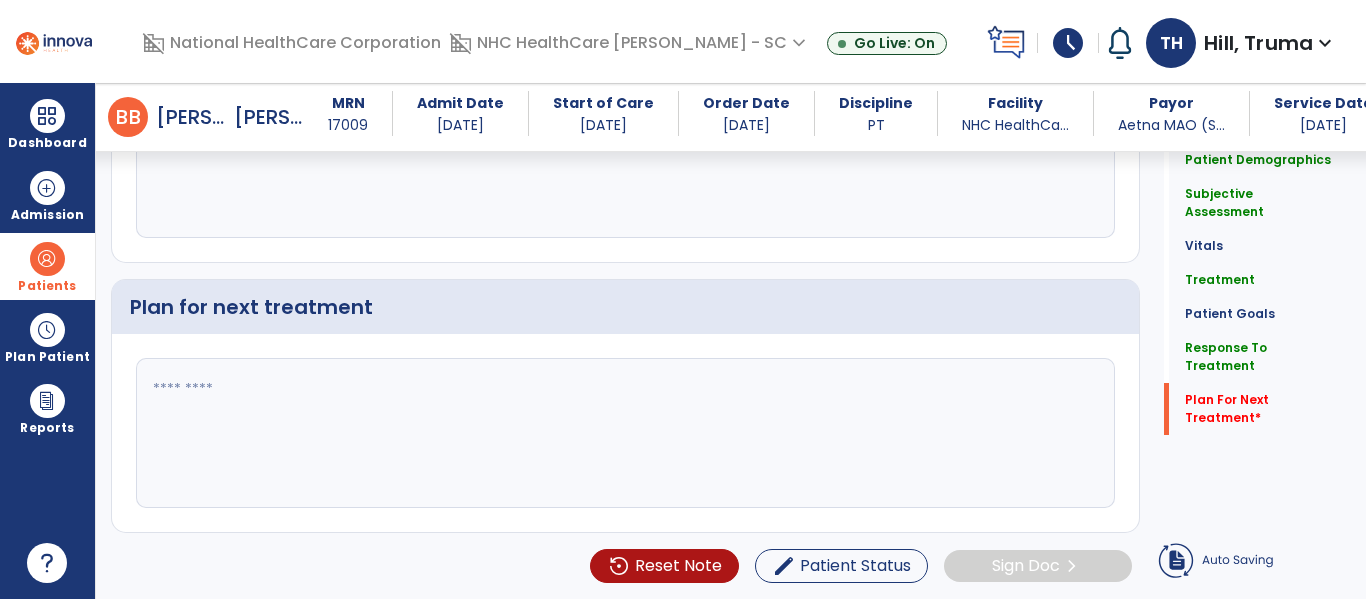 click 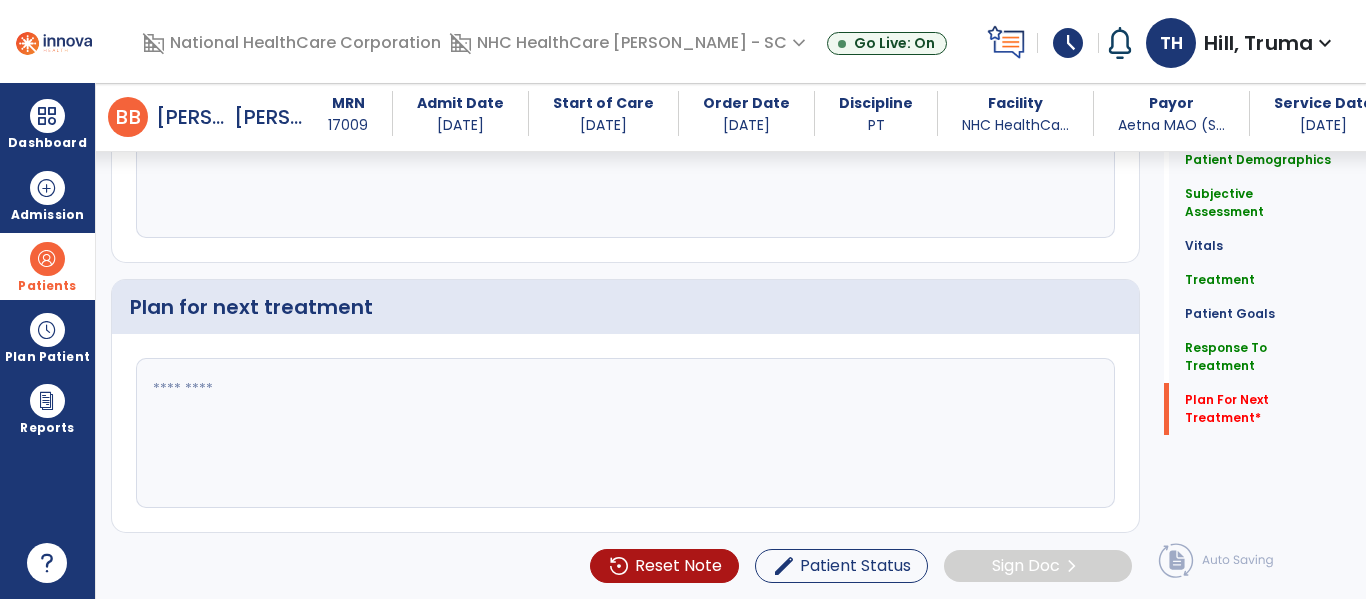 scroll, scrollTop: 3023, scrollLeft: 0, axis: vertical 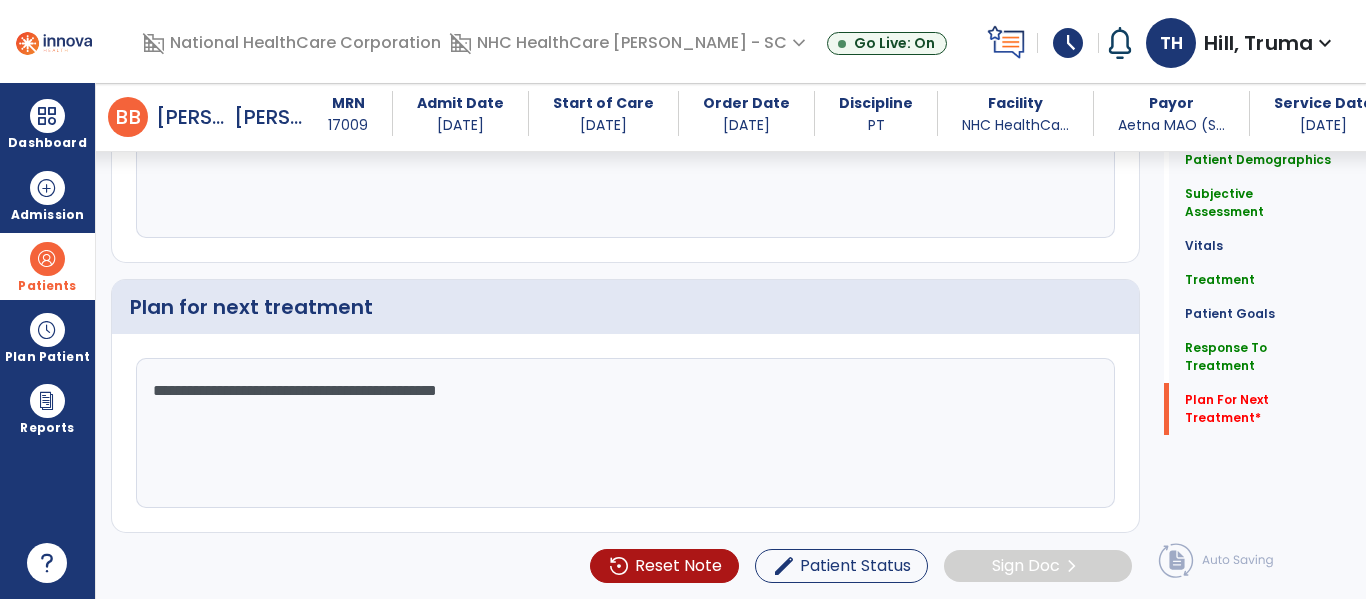 click on "**********" 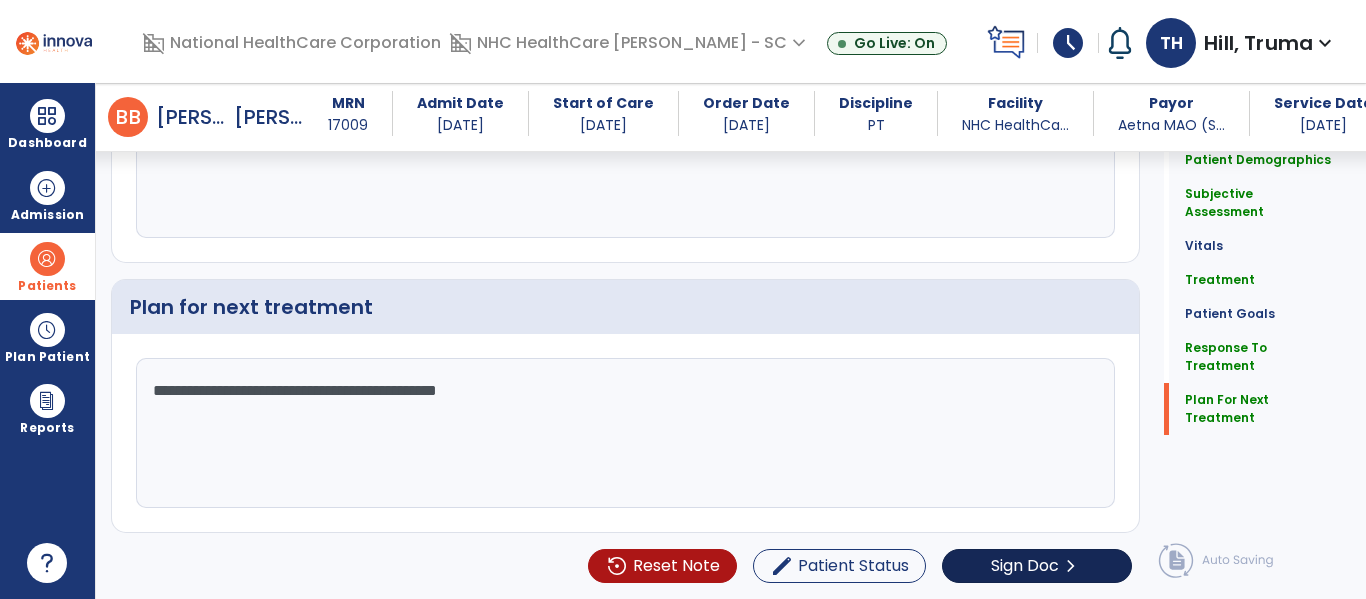 type on "**********" 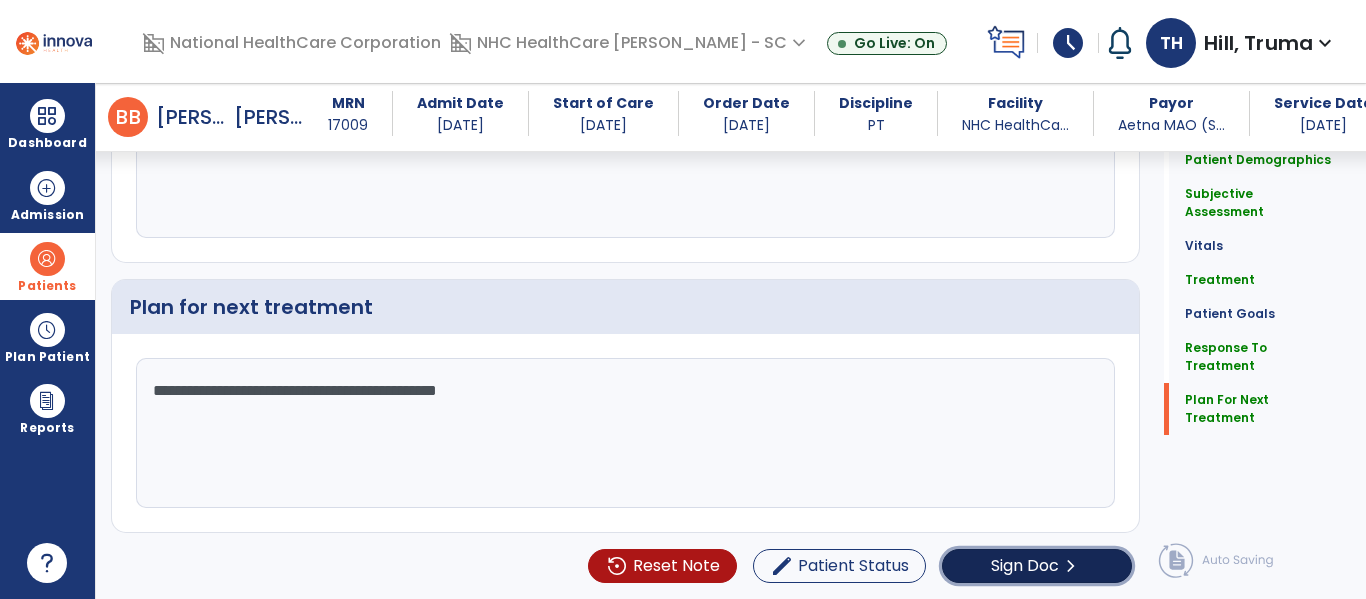 click on "Sign Doc" 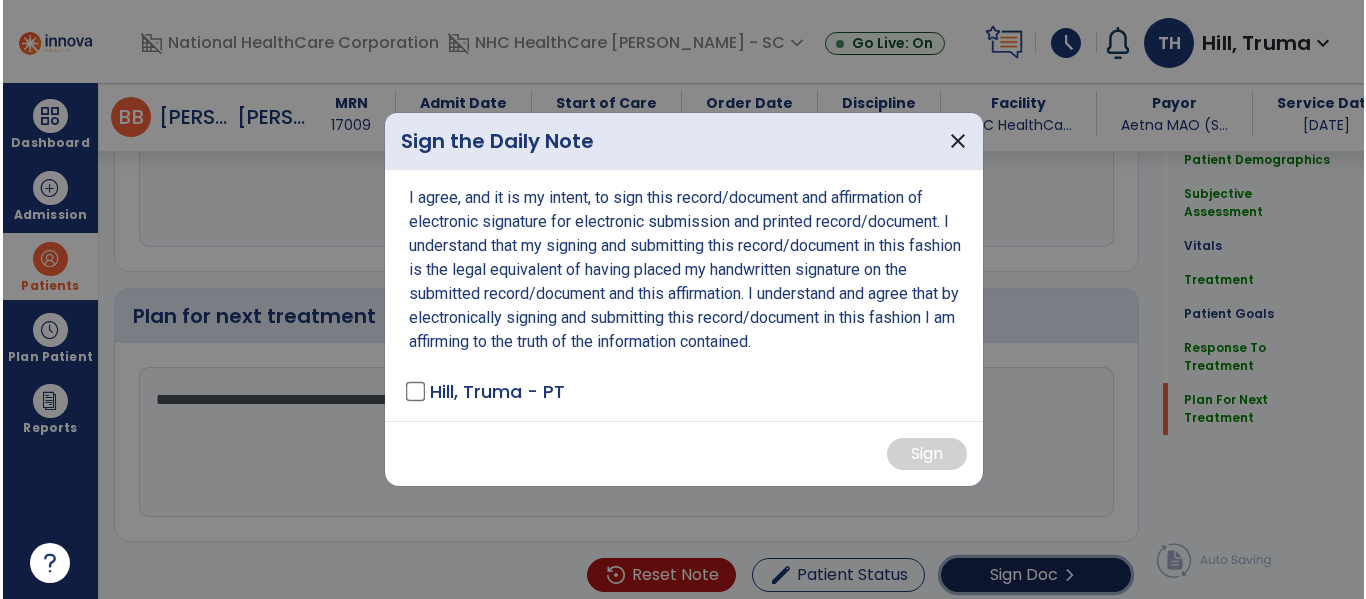 scroll, scrollTop: 3023, scrollLeft: 0, axis: vertical 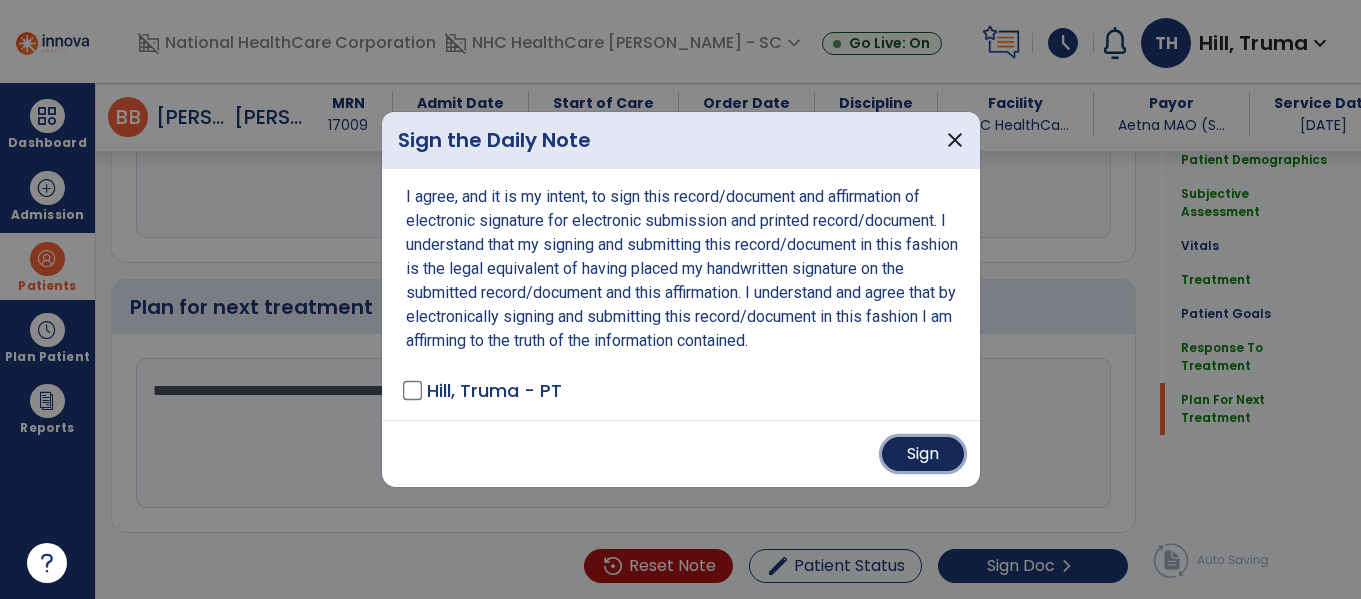 click on "Sign" at bounding box center (923, 454) 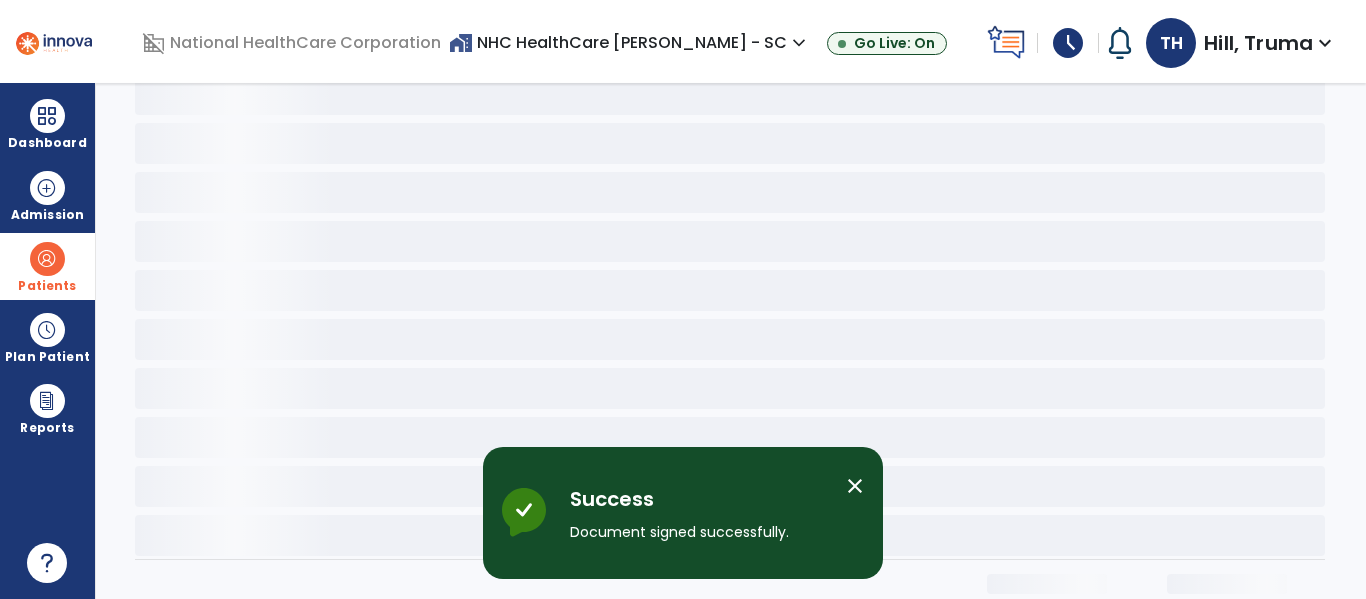 scroll, scrollTop: 0, scrollLeft: 0, axis: both 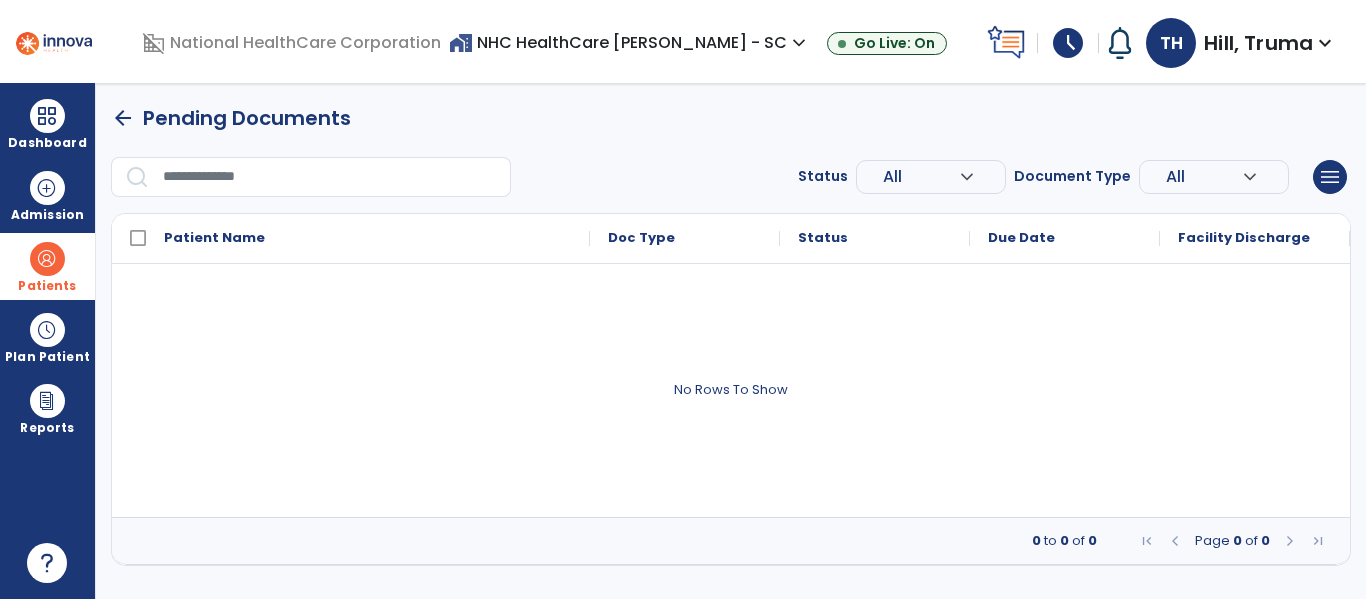 click on "Hill, Truma" at bounding box center [1258, 43] 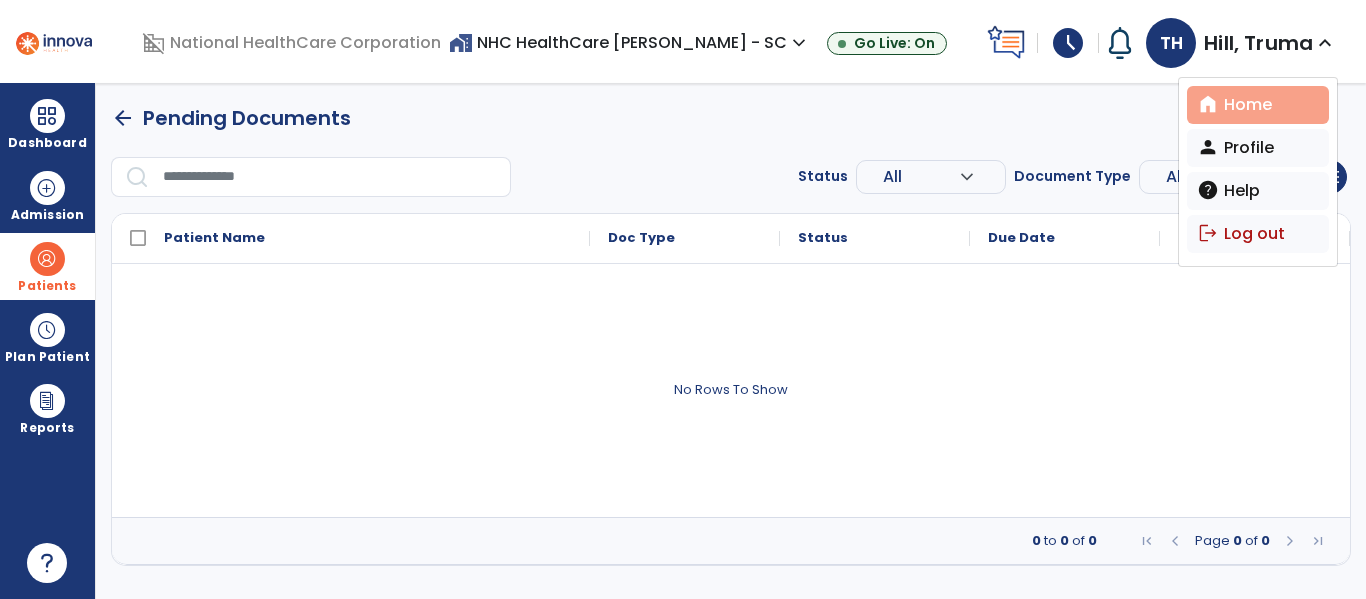 click on "home" at bounding box center (1208, 104) 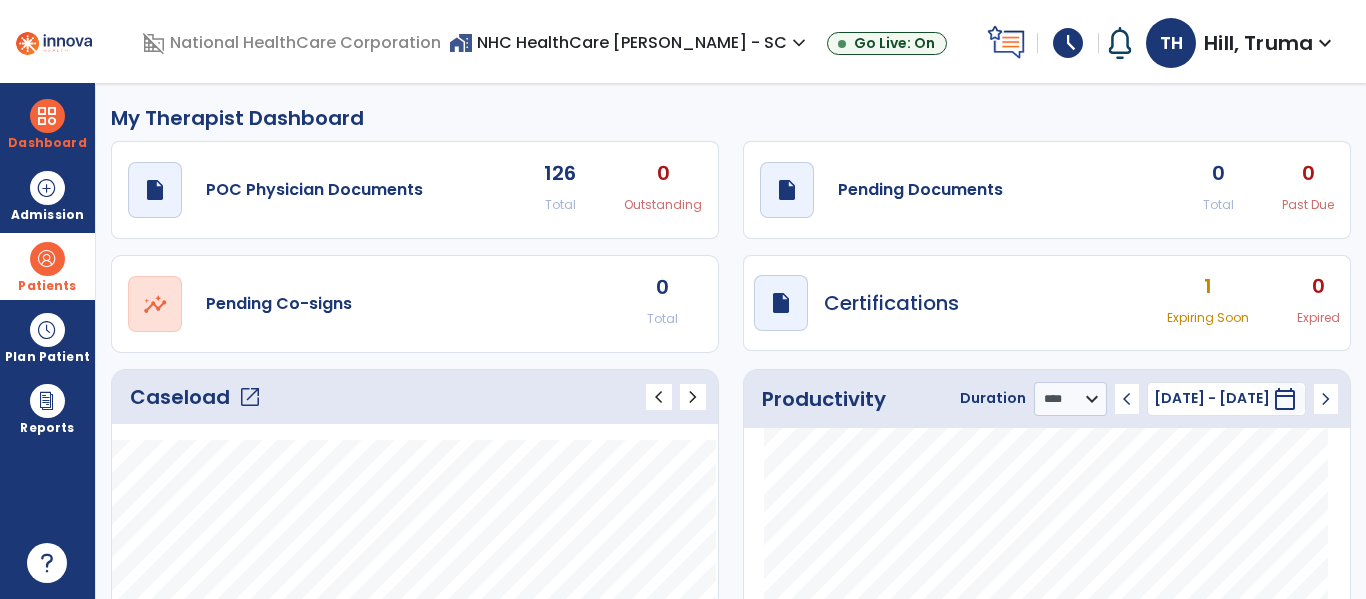 click at bounding box center [1120, 43] 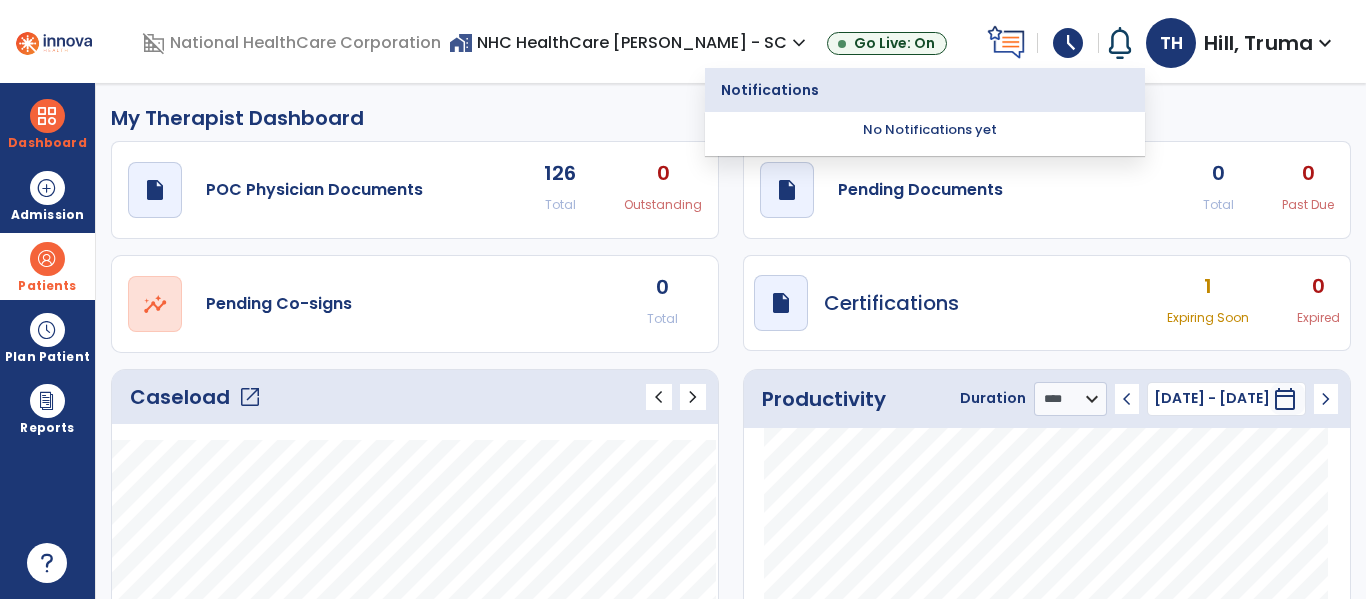 click on "Go Live: On" at bounding box center (899, 43) 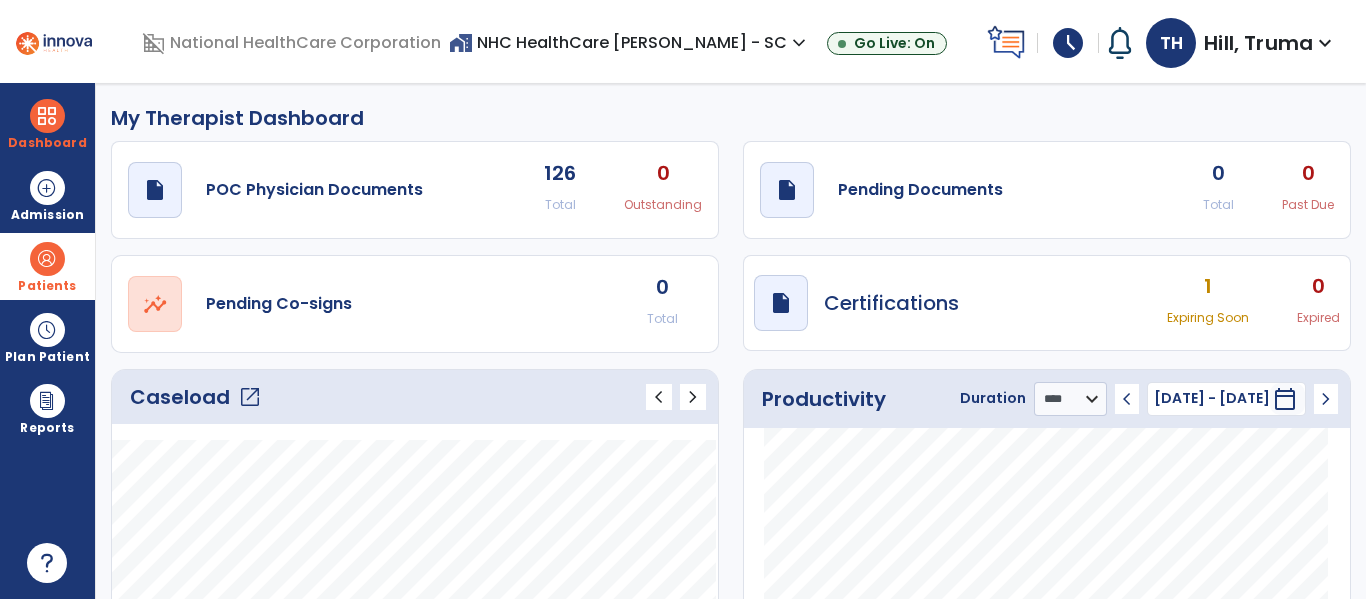 click on "open_in_new" 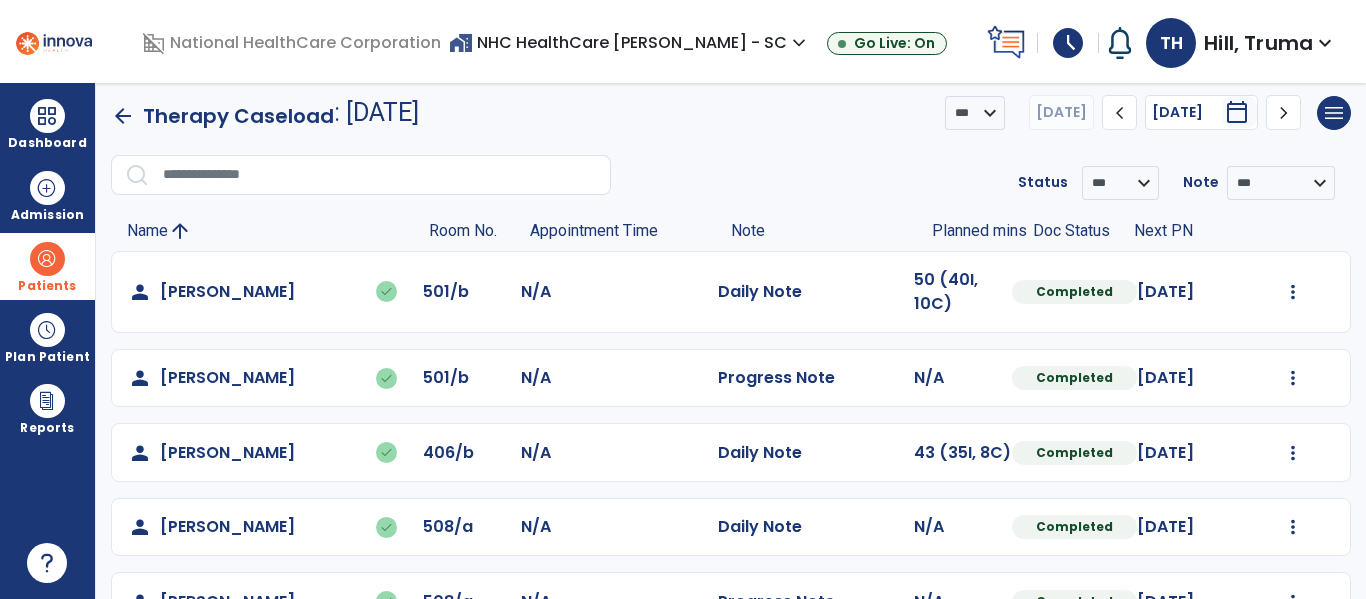 scroll, scrollTop: 0, scrollLeft: 0, axis: both 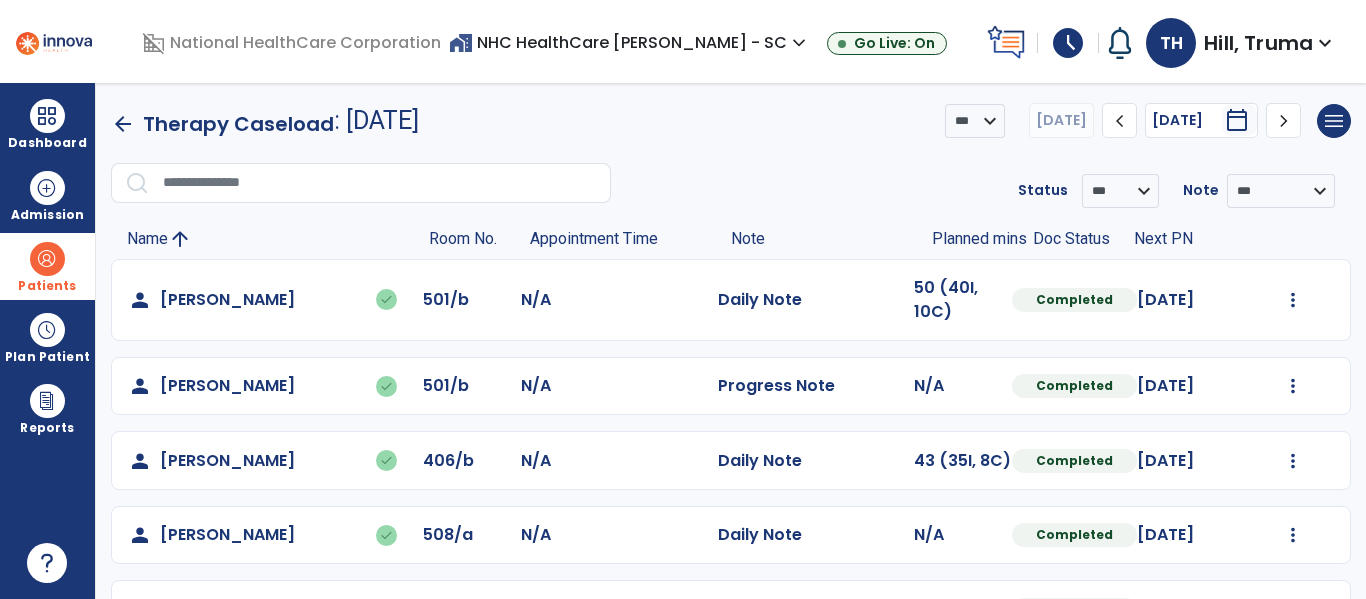click on "arrow_back" 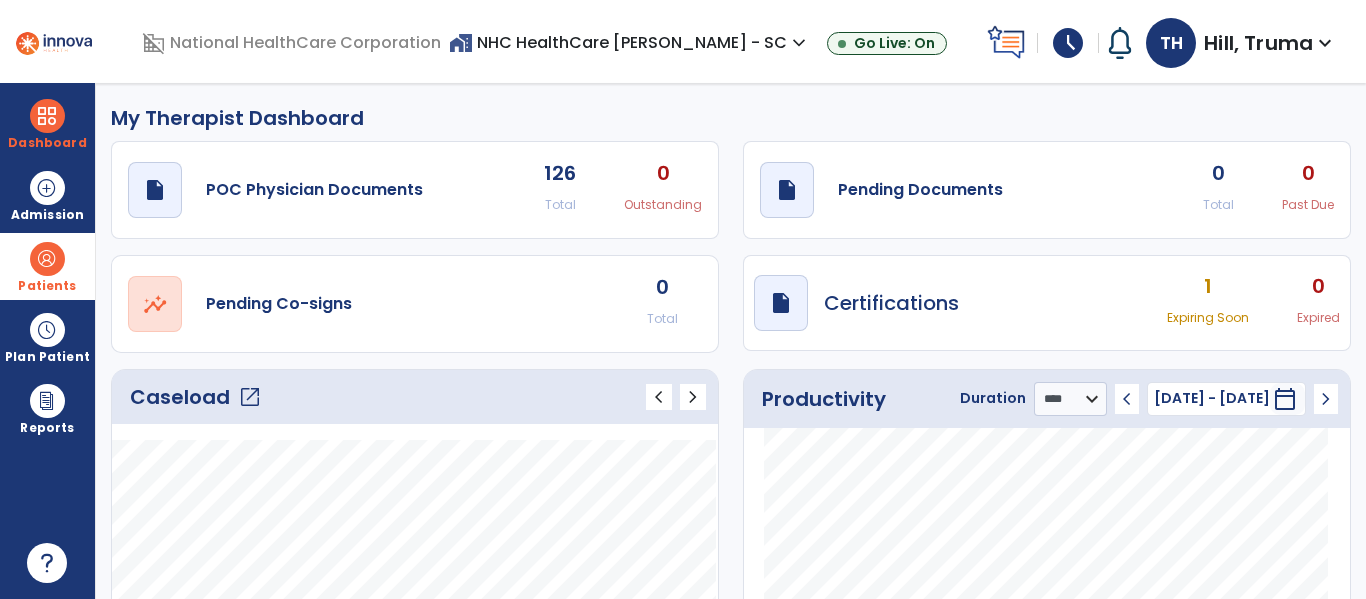 click on "schedule" at bounding box center (1068, 43) 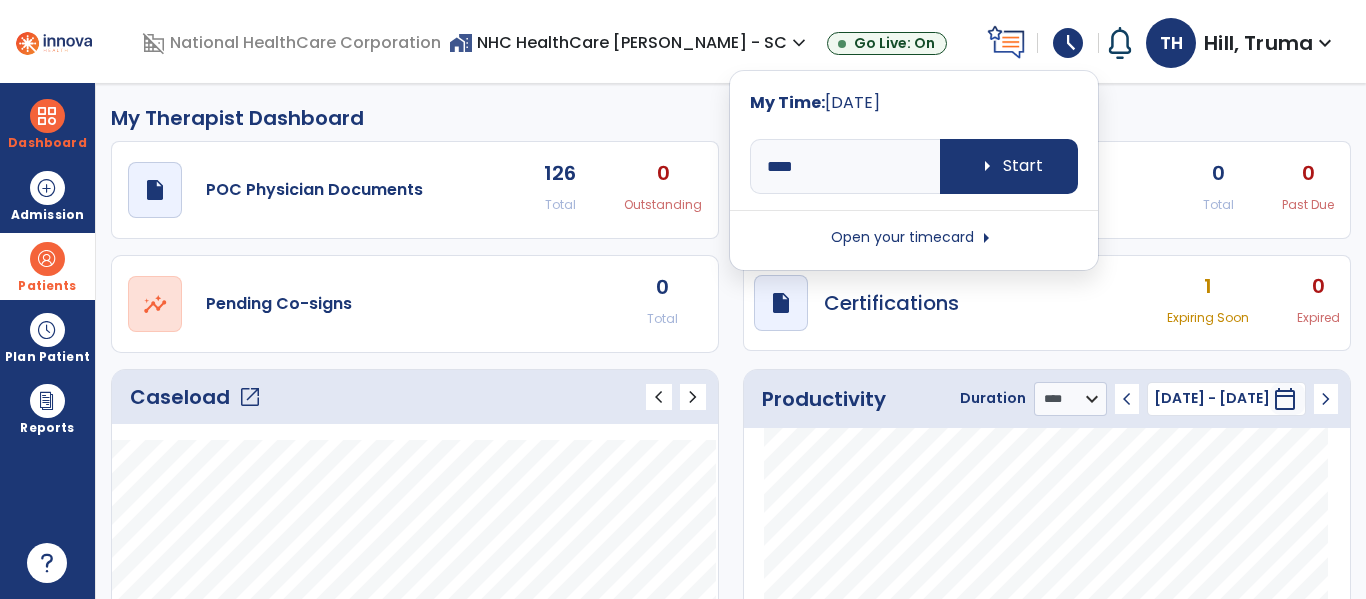 click on "Open your timecard  arrow_right" at bounding box center [914, 238] 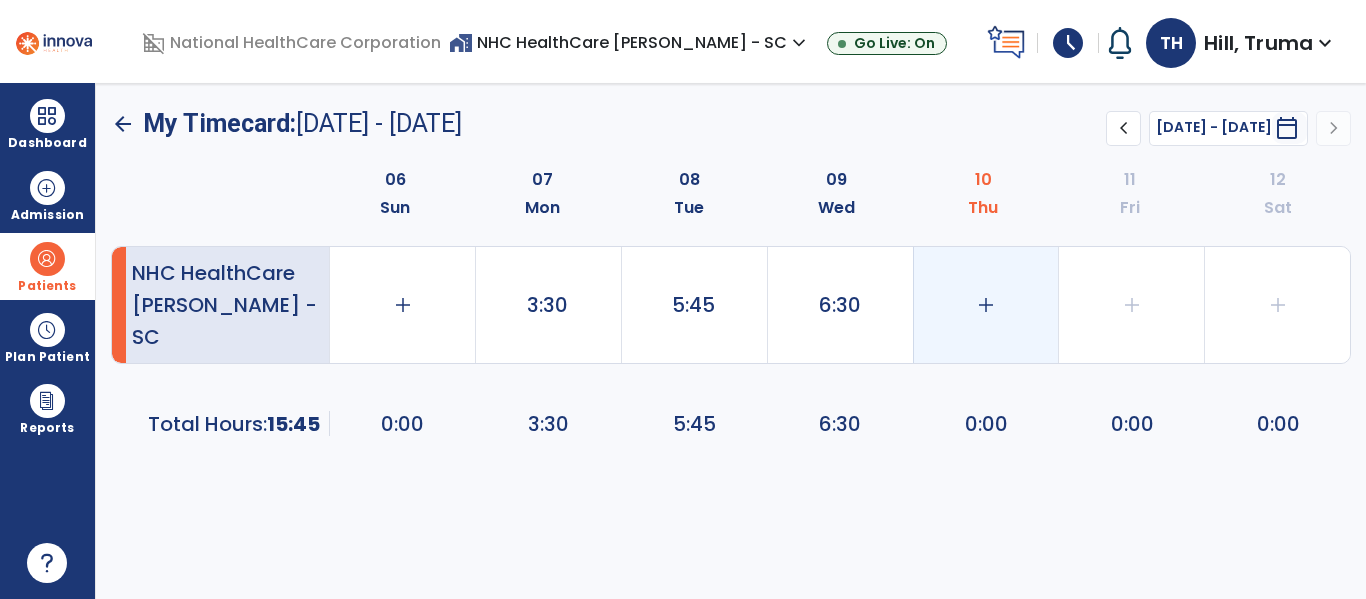 click on "add" 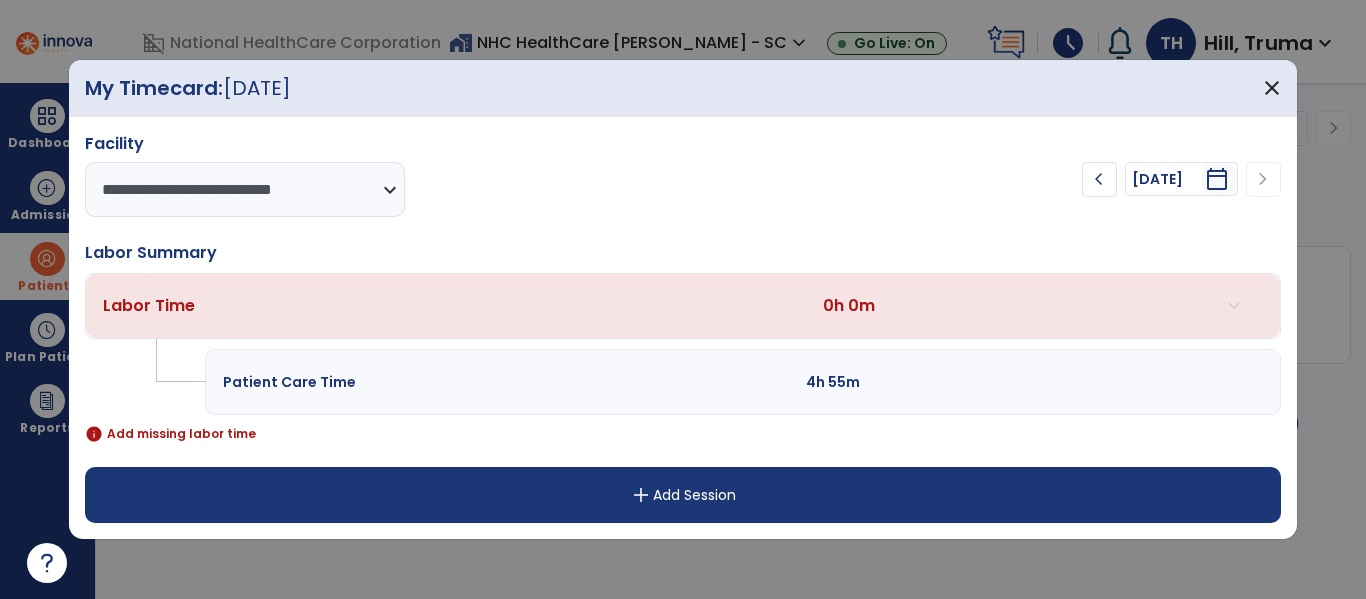 click on "add  Add Session" at bounding box center [682, 495] 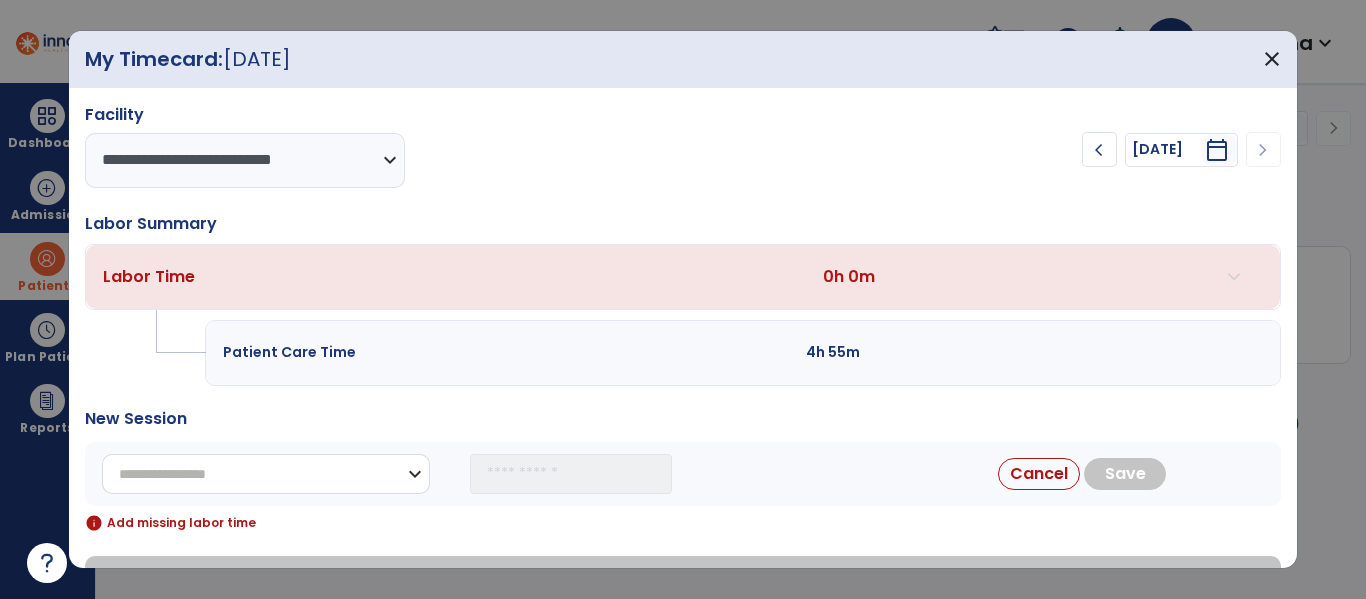 click on "**********" at bounding box center [266, 474] 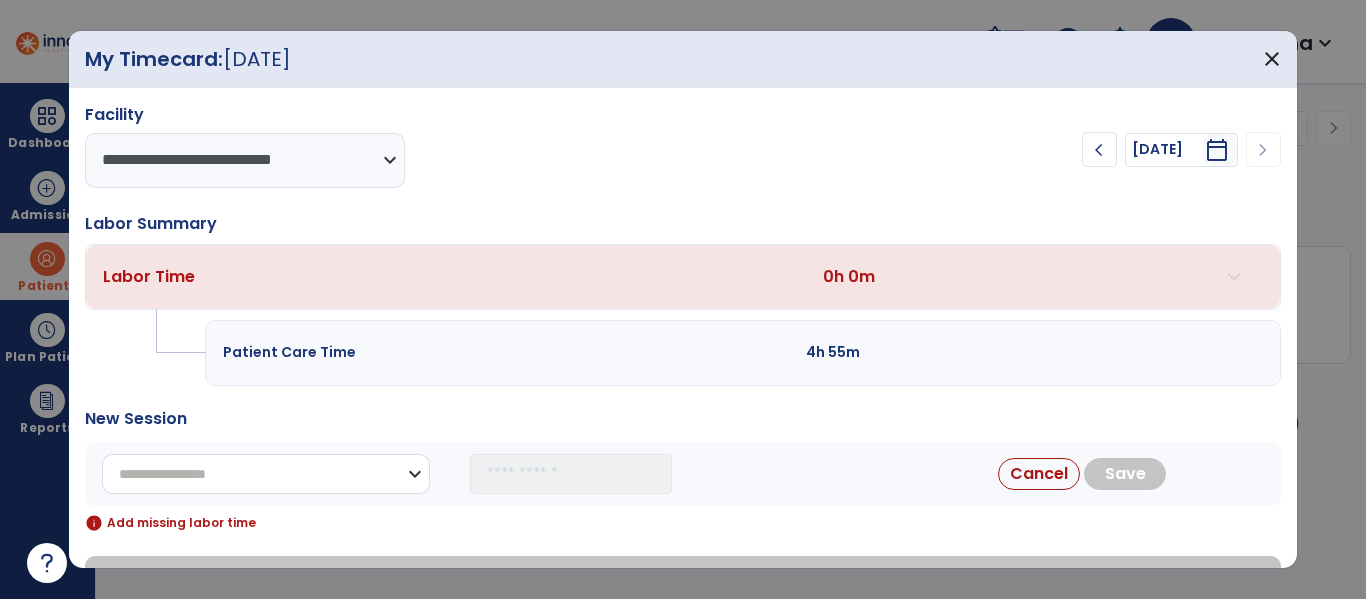 select on "**********" 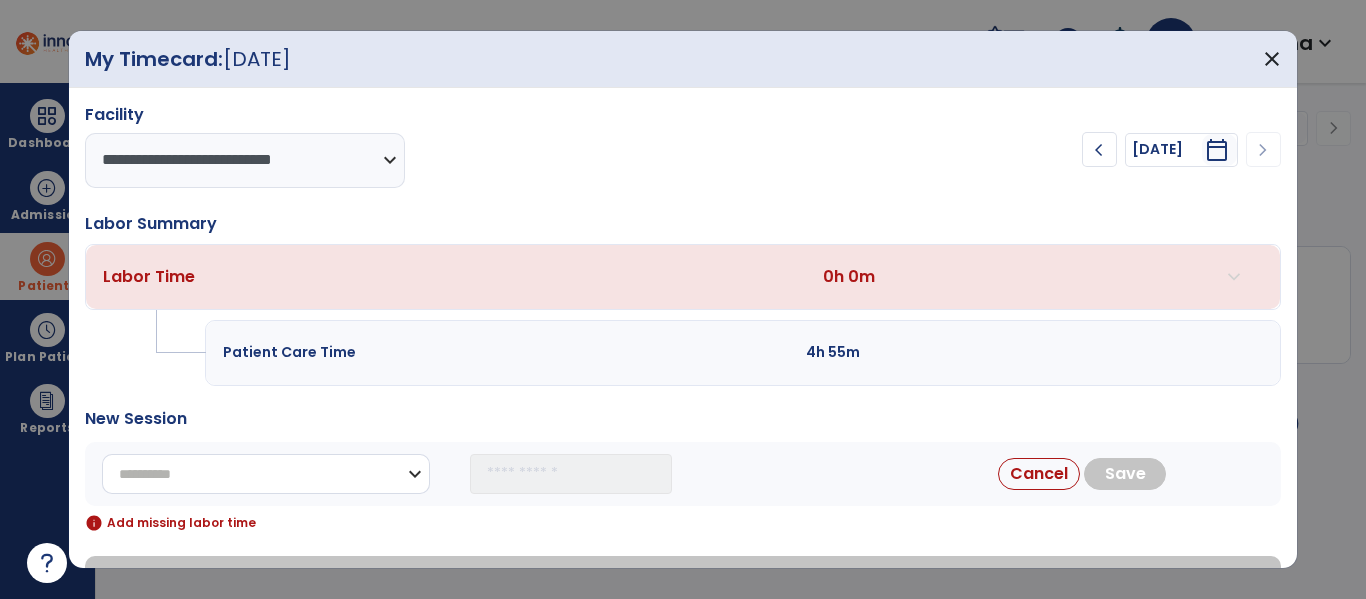 click on "**********" at bounding box center [266, 474] 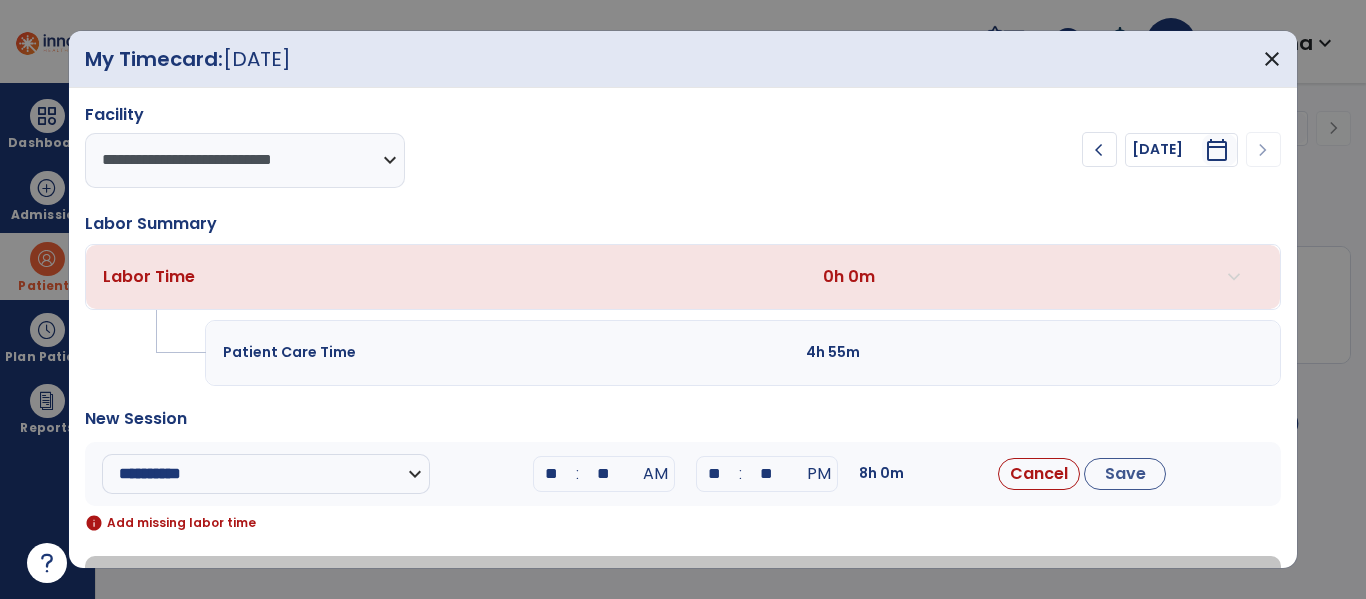 drag, startPoint x: 563, startPoint y: 480, endPoint x: 488, endPoint y: 484, distance: 75.10659 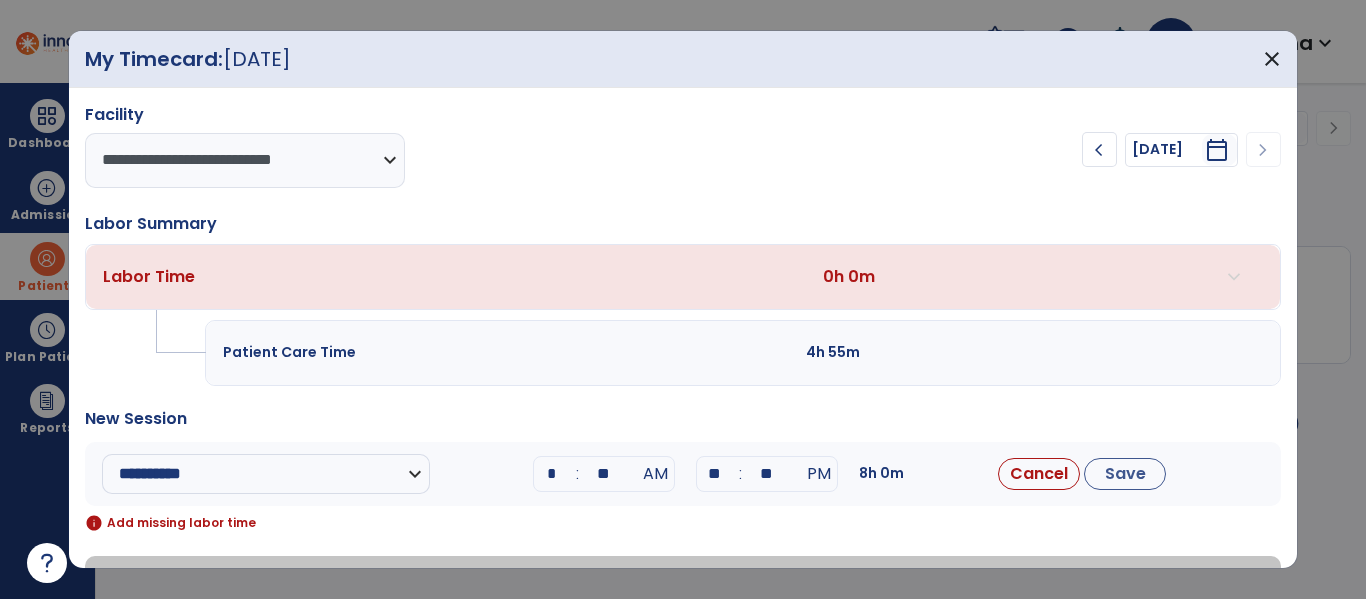 type on "**" 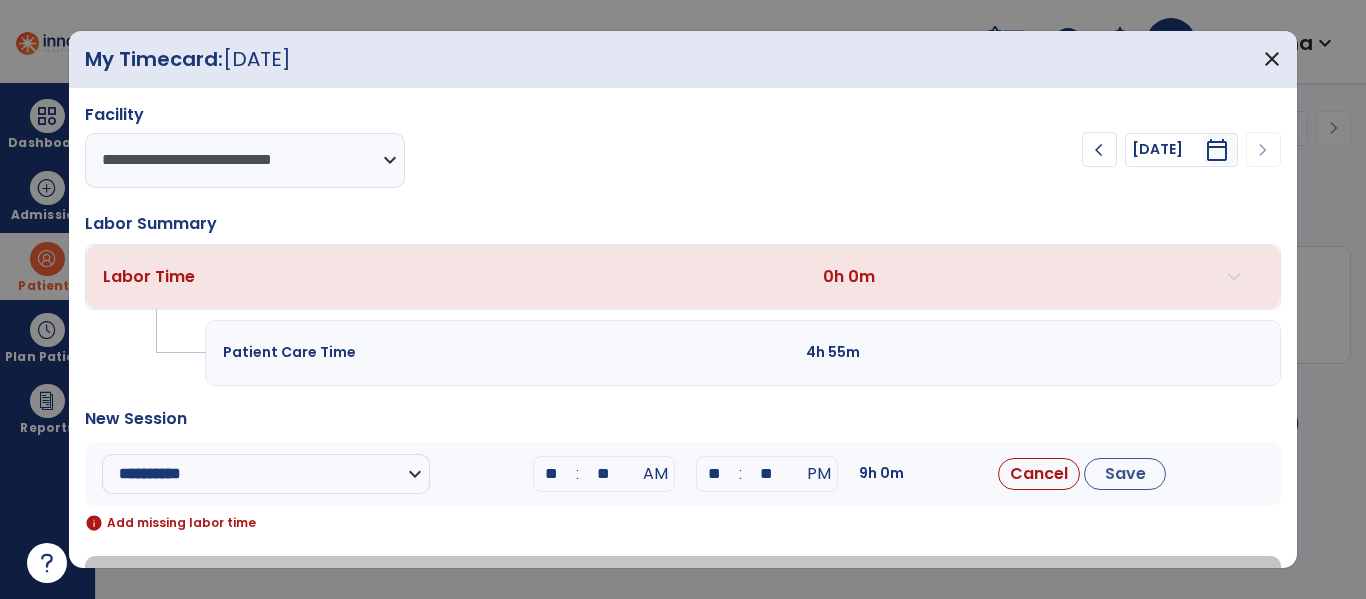 drag, startPoint x: 615, startPoint y: 473, endPoint x: 590, endPoint y: 474, distance: 25.019993 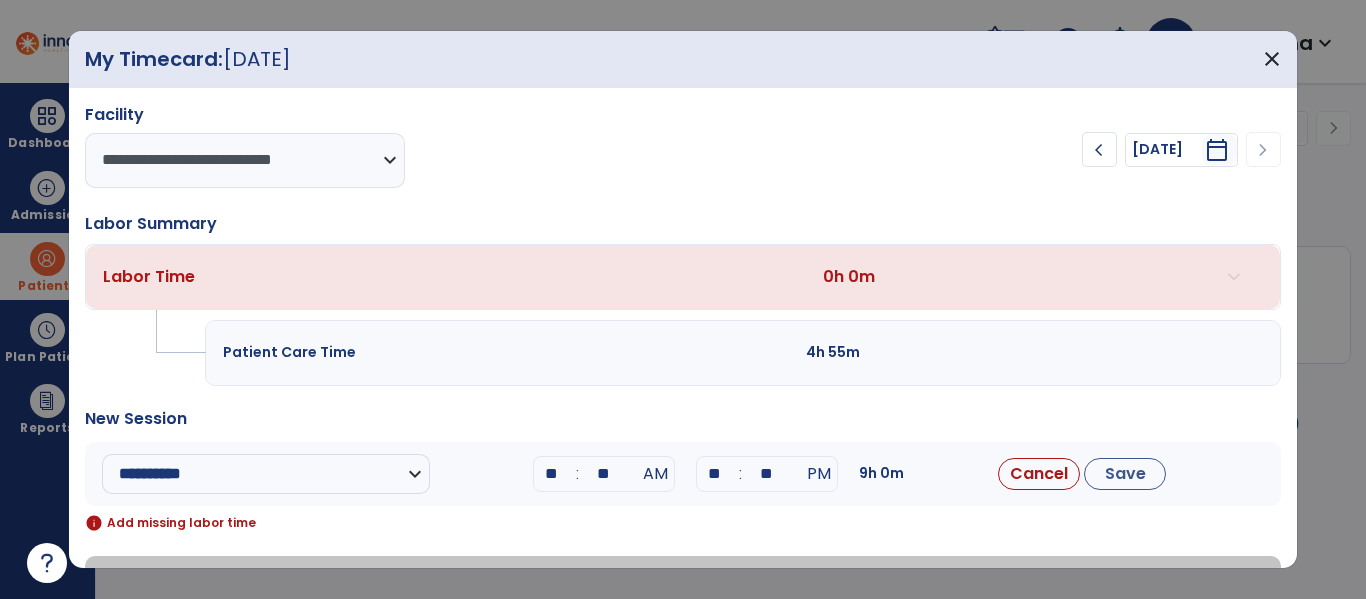 type on "**" 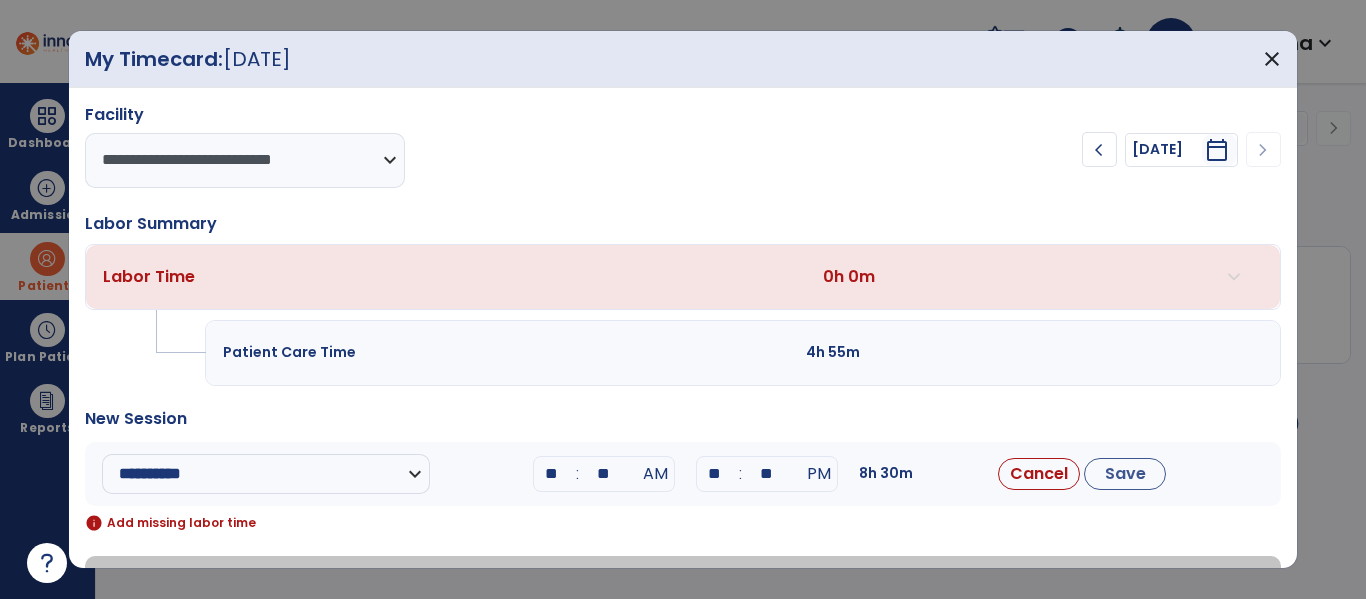 drag, startPoint x: 719, startPoint y: 471, endPoint x: 689, endPoint y: 474, distance: 30.149628 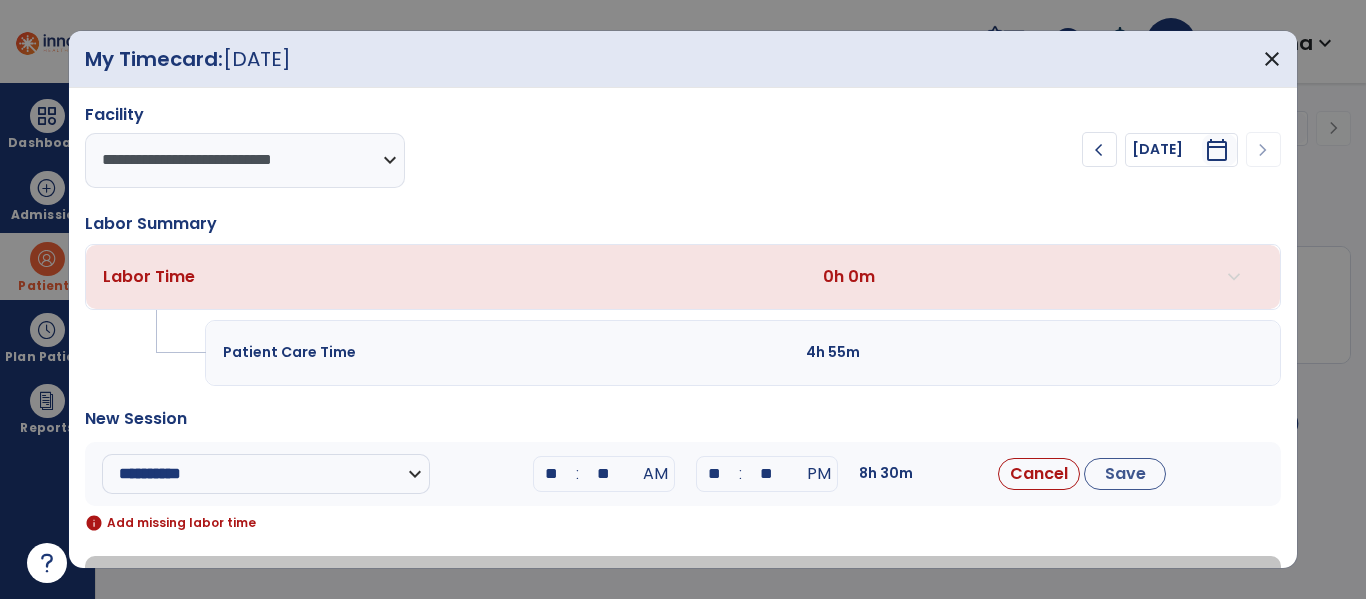 type on "**" 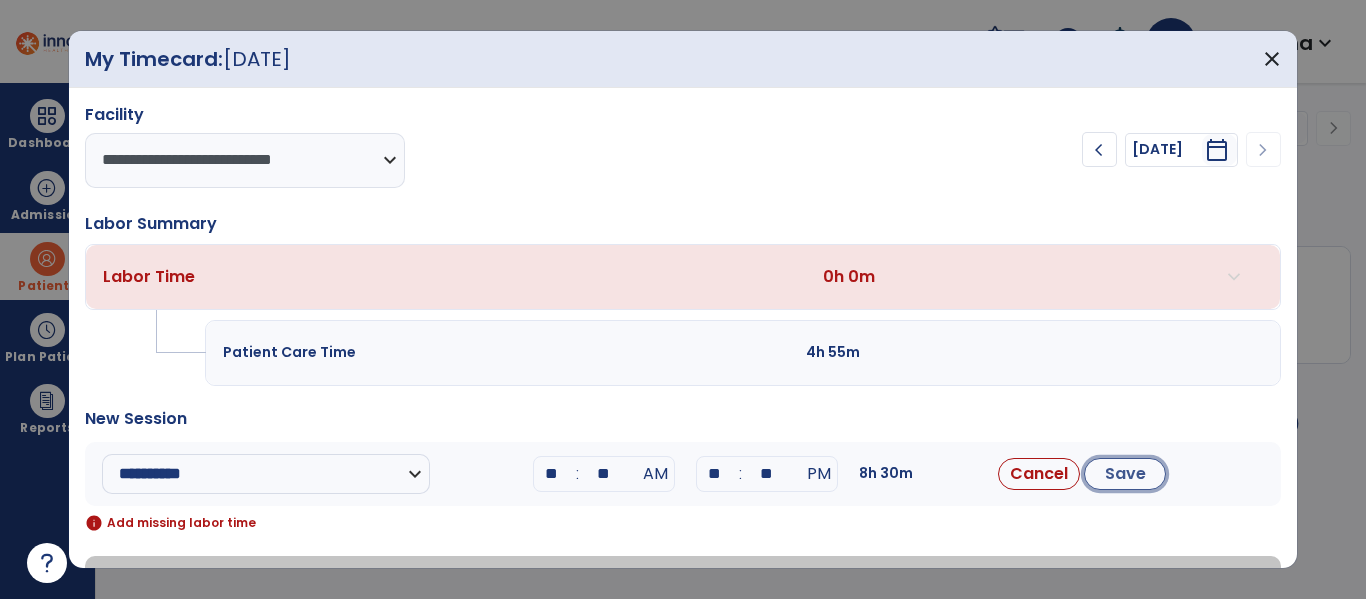 click on "Save" at bounding box center (1125, 474) 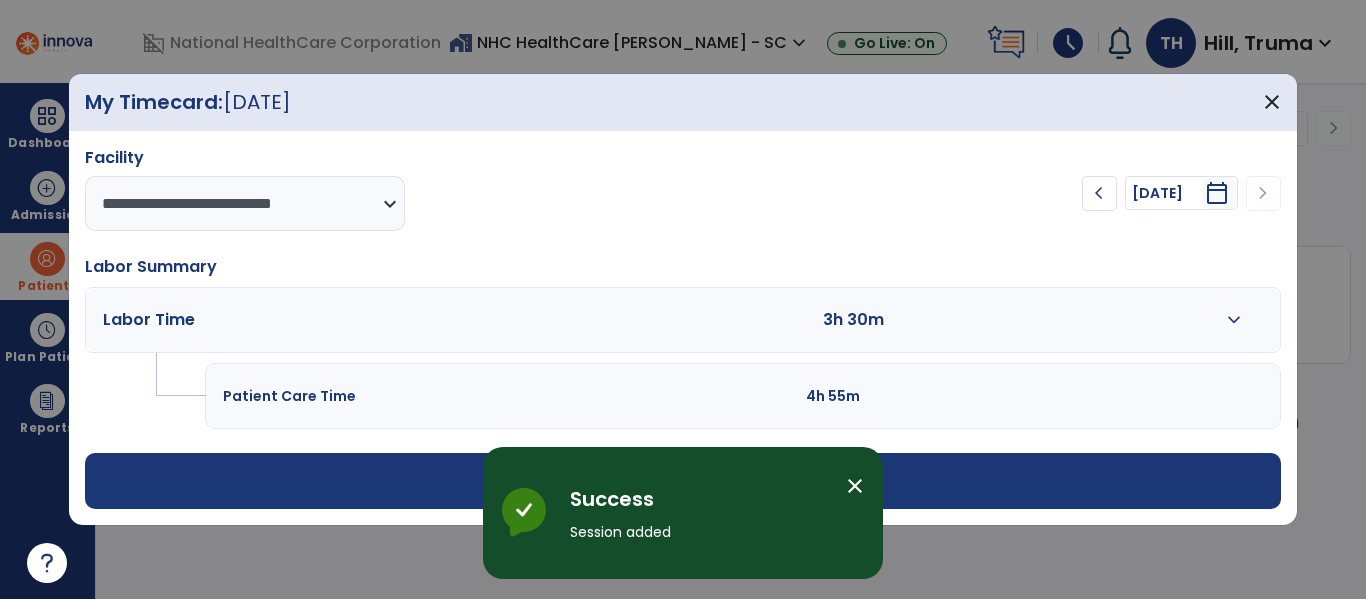click on "add  Add Session" at bounding box center (682, 481) 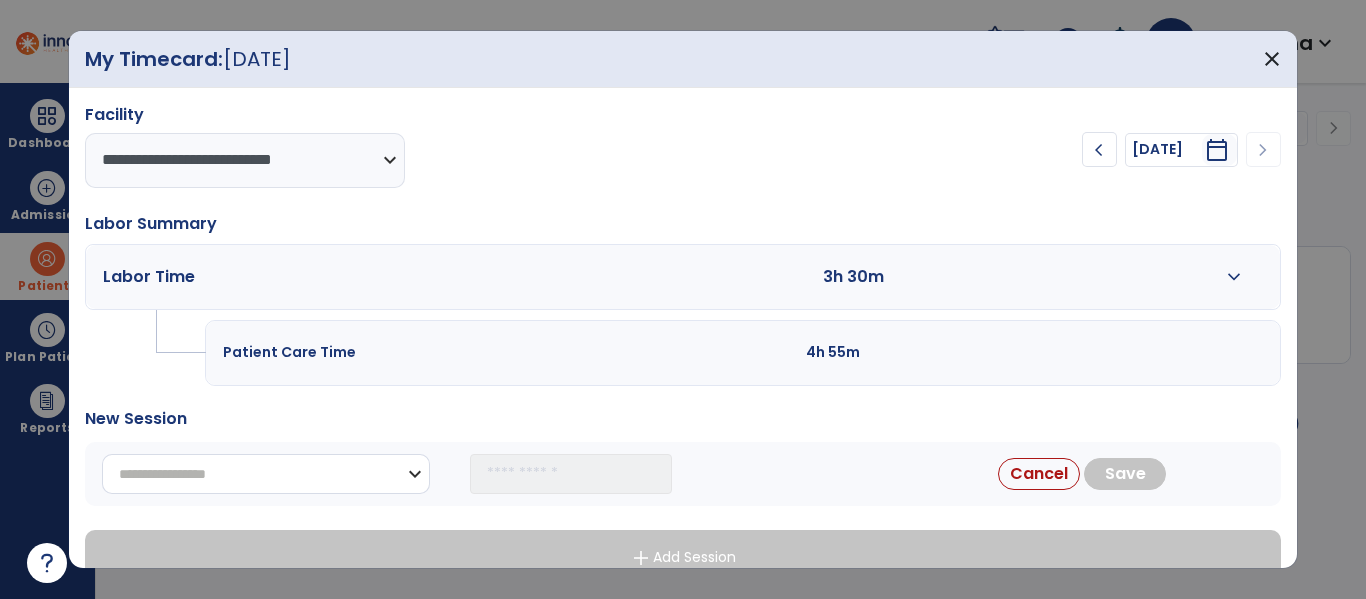 click on "**********" at bounding box center [266, 474] 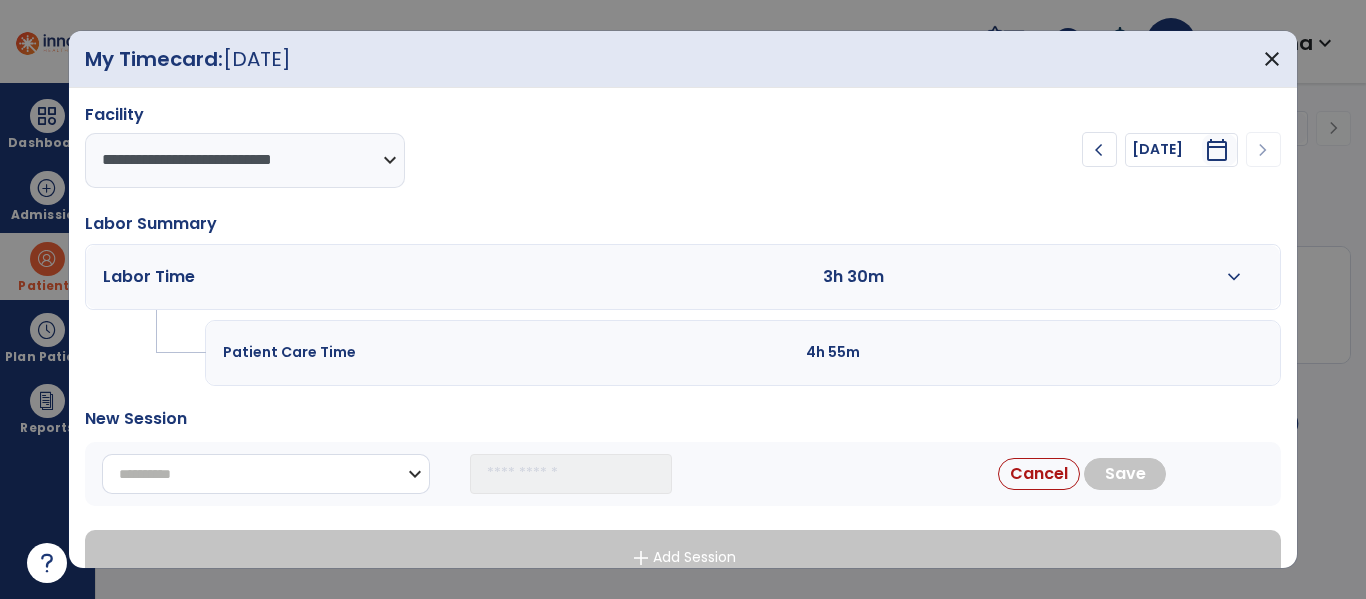 click on "**********" at bounding box center [266, 474] 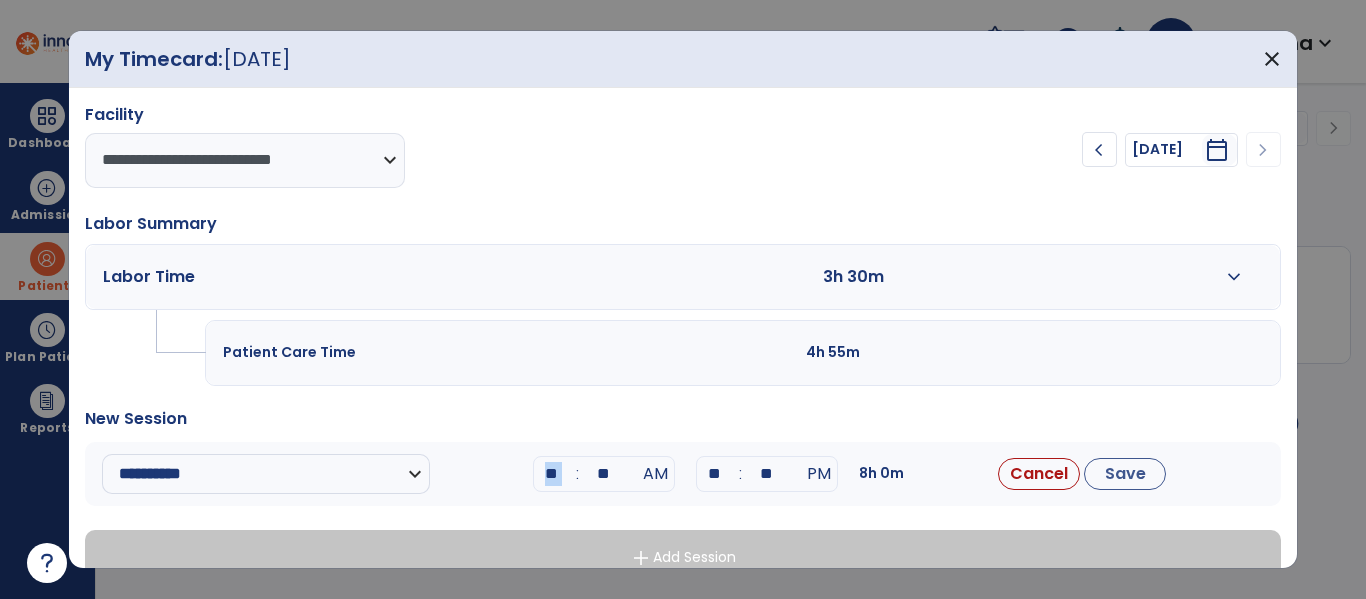 drag, startPoint x: 568, startPoint y: 469, endPoint x: 532, endPoint y: 469, distance: 36 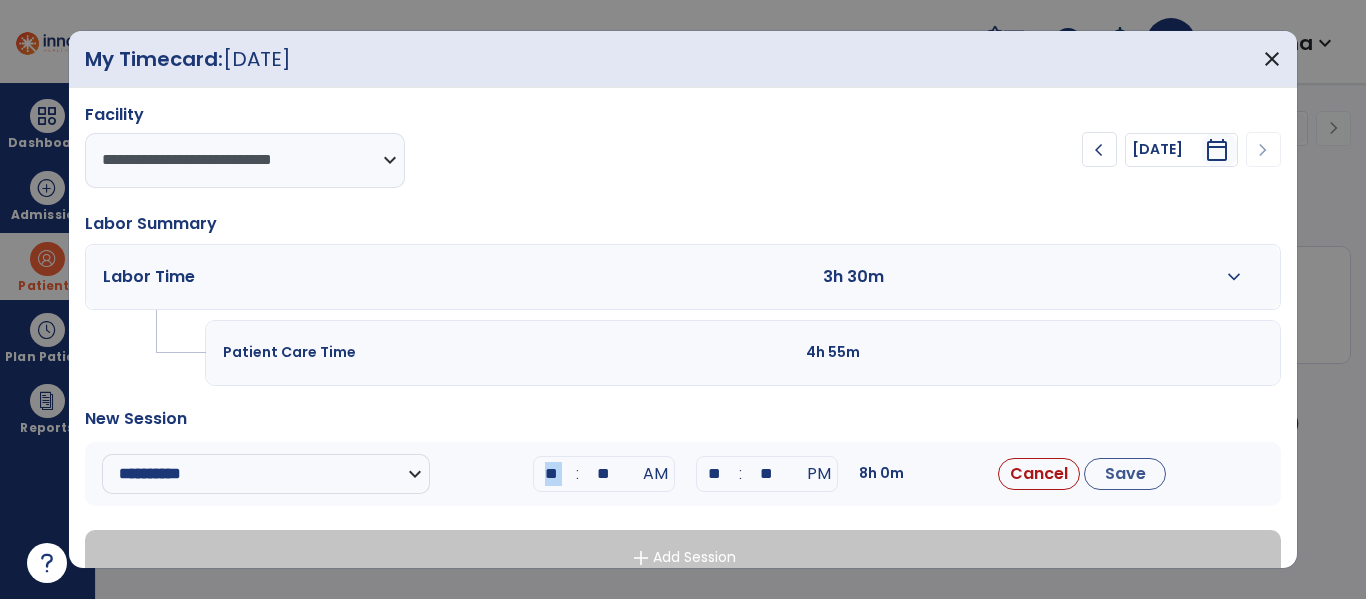 click on "**" at bounding box center (552, 474) 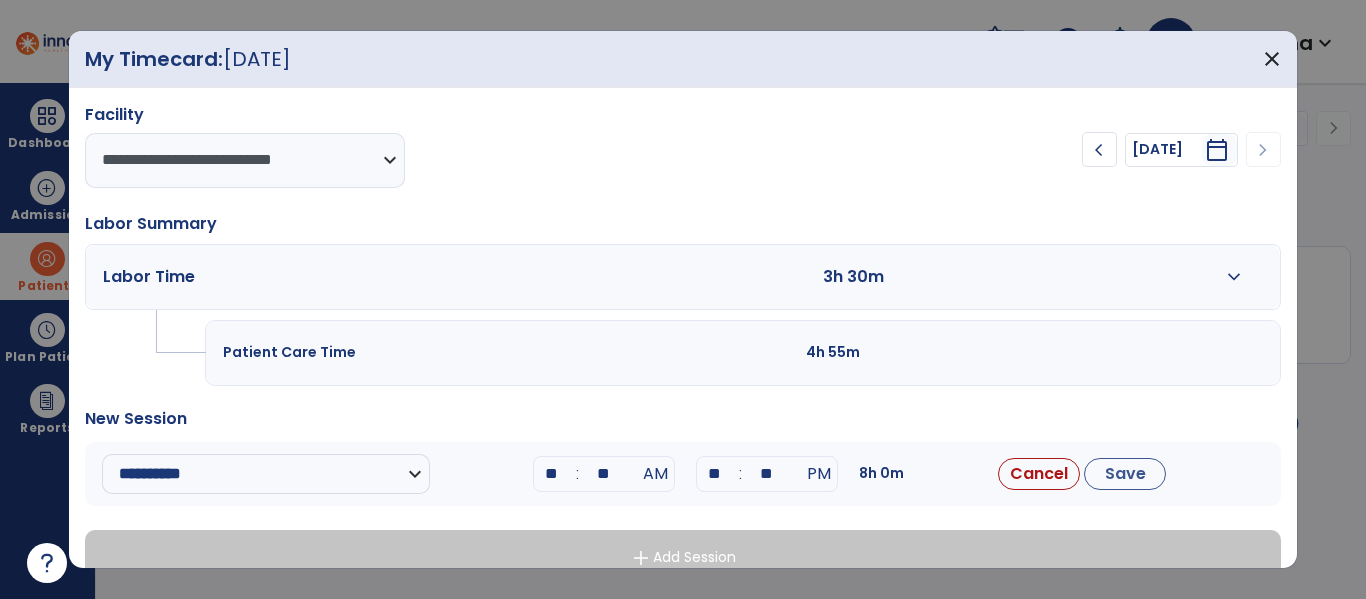 type on "*" 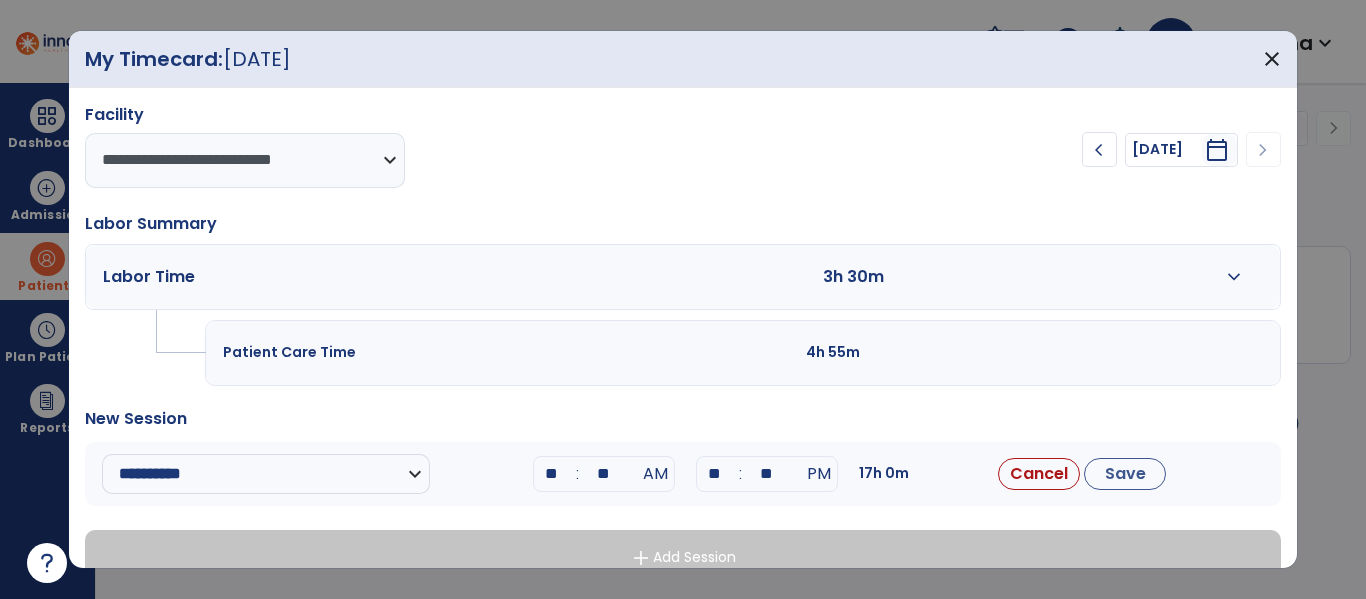 click on "**" at bounding box center (604, 474) 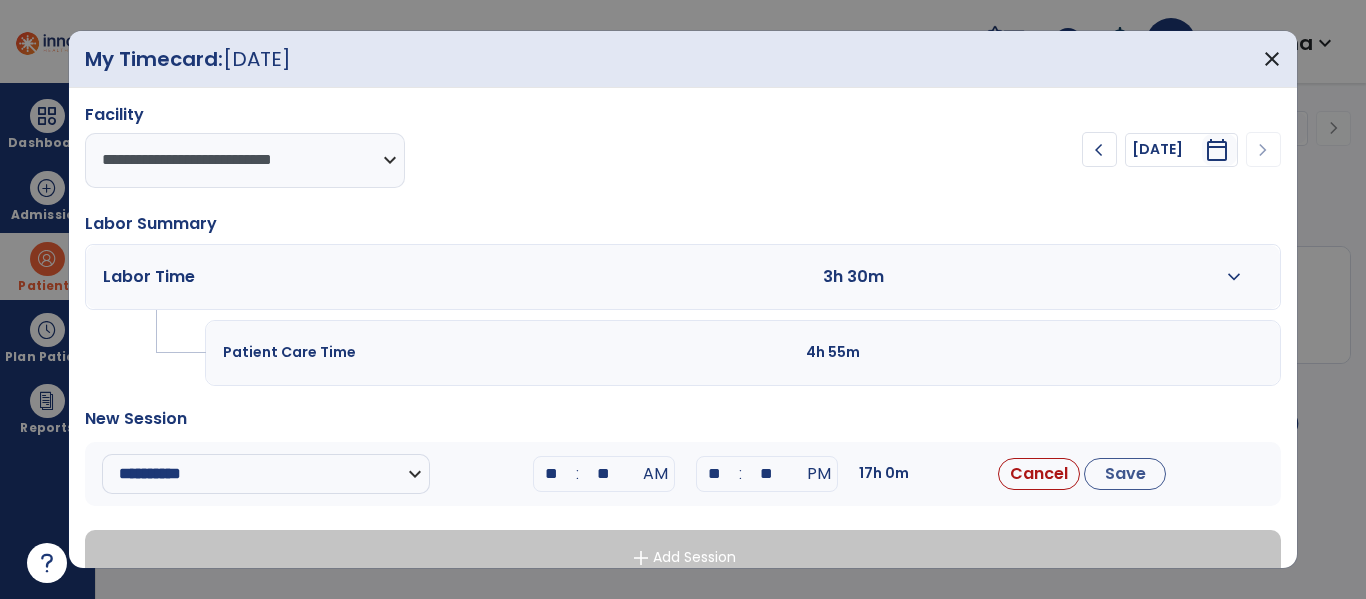 drag, startPoint x: 605, startPoint y: 471, endPoint x: 590, endPoint y: 471, distance: 15 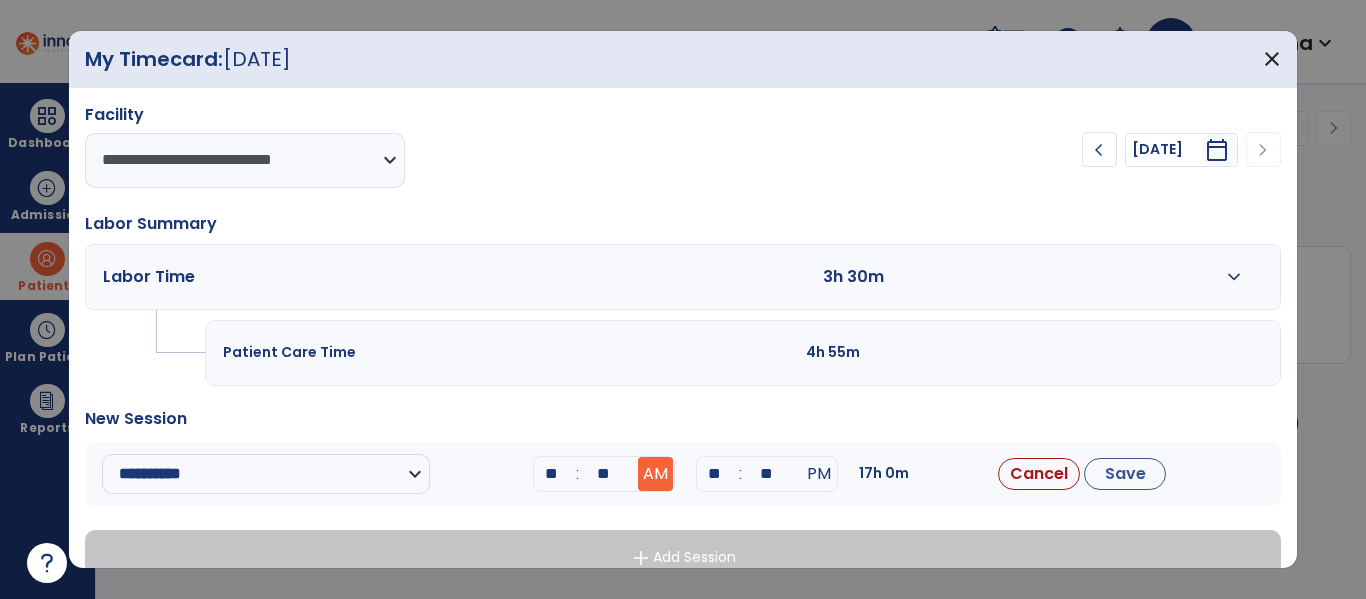 drag, startPoint x: 672, startPoint y: 479, endPoint x: 662, endPoint y: 482, distance: 10.440307 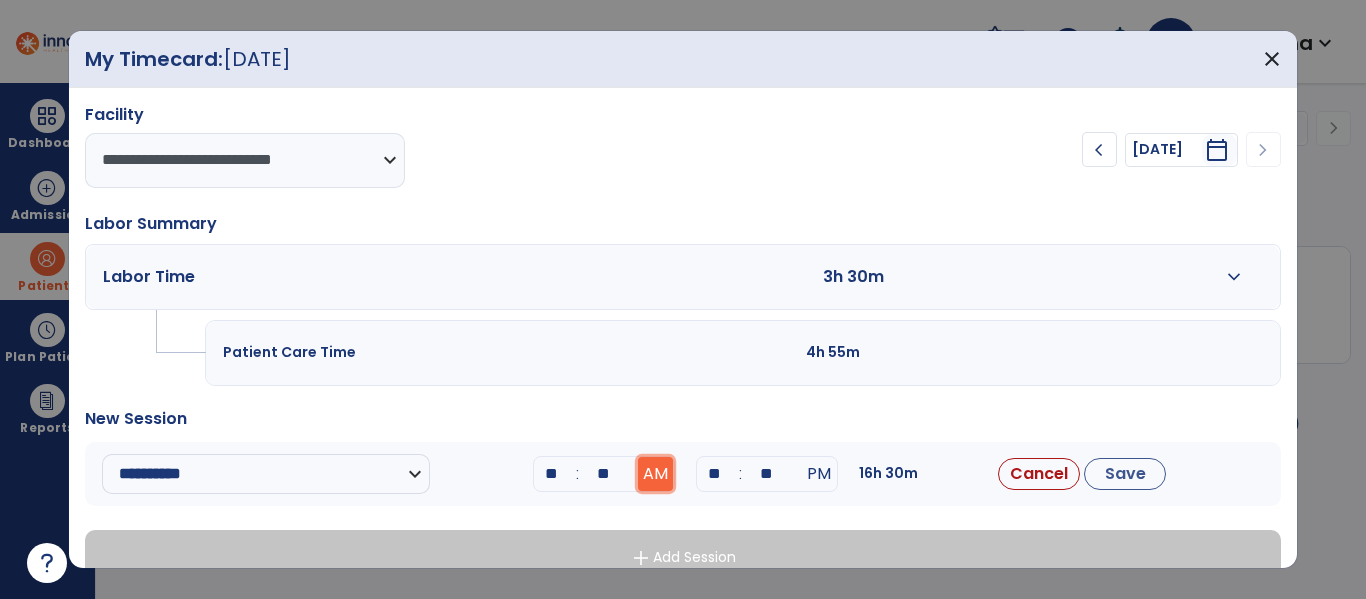 click on "AM" at bounding box center (655, 474) 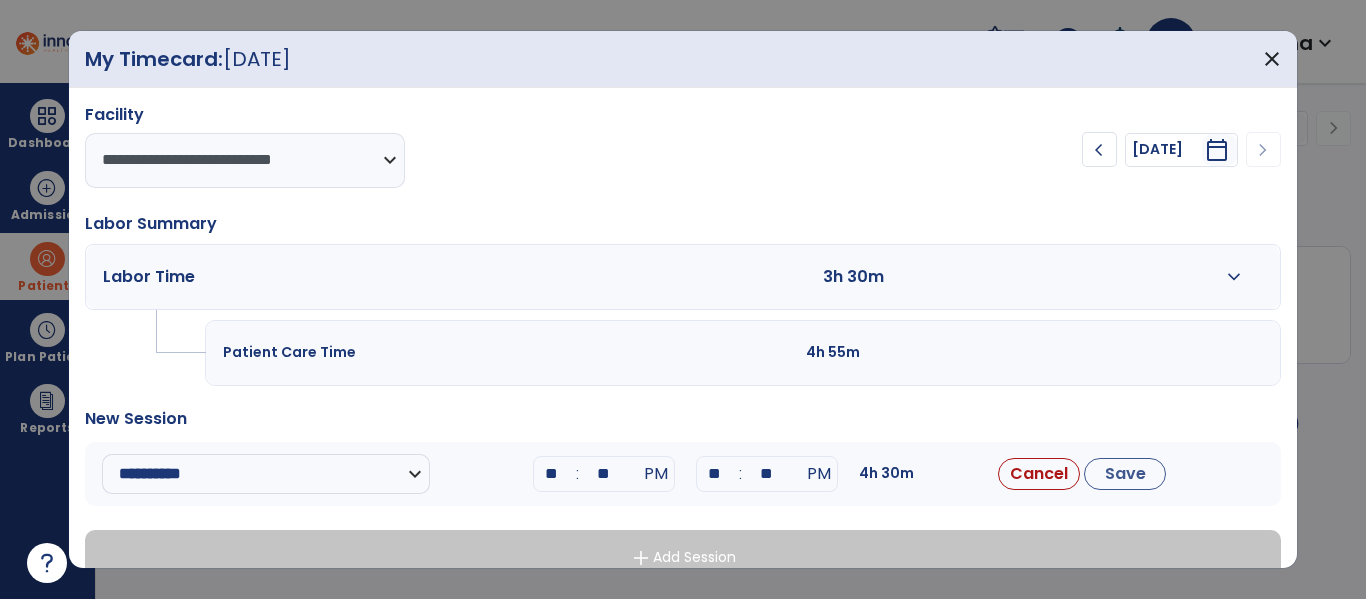 drag, startPoint x: 723, startPoint y: 469, endPoint x: 686, endPoint y: 466, distance: 37.12142 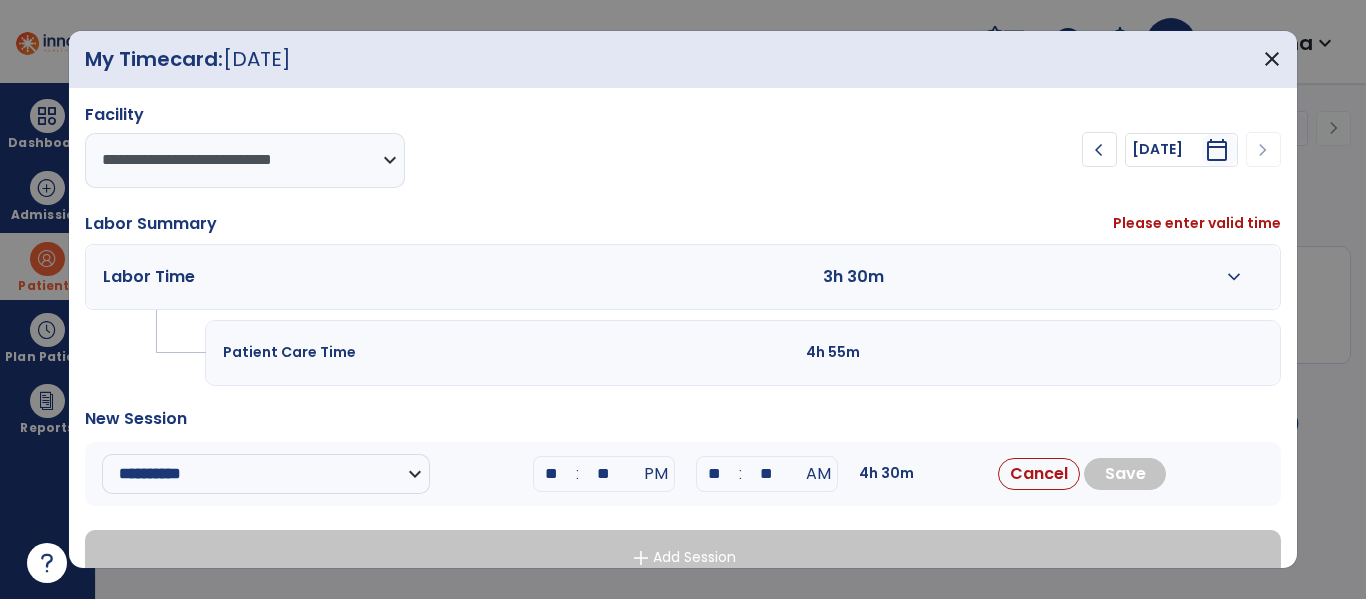 type on "**" 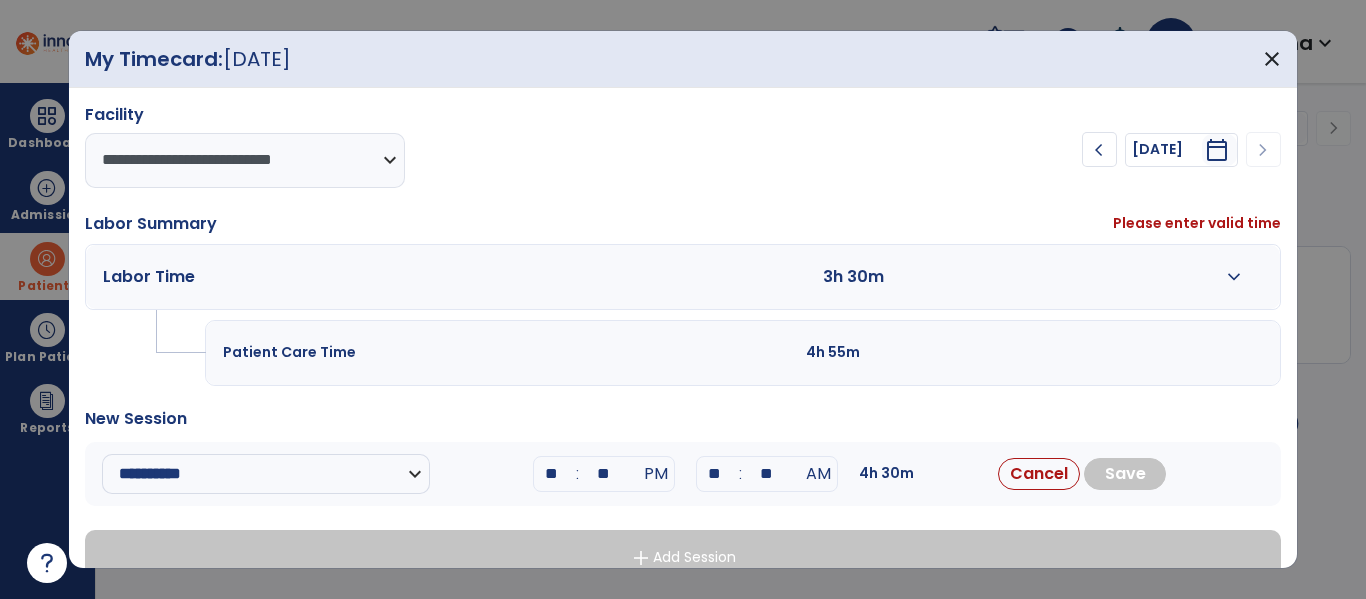 type on "**" 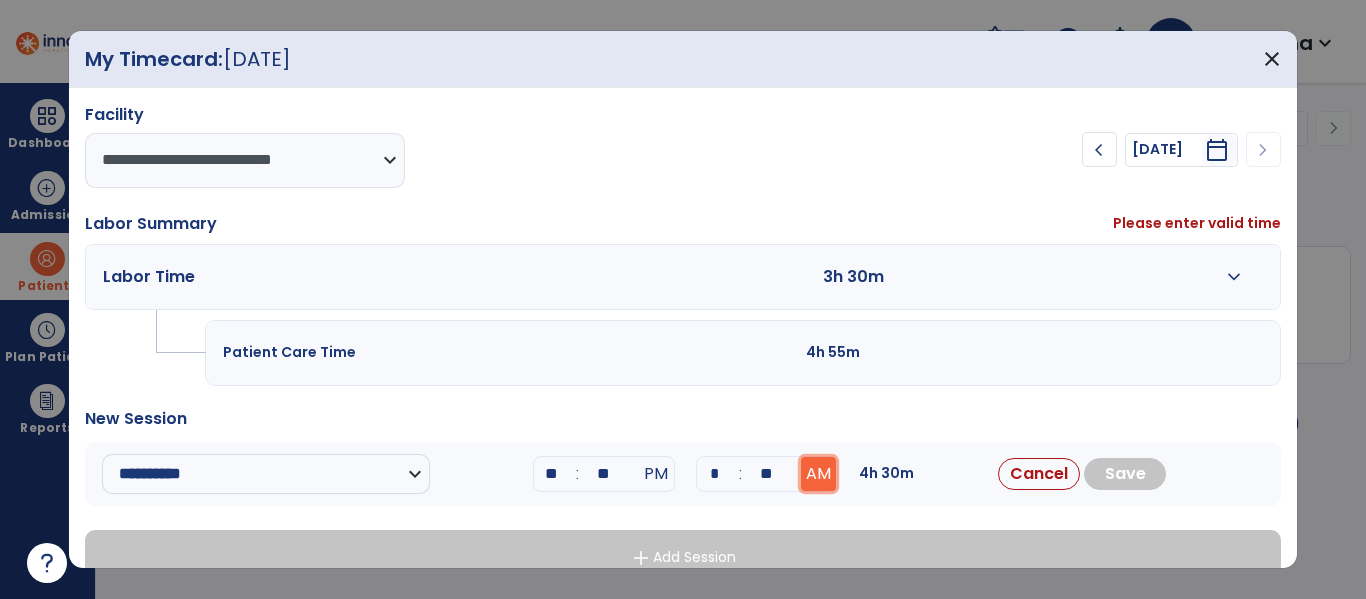 type on "**" 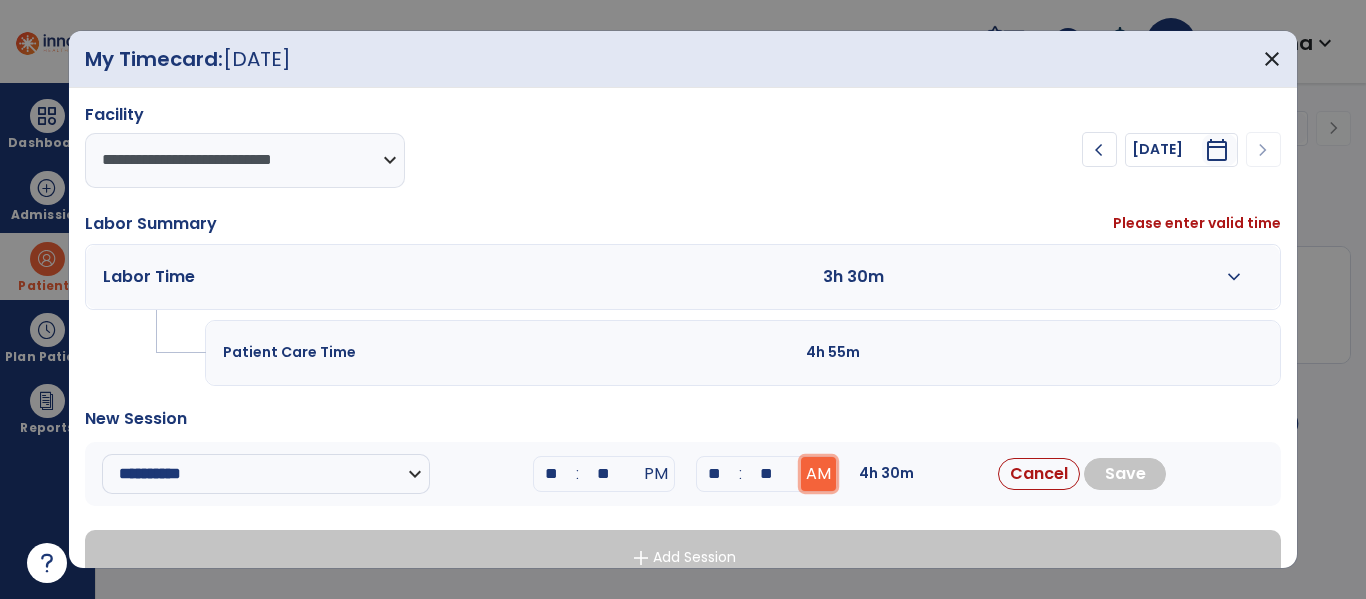 click on "AM" at bounding box center (818, 474) 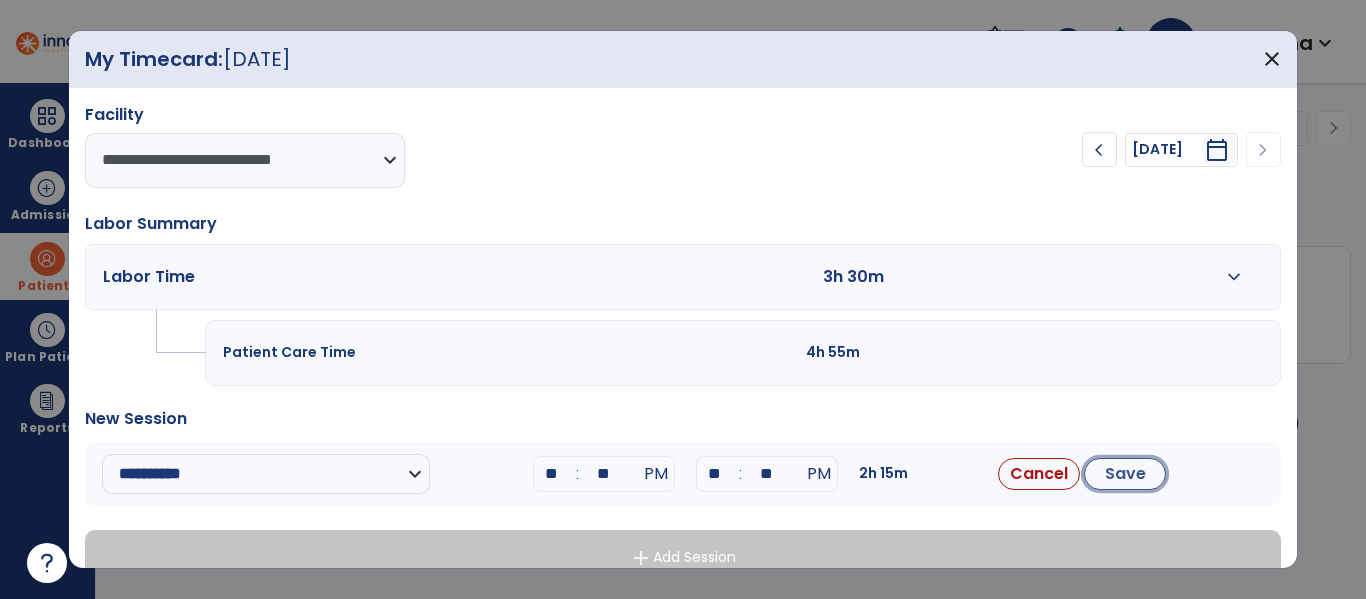 click on "Save" at bounding box center [1125, 474] 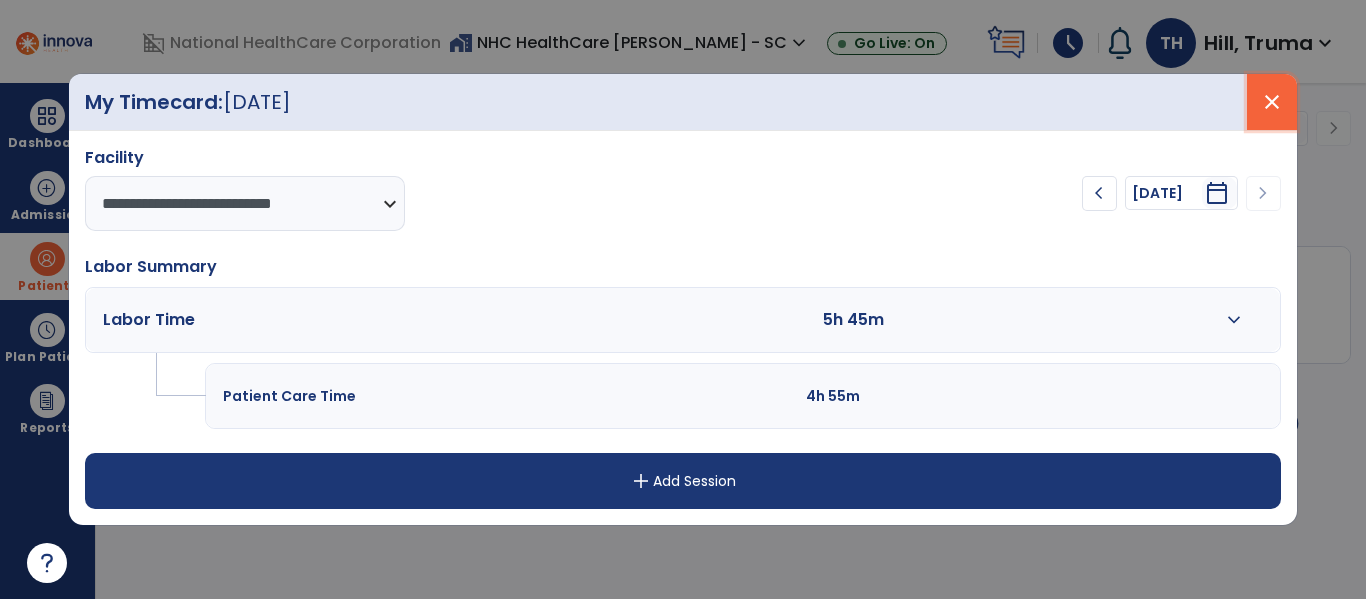 click on "close" at bounding box center [1272, 102] 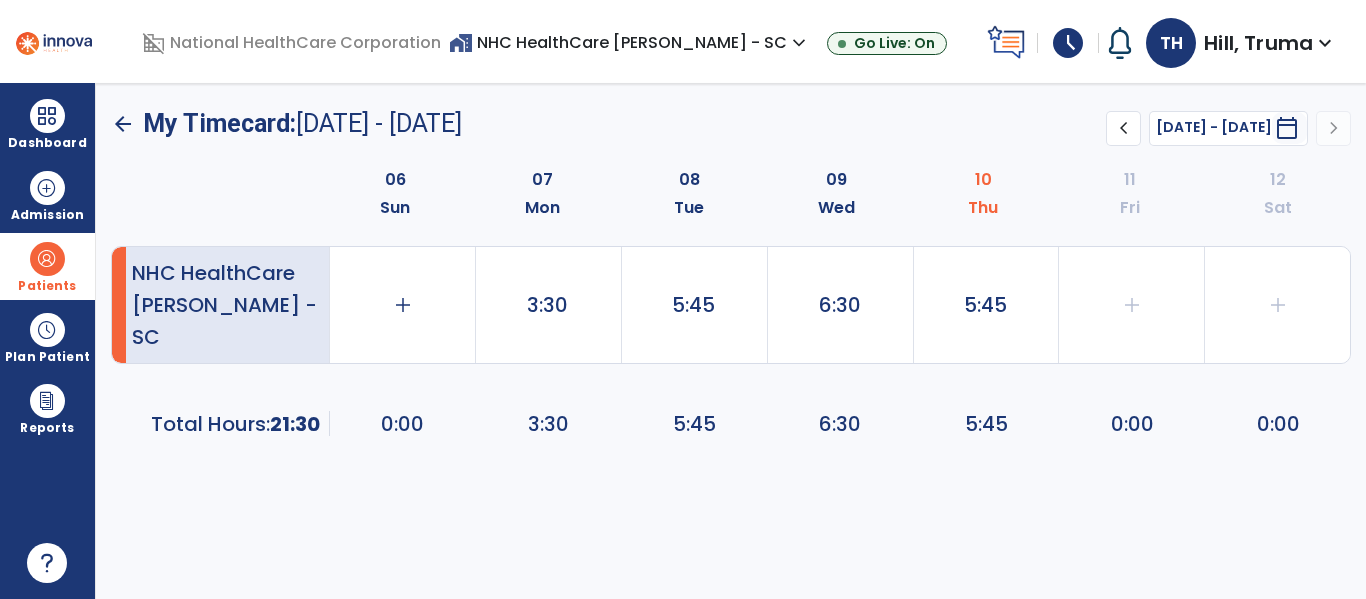 click on "TH" at bounding box center [1171, 43] 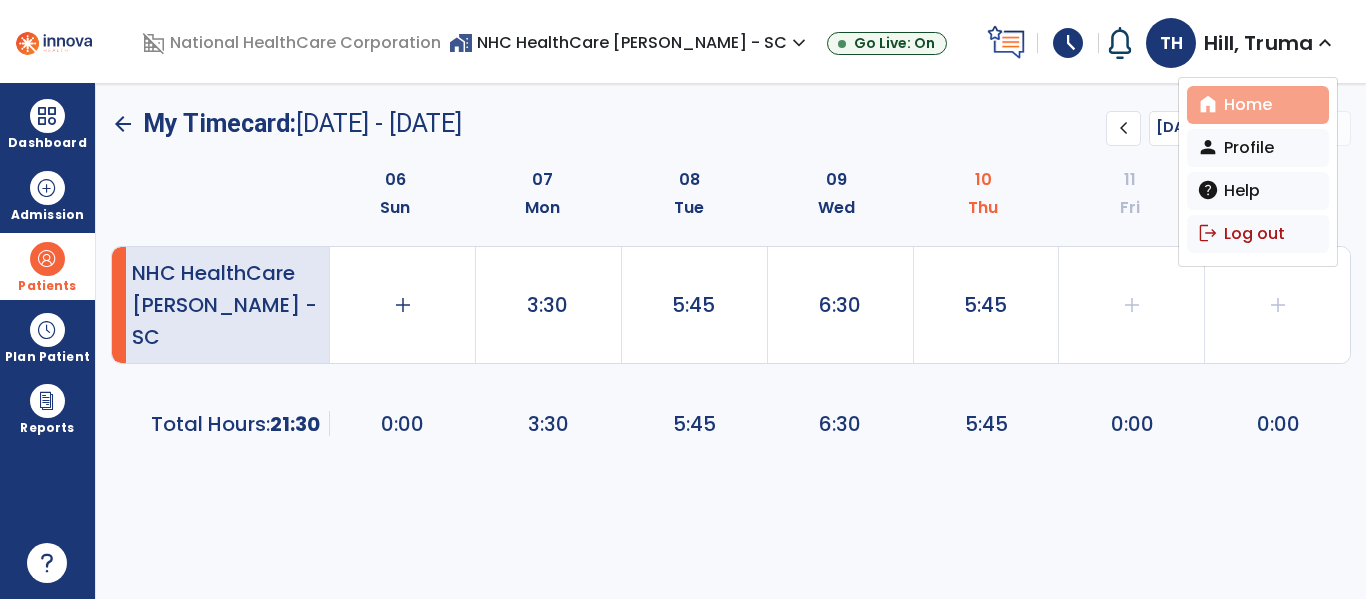 click on "home" at bounding box center (1208, 104) 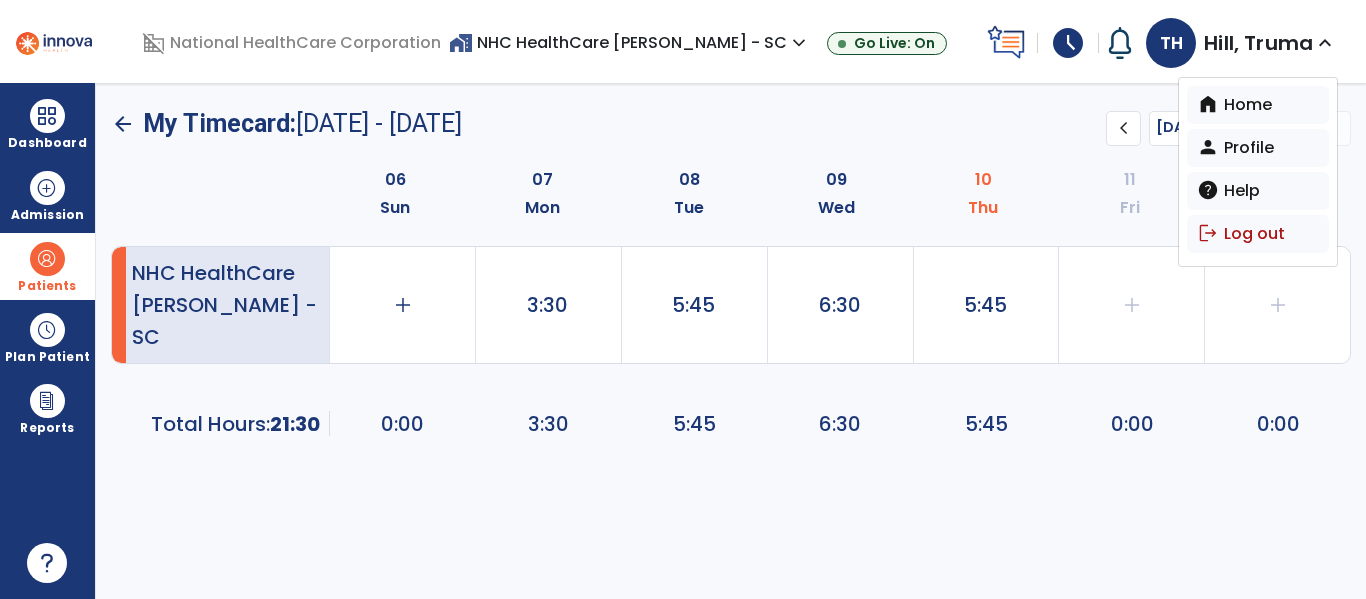 select on "****" 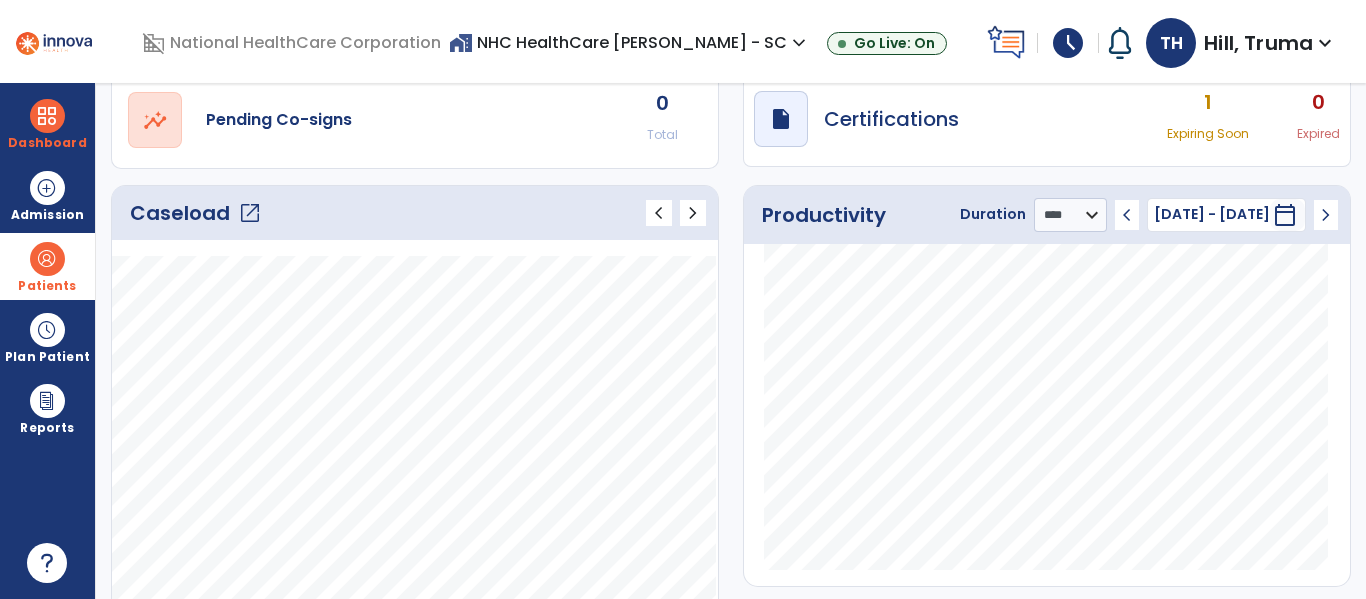 scroll, scrollTop: 200, scrollLeft: 0, axis: vertical 